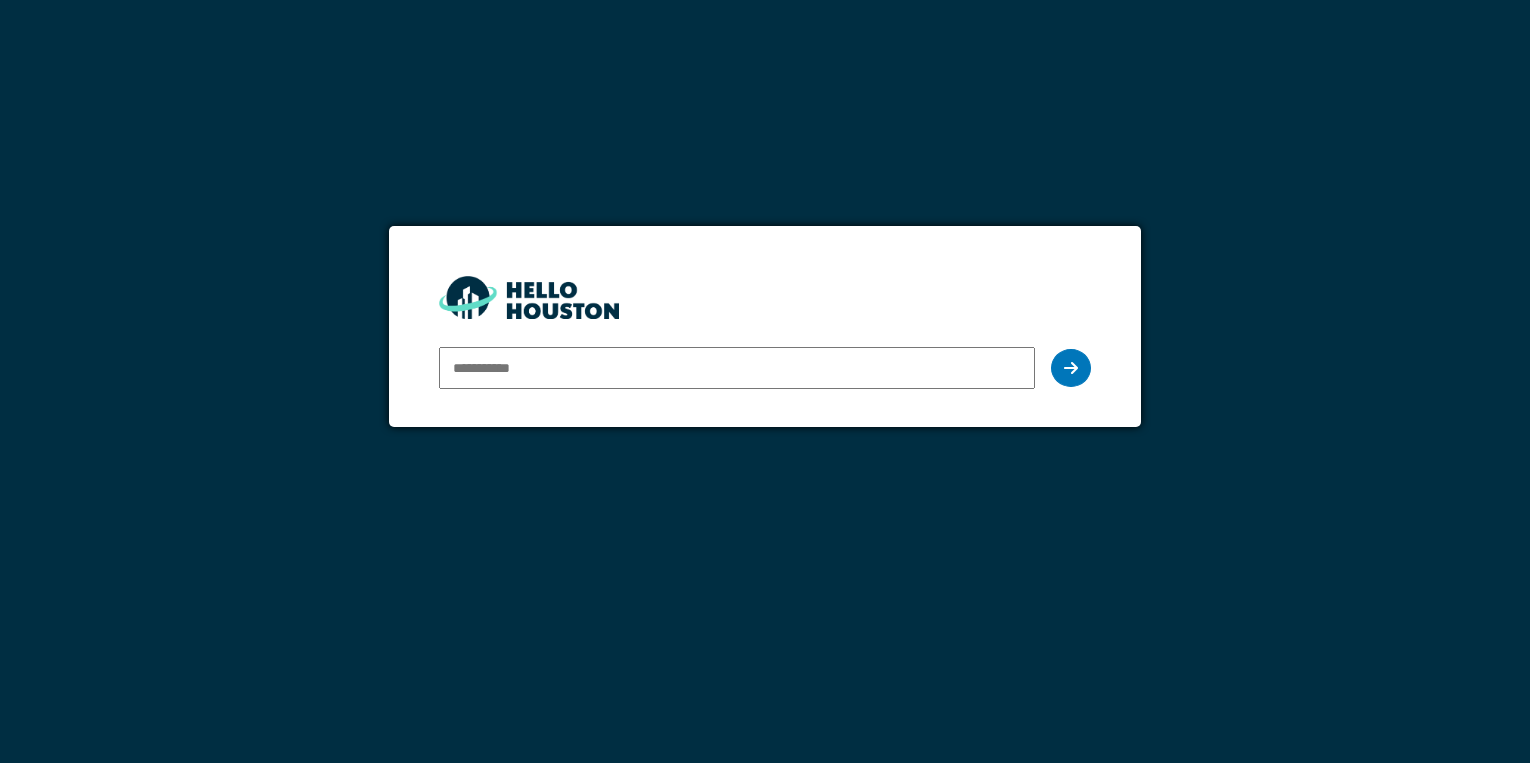 scroll, scrollTop: 0, scrollLeft: 0, axis: both 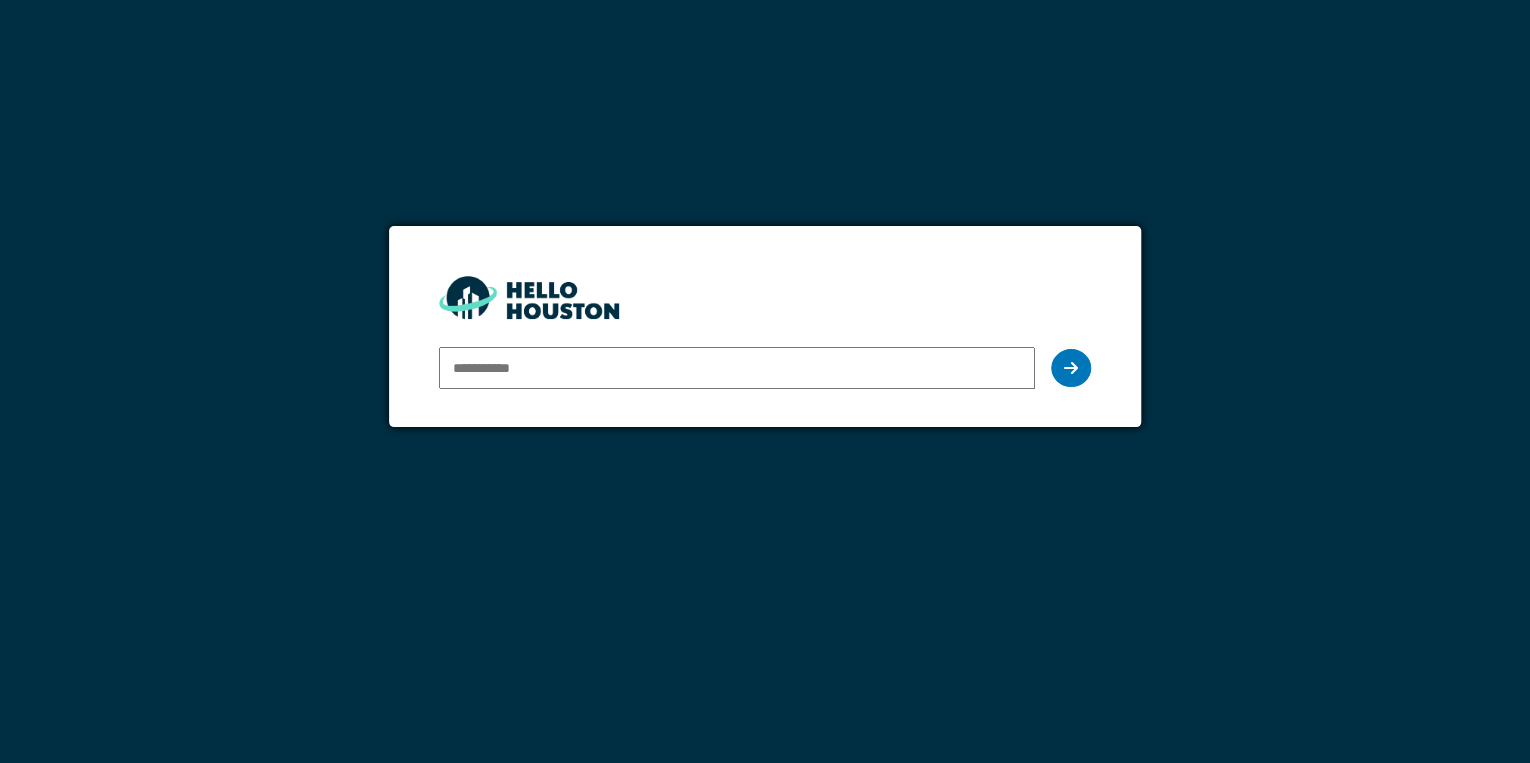 click at bounding box center (737, 368) 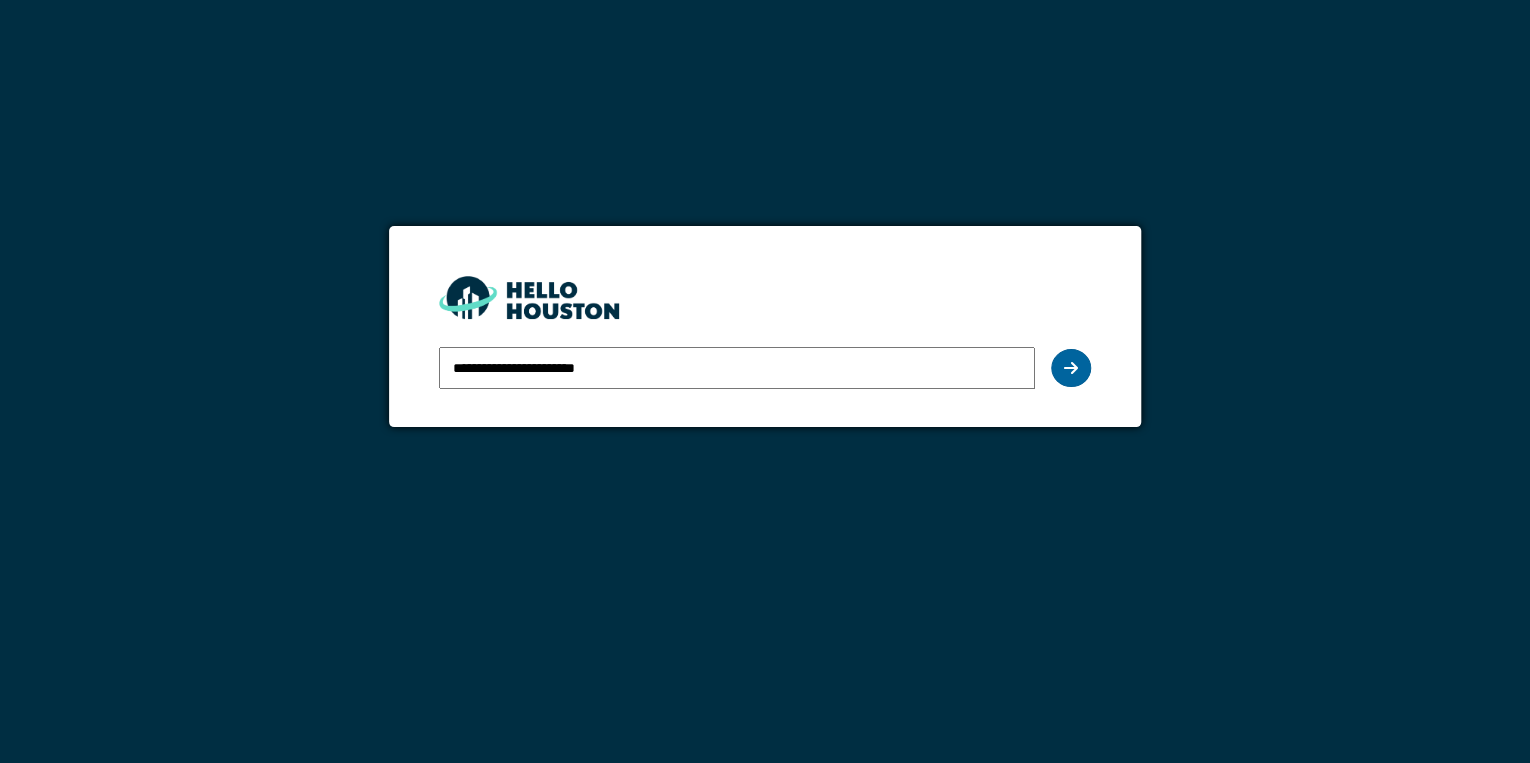 click at bounding box center [1071, 368] 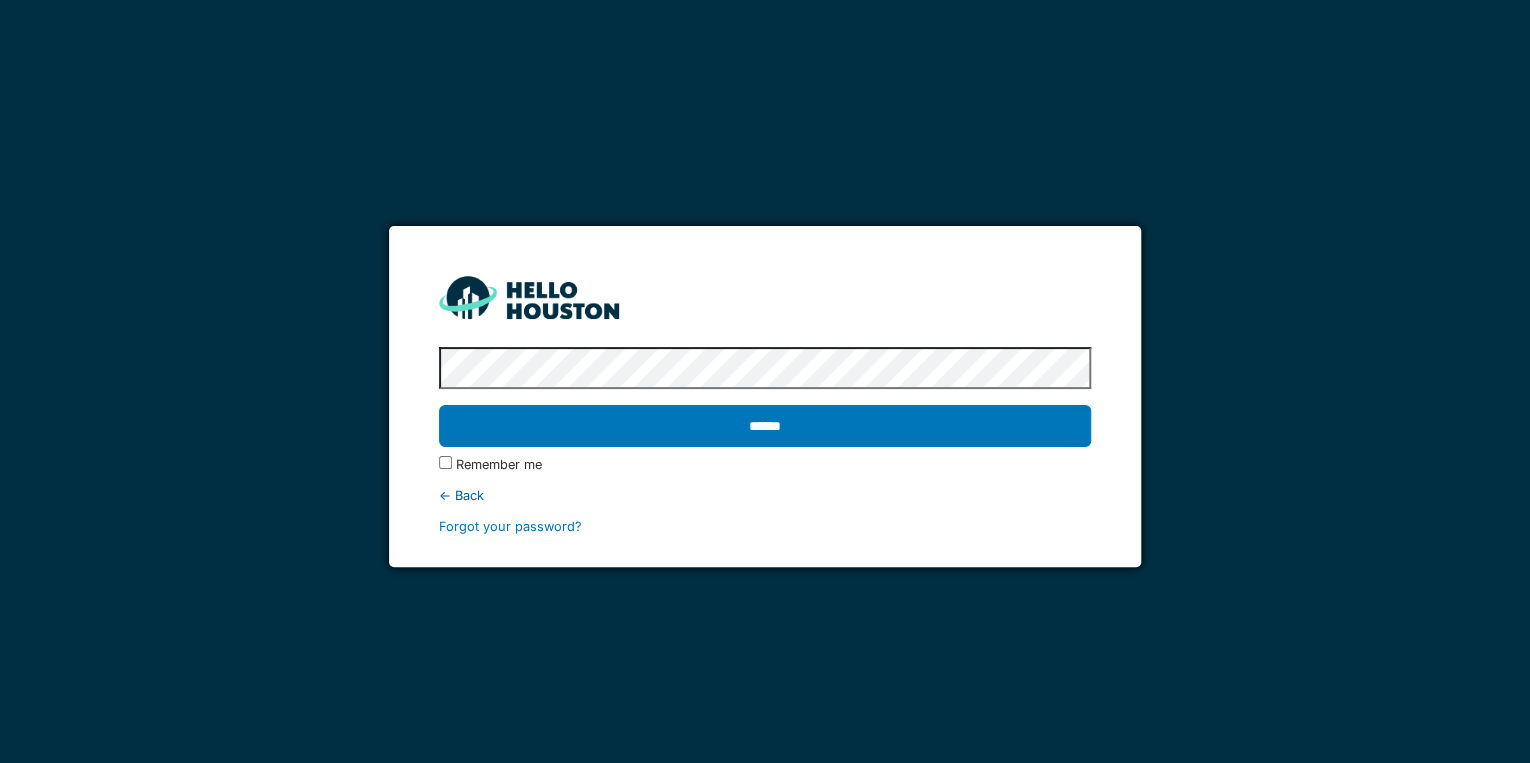 click on "******" at bounding box center [765, 426] 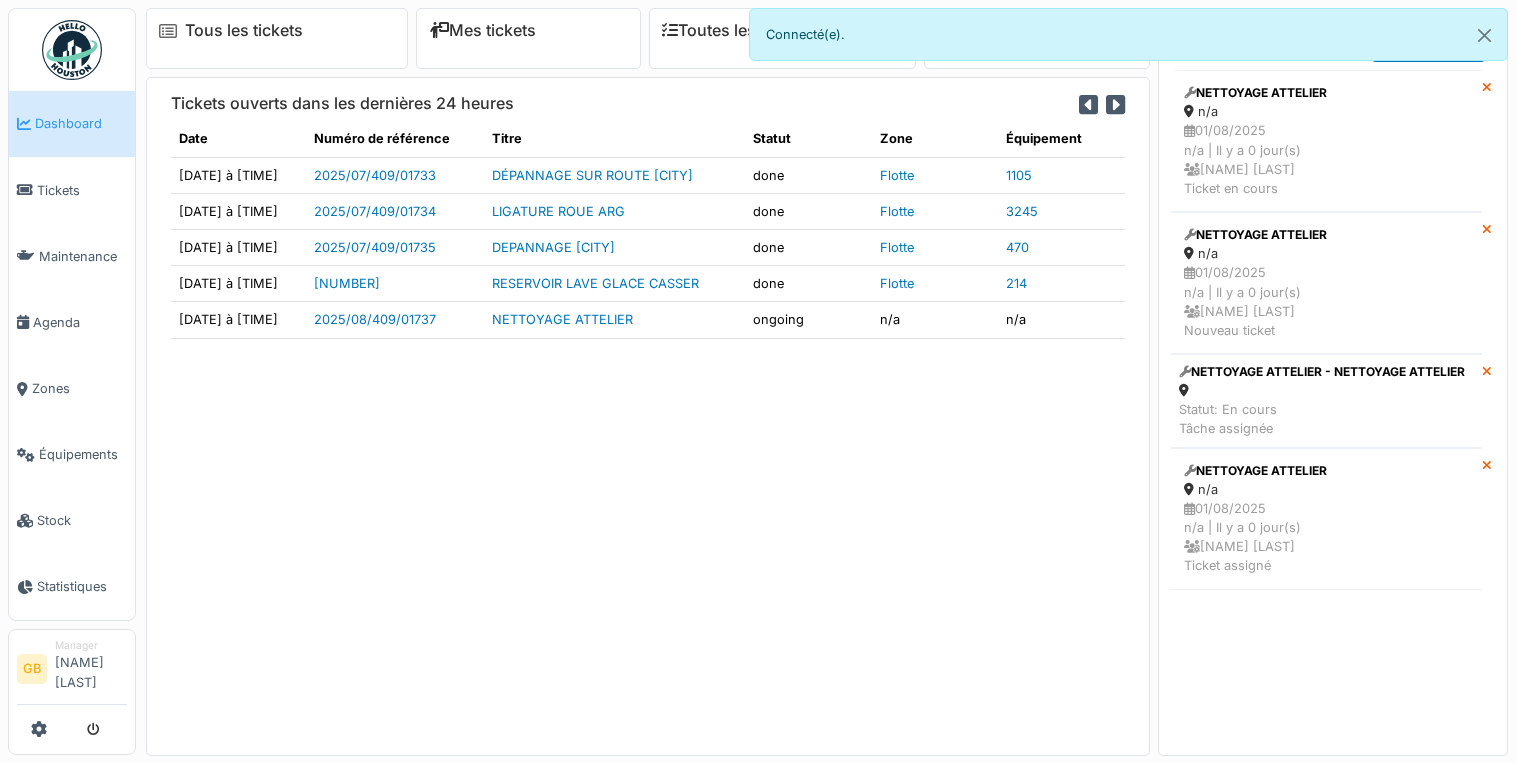 scroll, scrollTop: 0, scrollLeft: 0, axis: both 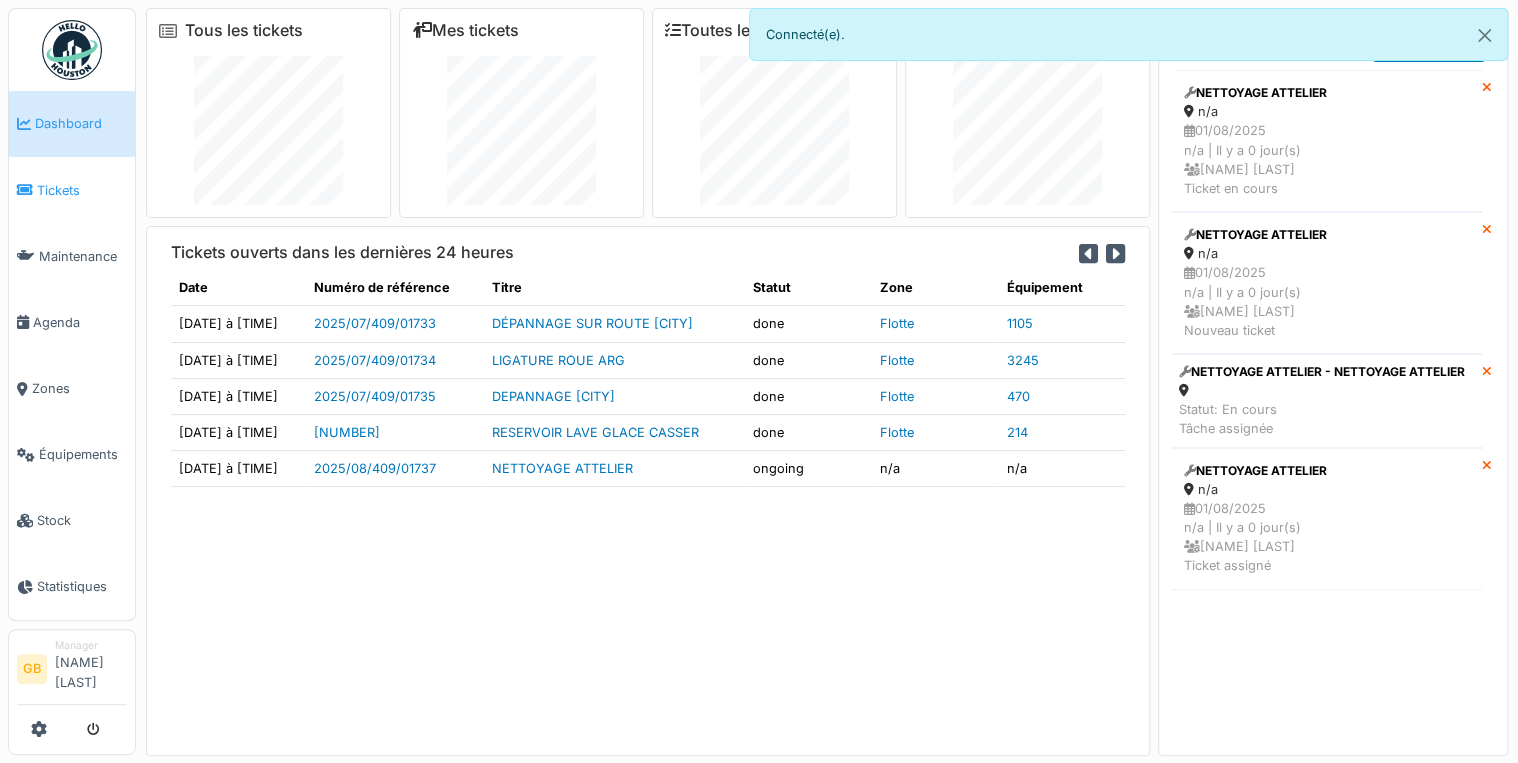click on "Tickets" at bounding box center (82, 190) 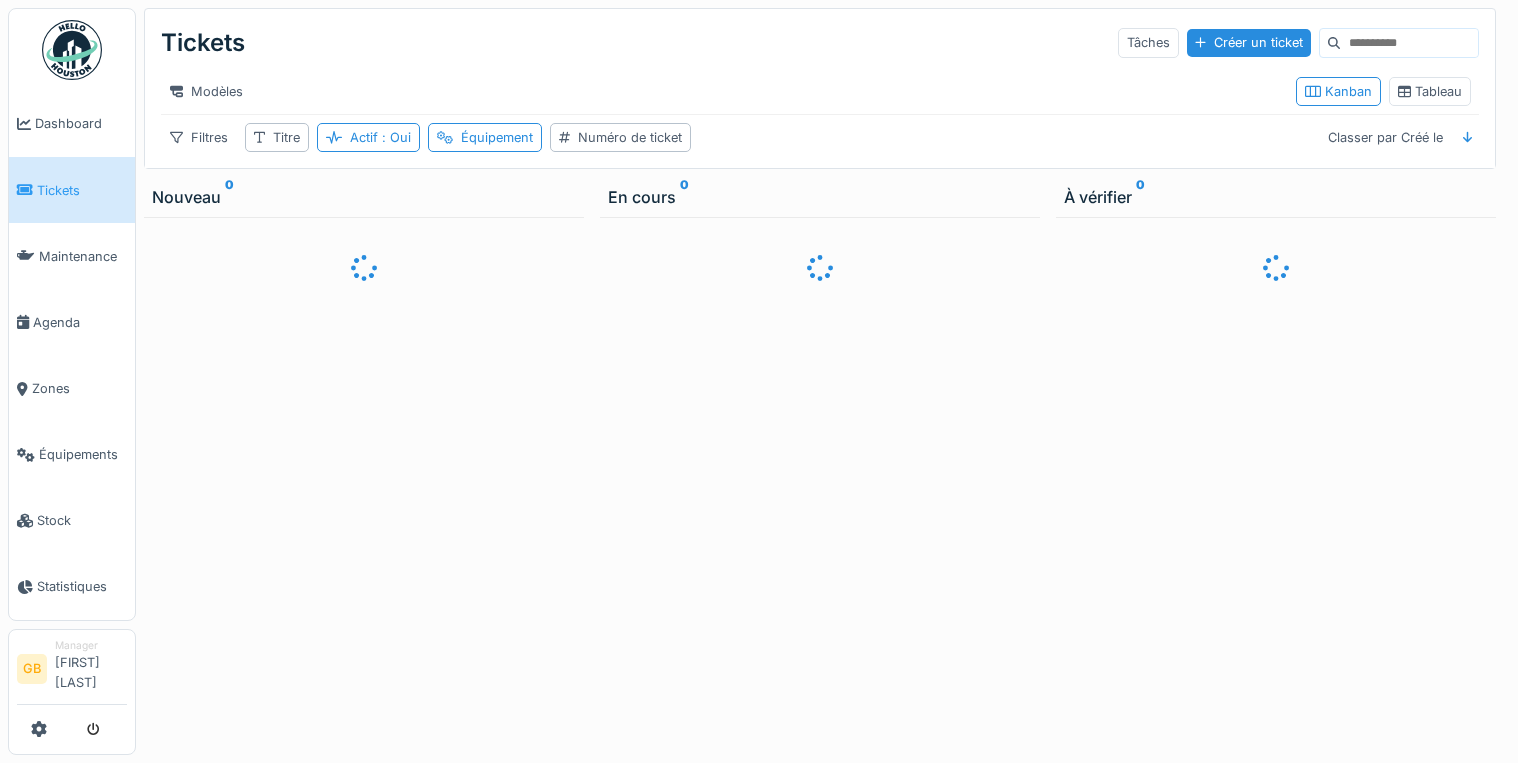 scroll, scrollTop: 0, scrollLeft: 0, axis: both 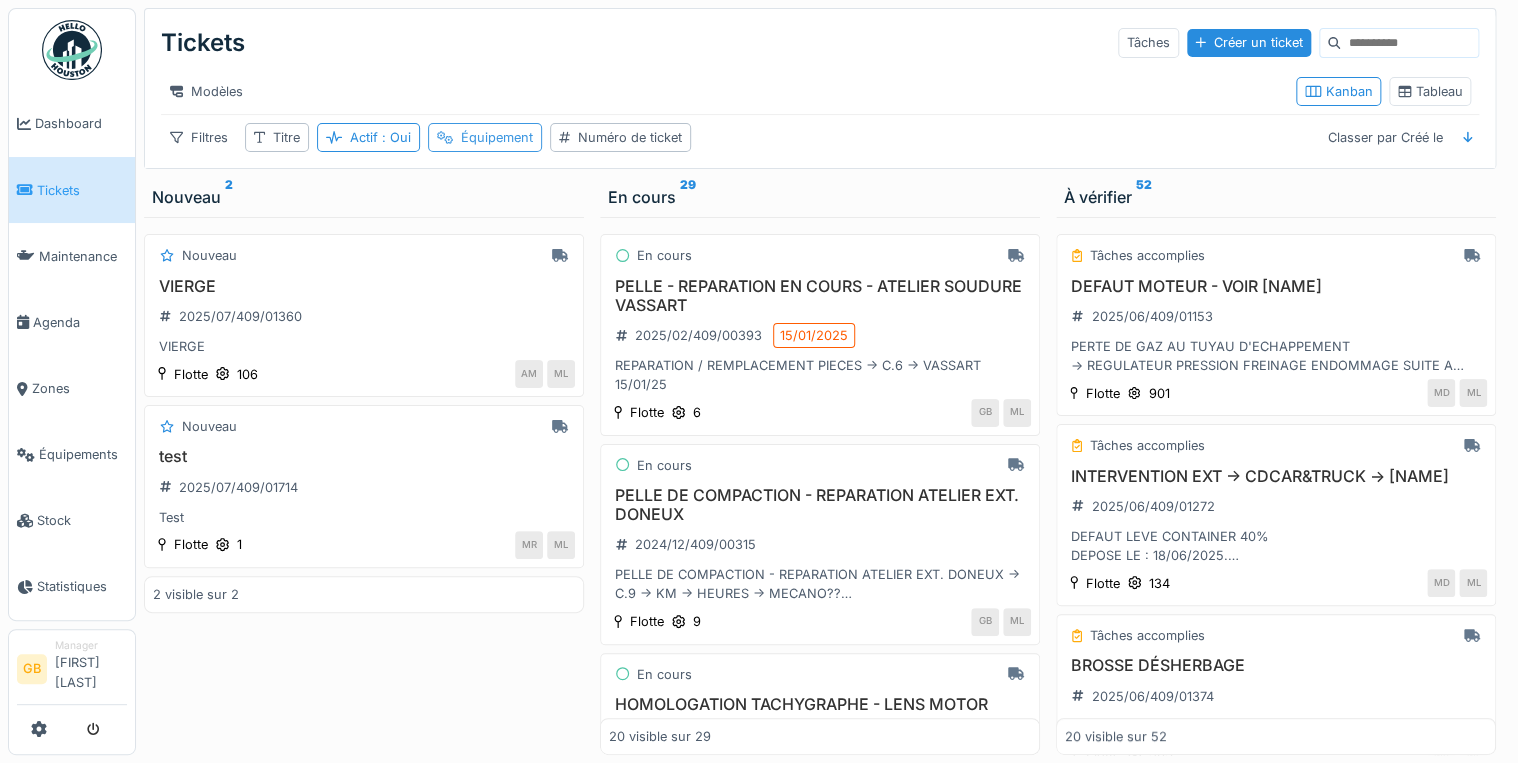 click on "Équipement" at bounding box center [497, 137] 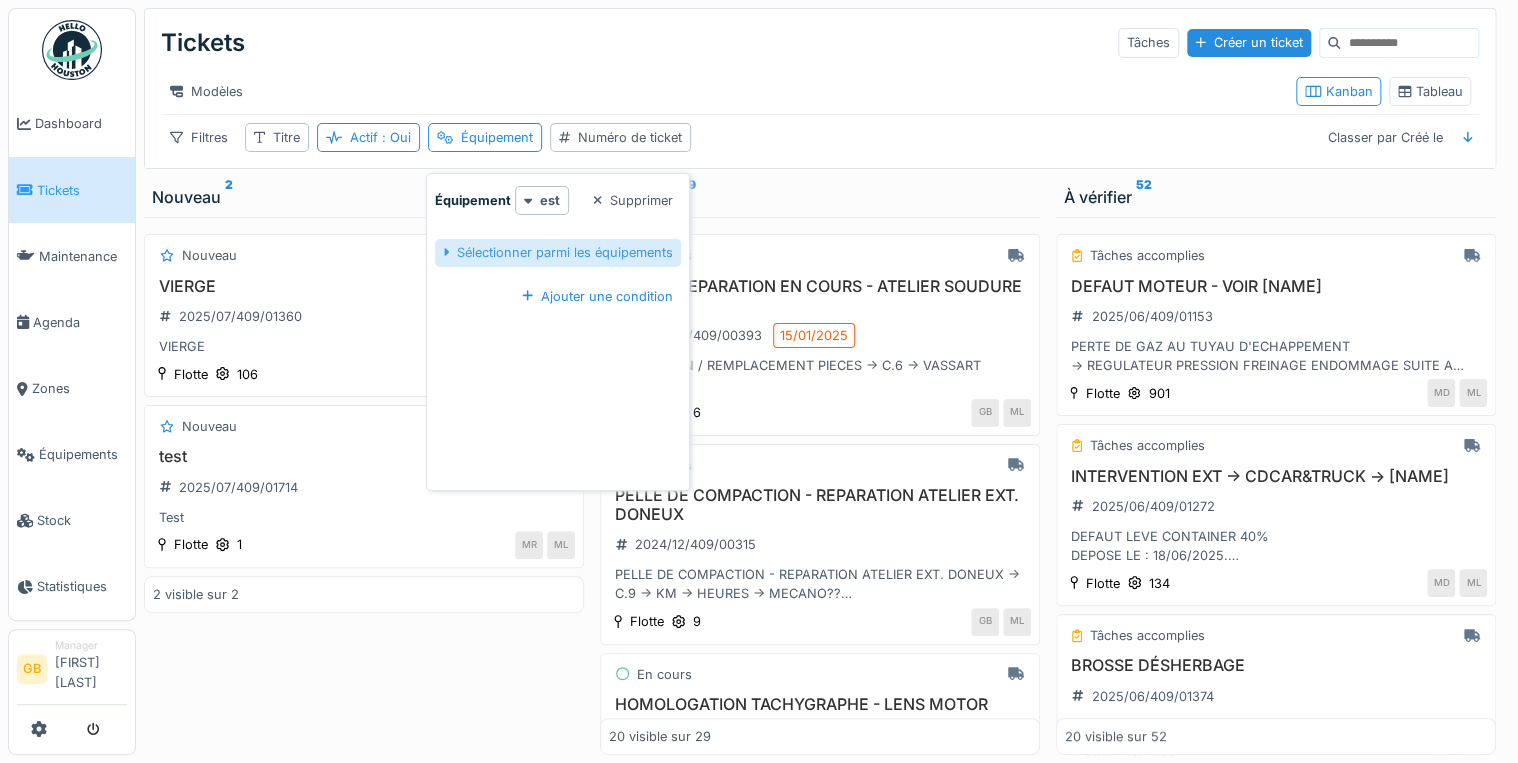 click on "Sélectionner parmi les équipements" at bounding box center (558, 252) 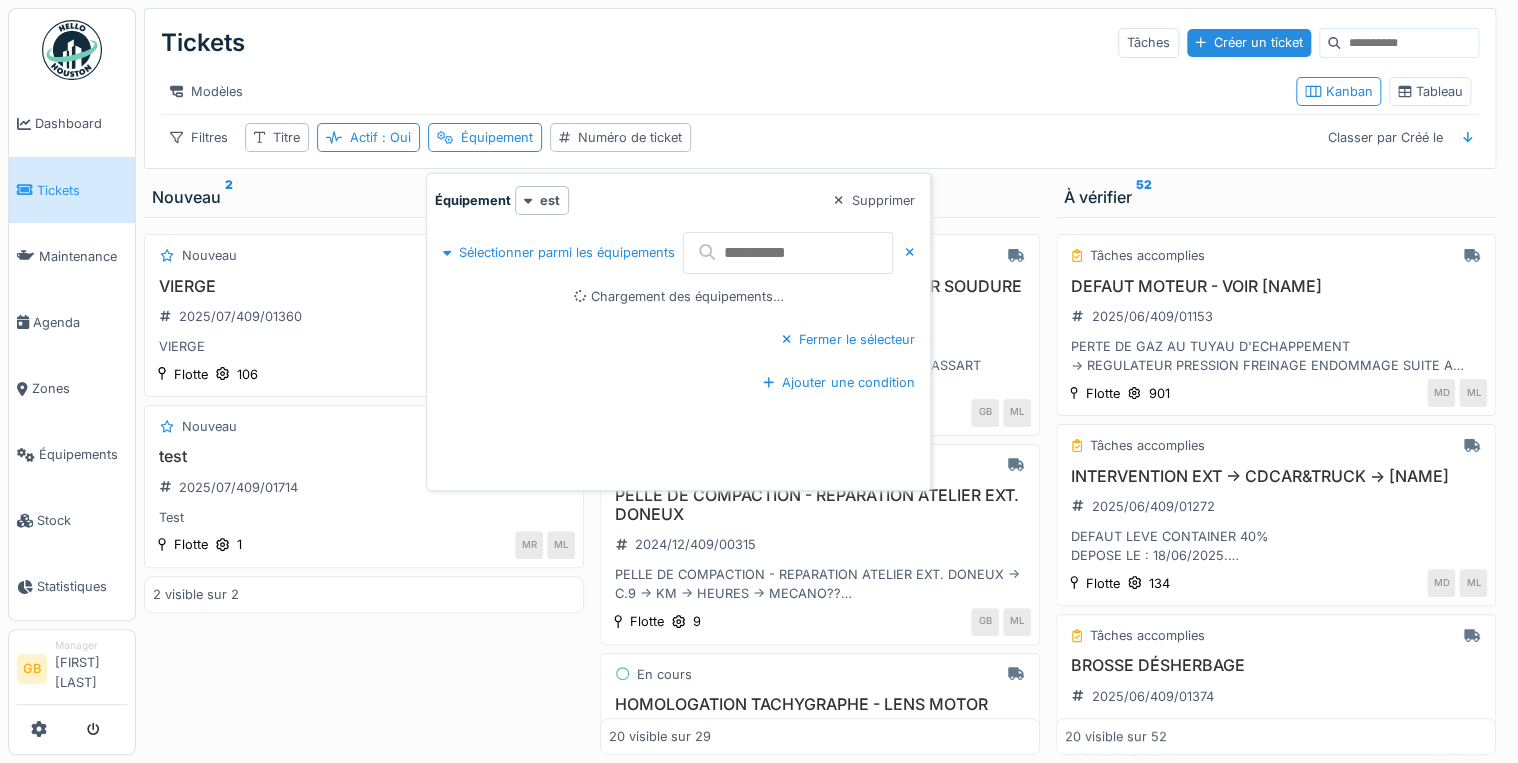 click at bounding box center [788, 253] 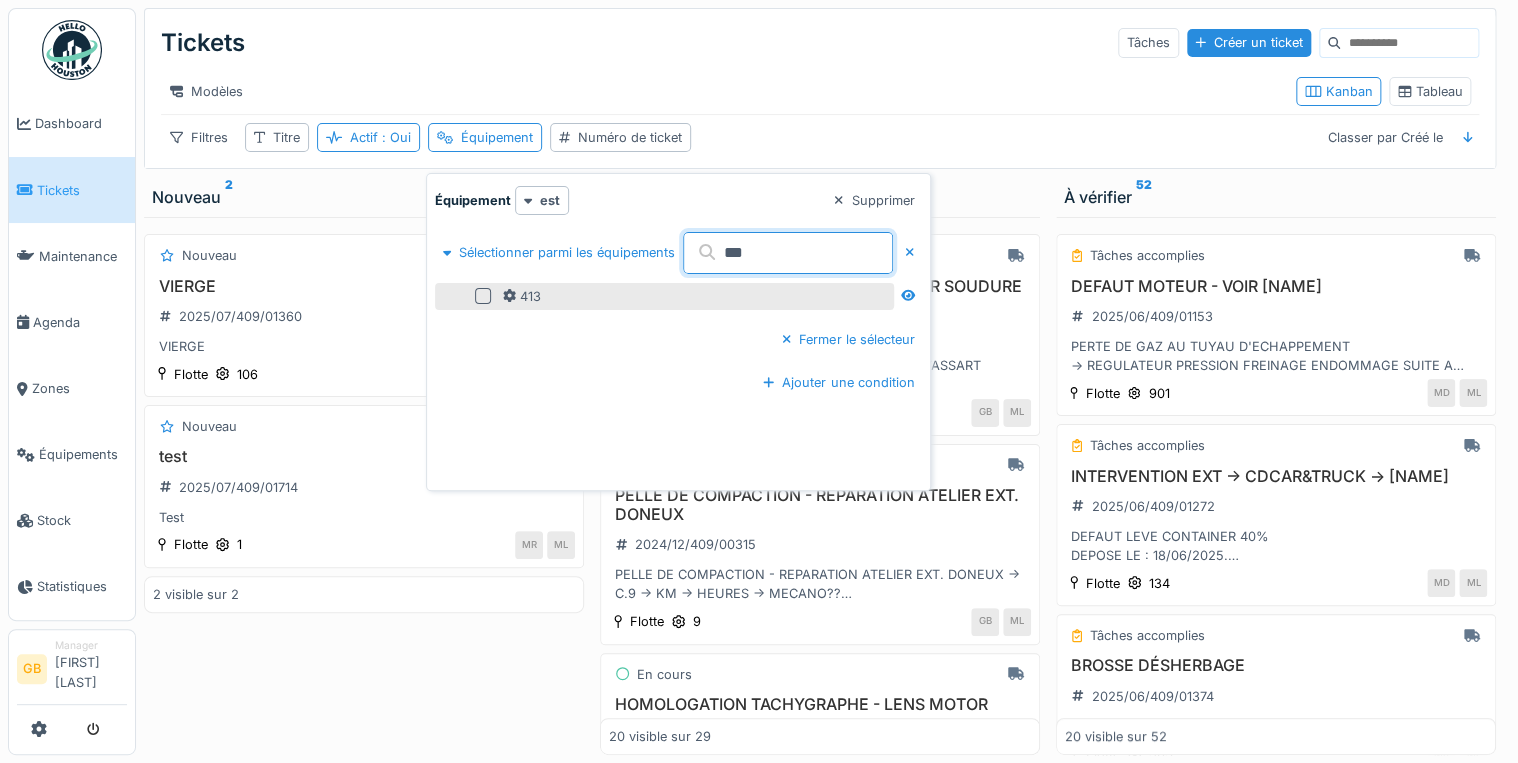 type on "***" 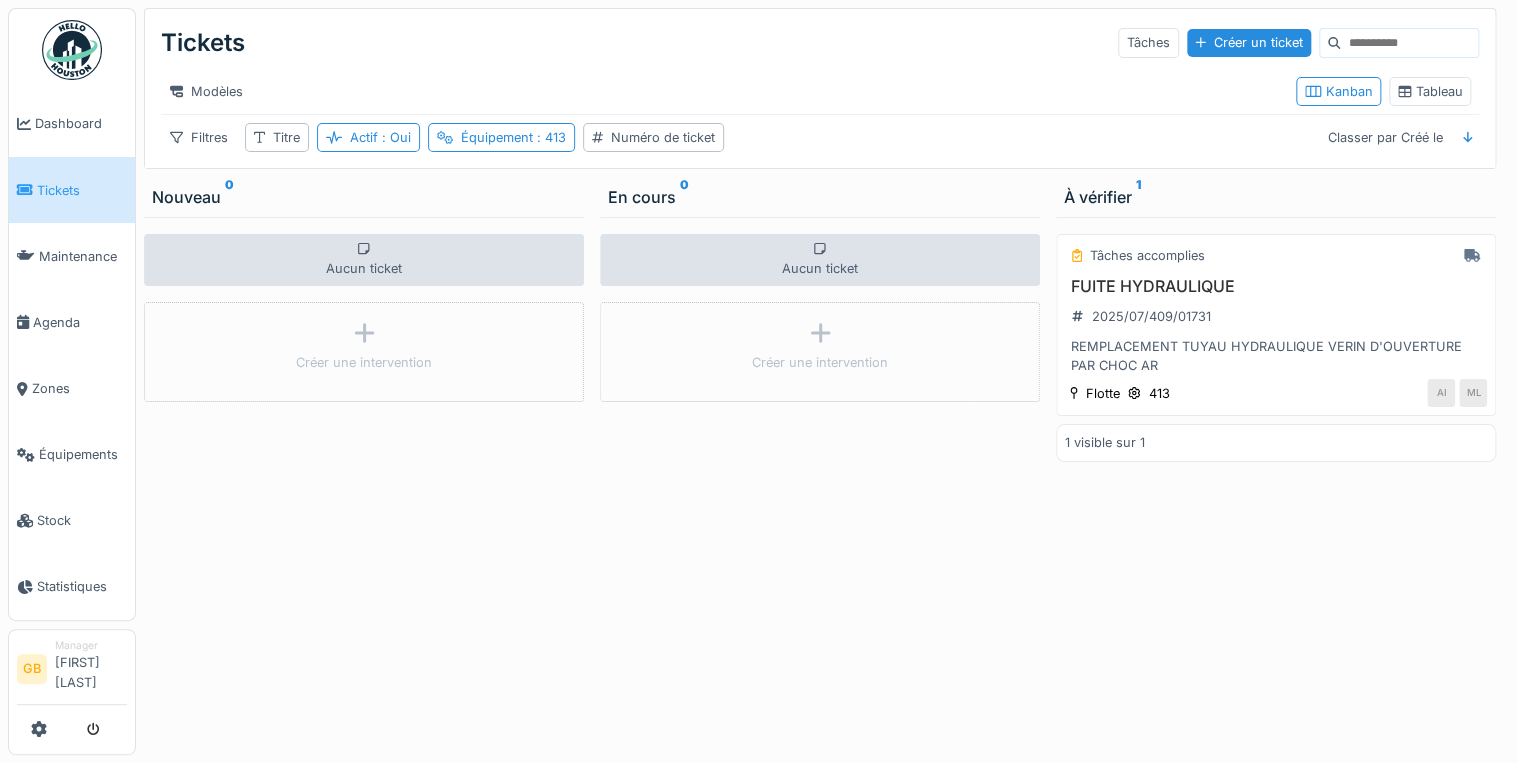 click on "Aucun ticket Créer une intervention" at bounding box center (820, 486) 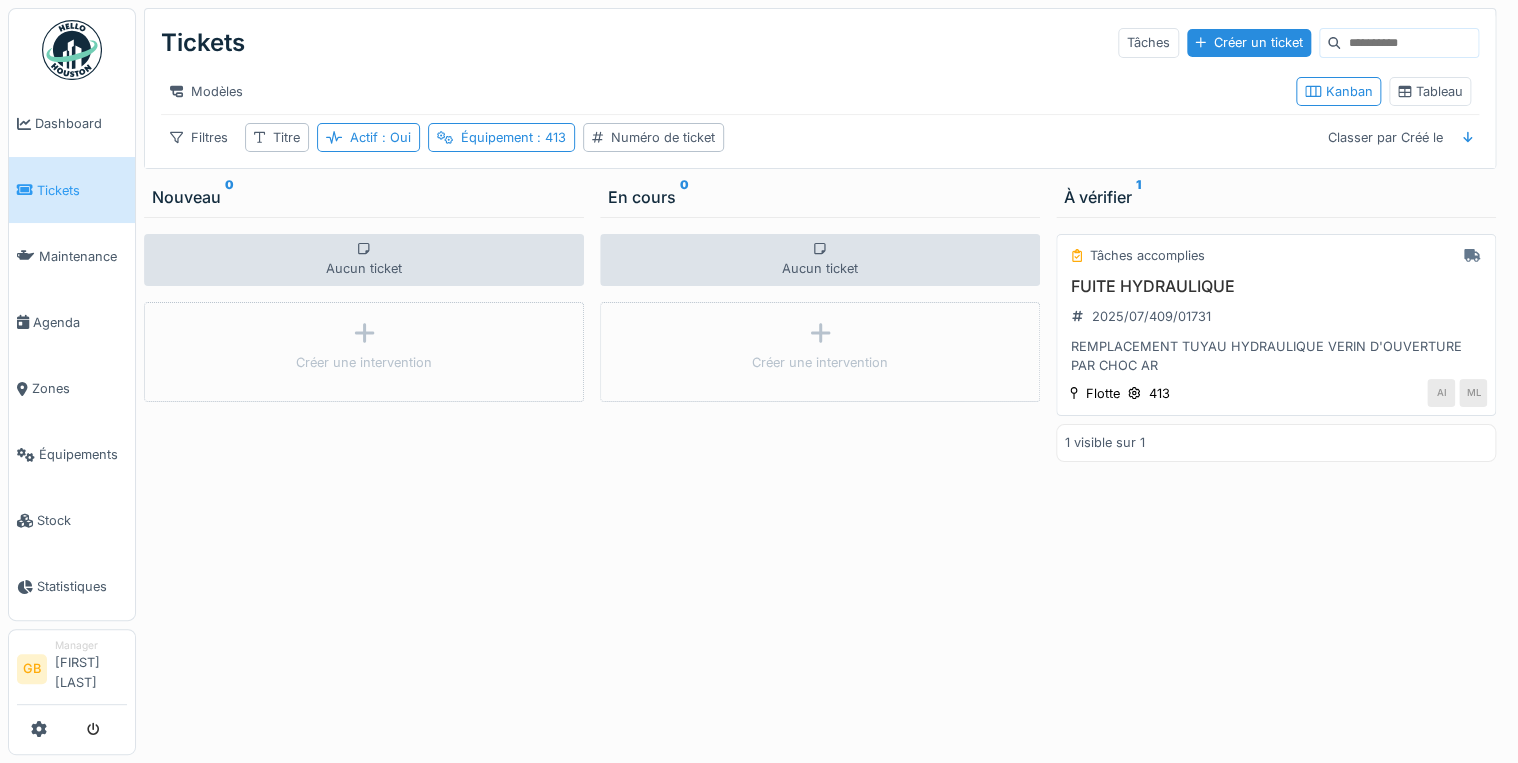 click on "Tâches accomplies FUITE HYDRAULIQUE  2025/07/409/01731 REMPLACEMENT TUYAU HYDRAULIQUE VERIN D'OUVERTURE PAR CHOC AR Flotte 413 AI ML" at bounding box center [1276, 325] 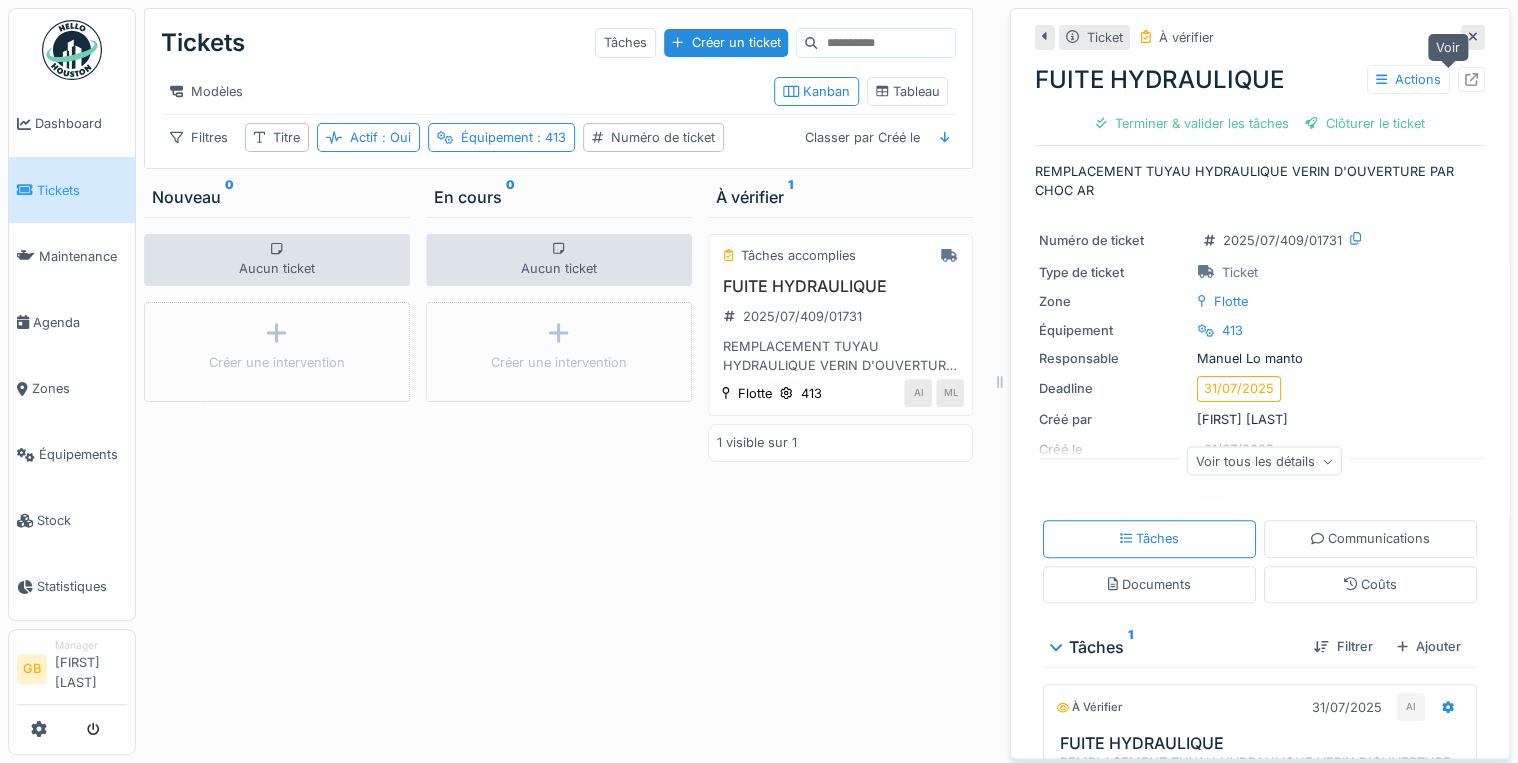 click 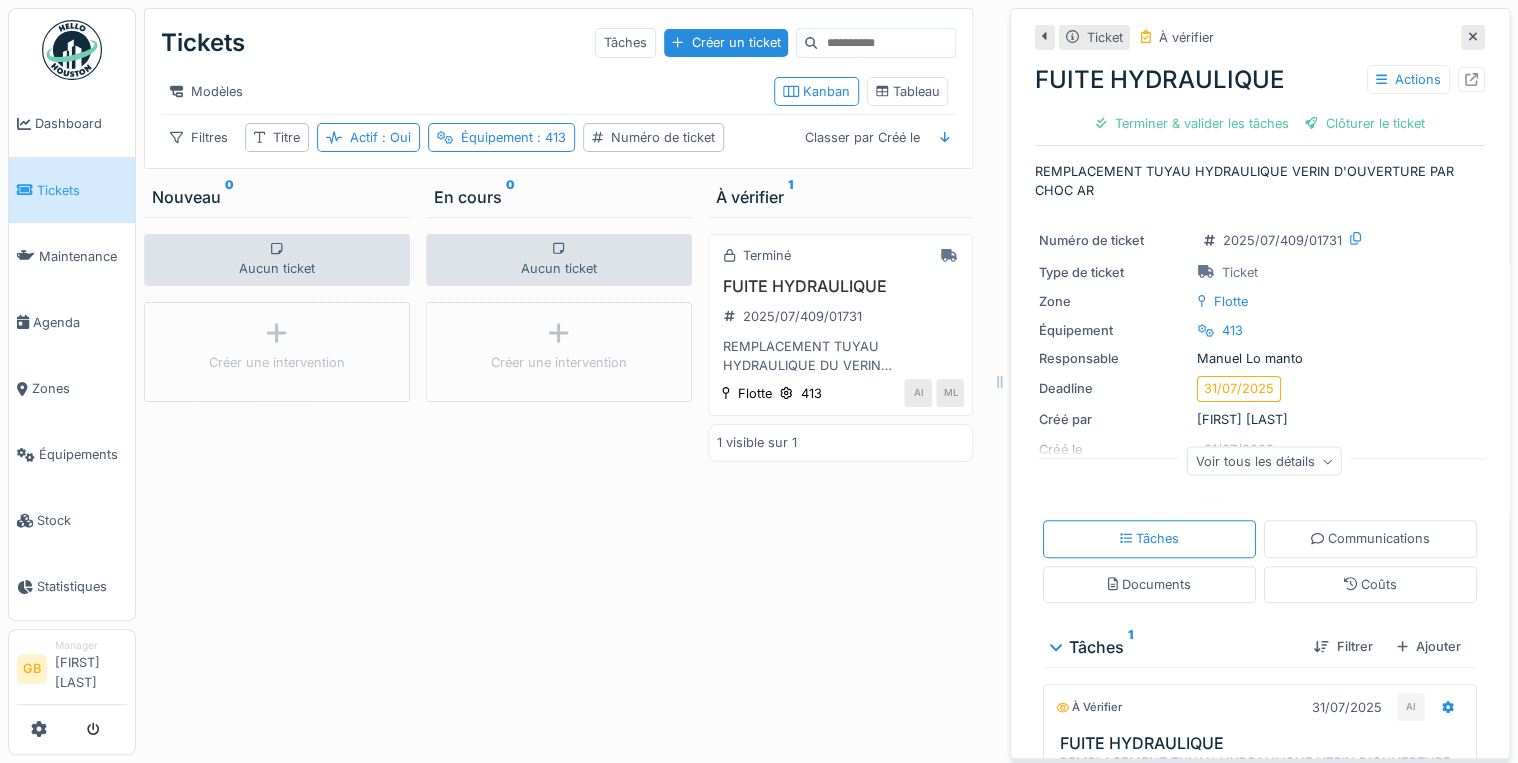 click 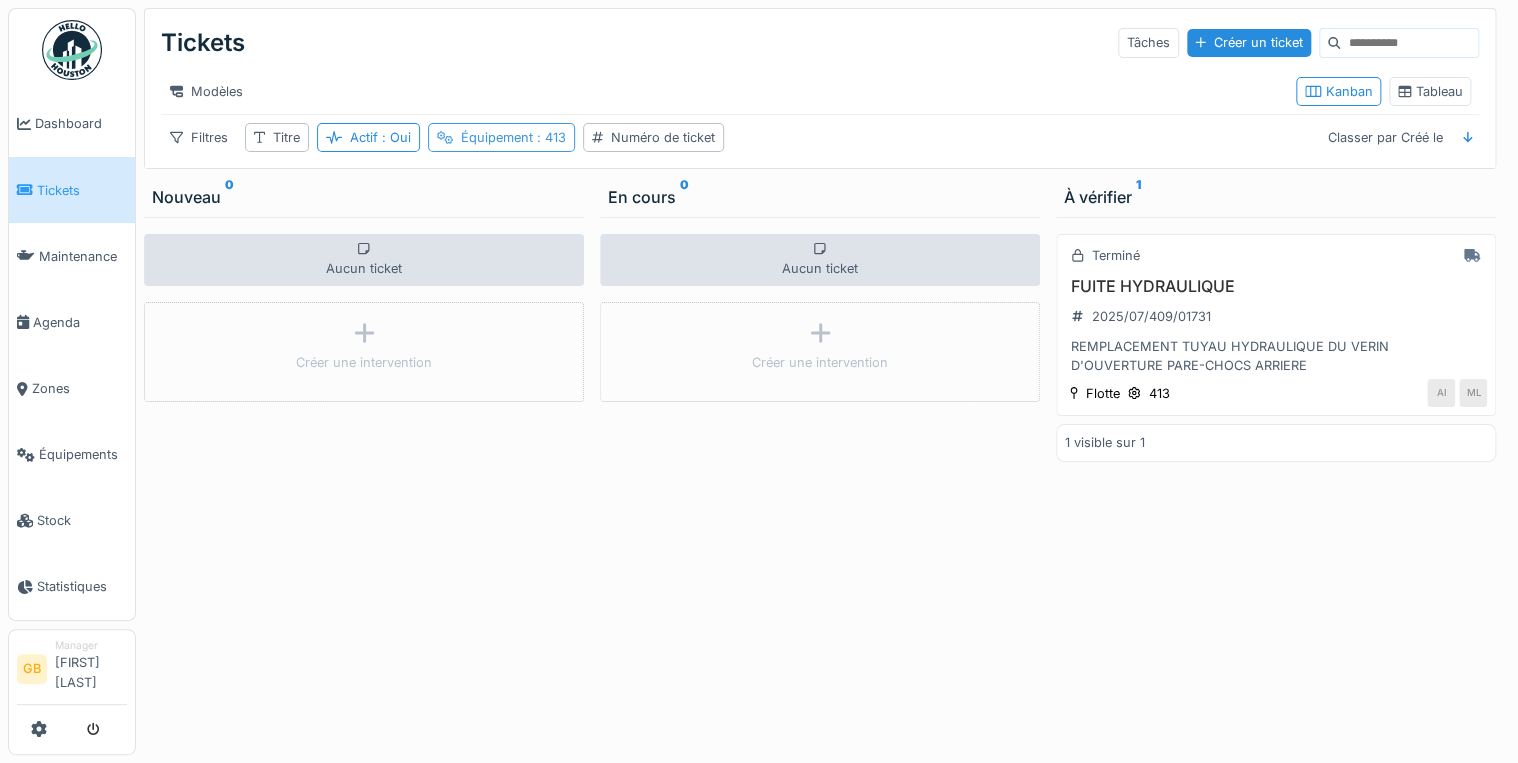 click on "Équipement   :   413" at bounding box center [501, 137] 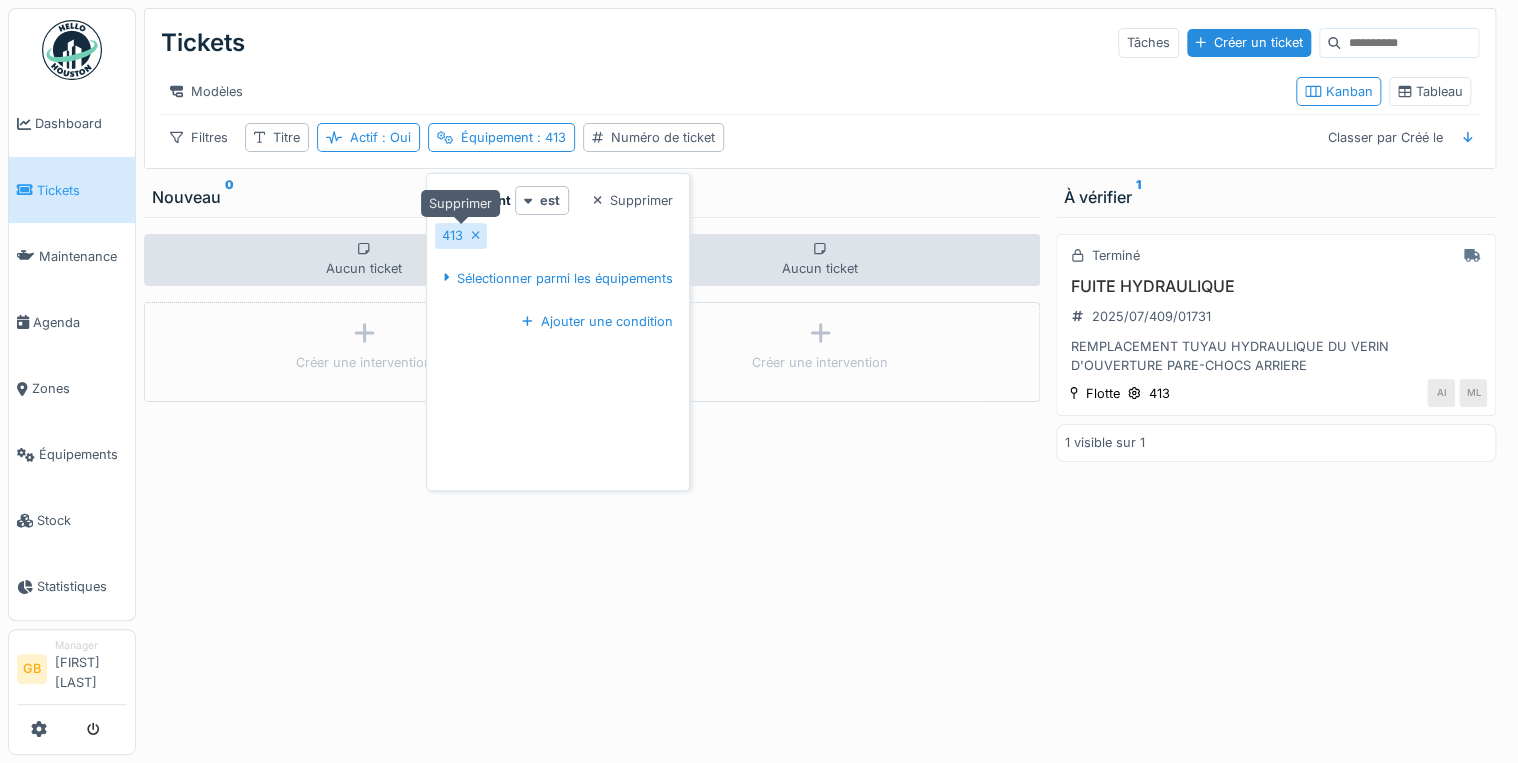click 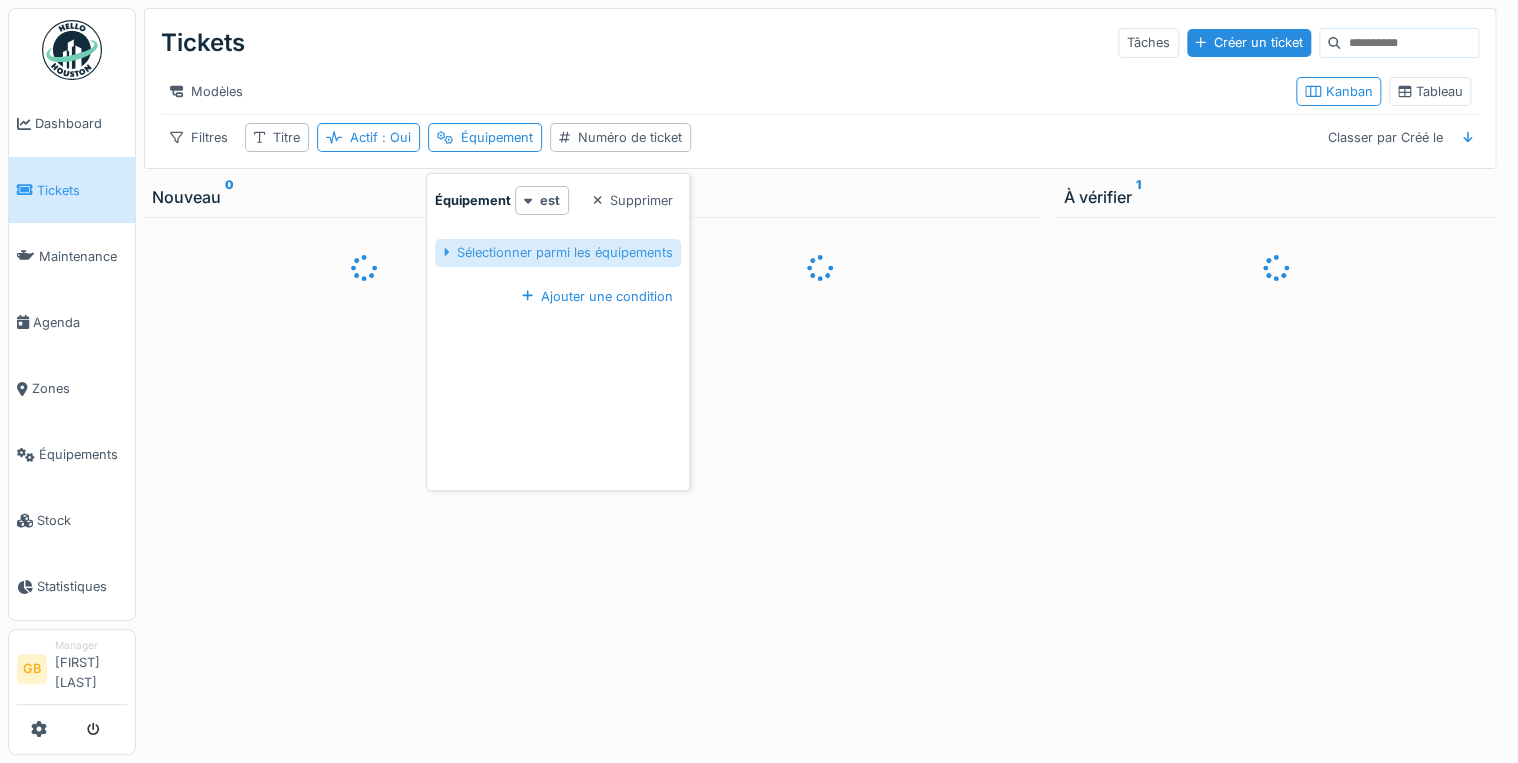 click on "Sélectionner parmi les équipements" at bounding box center [558, 252] 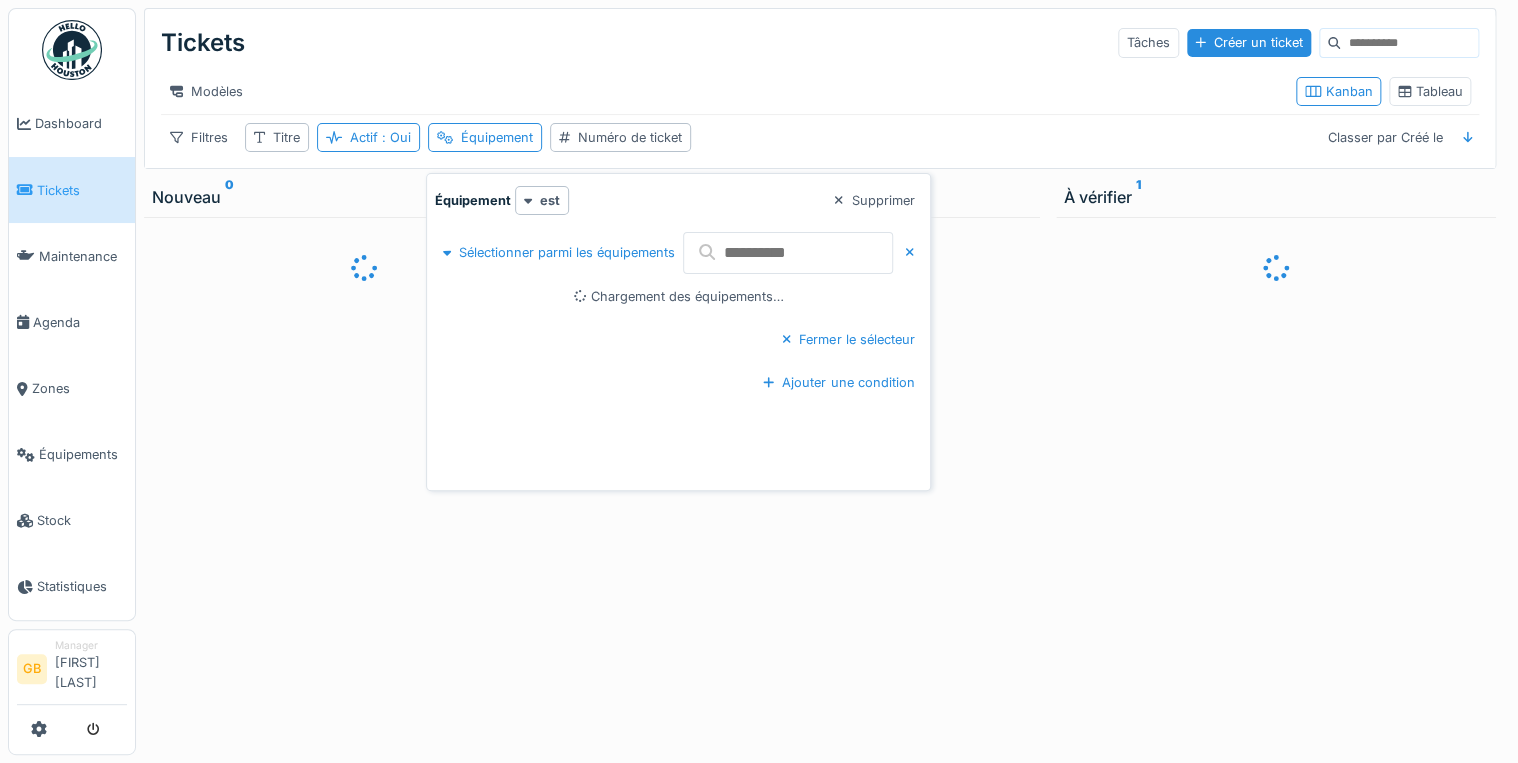 click at bounding box center (788, 253) 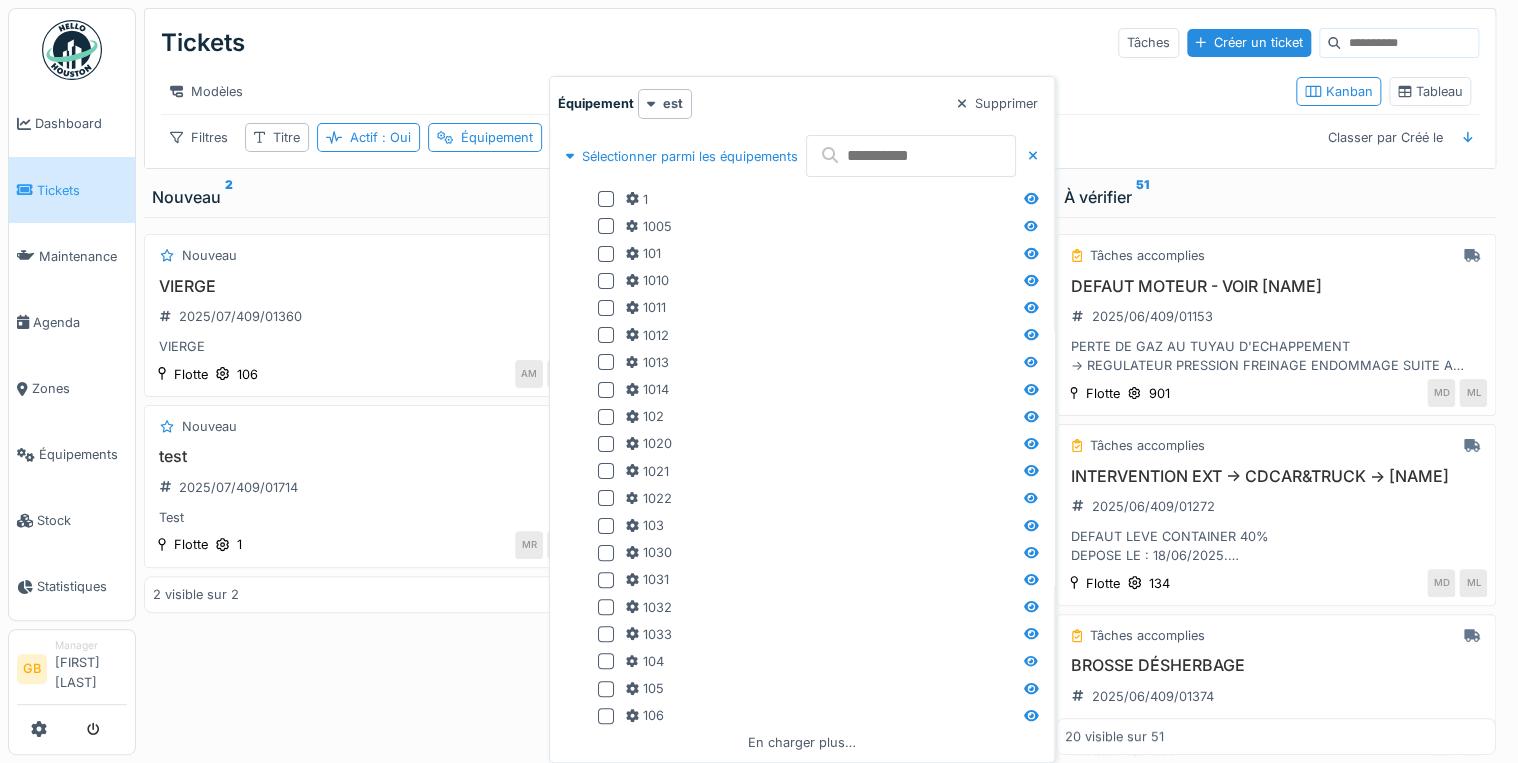 click on "Tickets Tâches Créer un ticket Modèles   Kanban   Tableau Filtres Titre Actif   :   Oui Équipement Numéro de ticket Classer par Créé le" at bounding box center [820, 88] 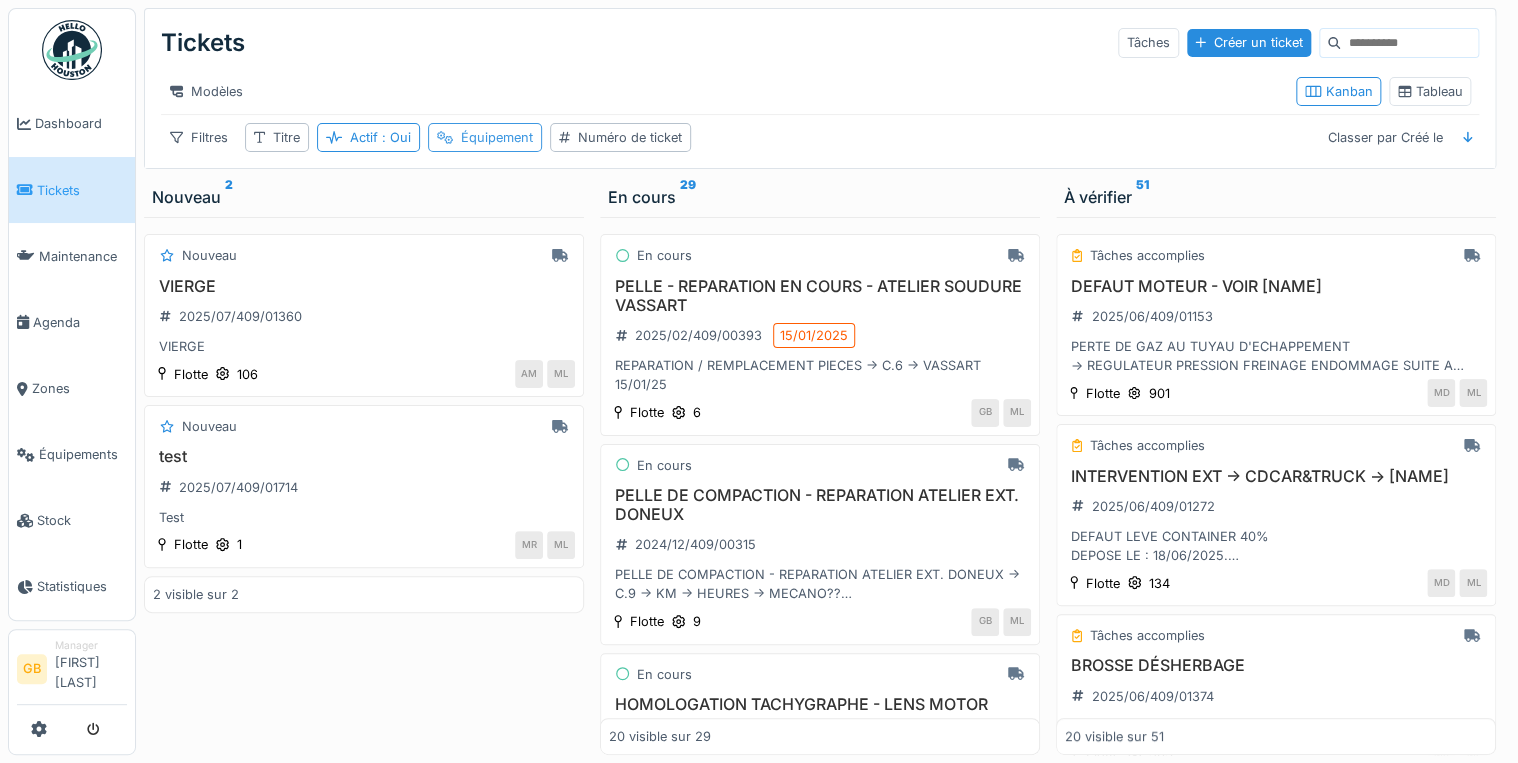 click on "Équipement" at bounding box center (497, 137) 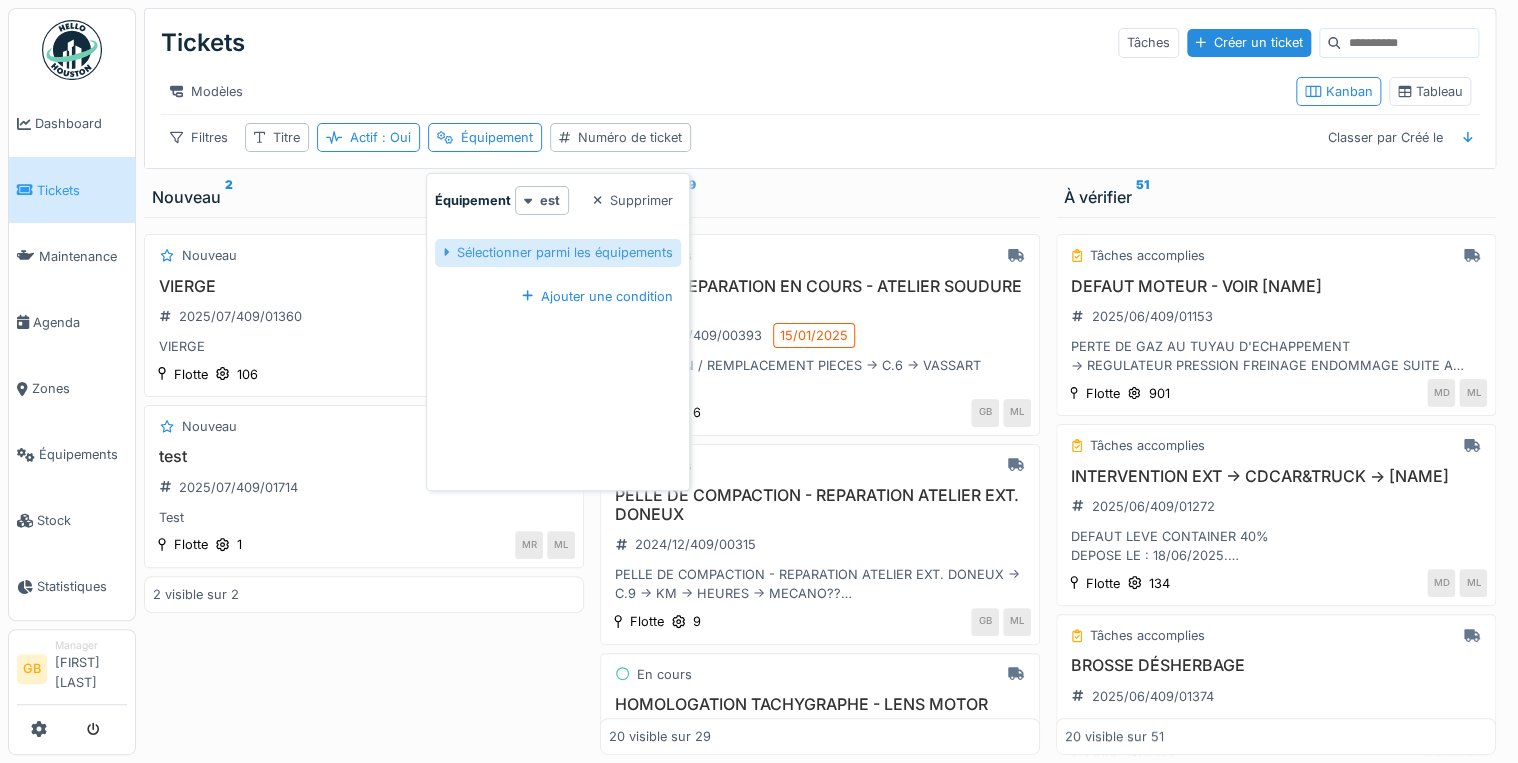 click on "Sélectionner parmi les équipements" at bounding box center (558, 252) 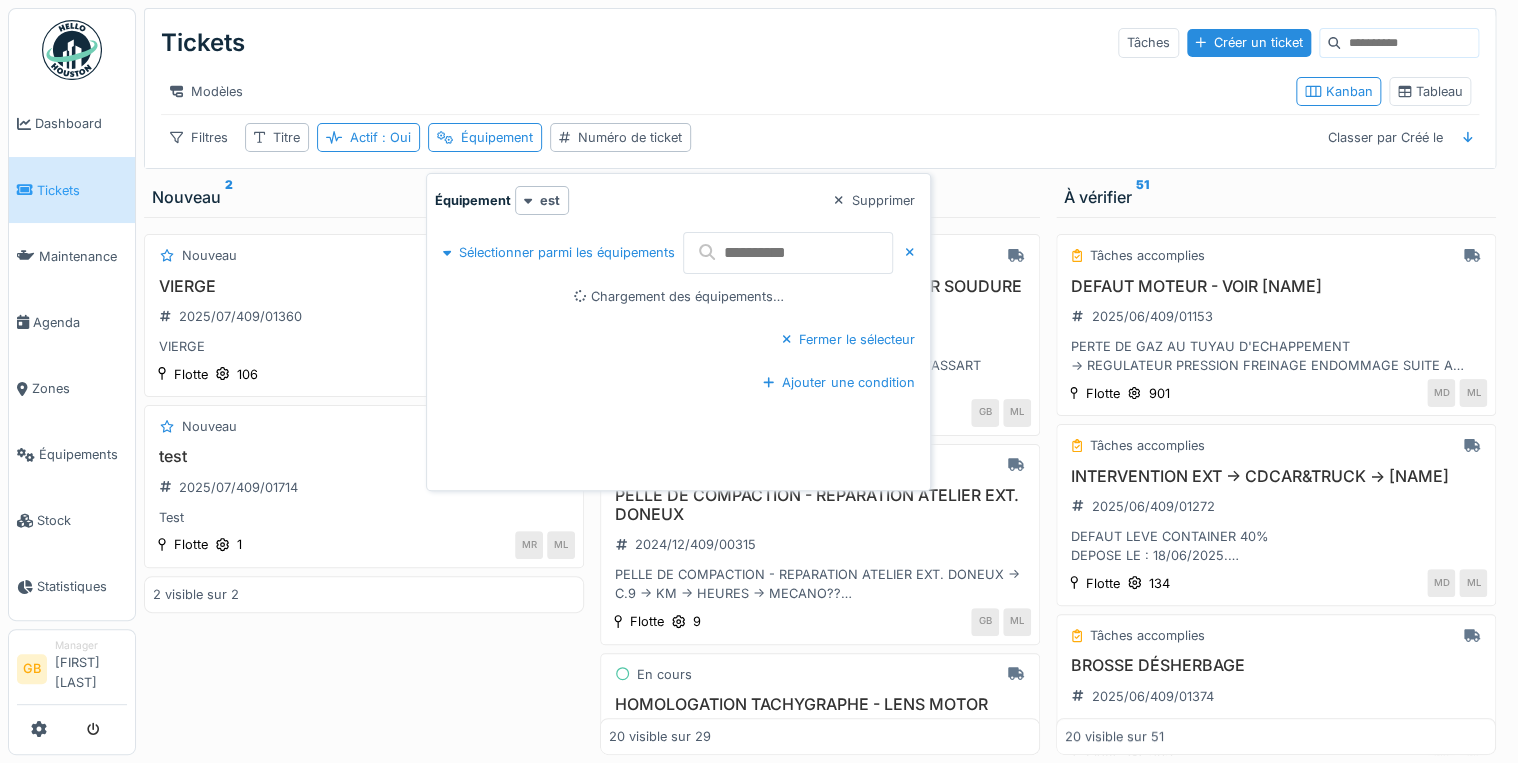click at bounding box center (788, 253) 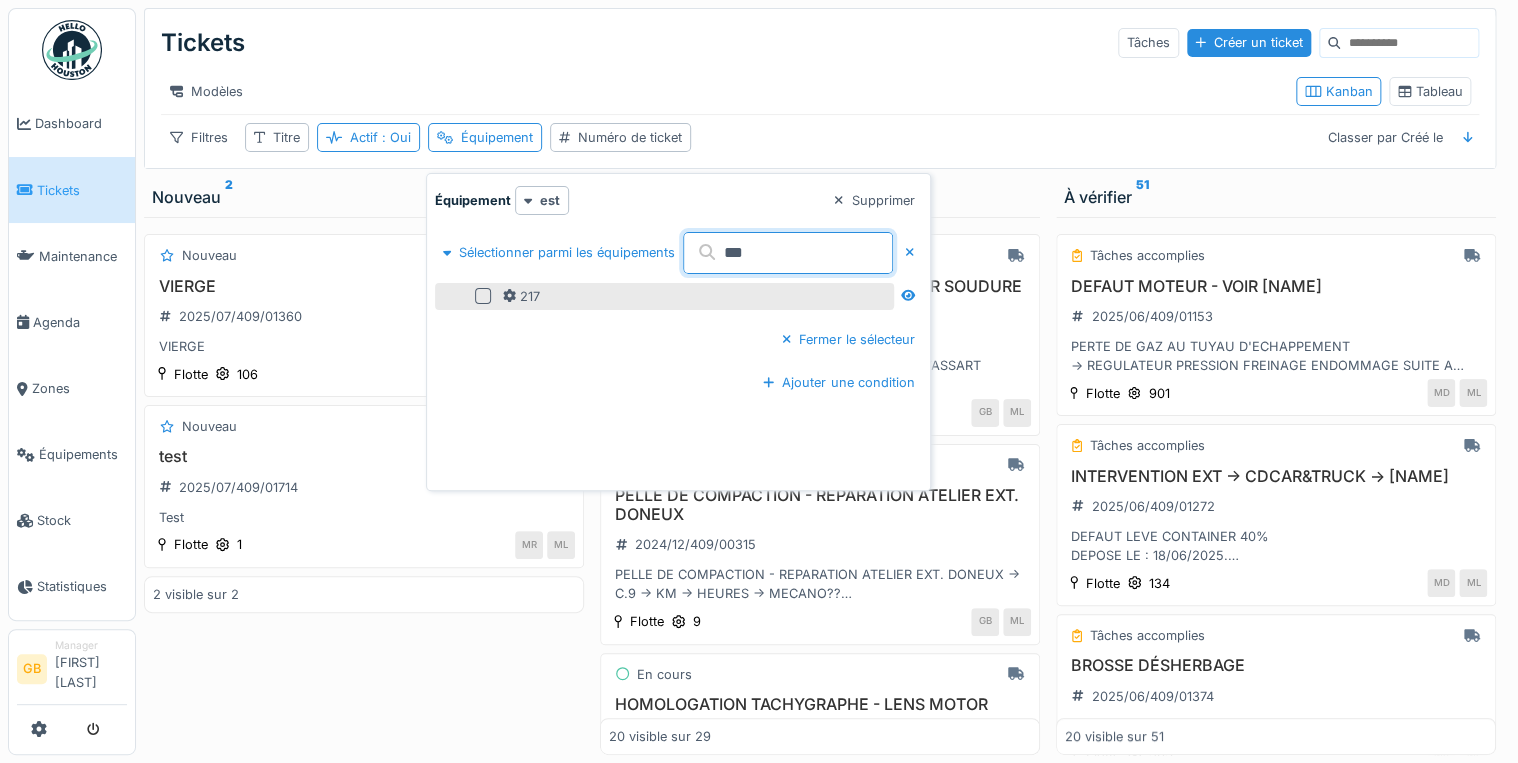type on "***" 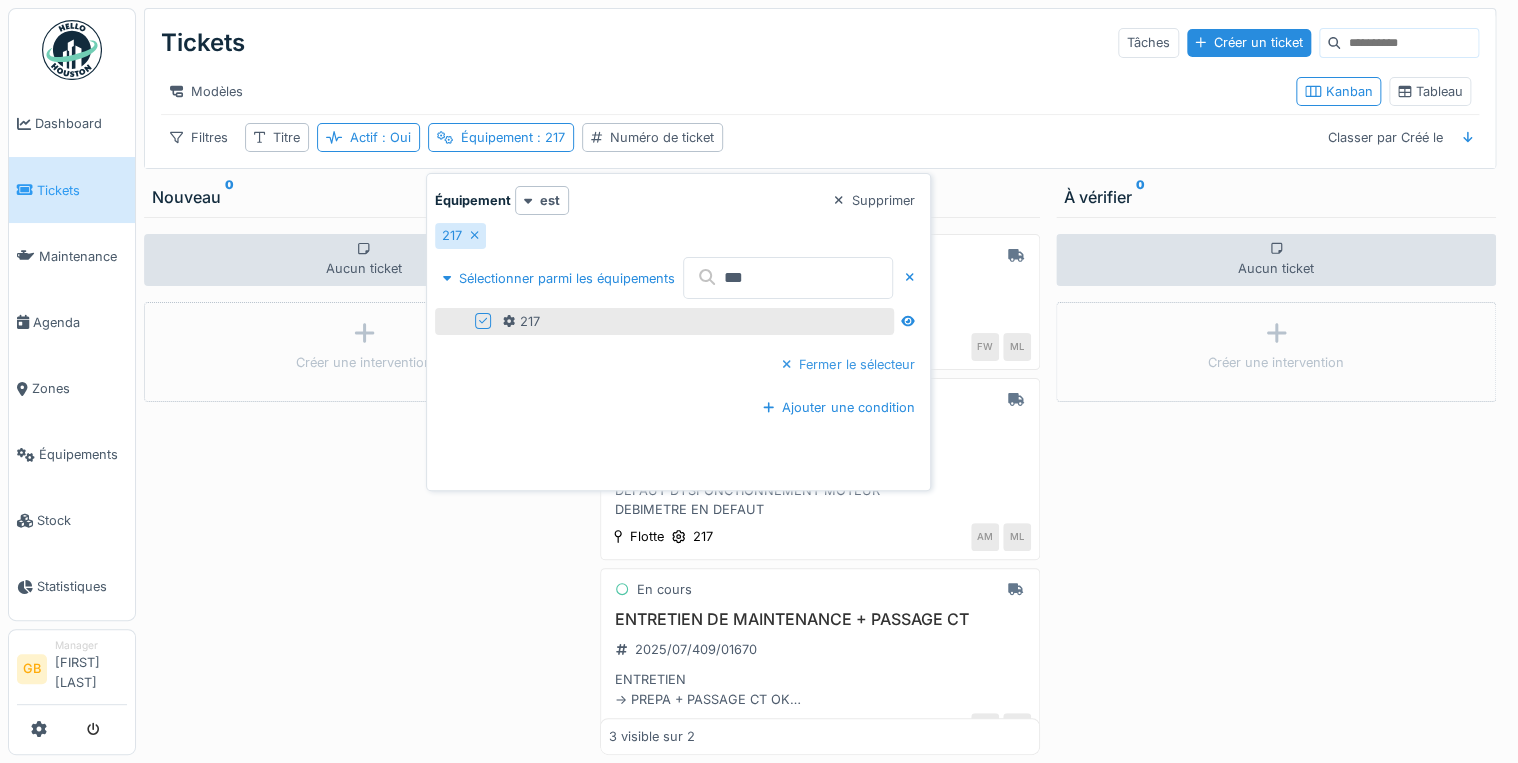 click on "Fermer le sélecteur" at bounding box center [848, 364] 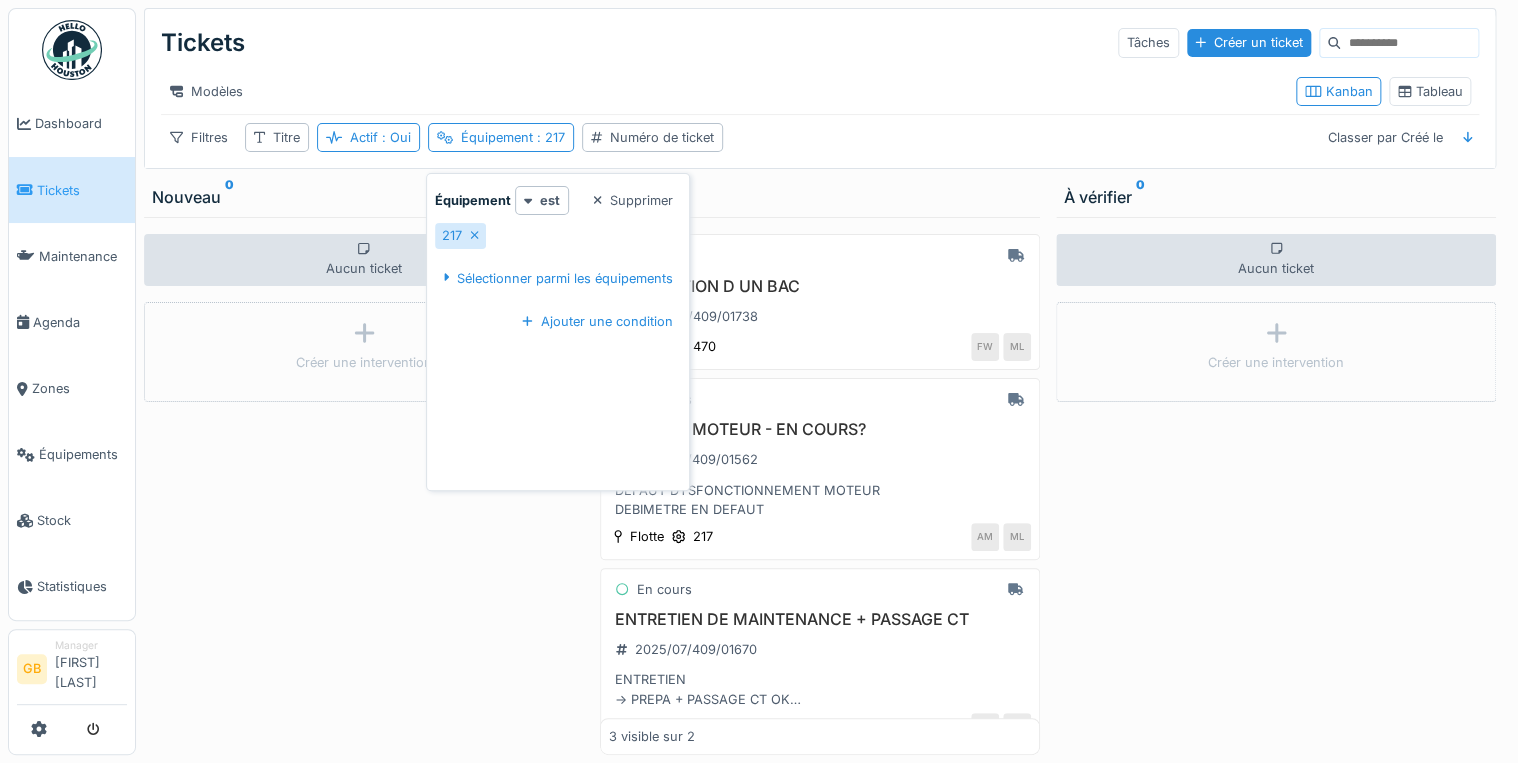 click on "Aucun ticket Créer une intervention" at bounding box center (364, 486) 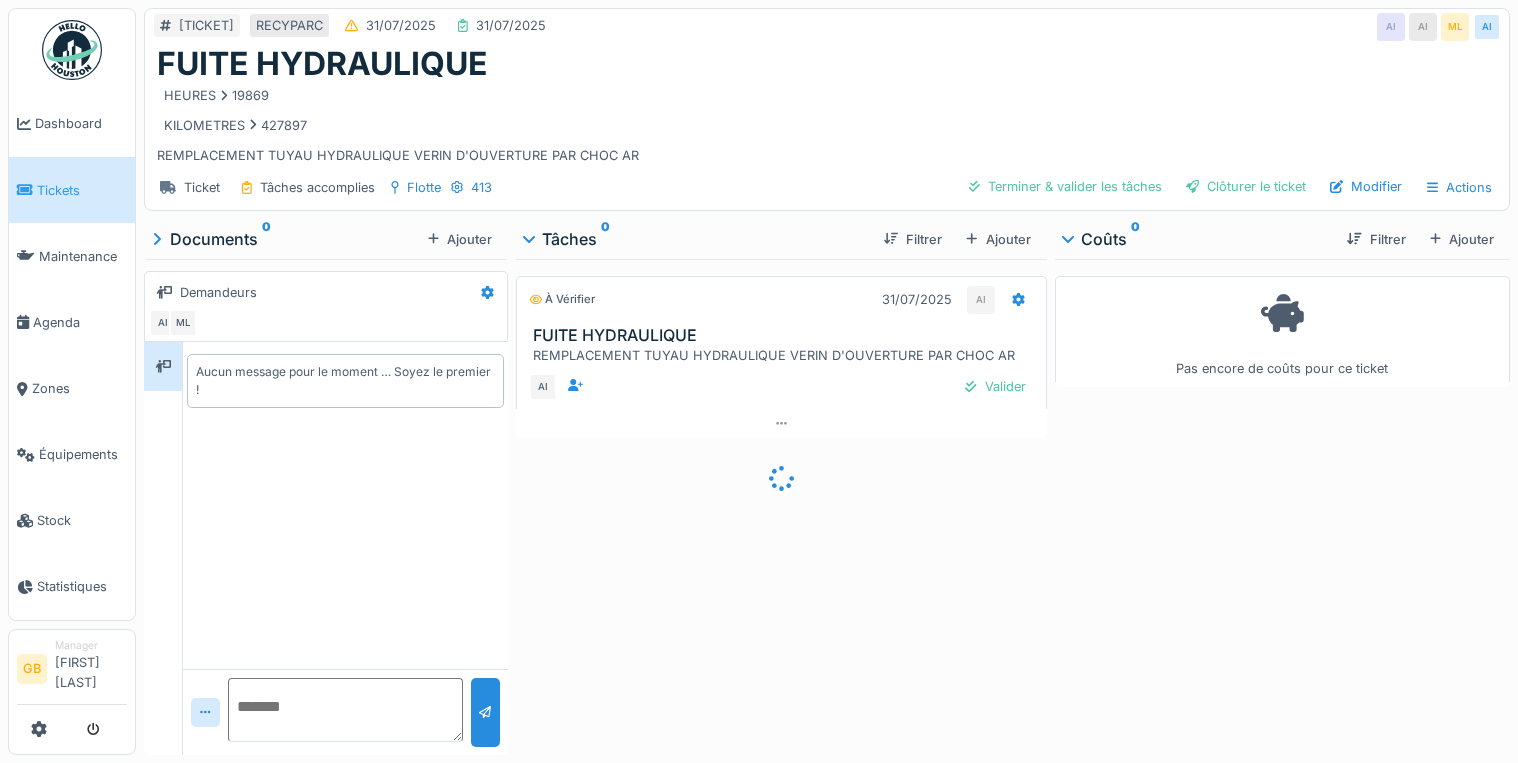 scroll, scrollTop: 0, scrollLeft: 0, axis: both 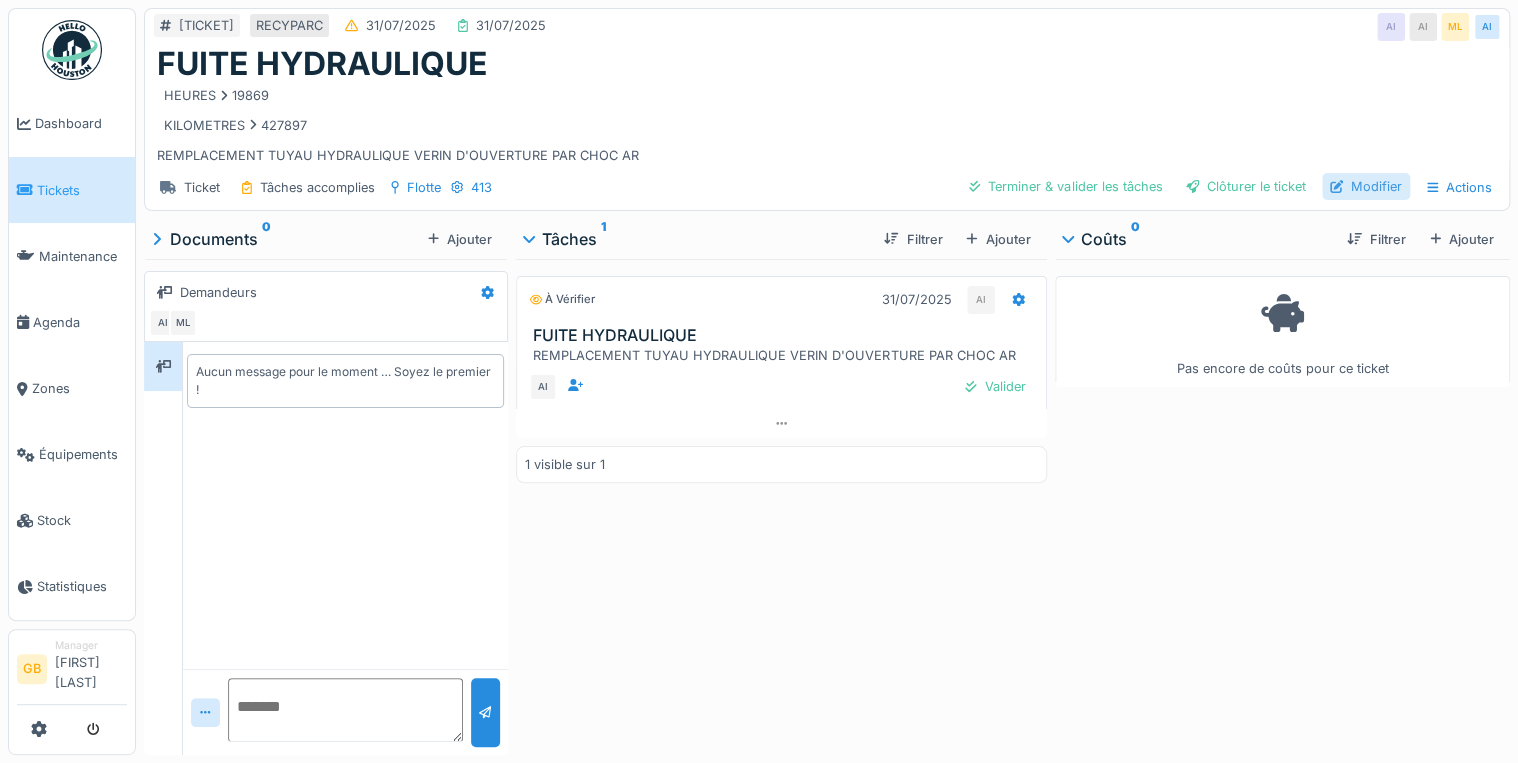 click on "Modifier" at bounding box center (1366, 186) 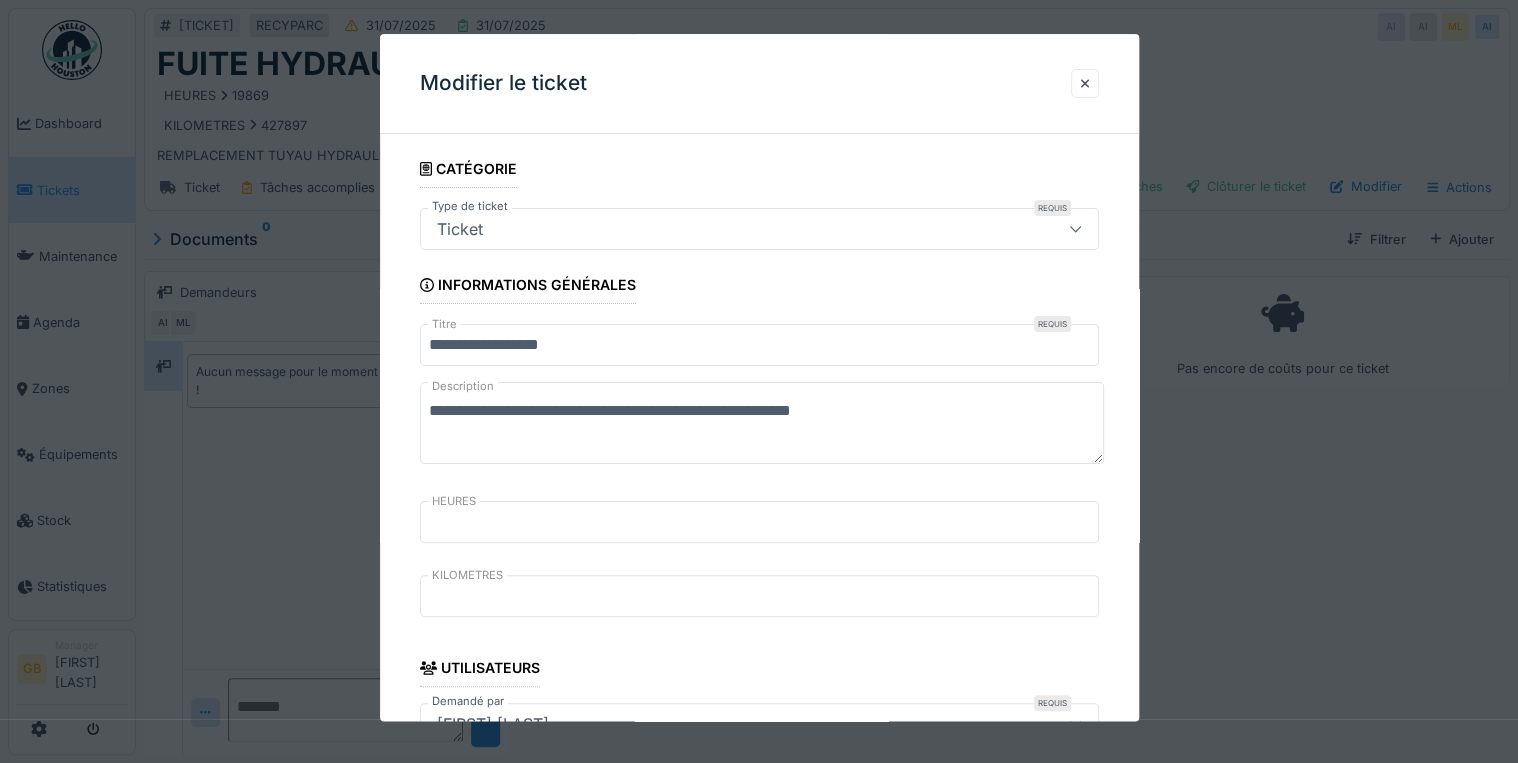 click on "**********" at bounding box center (762, 424) 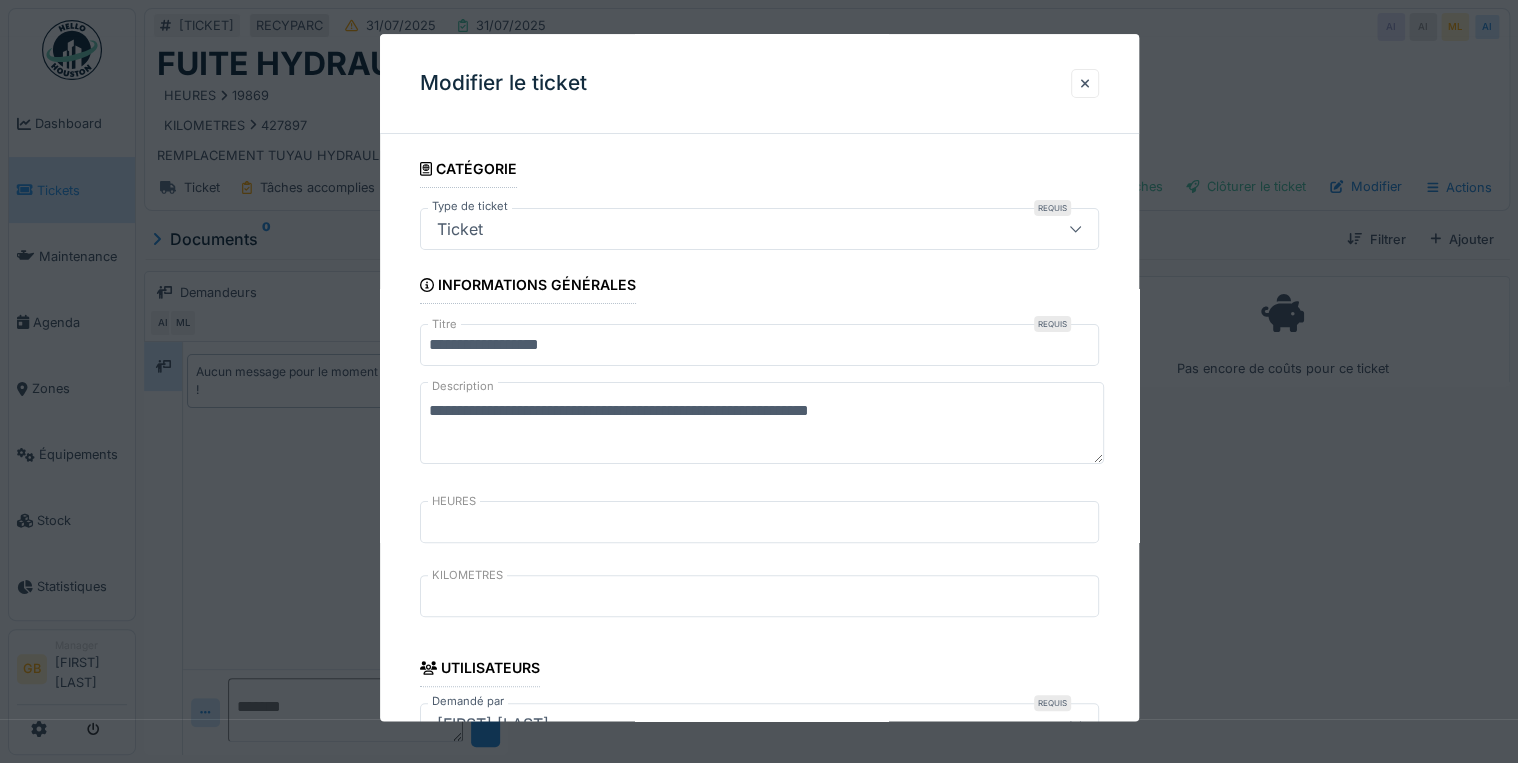 click on "**********" at bounding box center (762, 424) 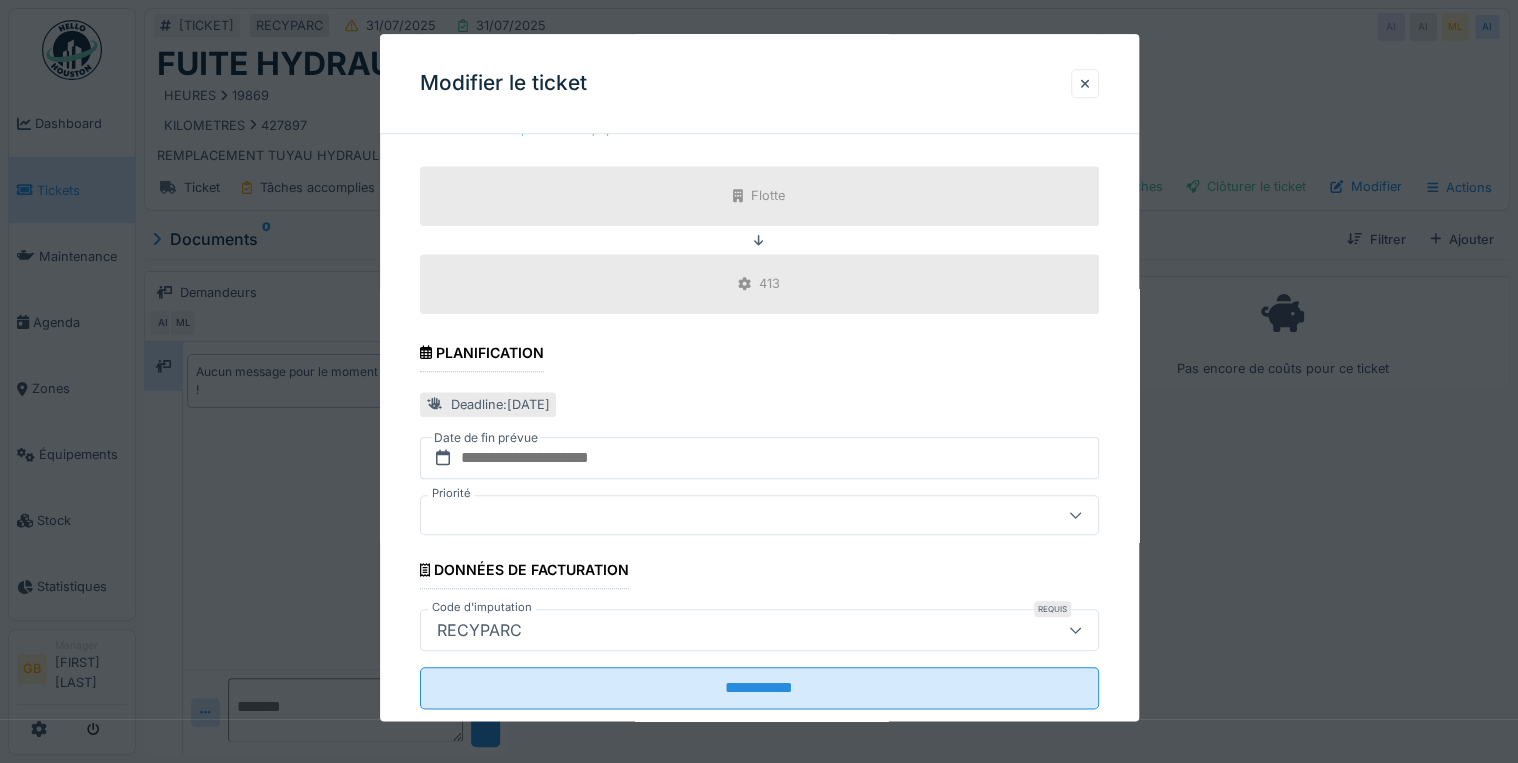 scroll, scrollTop: 798, scrollLeft: 0, axis: vertical 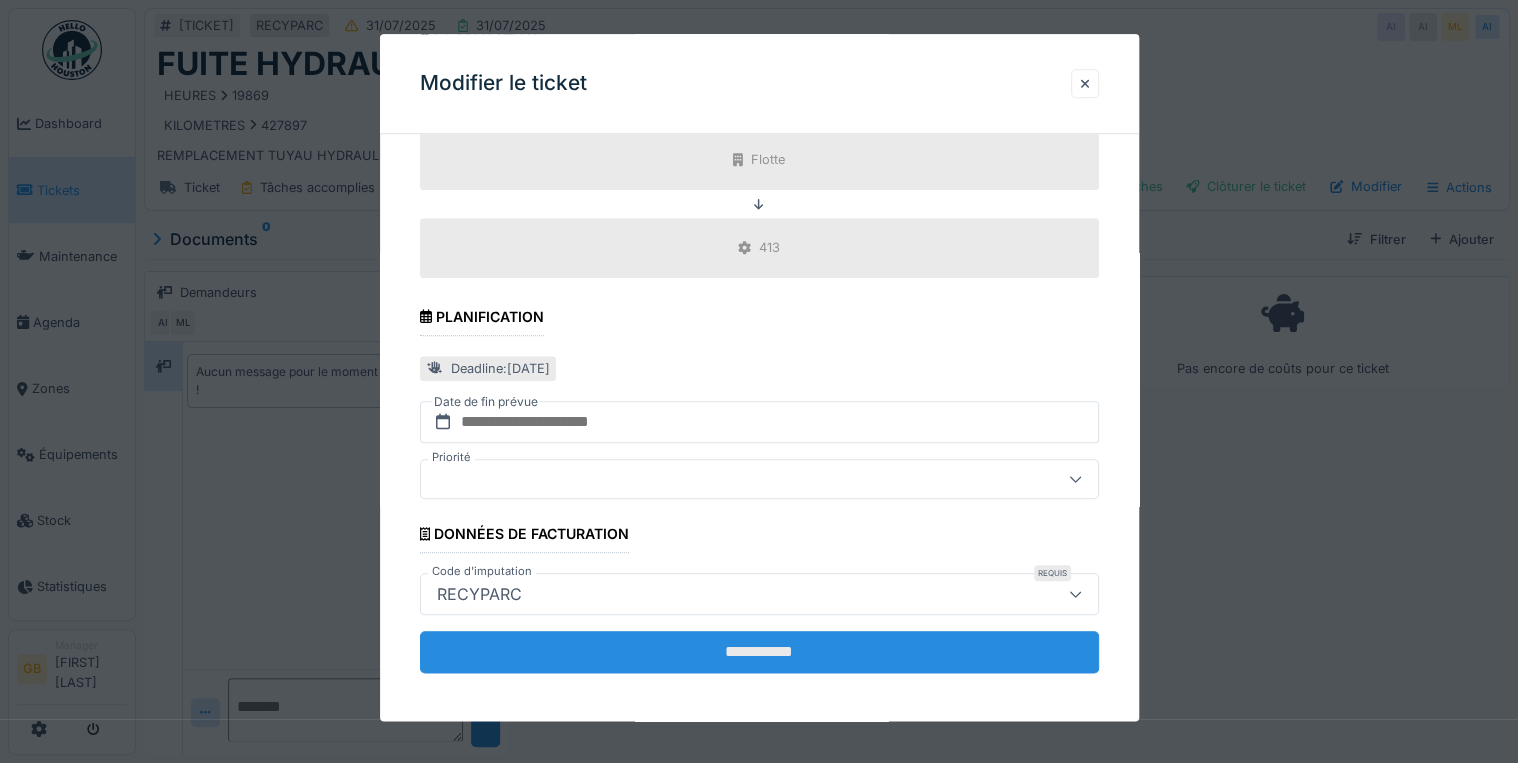 type on "**********" 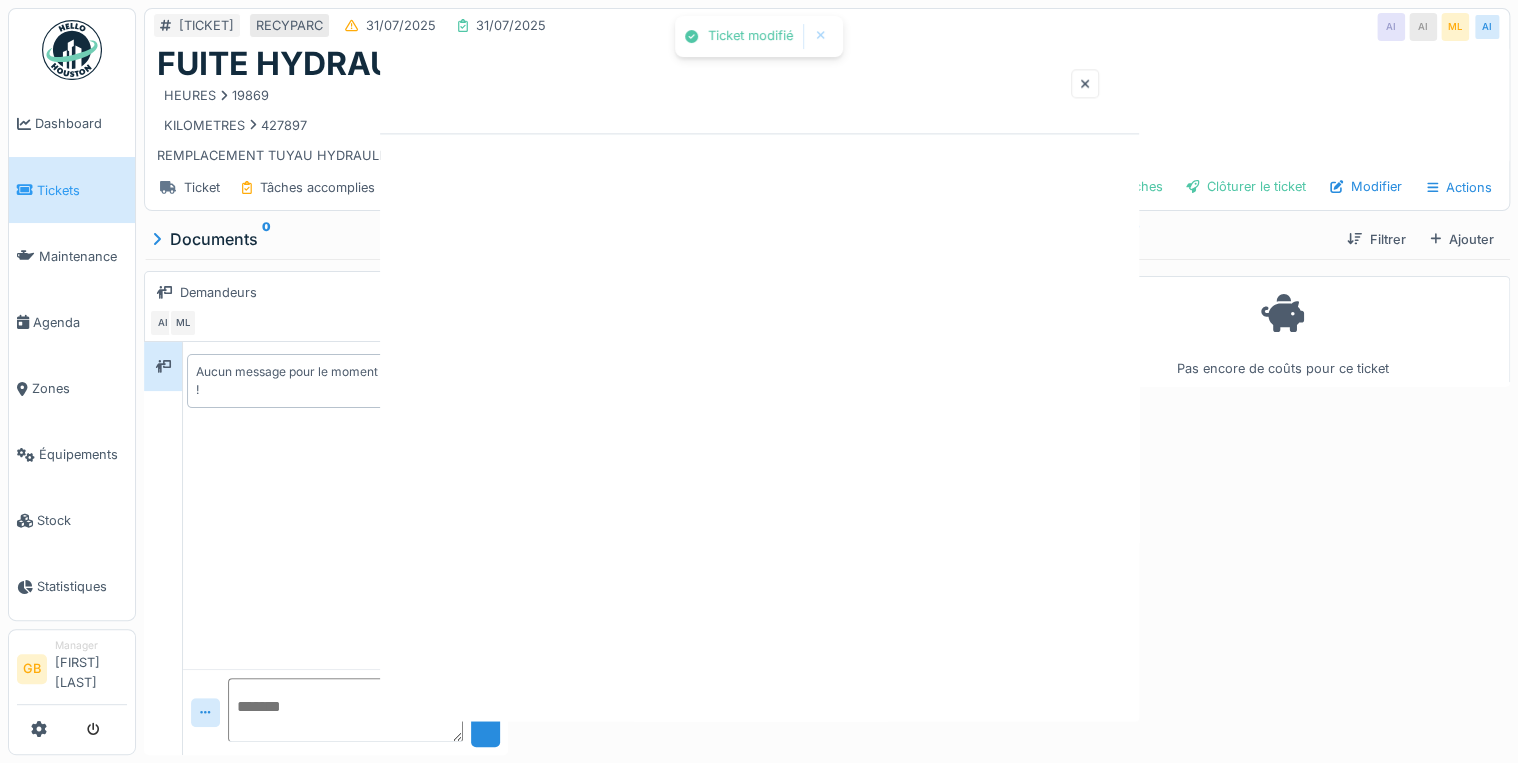 scroll, scrollTop: 0, scrollLeft: 0, axis: both 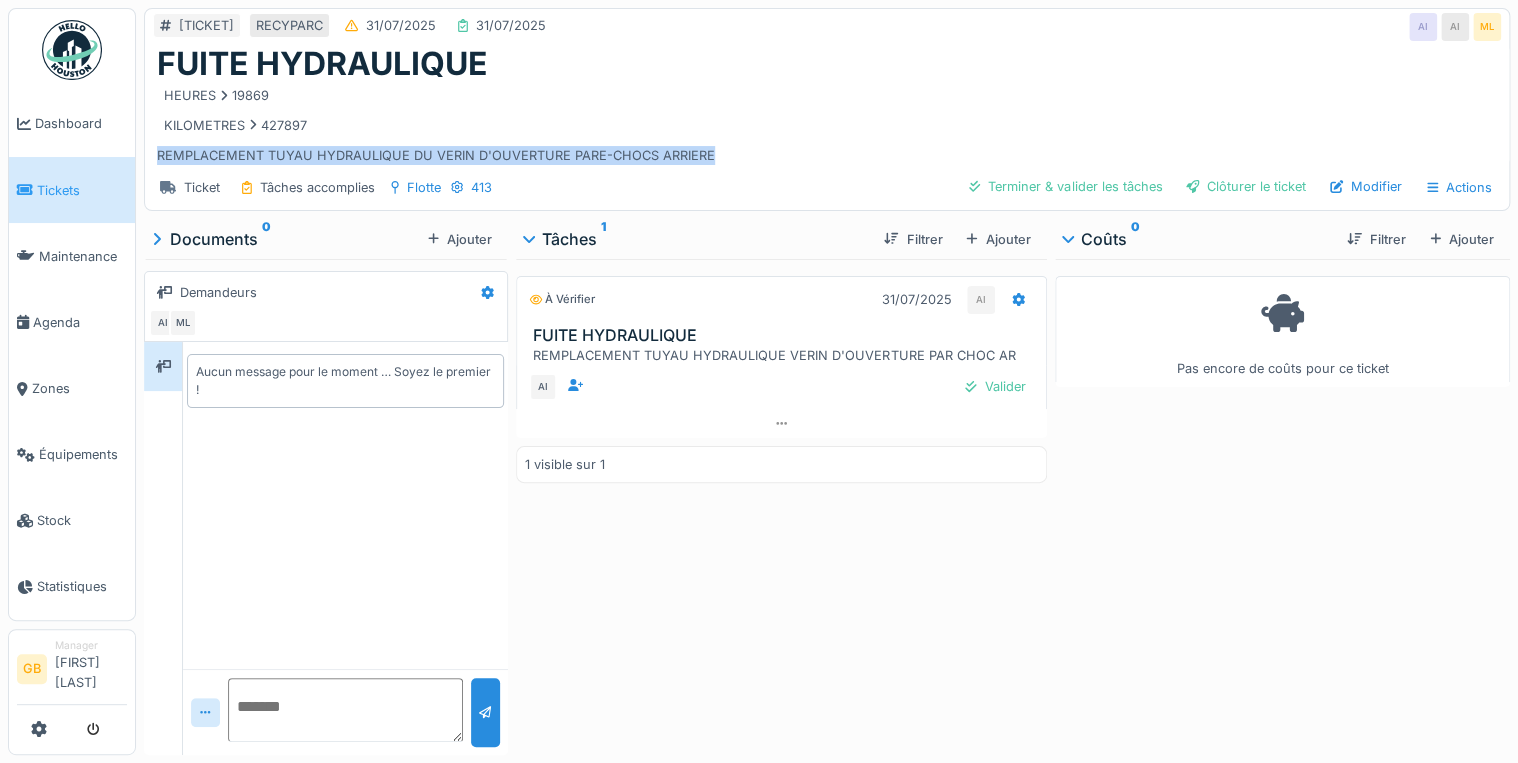 drag, startPoint x: 722, startPoint y: 155, endPoint x: 151, endPoint y: 155, distance: 571 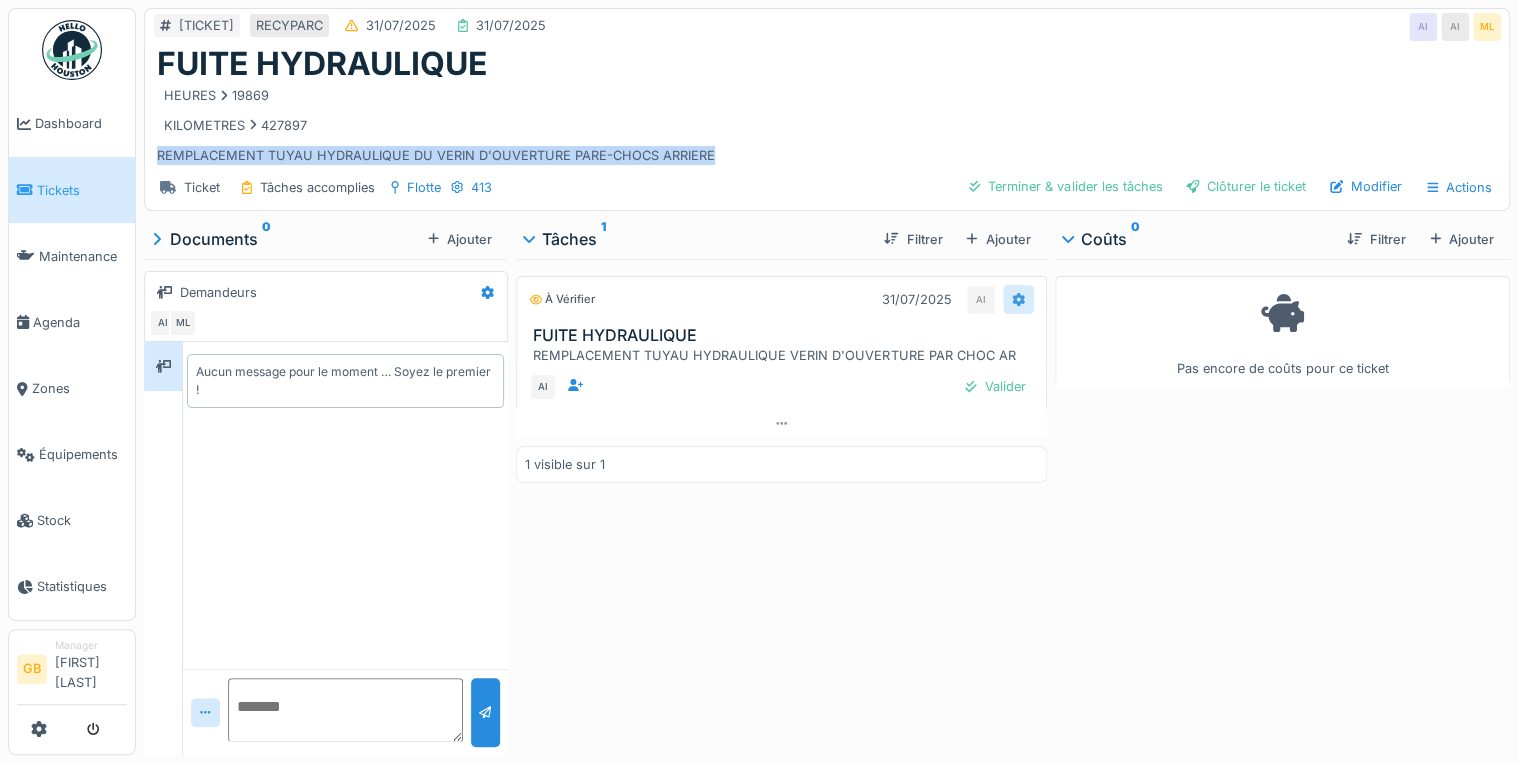 click 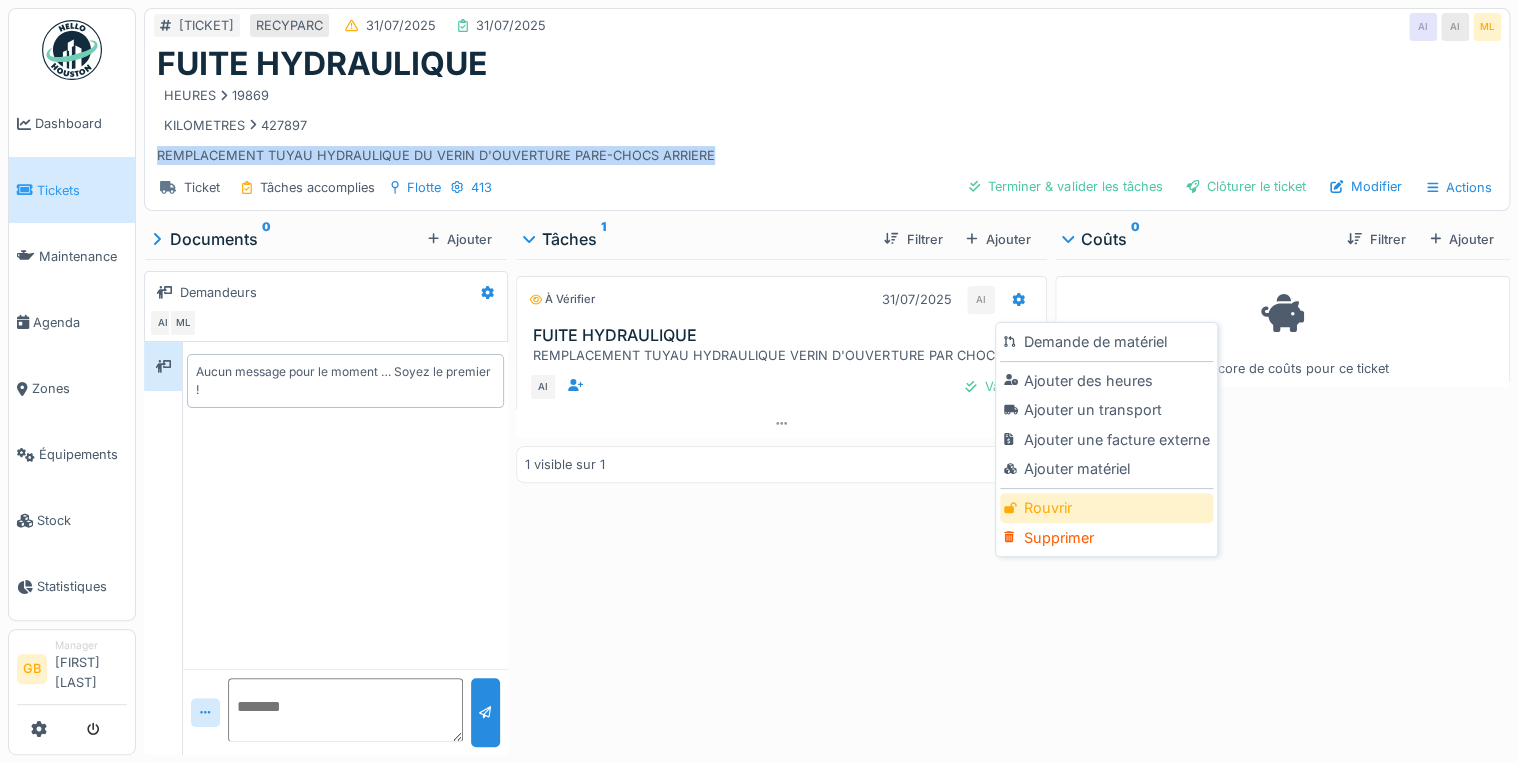 click on "Rouvrir" at bounding box center (1106, 508) 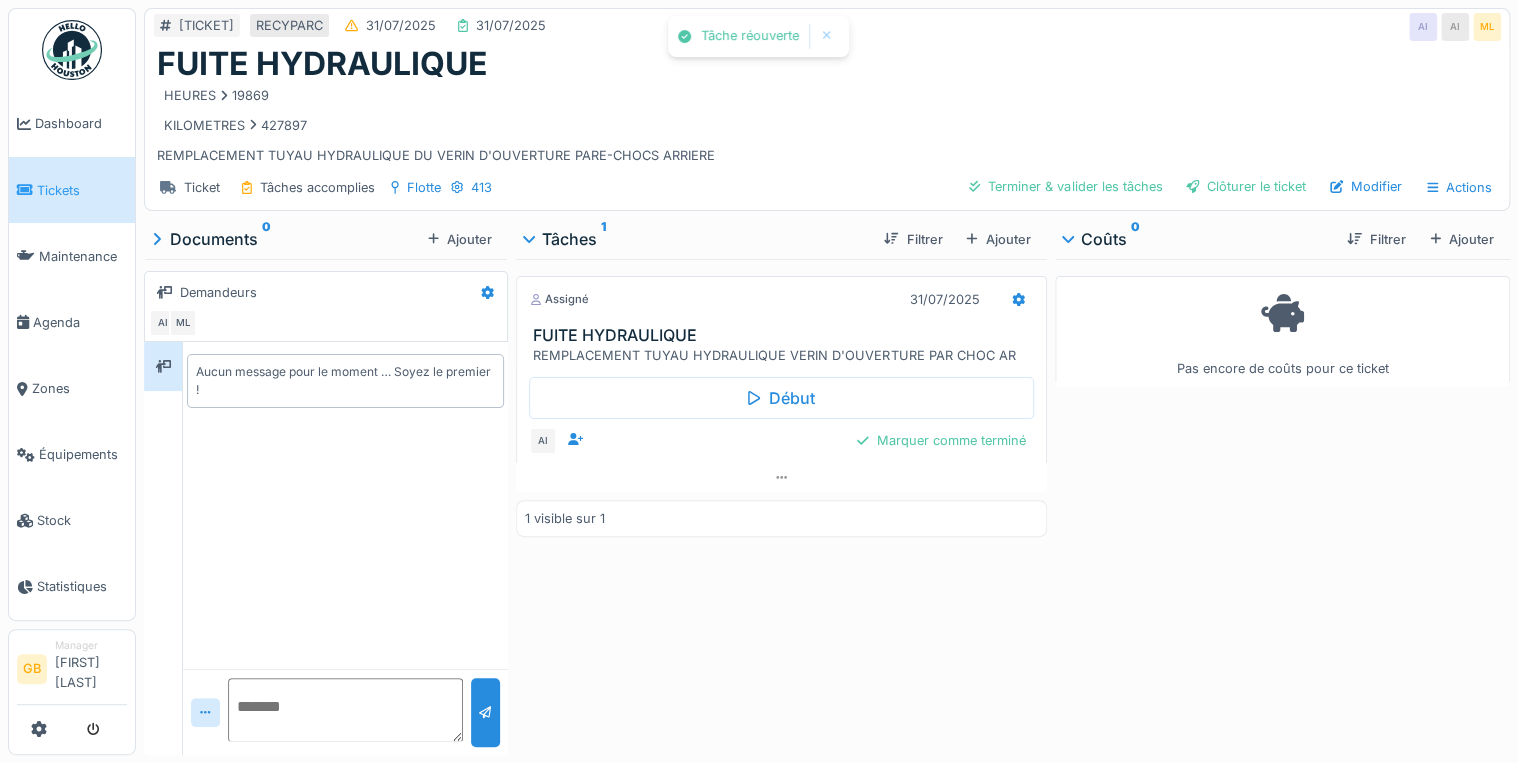 click on "Assigné 31/07/2025" at bounding box center [781, 295] 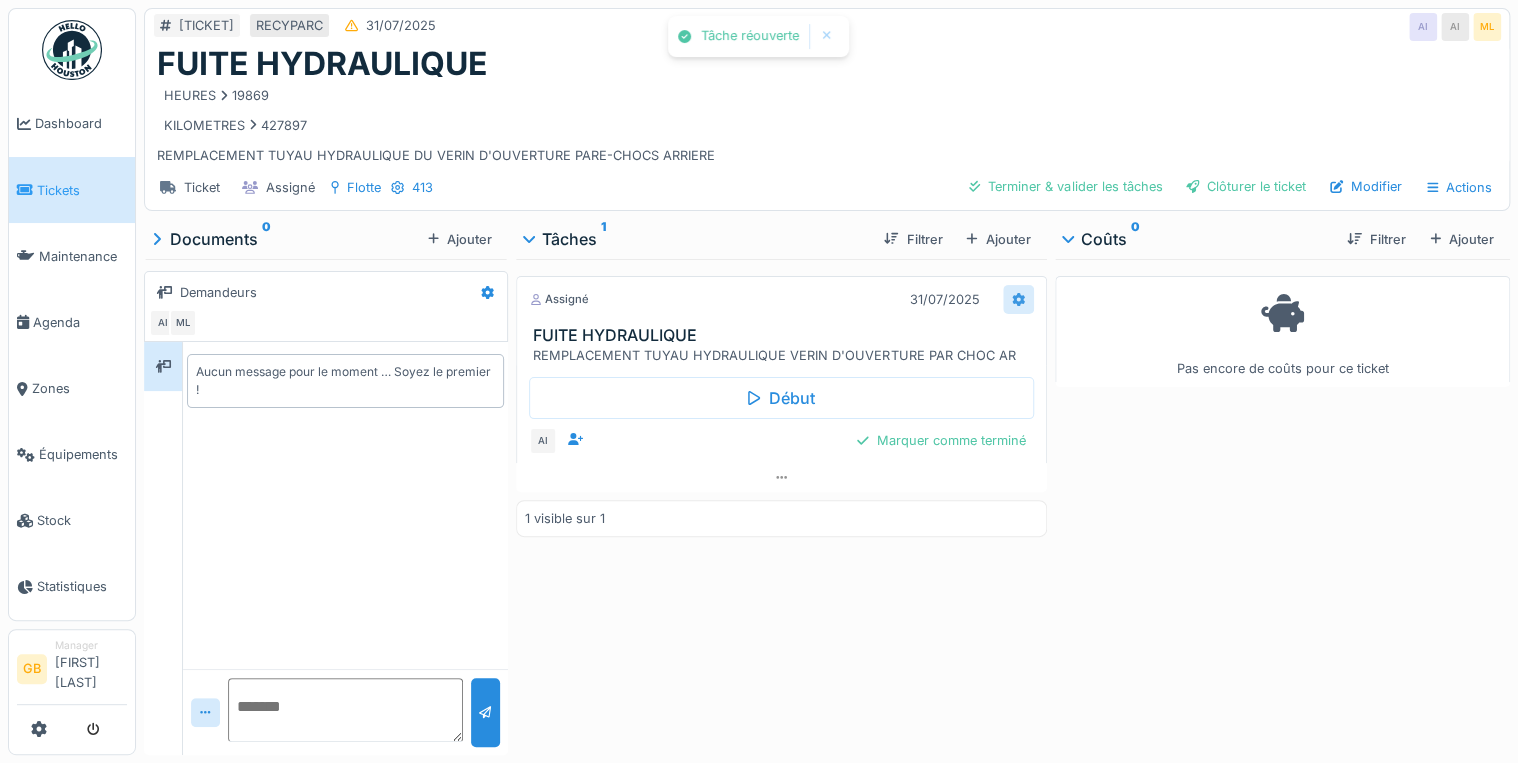 drag, startPoint x: 1016, startPoint y: 294, endPoint x: 1016, endPoint y: 310, distance: 16 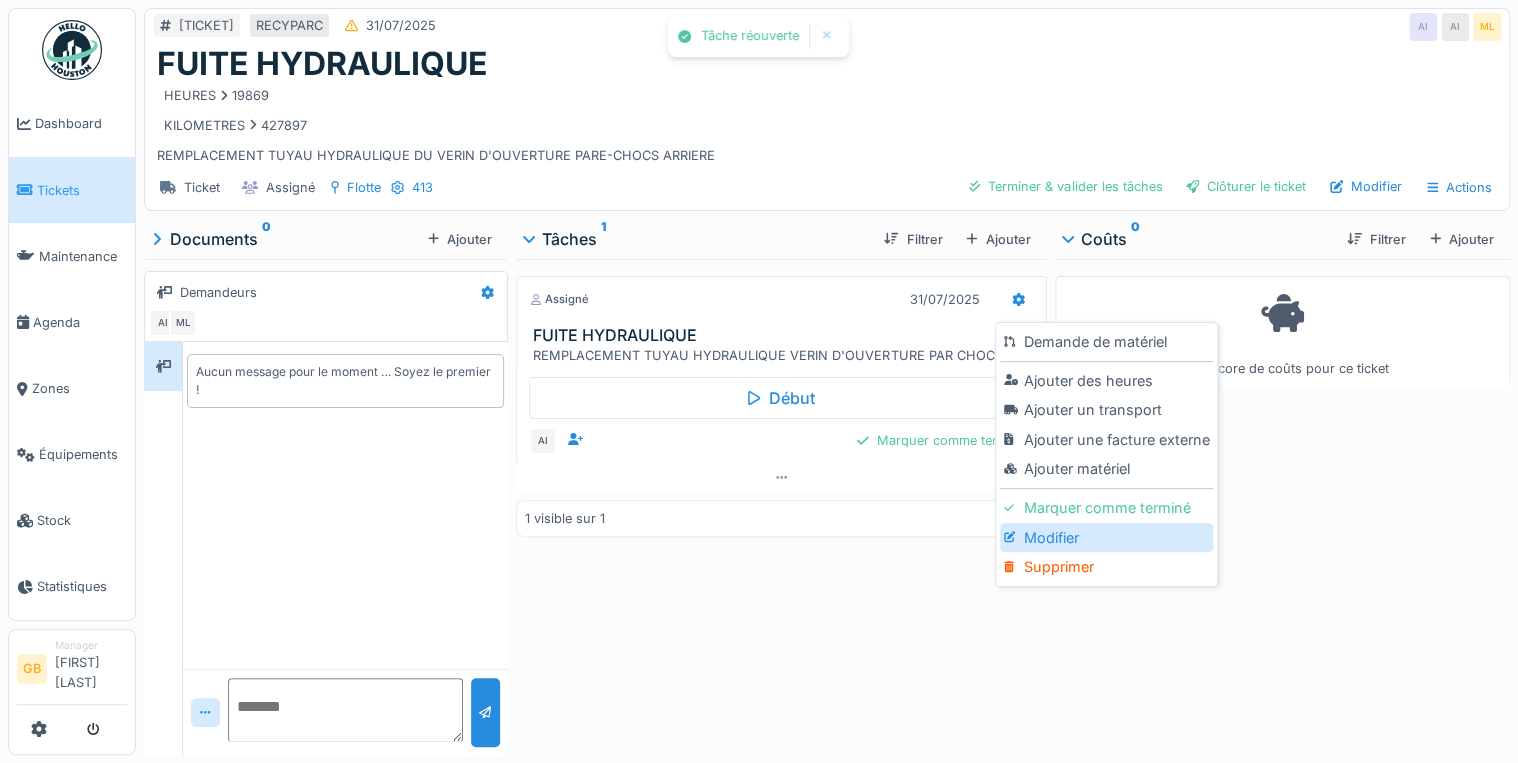 click on "Modifier" at bounding box center [1106, 538] 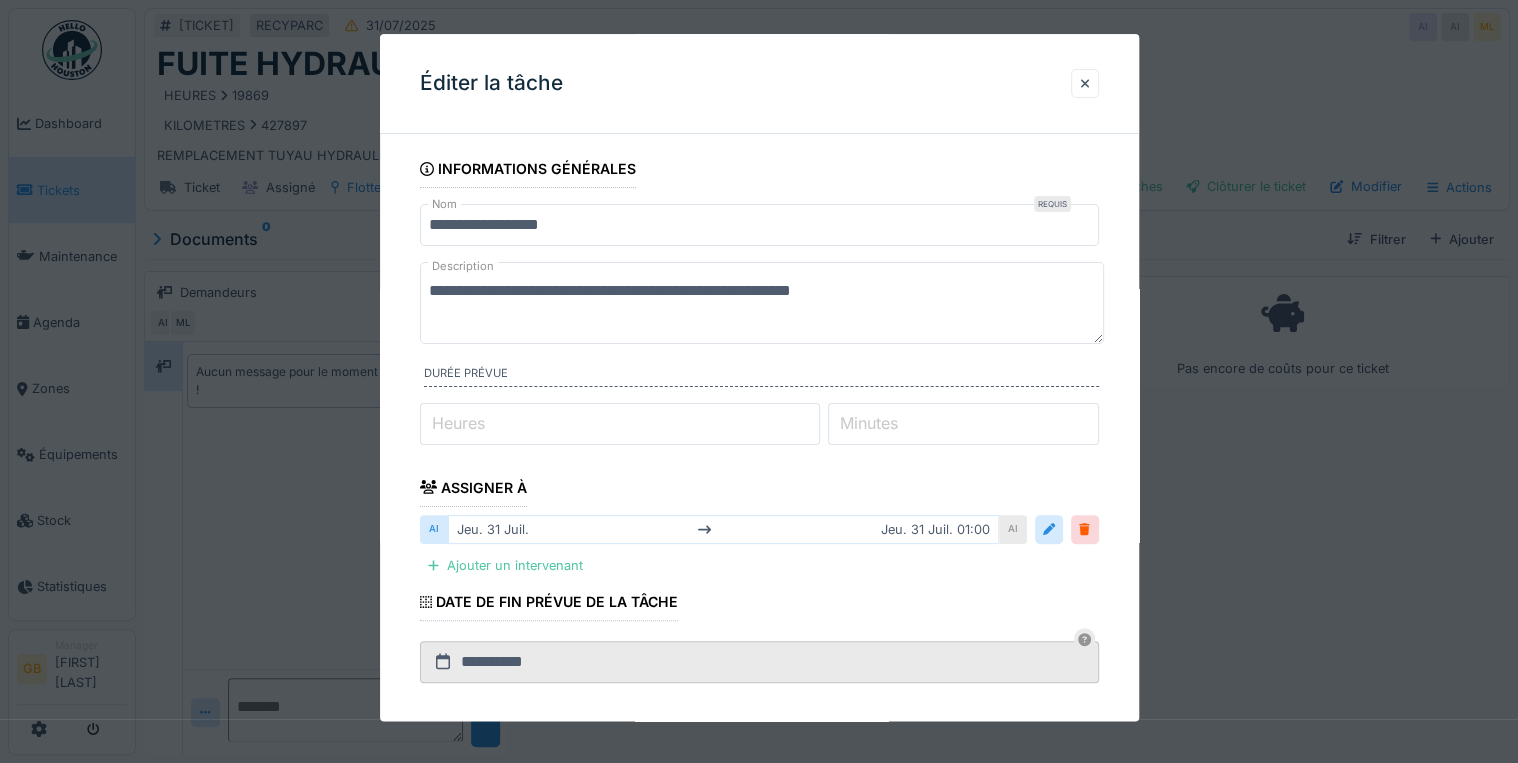 drag, startPoint x: 913, startPoint y: 294, endPoint x: -4, endPoint y: 288, distance: 917.01965 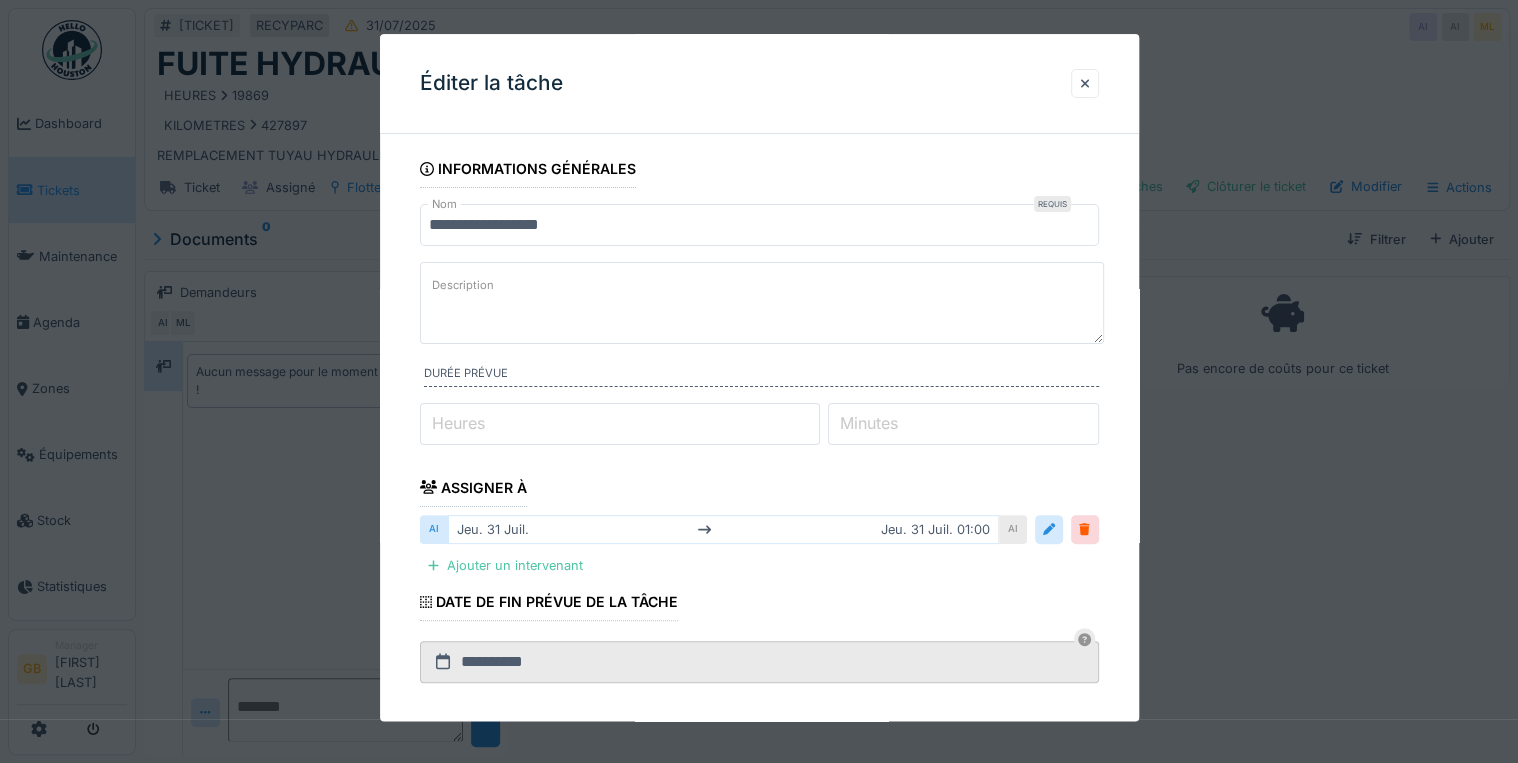paste on "**********" 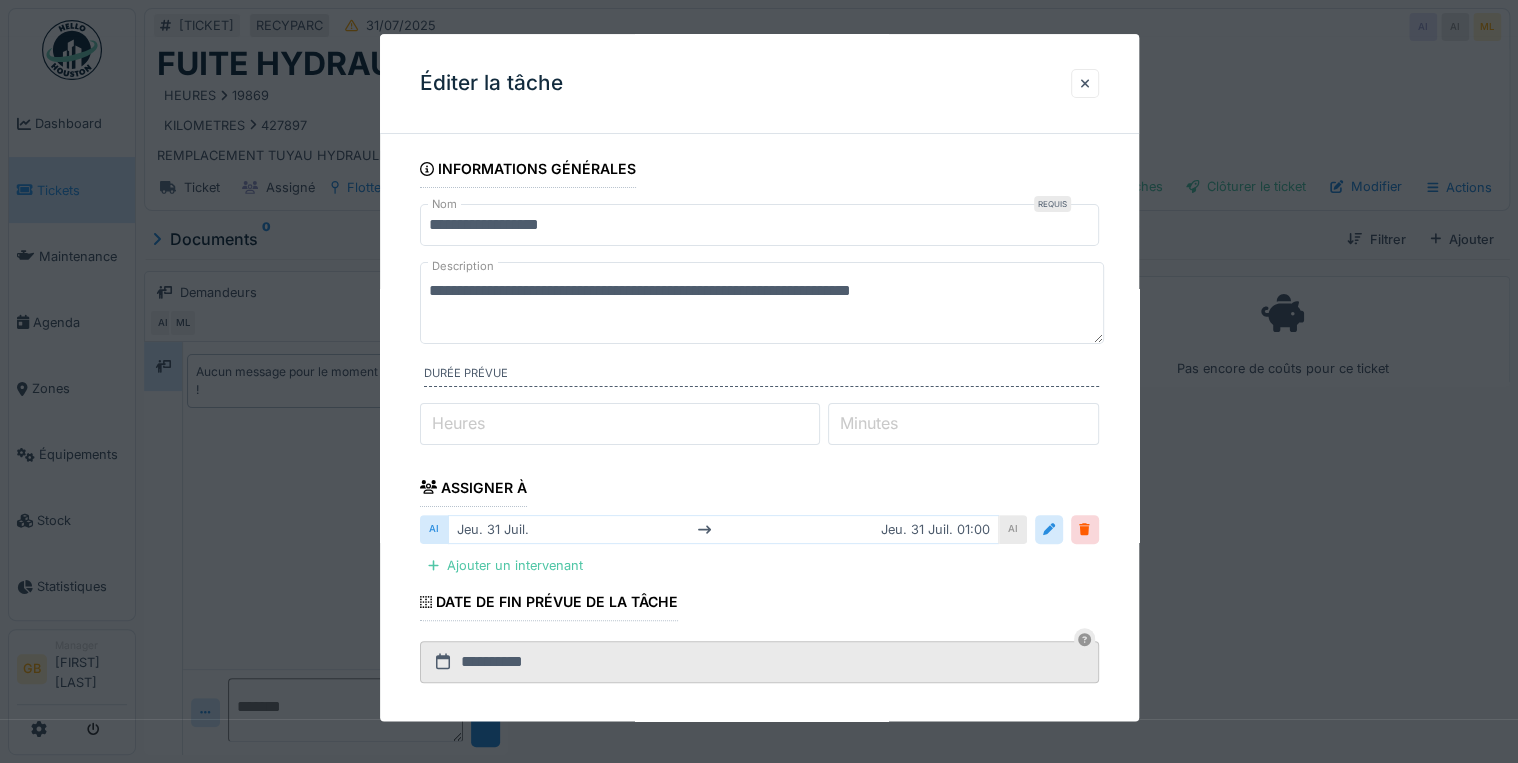scroll, scrollTop: 336, scrollLeft: 0, axis: vertical 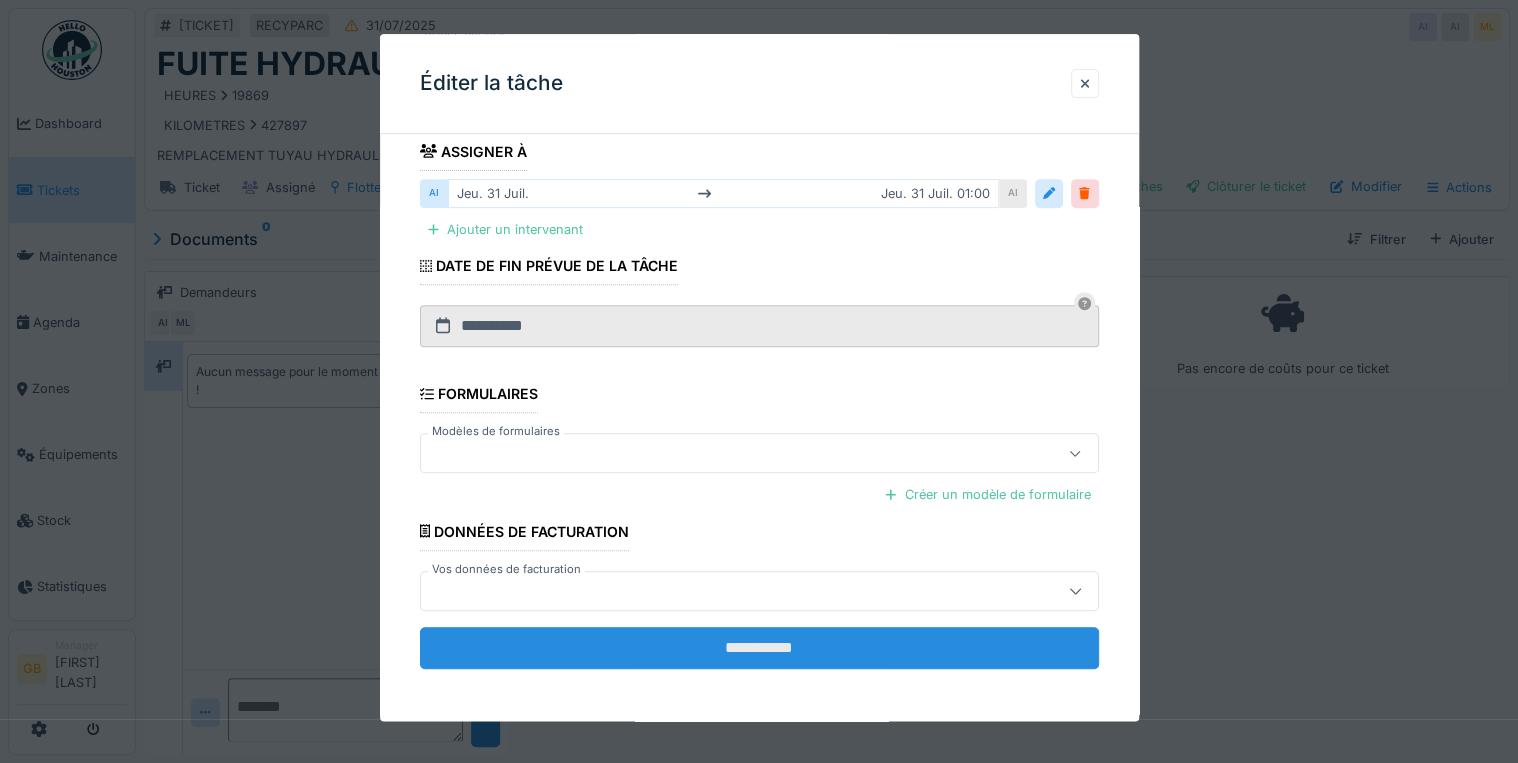 type on "**********" 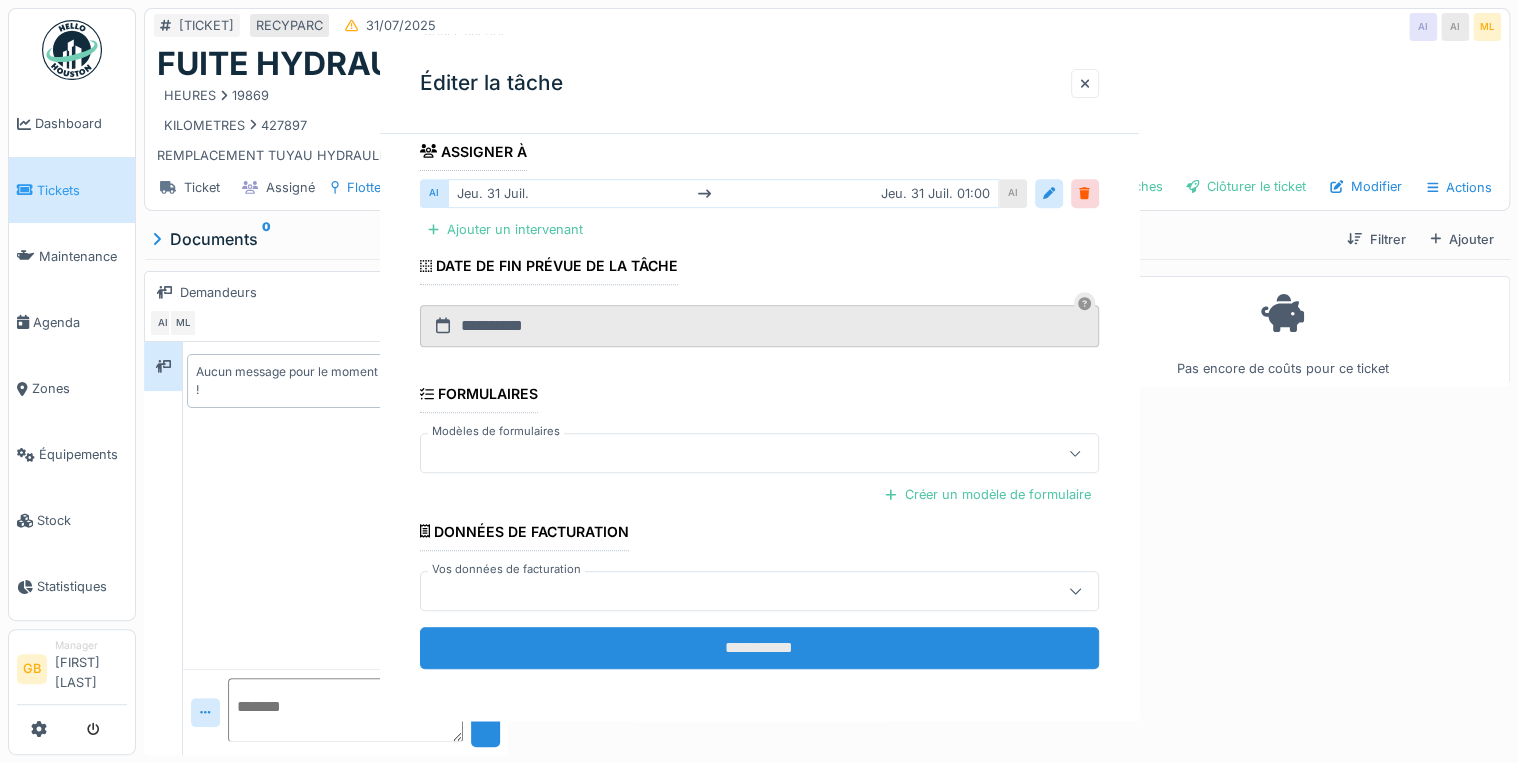 scroll, scrollTop: 0, scrollLeft: 0, axis: both 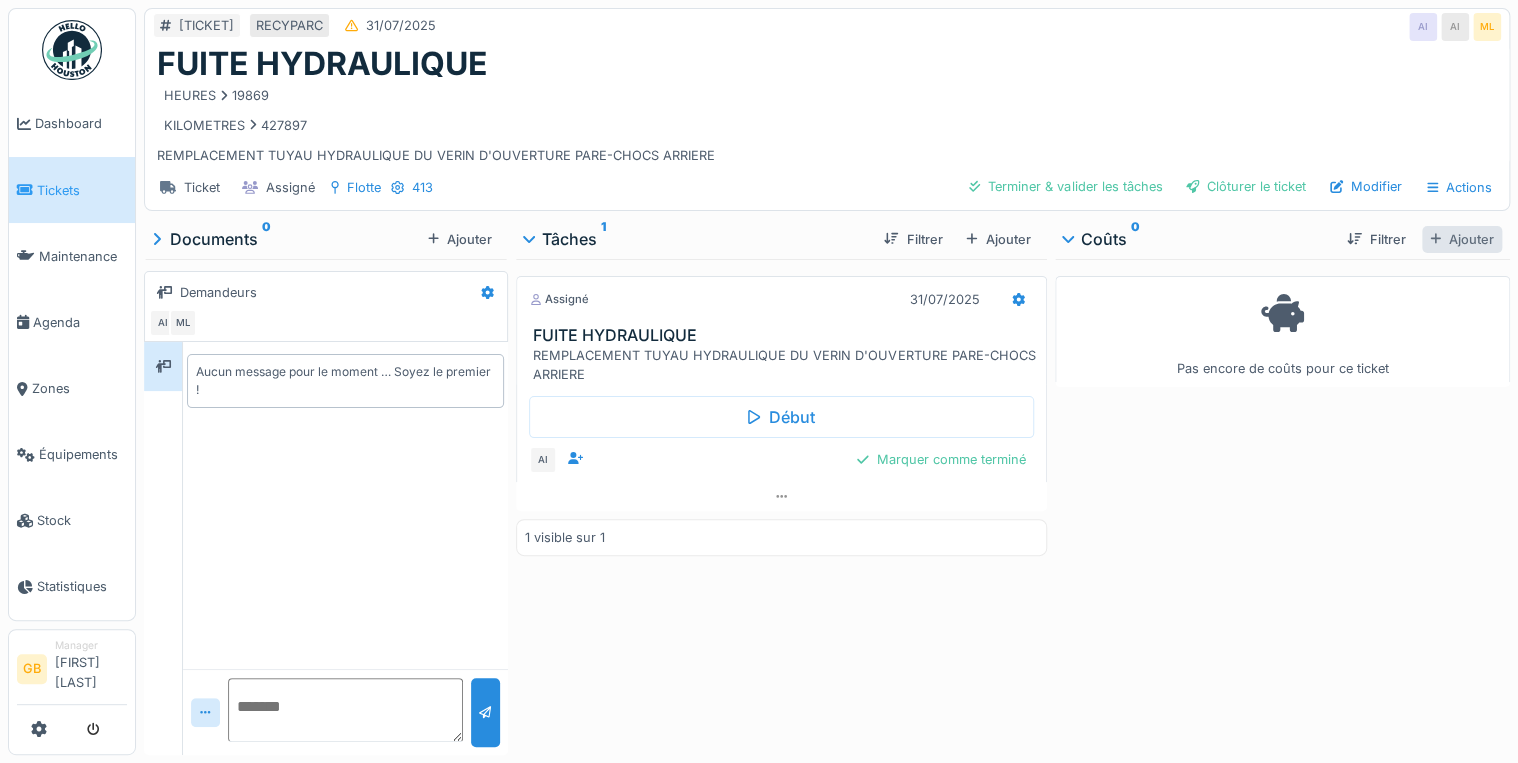 click on "Ajouter" at bounding box center [1462, 239] 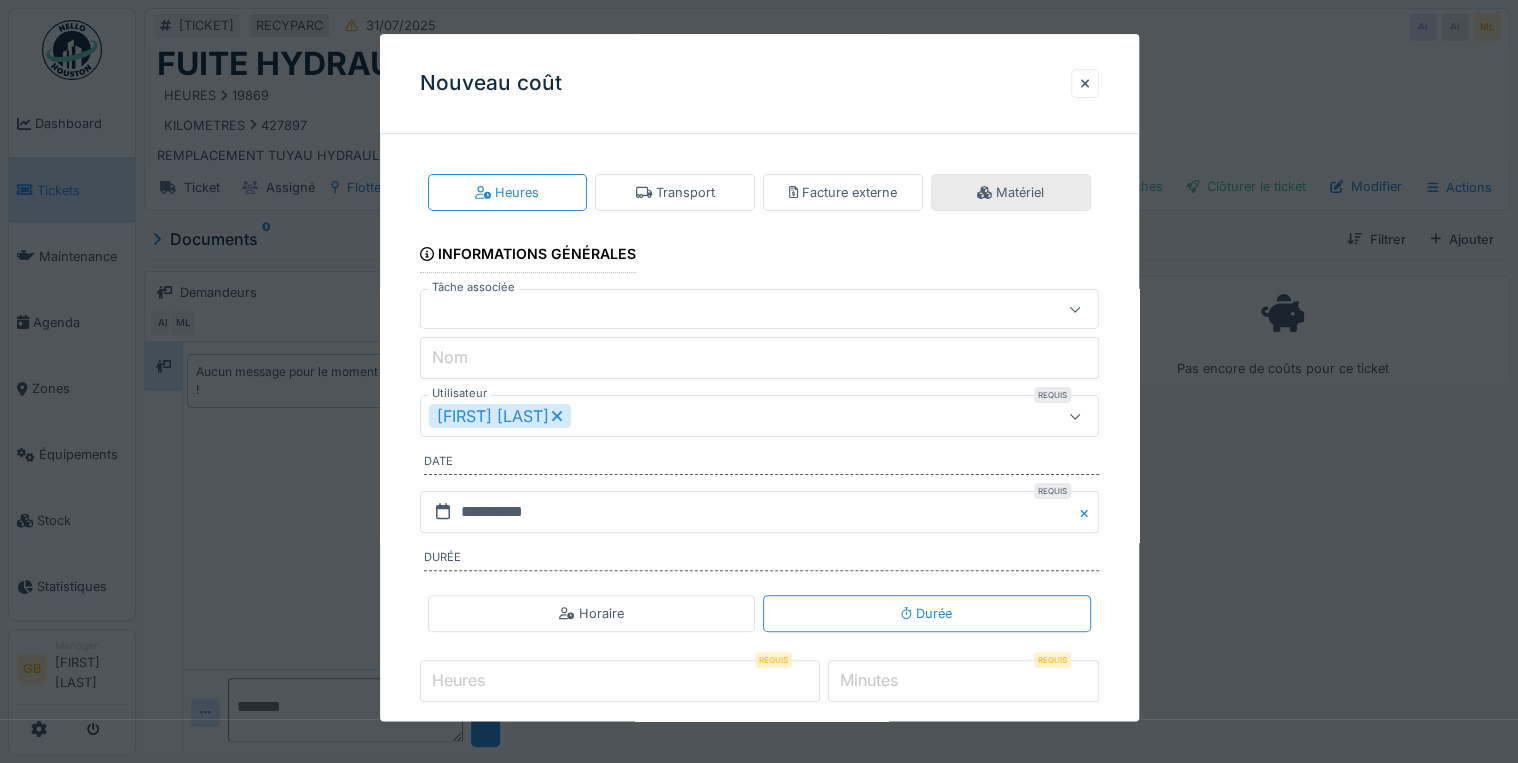 click on "Matériel" at bounding box center [1010, 192] 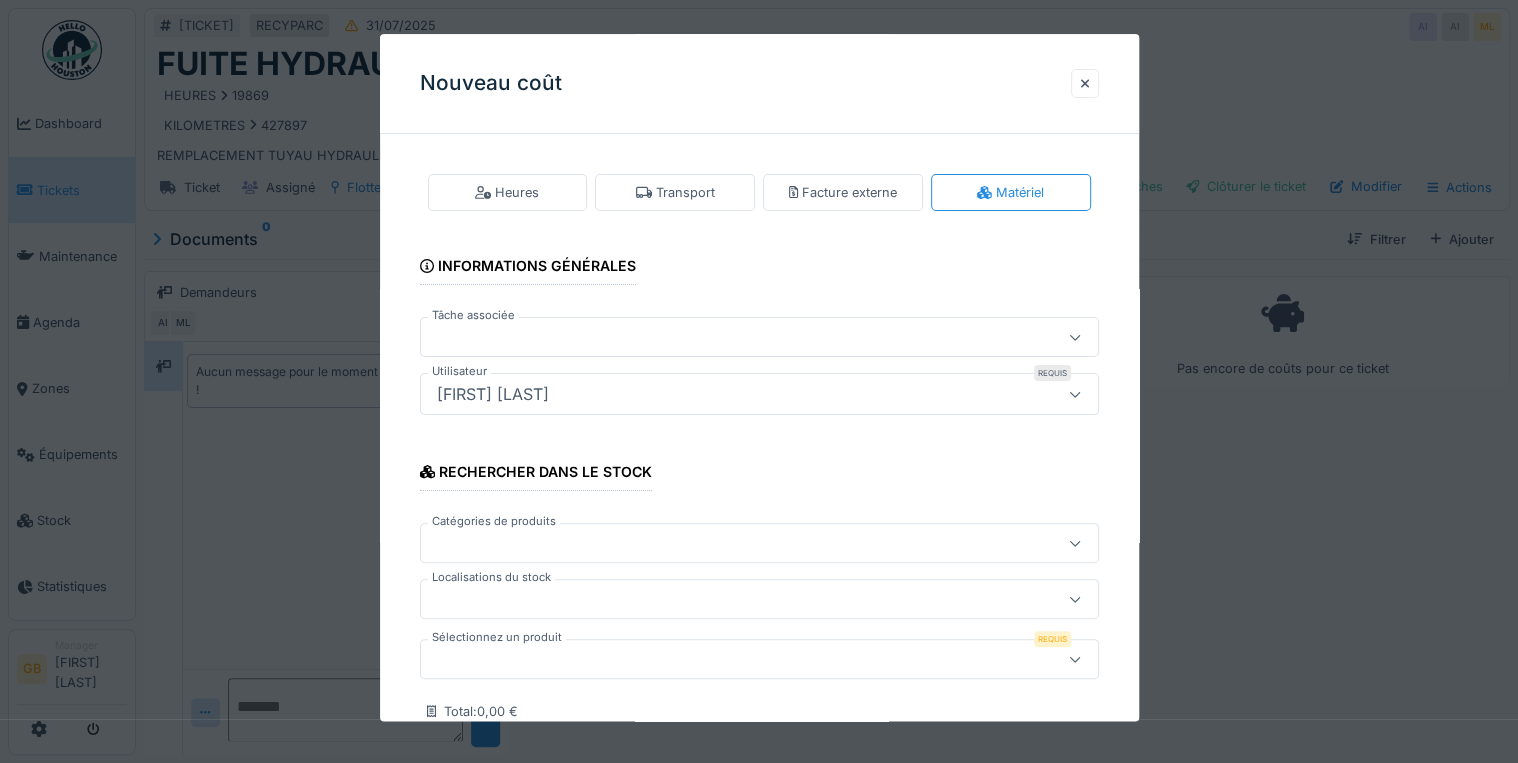 click at bounding box center [725, 660] 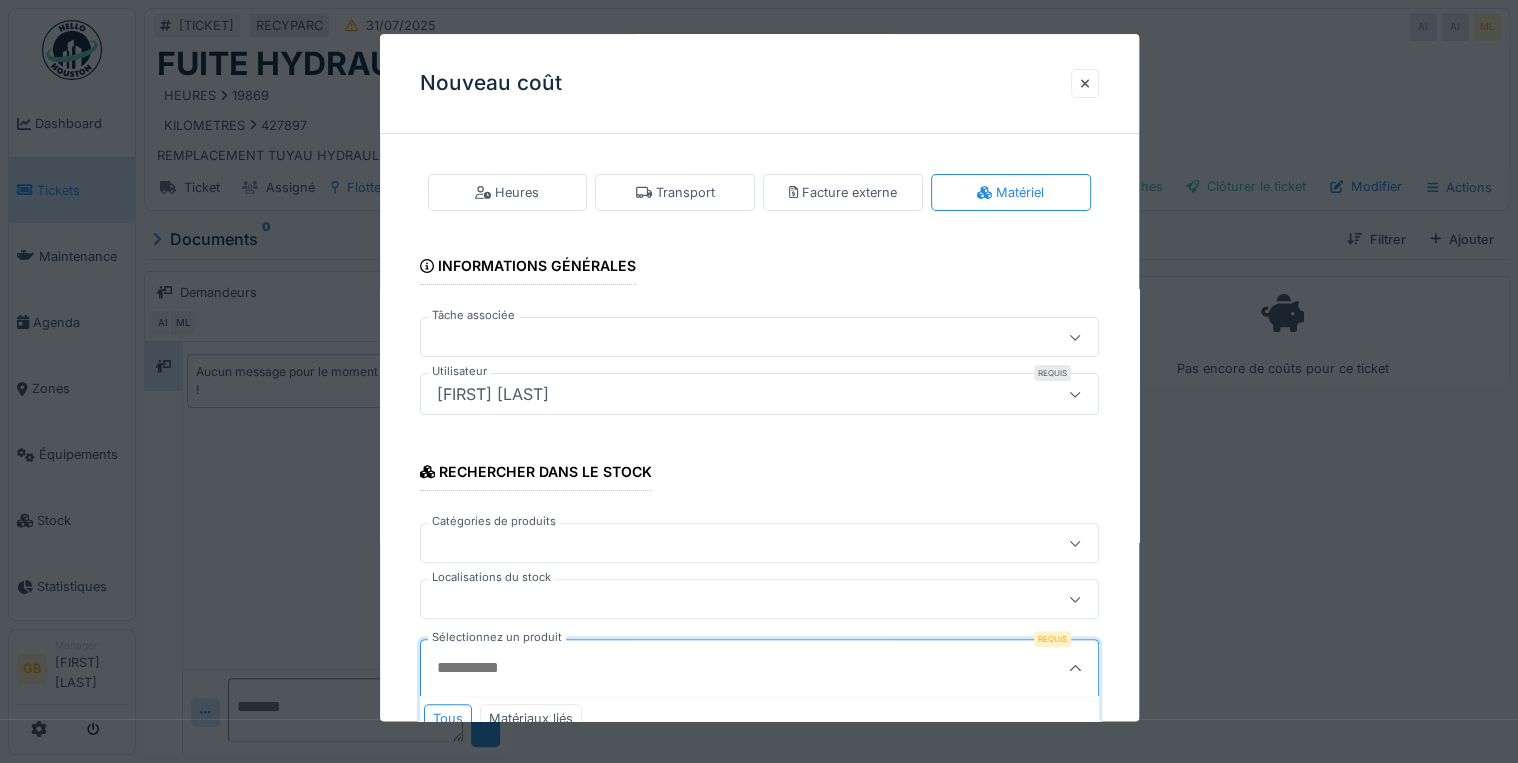 click on "Sélectionnez un produit" at bounding box center (713, 669) 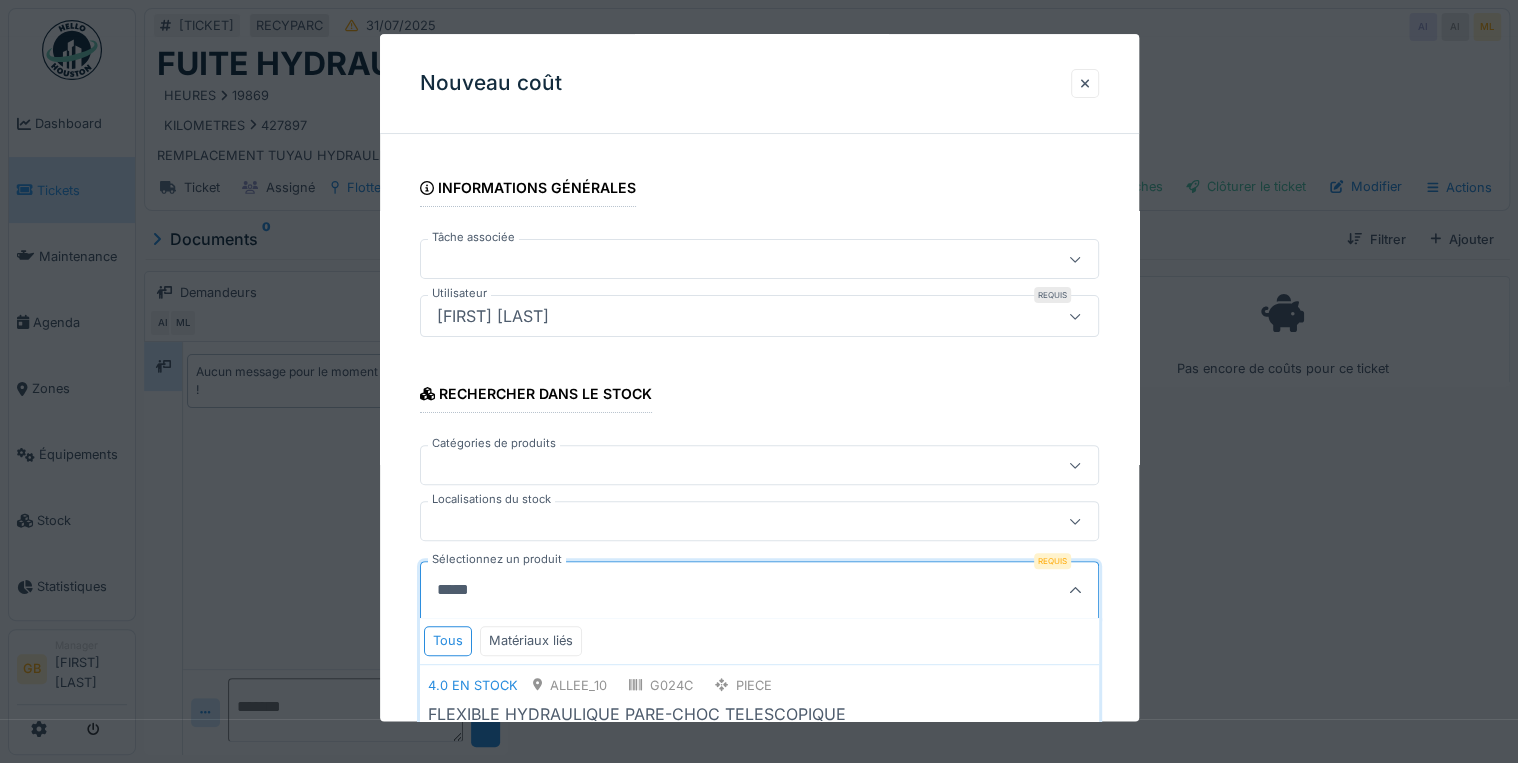scroll, scrollTop: 132, scrollLeft: 0, axis: vertical 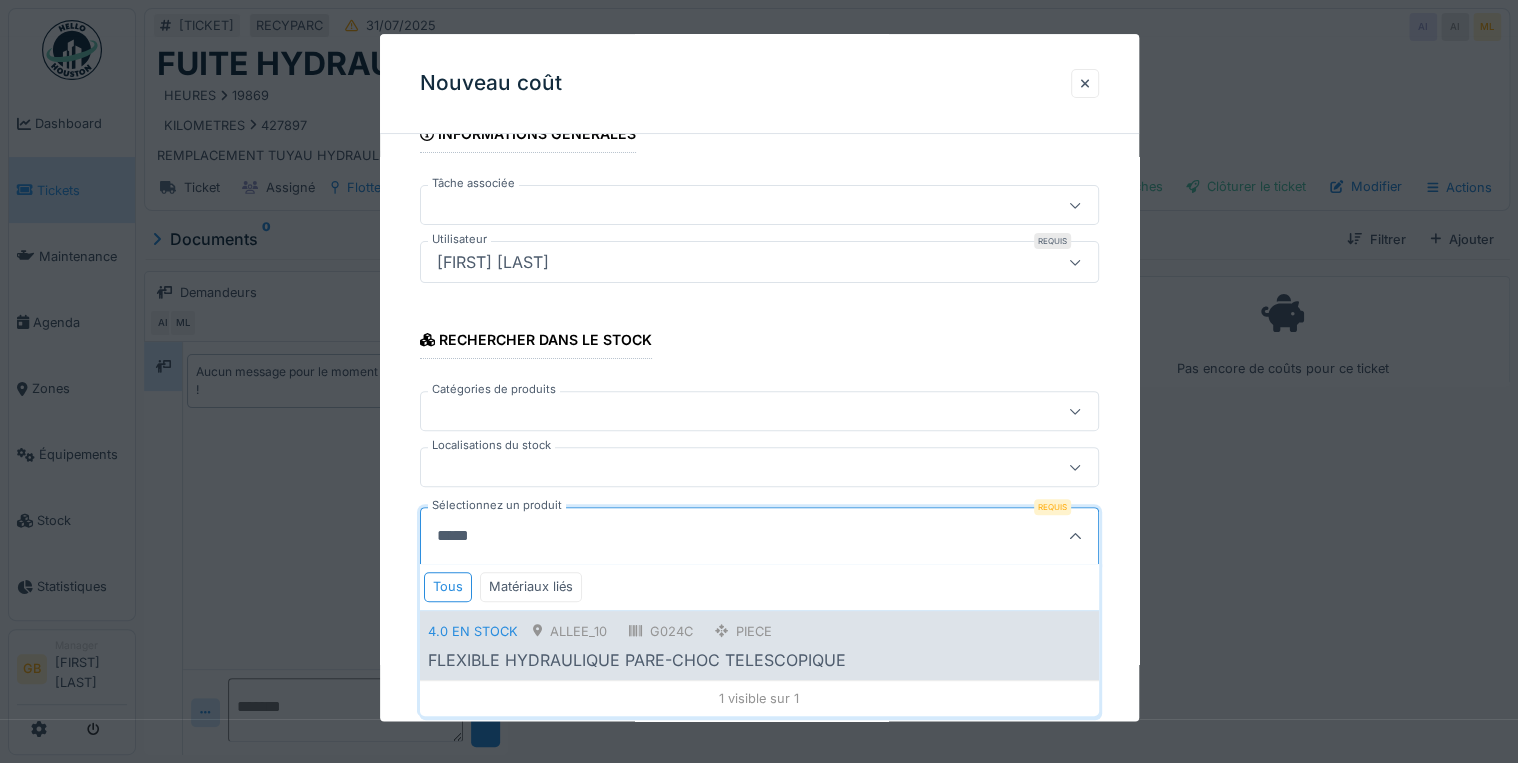 type on "*****" 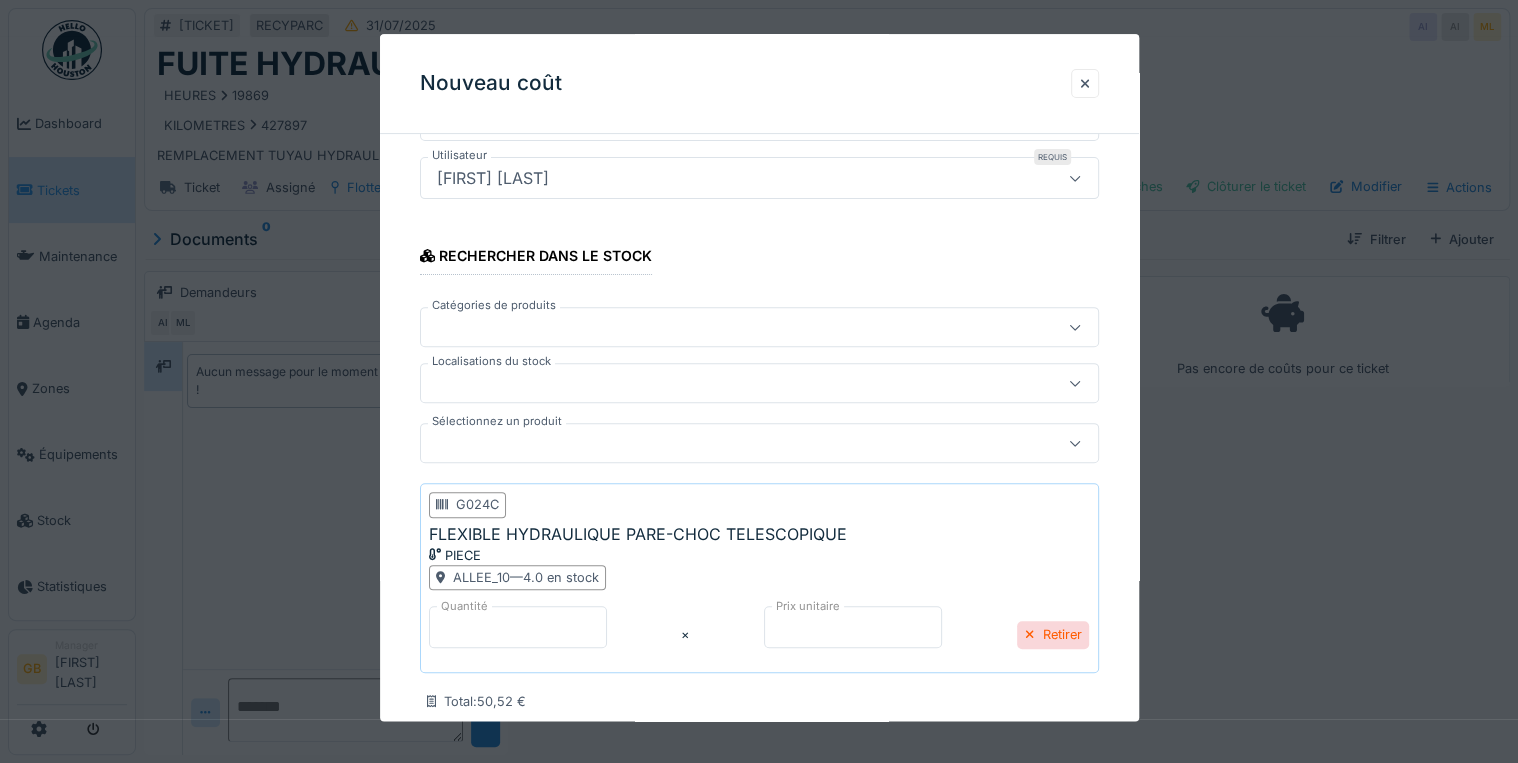 scroll, scrollTop: 319, scrollLeft: 0, axis: vertical 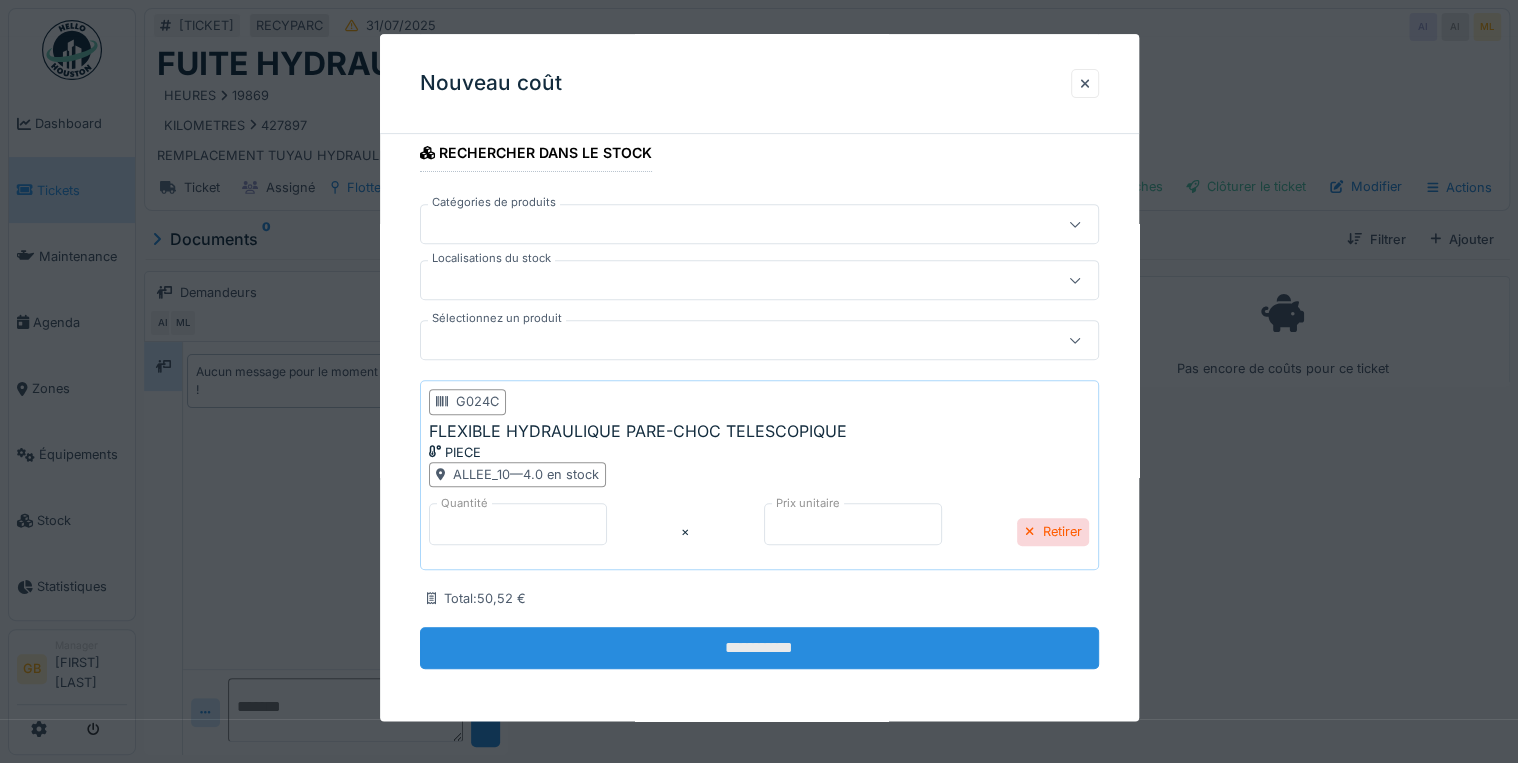 click on "**********" at bounding box center (759, 648) 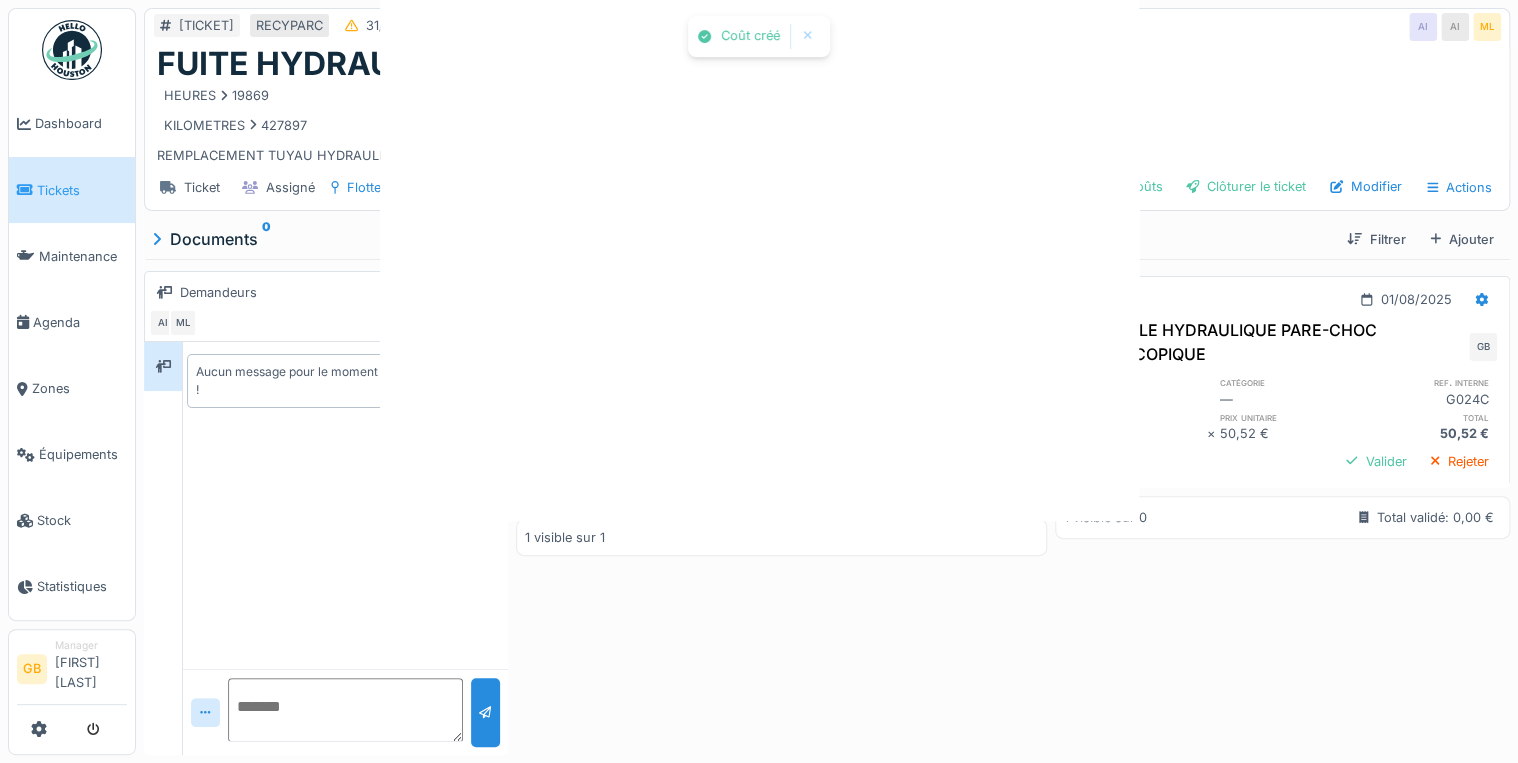scroll, scrollTop: 0, scrollLeft: 0, axis: both 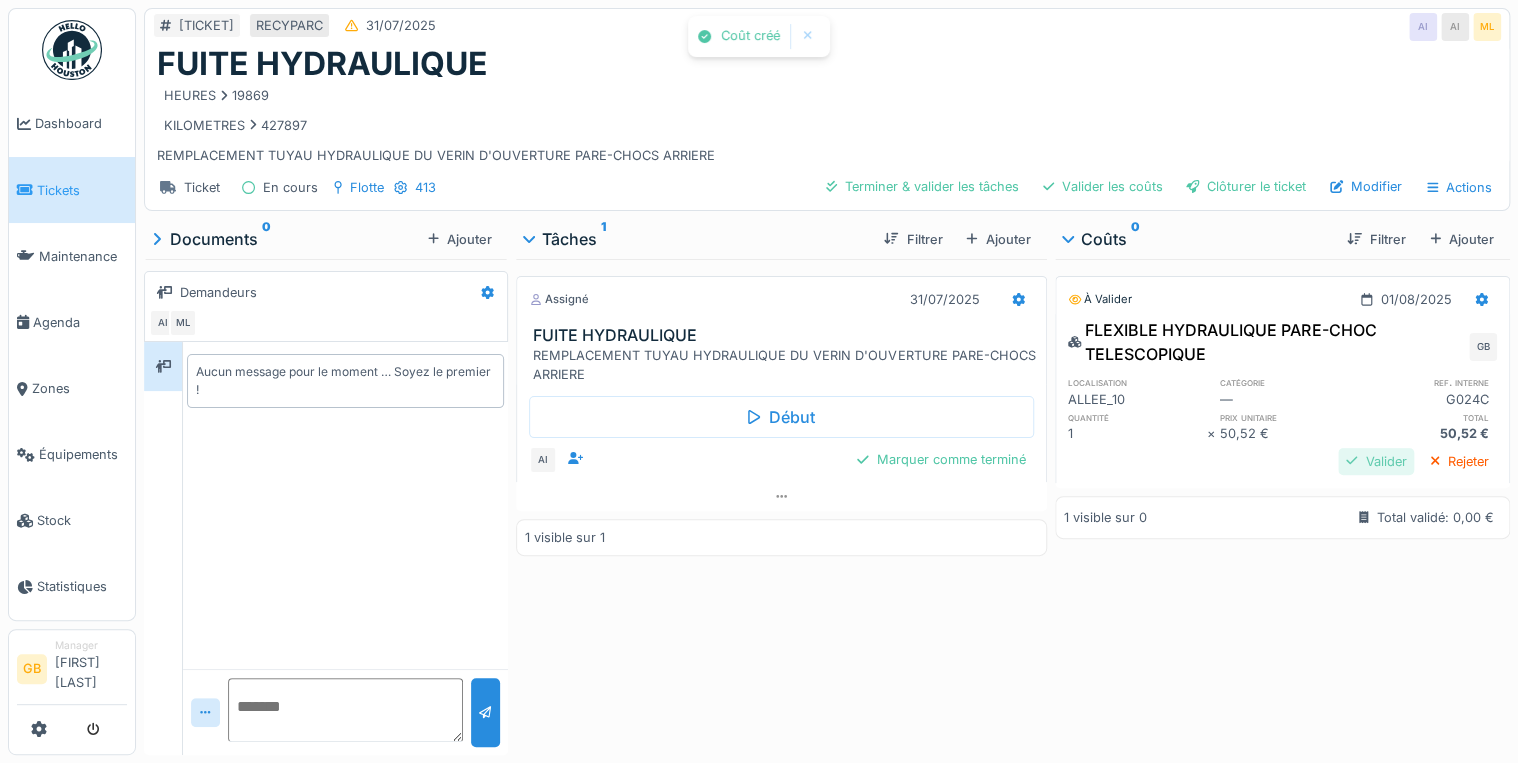 click on "Valider" at bounding box center (1376, 461) 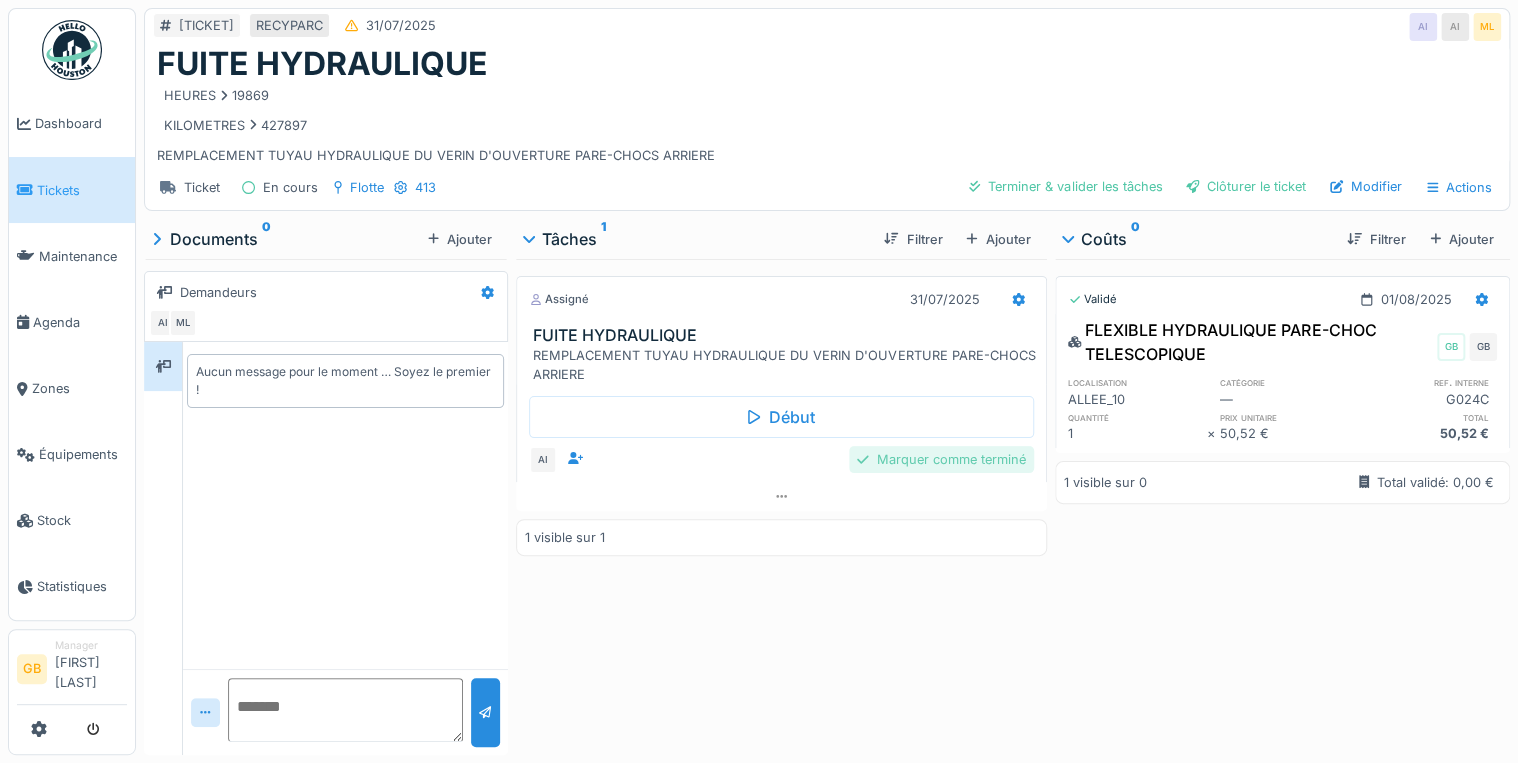 click on "Marquer comme terminé" at bounding box center (941, 459) 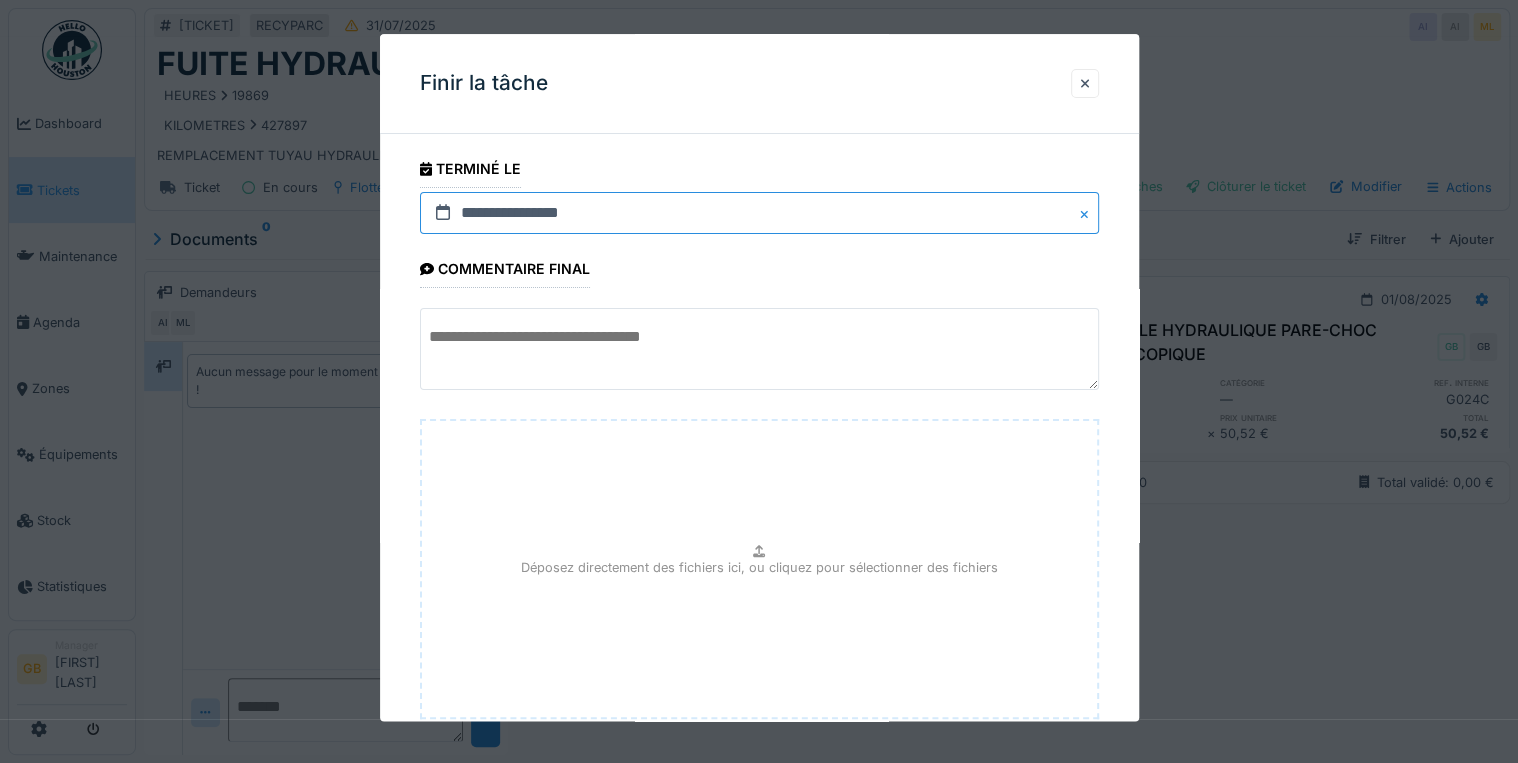 click on "**********" at bounding box center (759, 213) 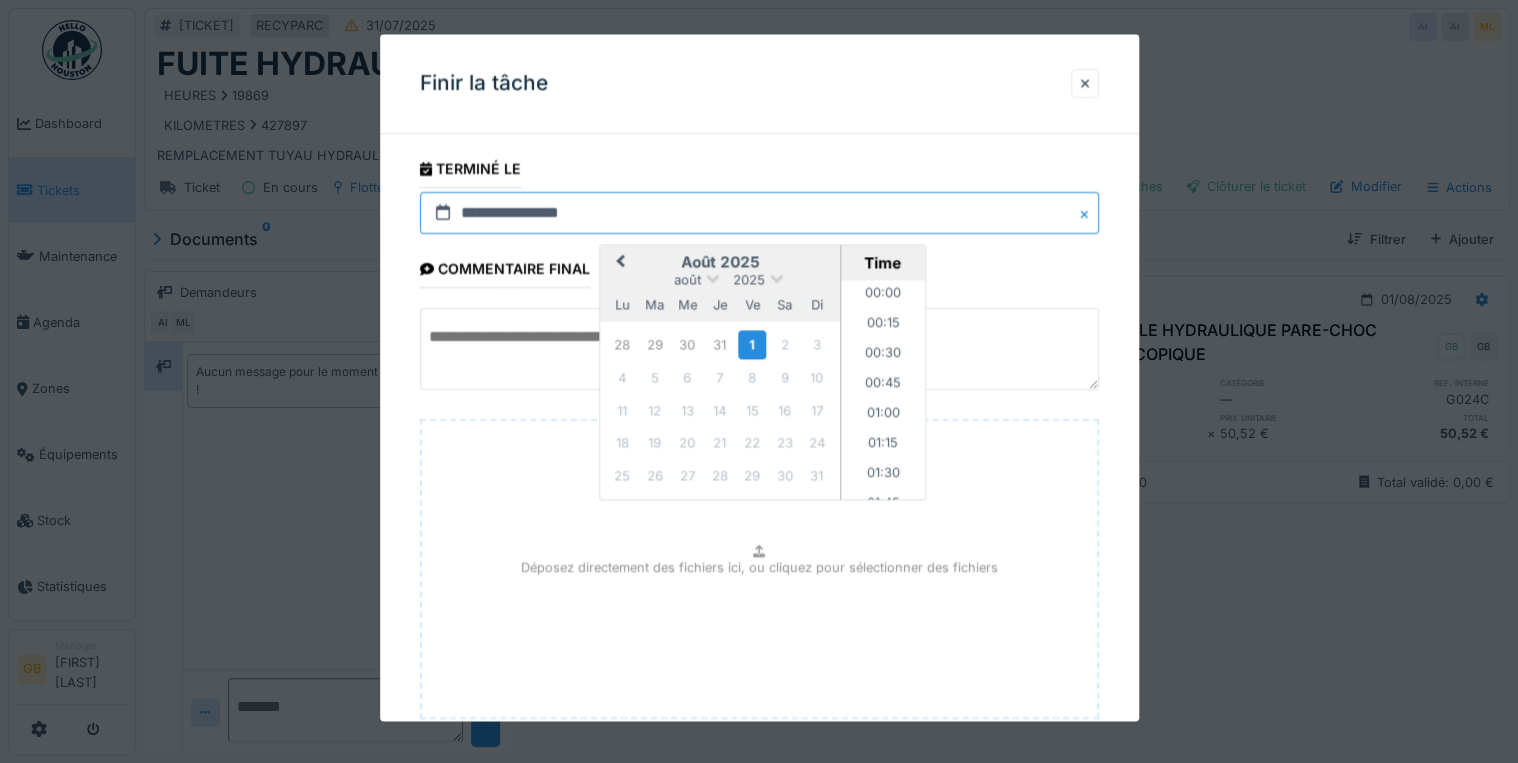 scroll, scrollTop: 1135, scrollLeft: 0, axis: vertical 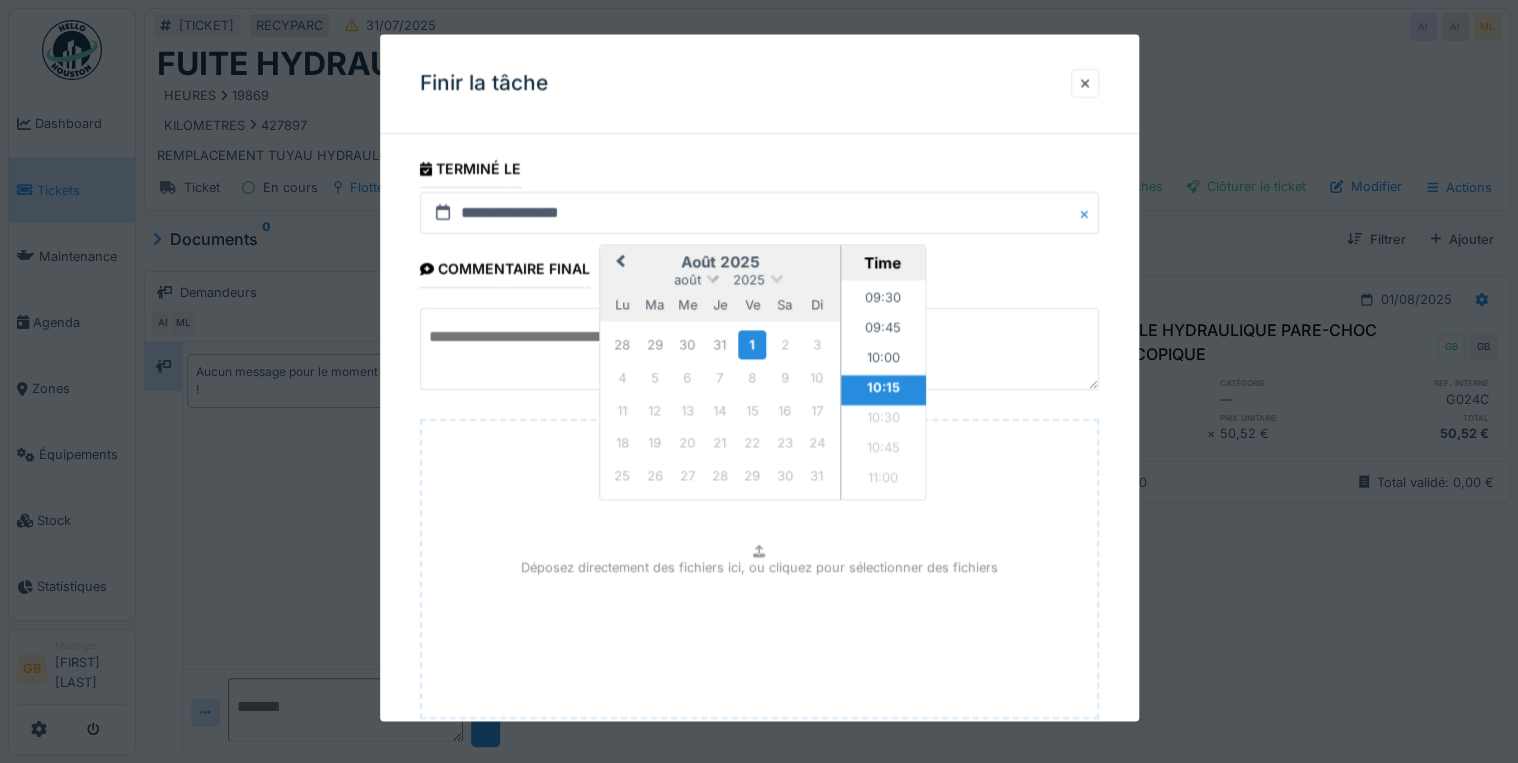 click on "août" at bounding box center (687, 280) 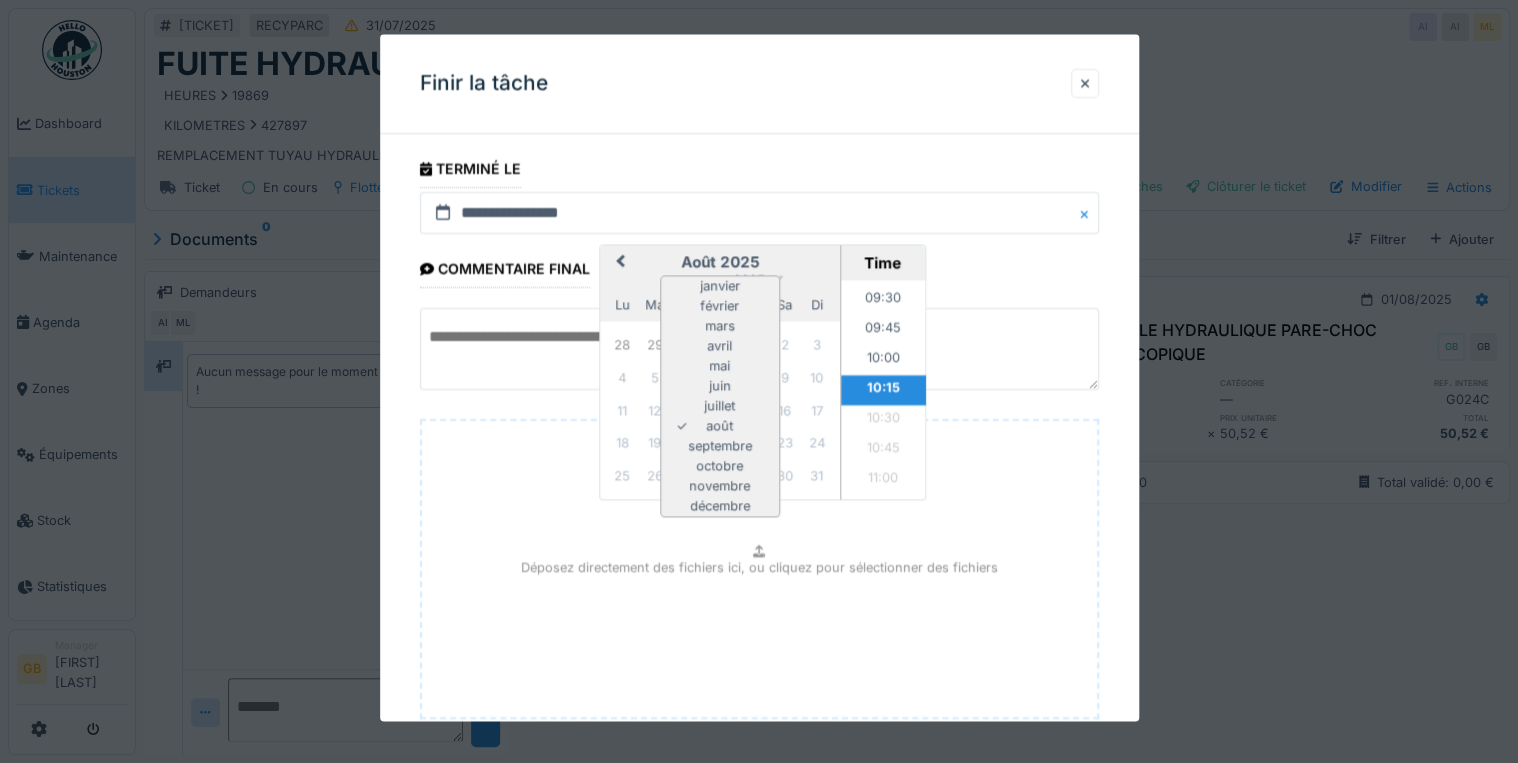 click on "août 2025" at bounding box center (720, 263) 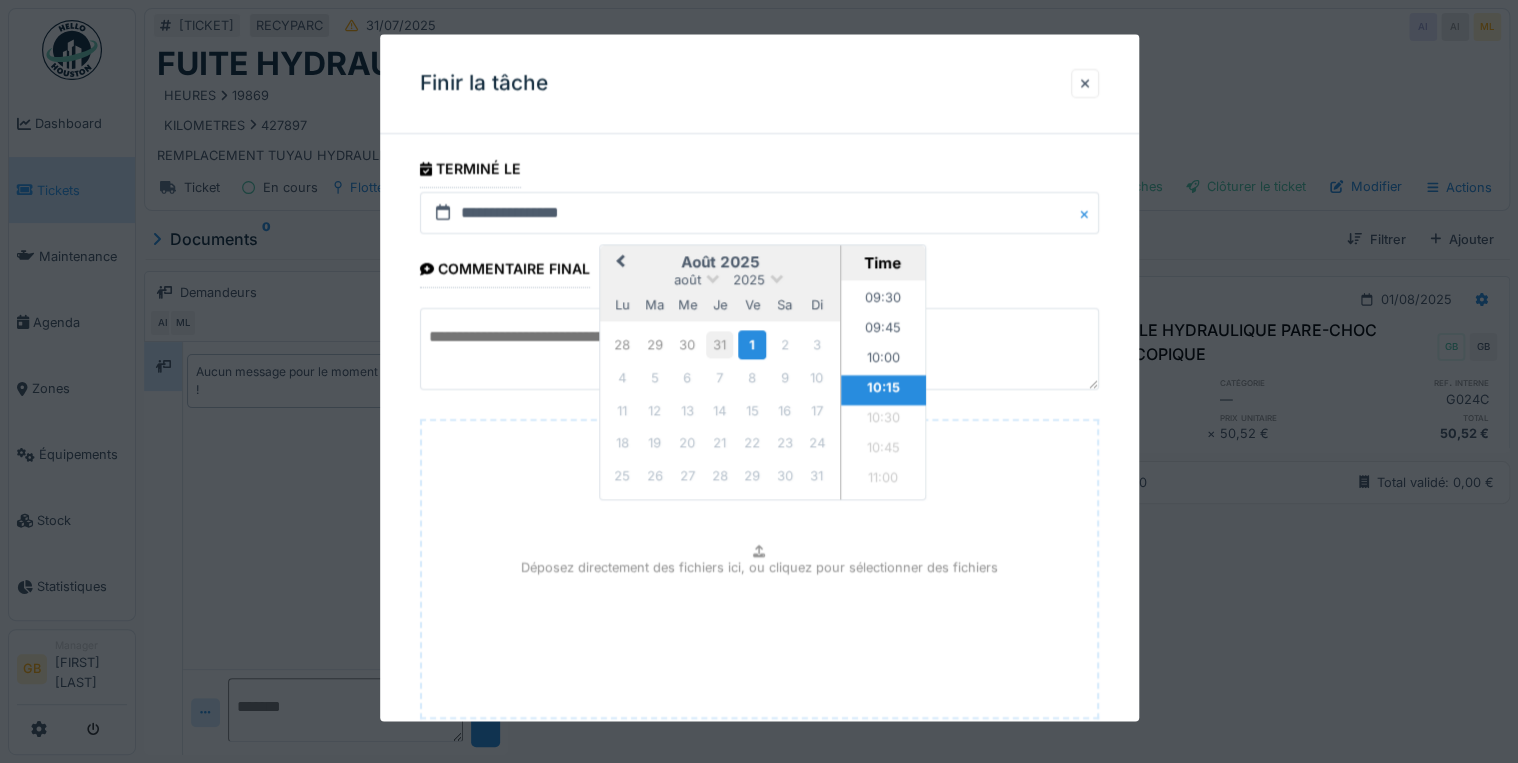 click on "31" at bounding box center [719, 344] 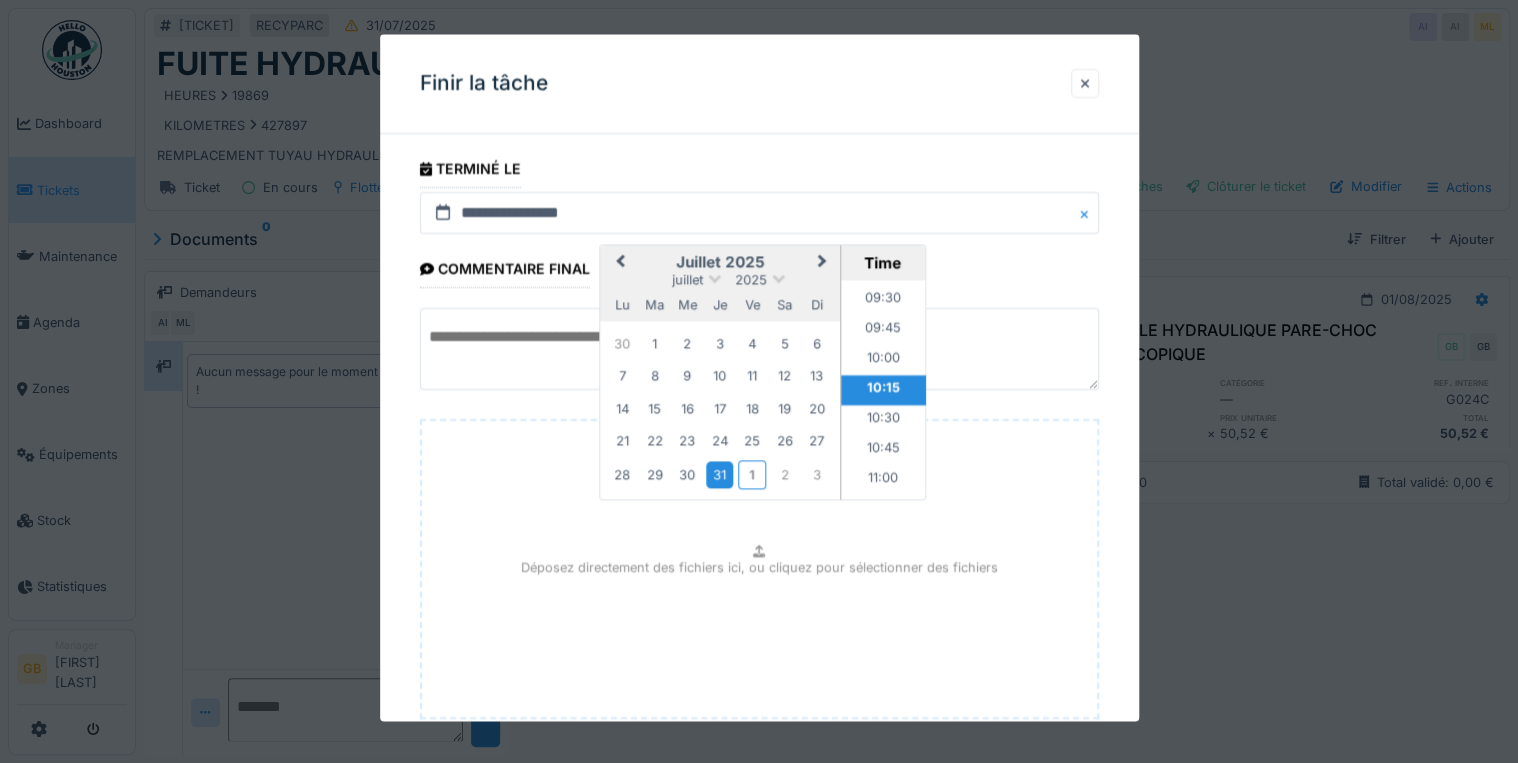 click on "**********" at bounding box center [759, 479] 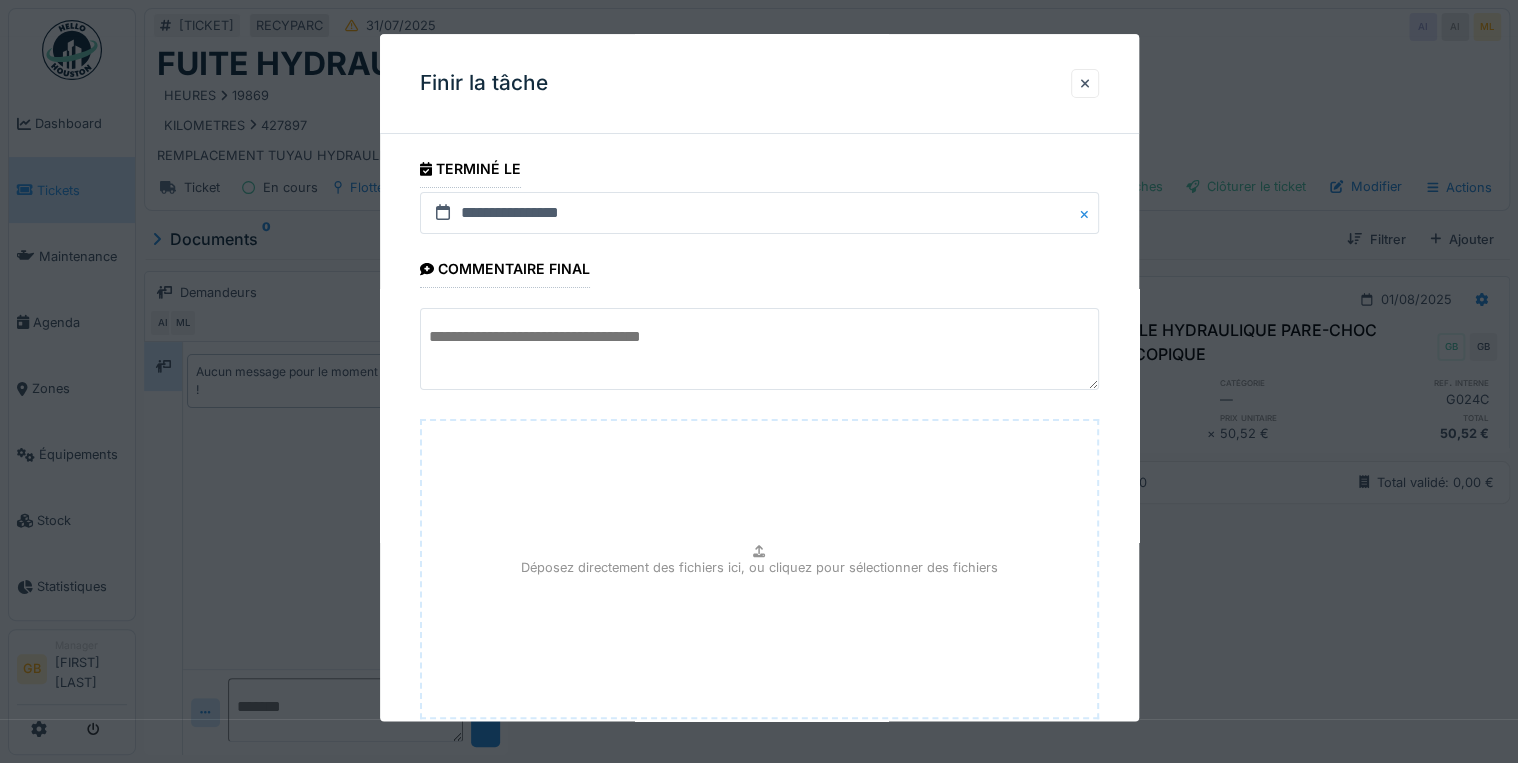 scroll, scrollTop: 126, scrollLeft: 0, axis: vertical 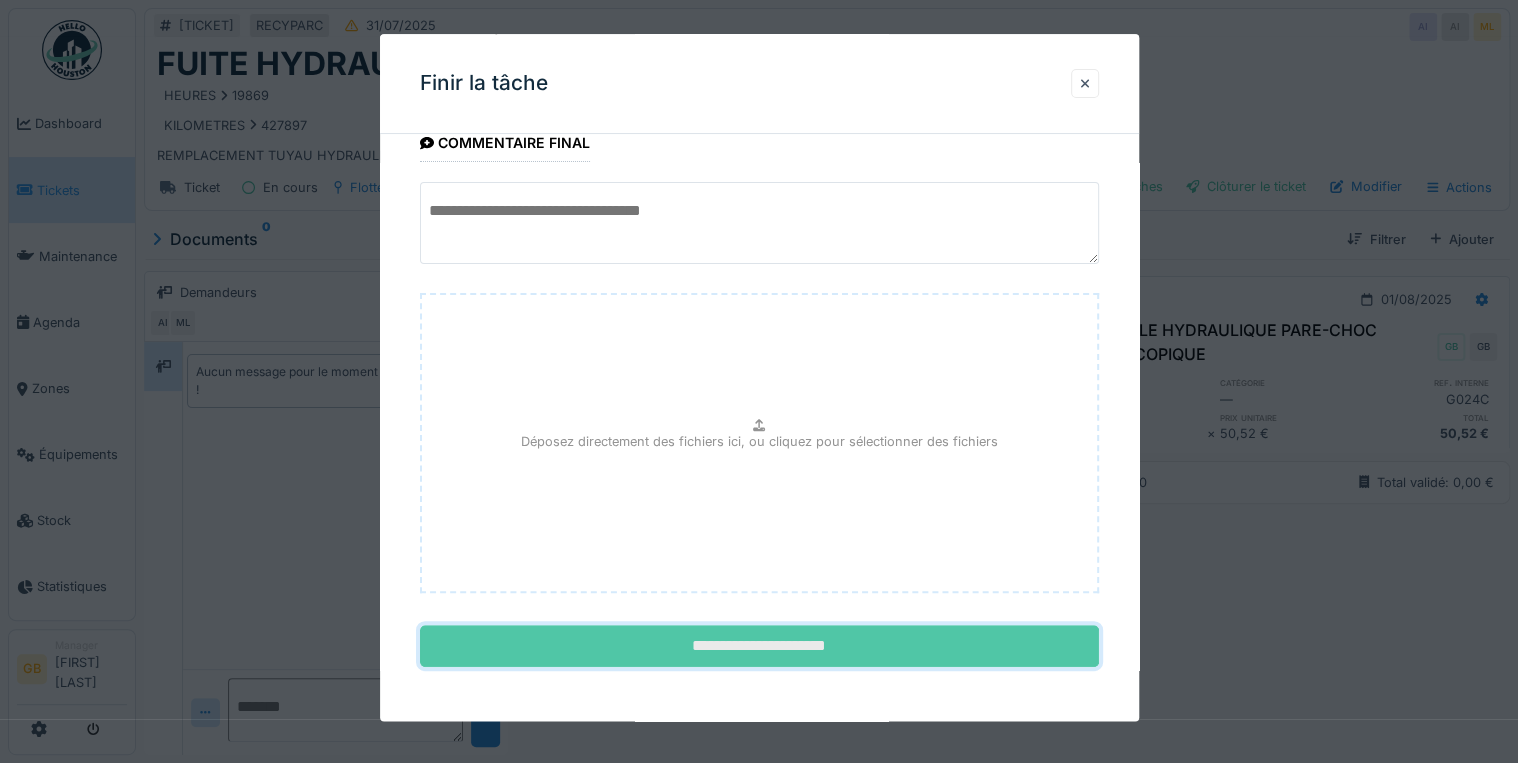 click on "**********" at bounding box center (759, 647) 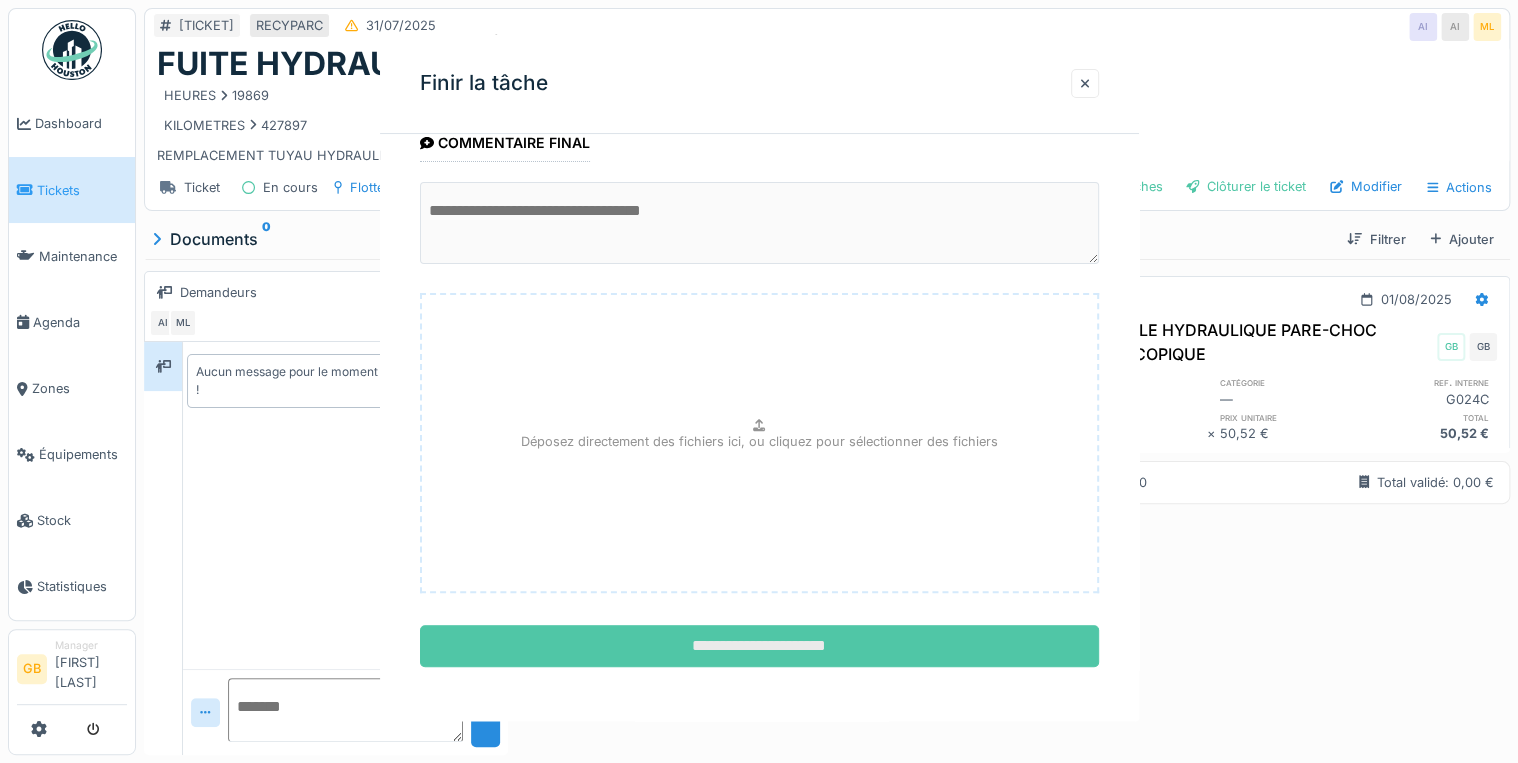 scroll, scrollTop: 0, scrollLeft: 0, axis: both 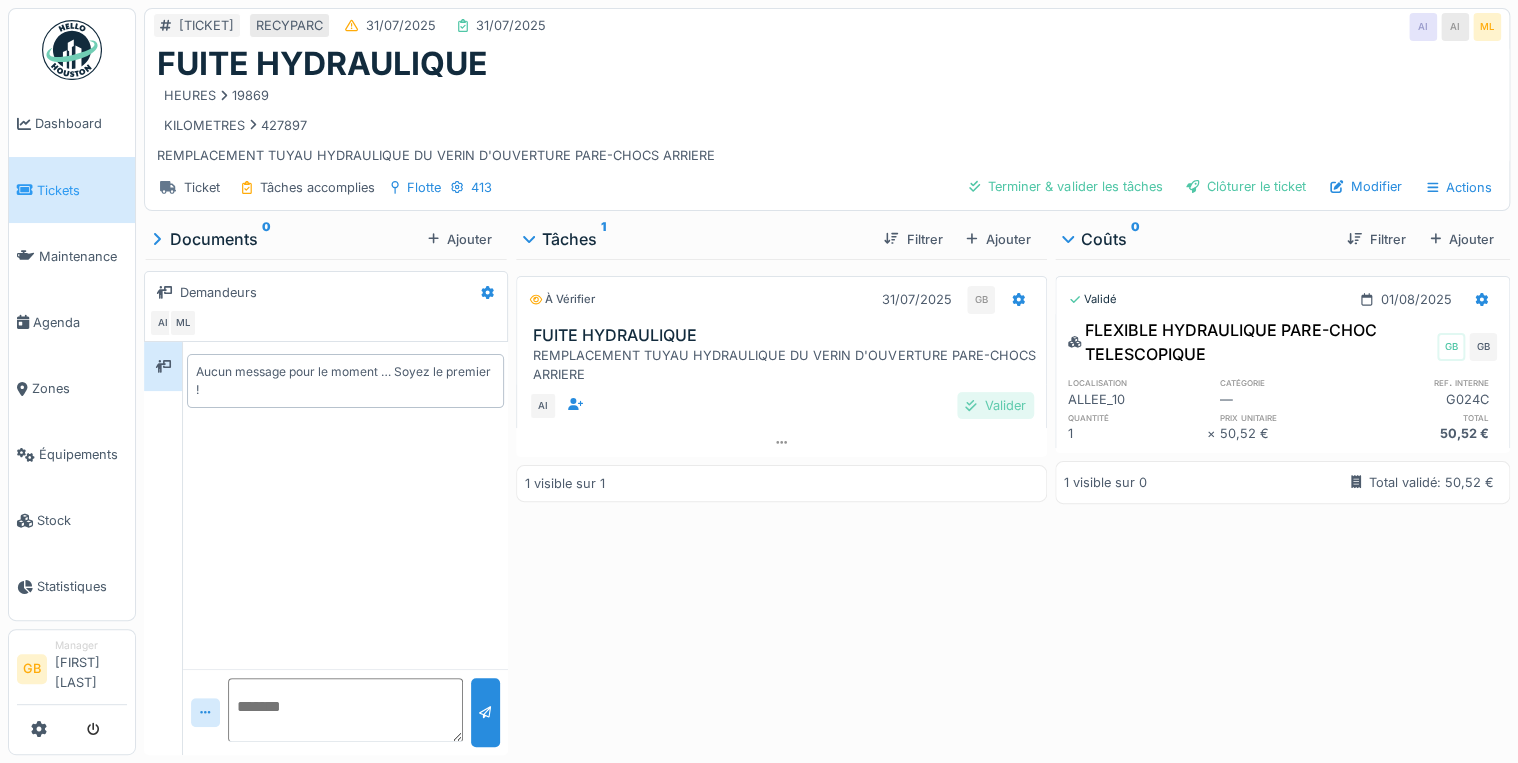 click on "Valider" at bounding box center [995, 405] 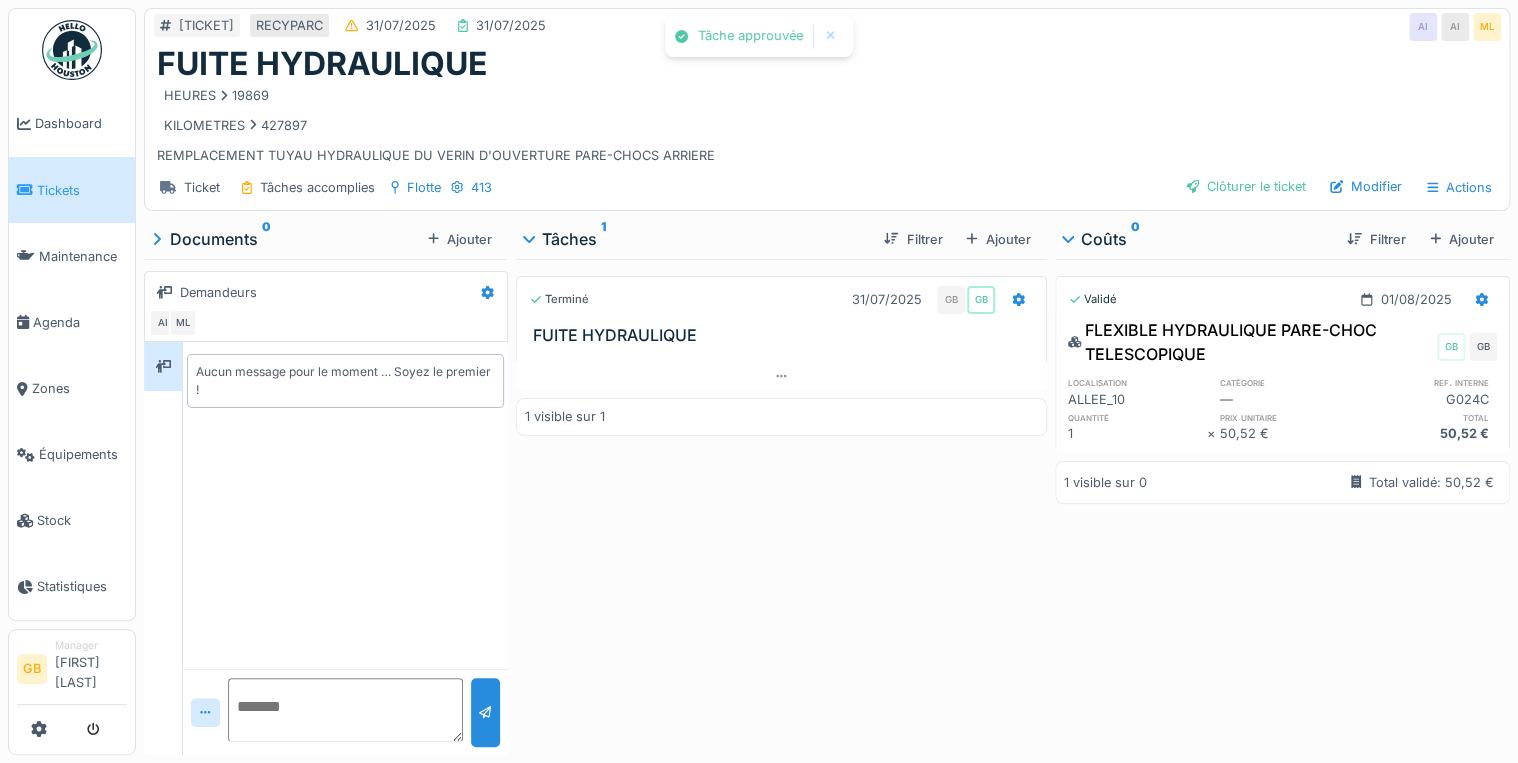 click on "Ticket Tâches accomplies Flotte 413   Clôturer le ticket Modifier Actions" at bounding box center (827, 187) 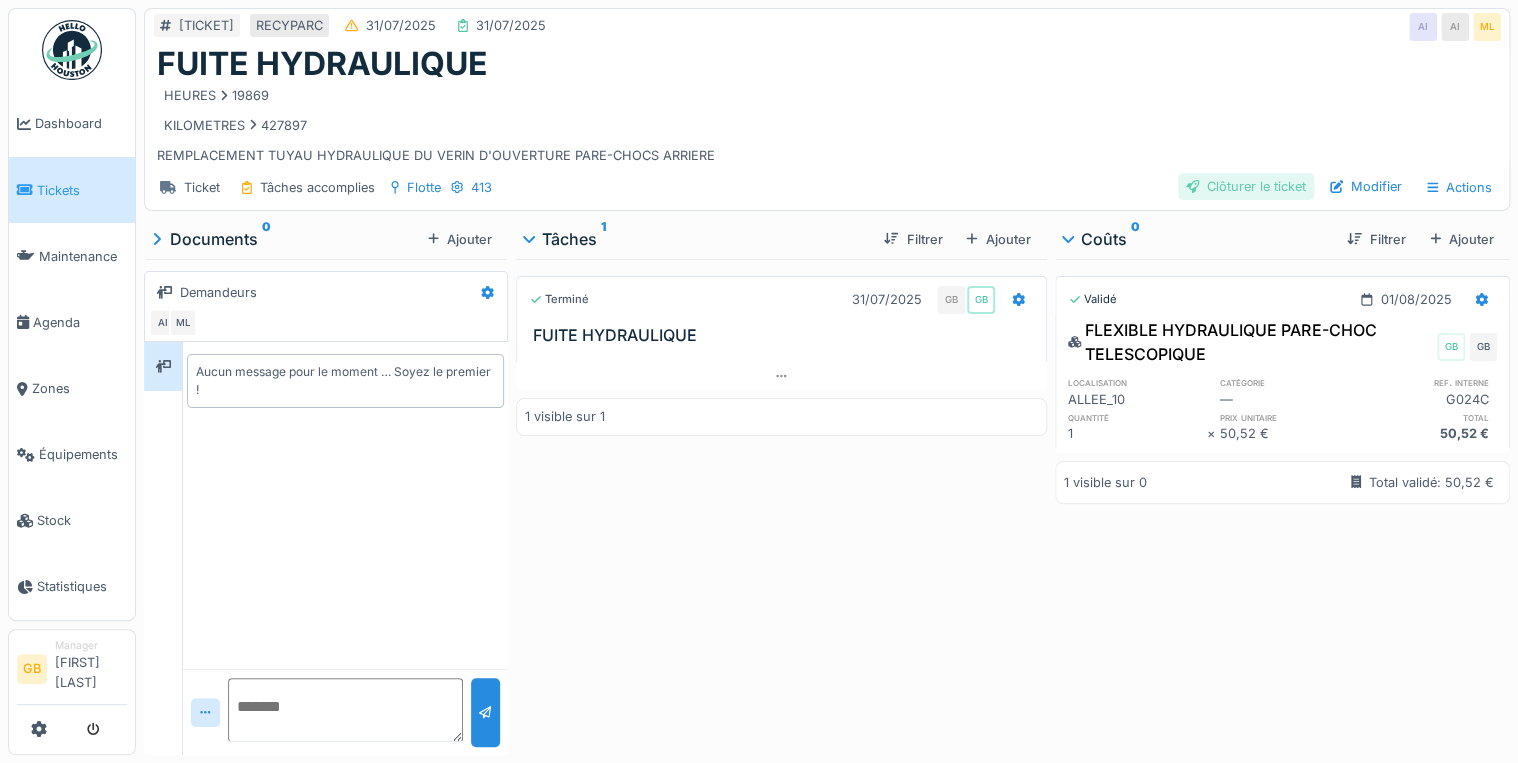 click on "Clôturer le ticket" at bounding box center (1246, 186) 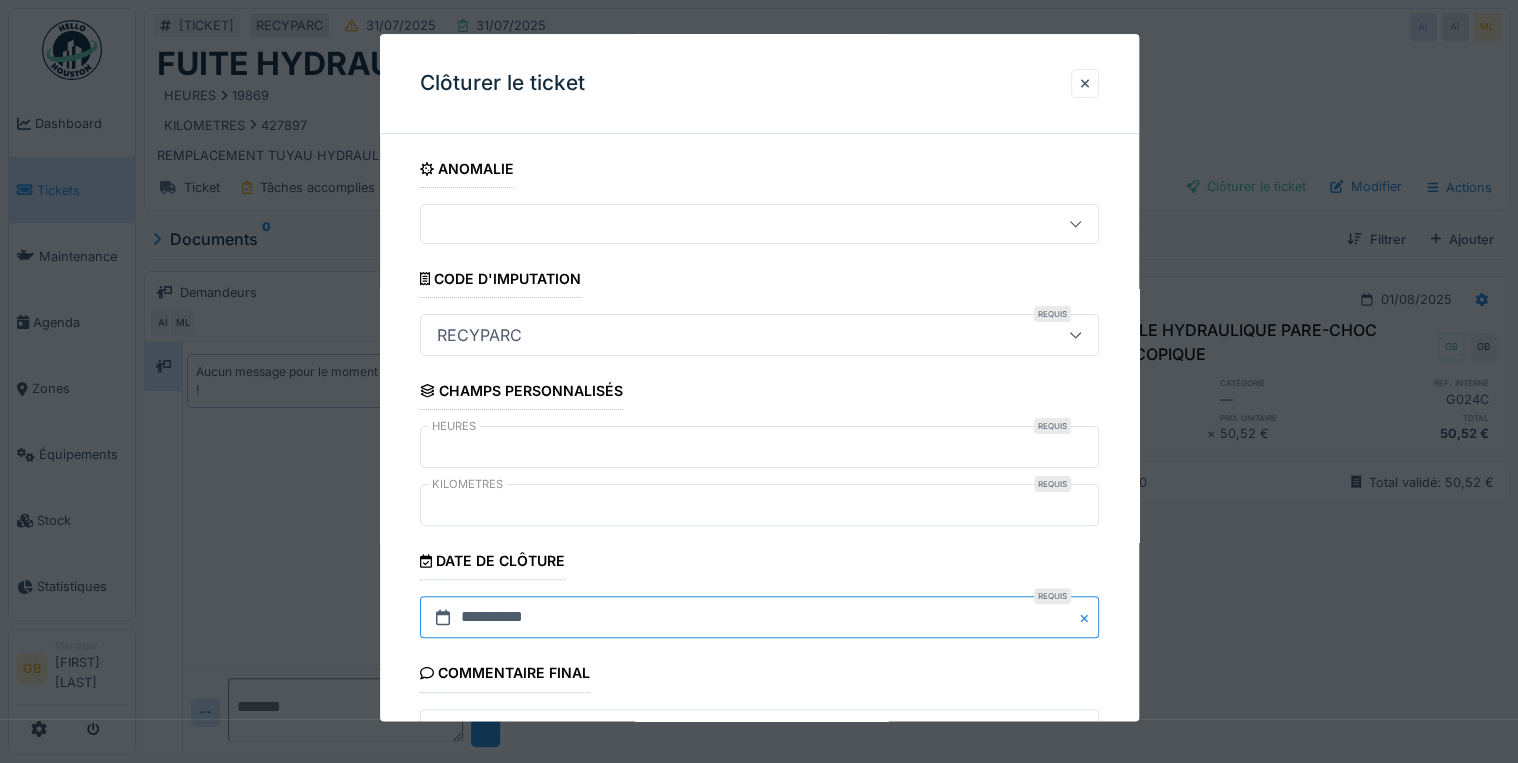 click on "**********" at bounding box center (759, 618) 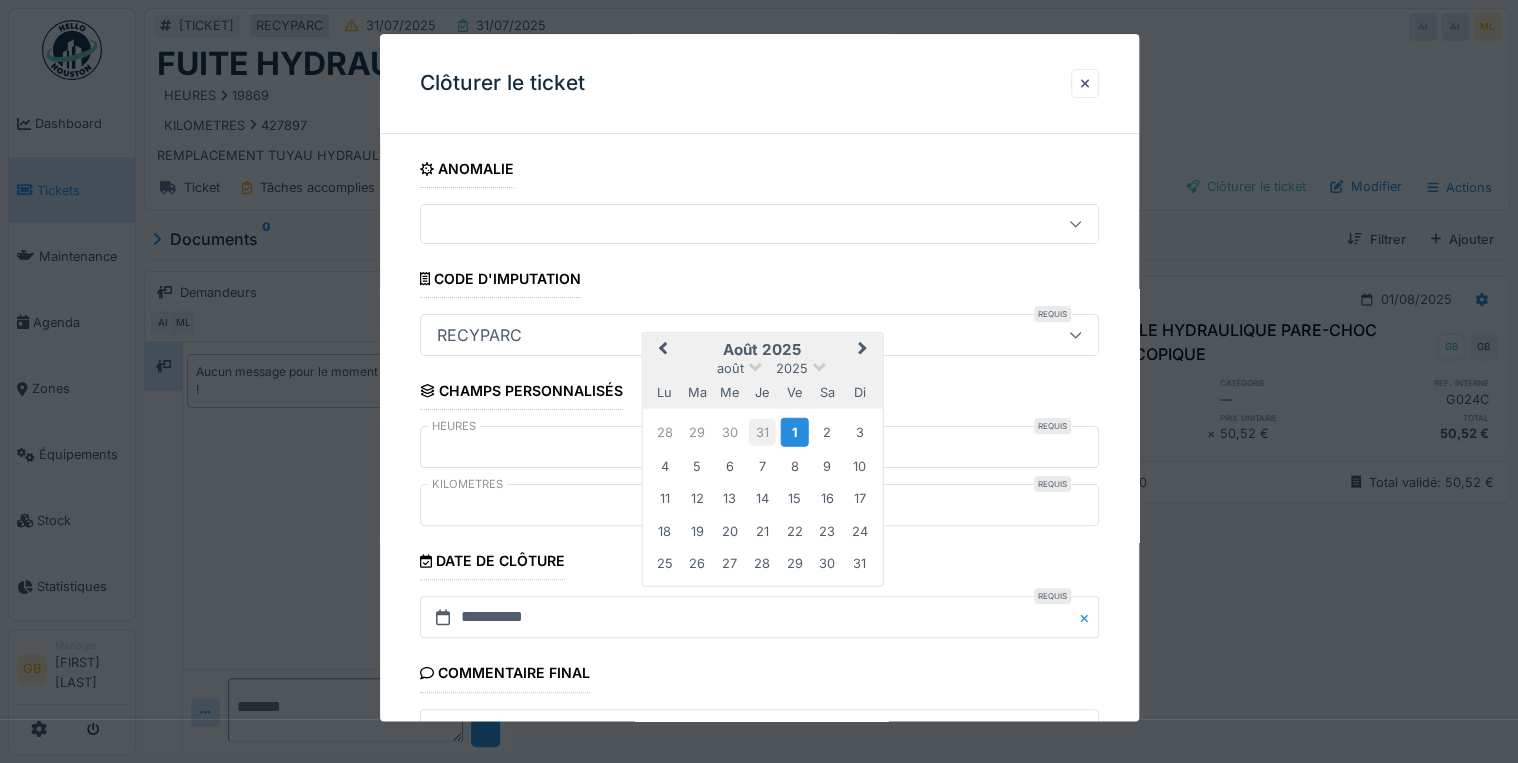click on "31" at bounding box center [762, 432] 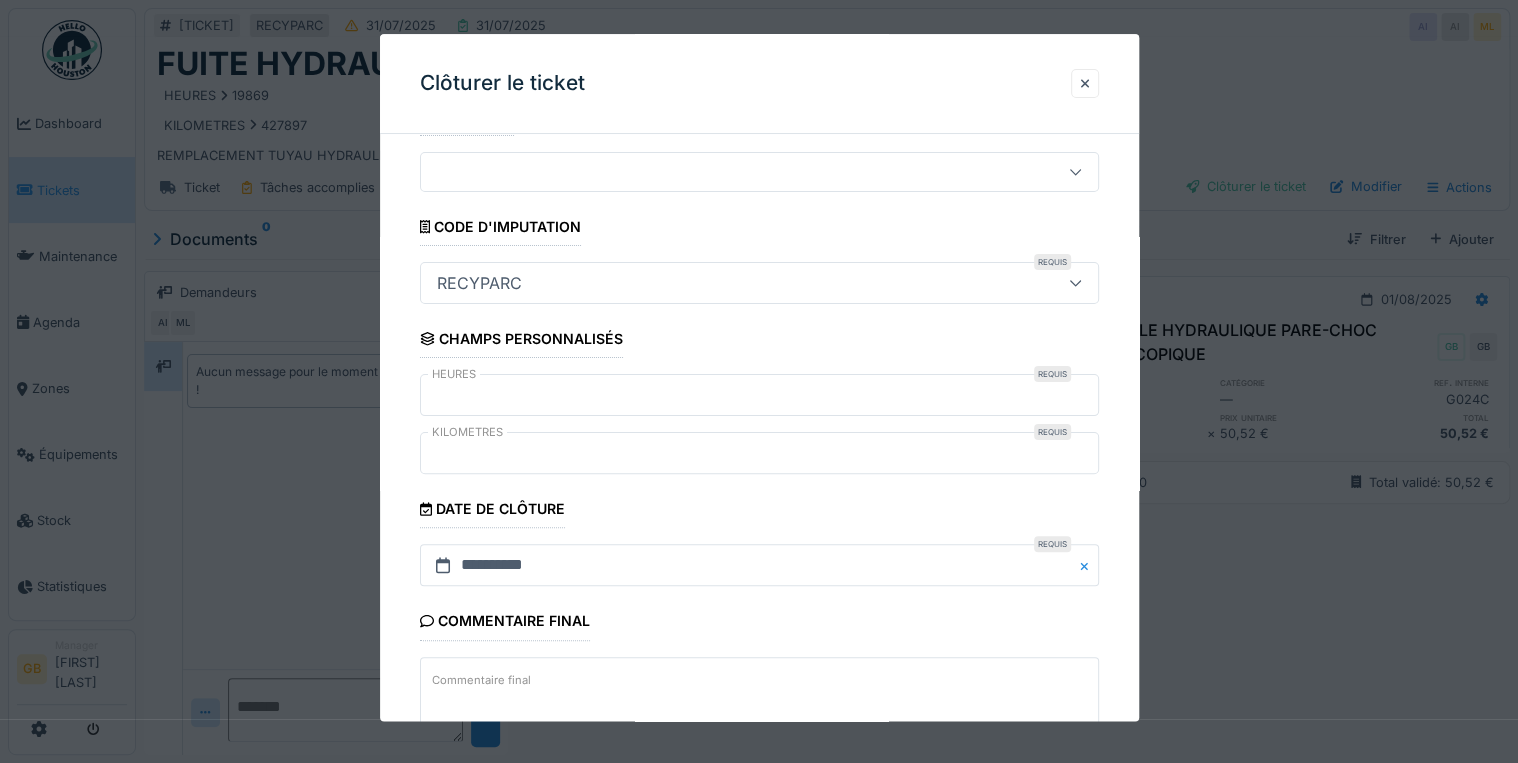 scroll, scrollTop: 184, scrollLeft: 0, axis: vertical 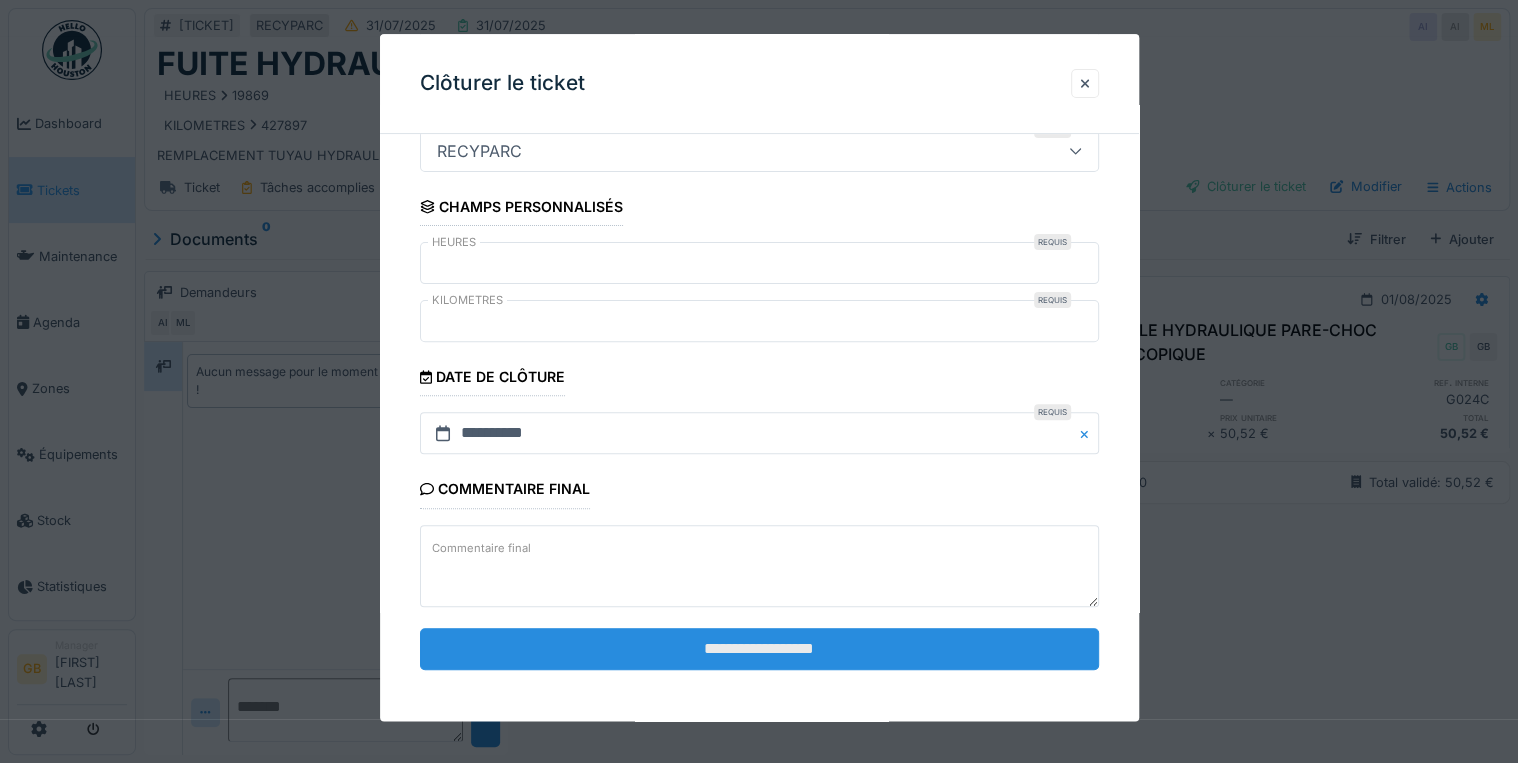 click on "**********" at bounding box center (759, 649) 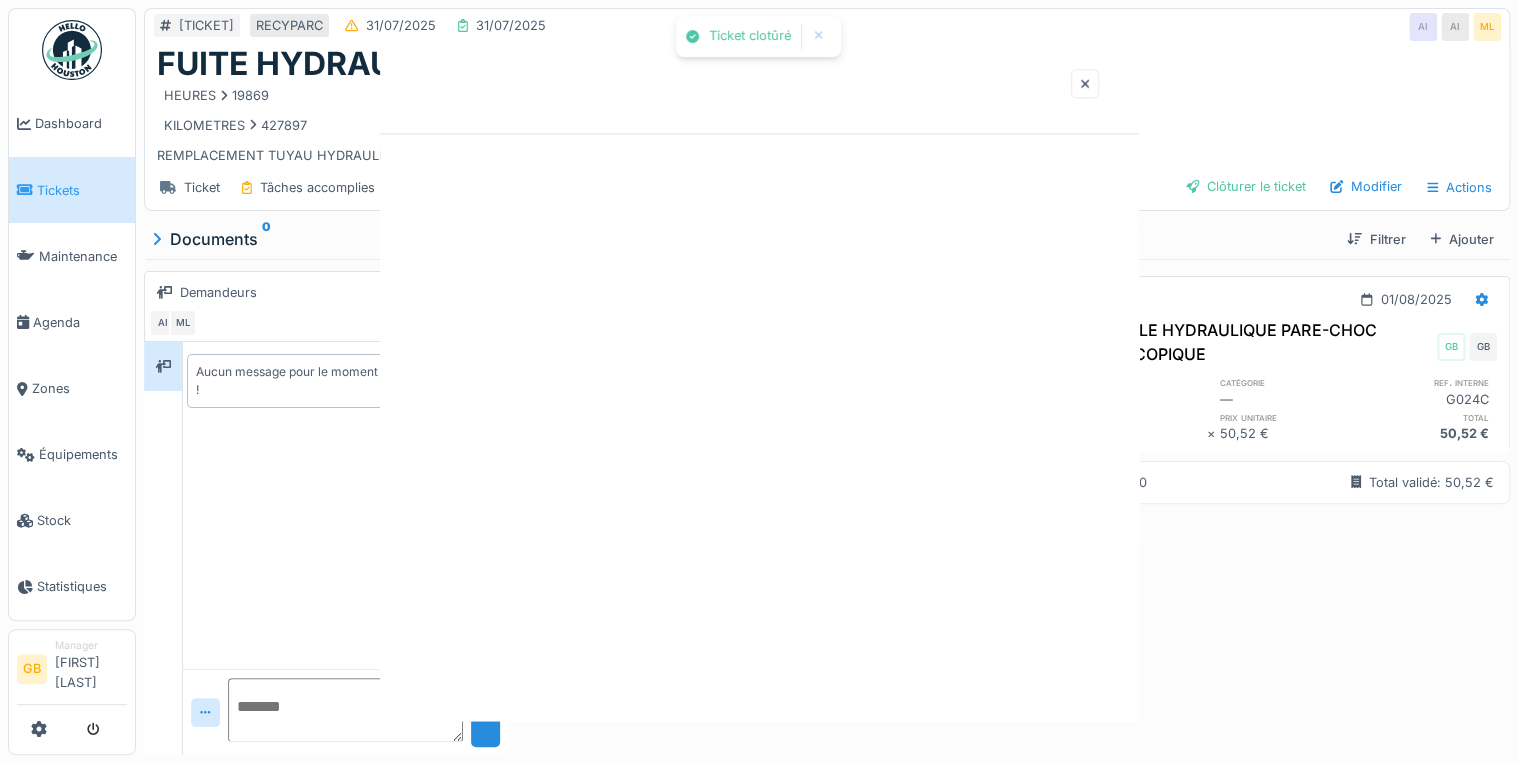 scroll, scrollTop: 0, scrollLeft: 0, axis: both 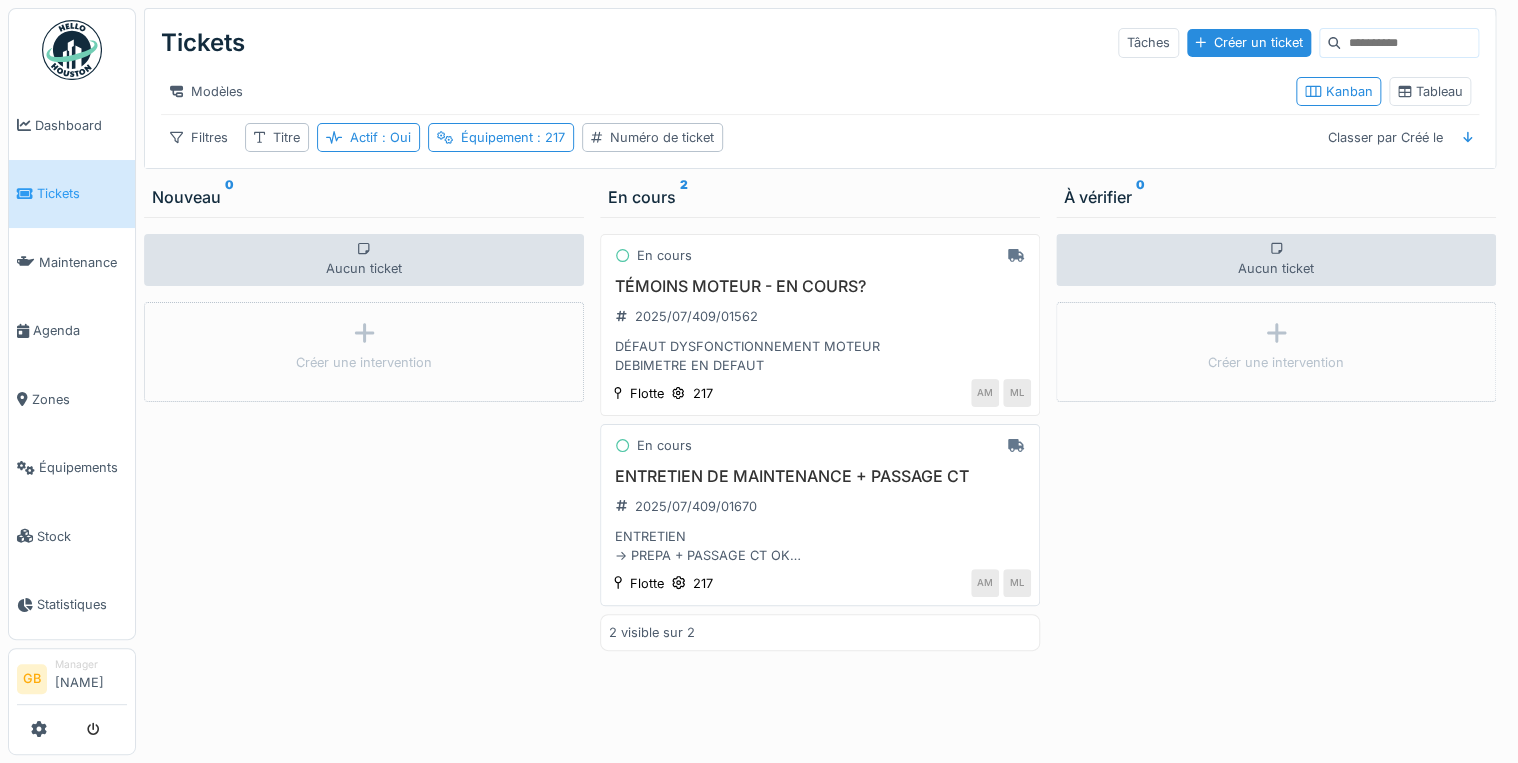 click on "ENTRETIEN DE MAINTENANCE + PASSAGE CT" at bounding box center [820, 476] 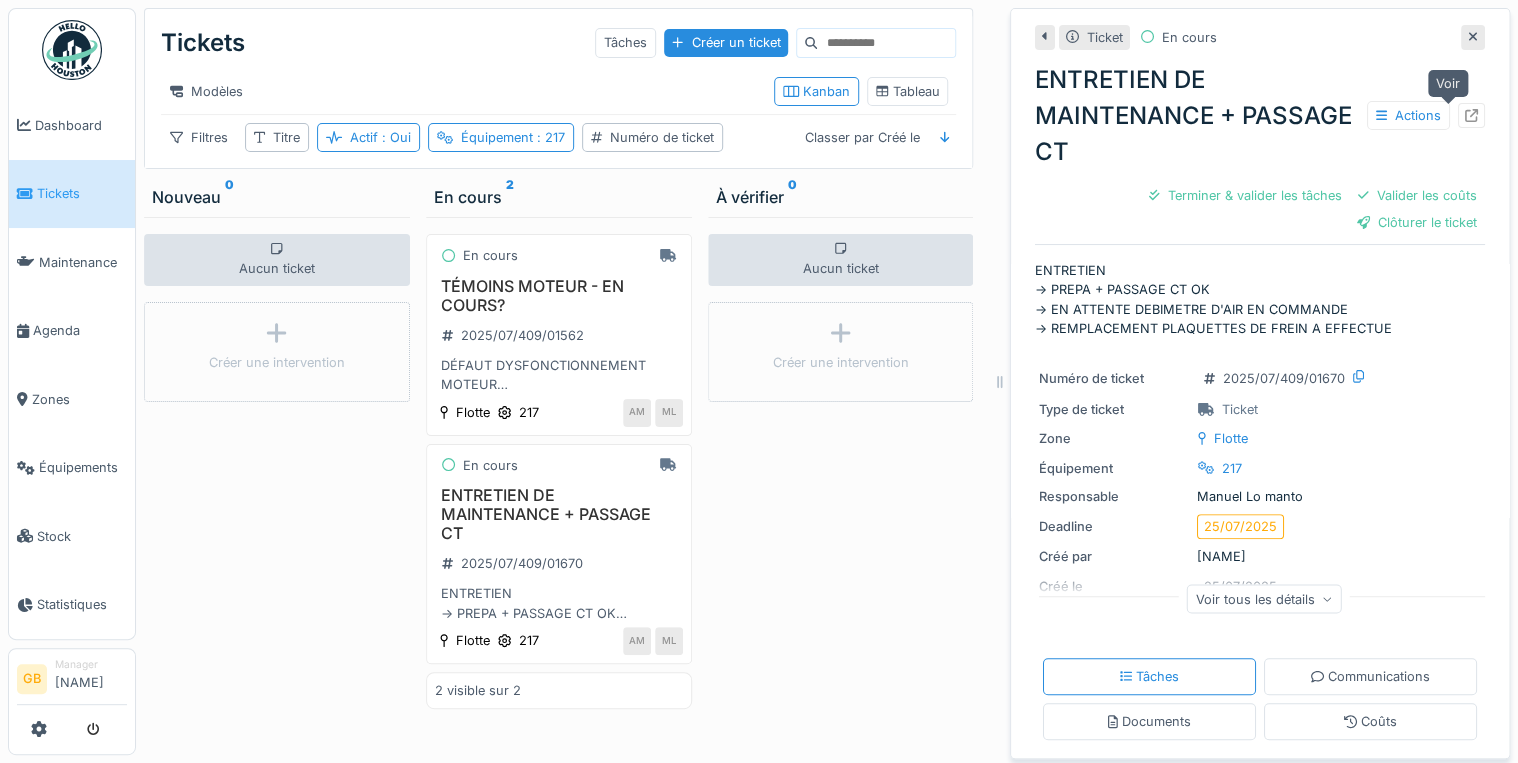 click 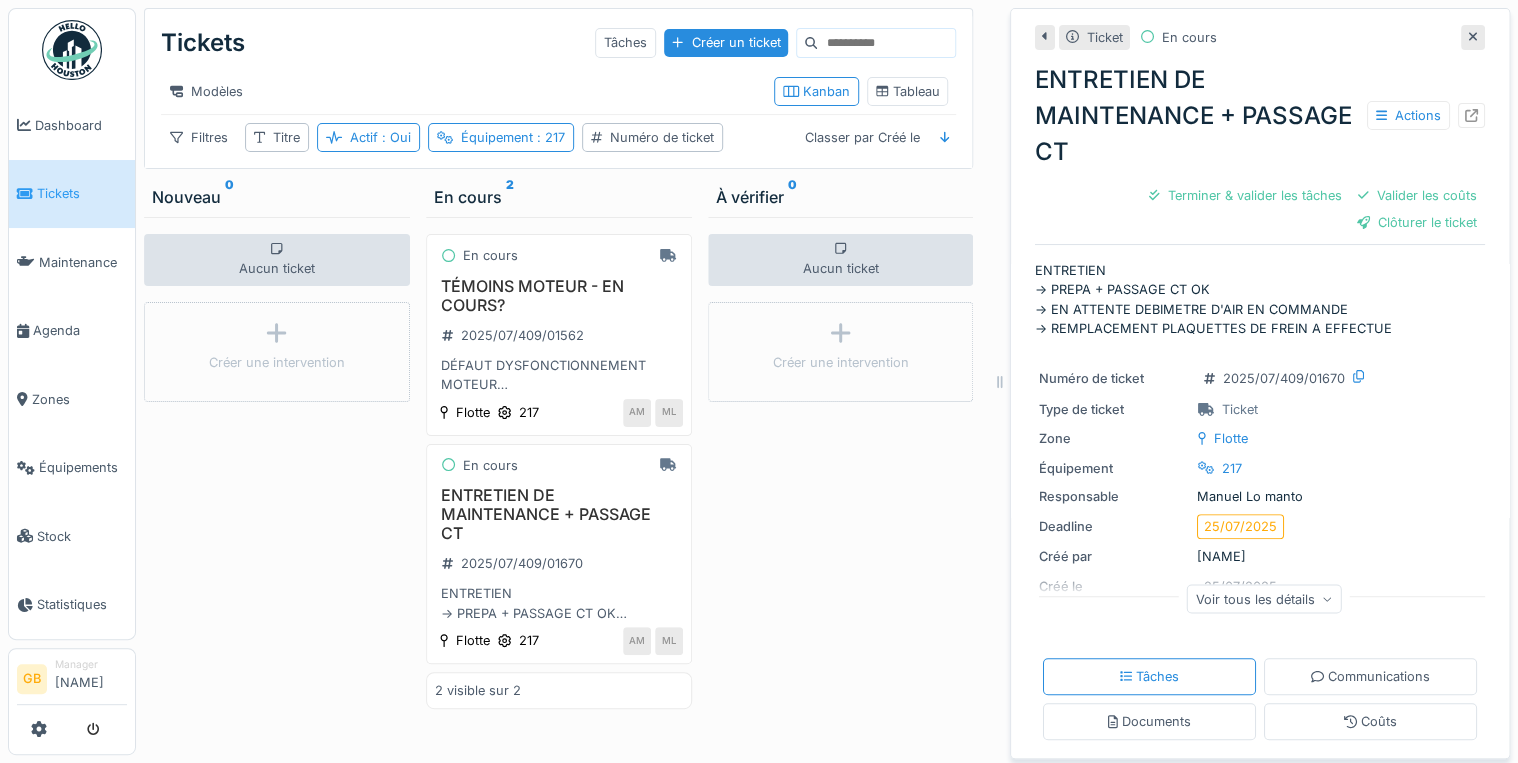 click at bounding box center (1473, 37) 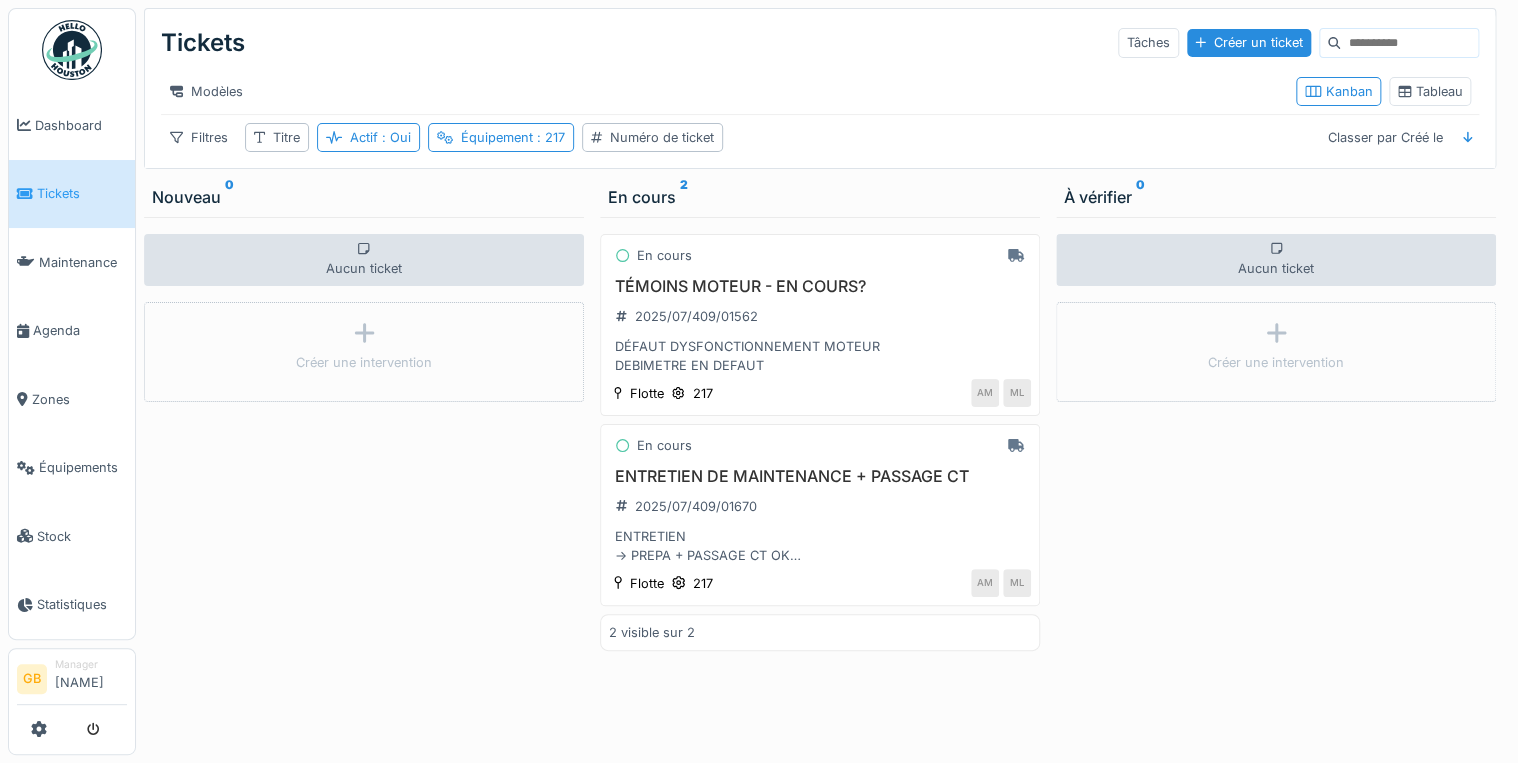 drag, startPoint x: 517, startPoint y: 155, endPoint x: 587, endPoint y: 188, distance: 77.388626 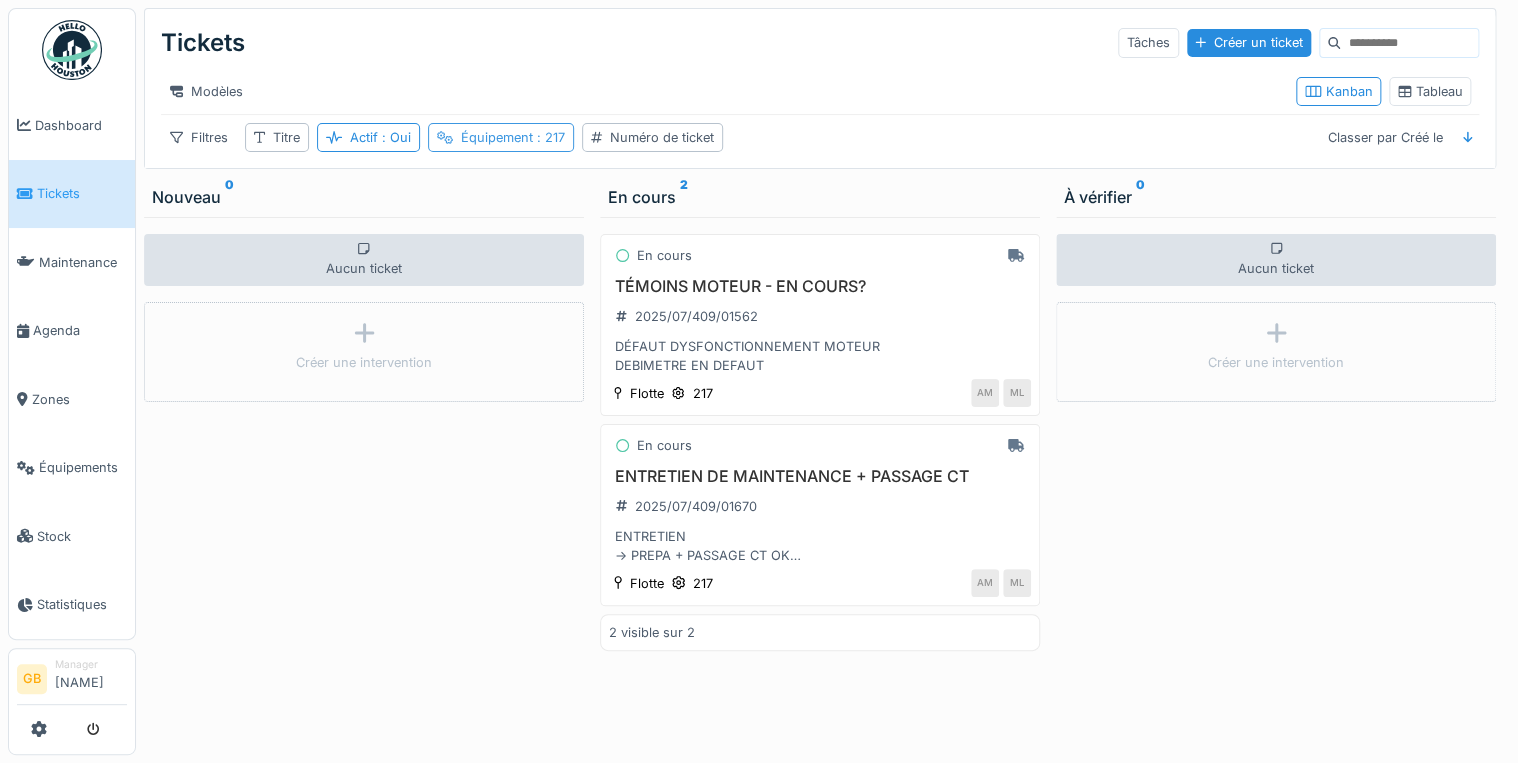 click on "Équipement   :   217" at bounding box center (513, 137) 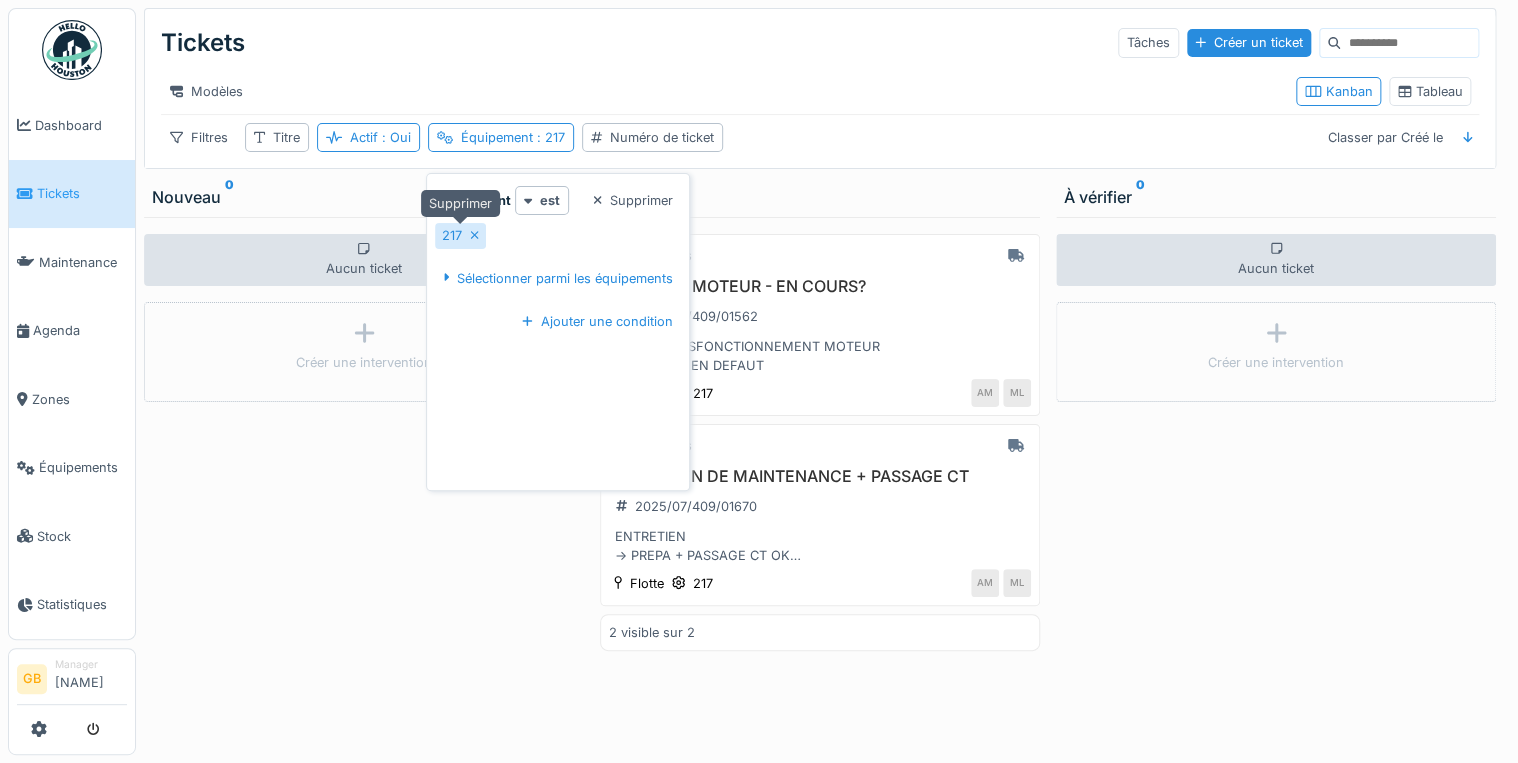 click 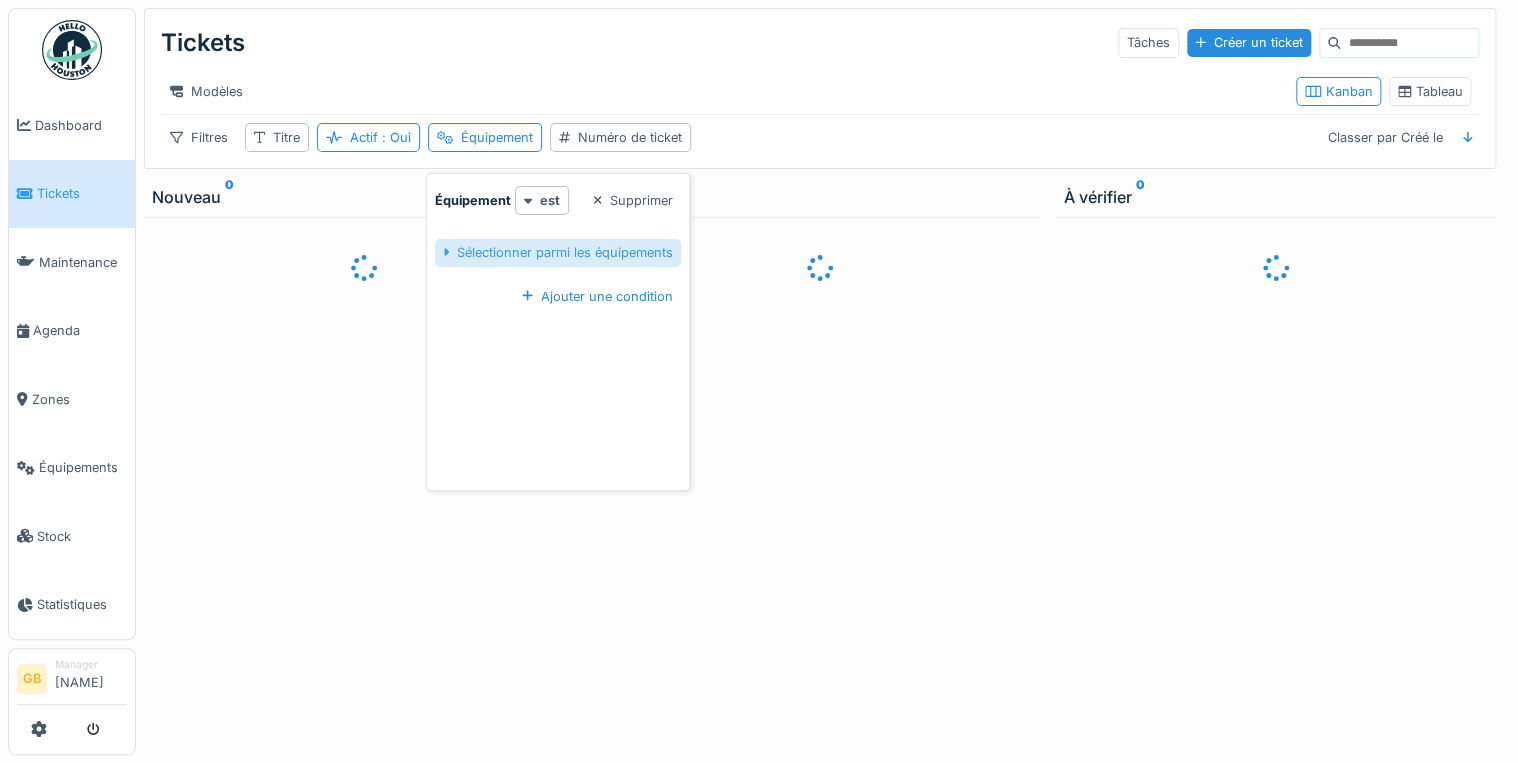 drag, startPoint x: 488, startPoint y: 242, endPoint x: 498, endPoint y: 249, distance: 12.206555 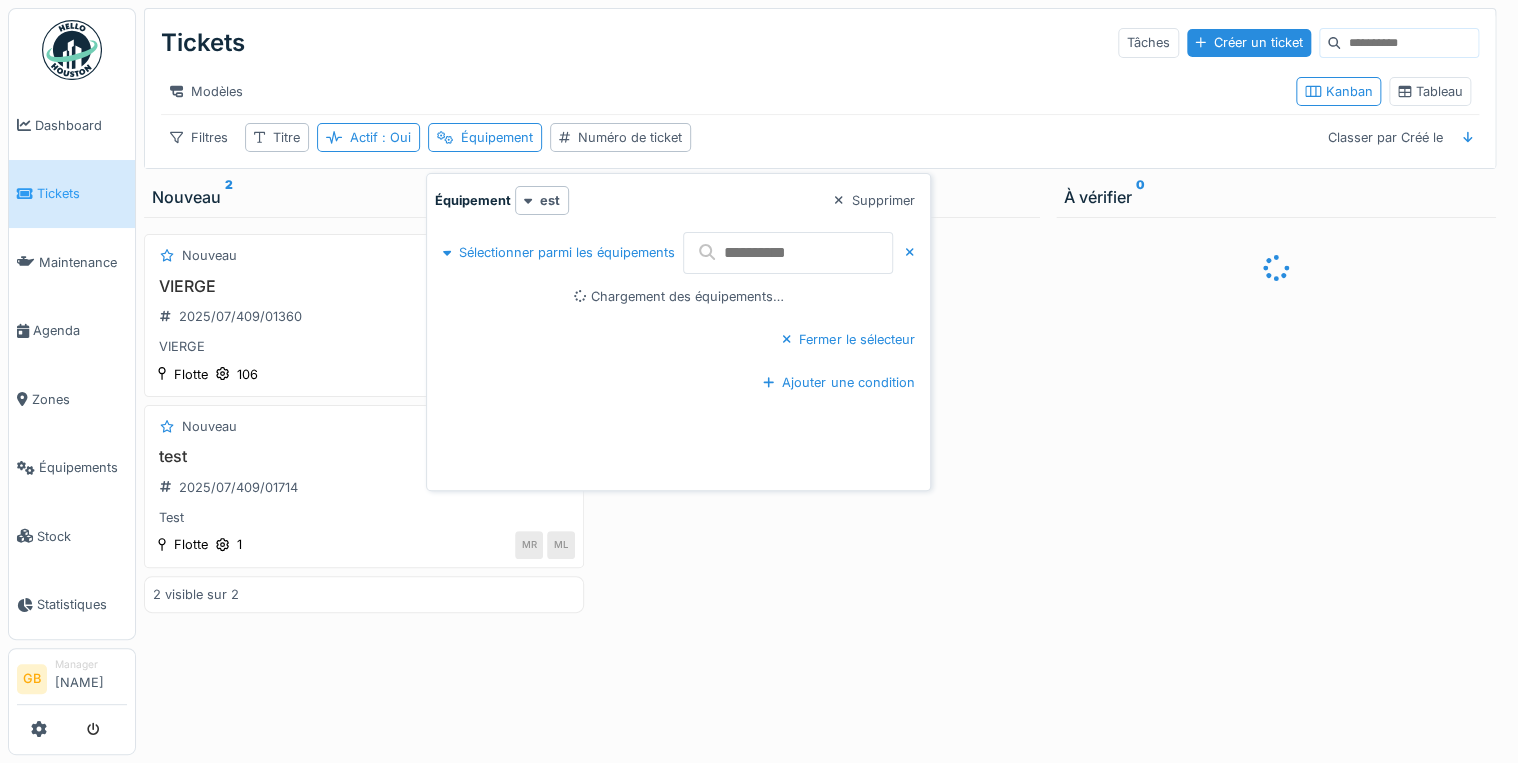 click at bounding box center [788, 253] 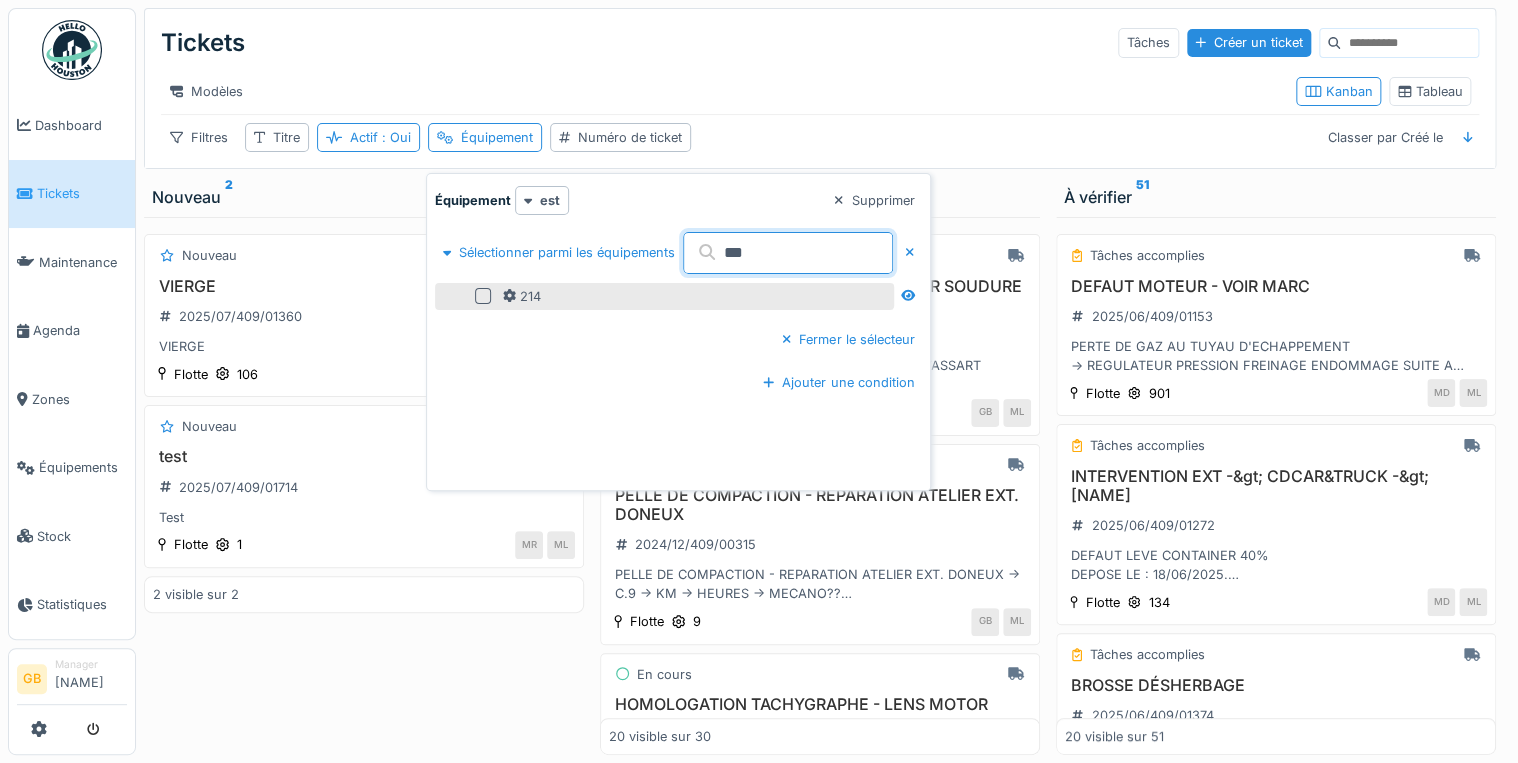 type on "***" 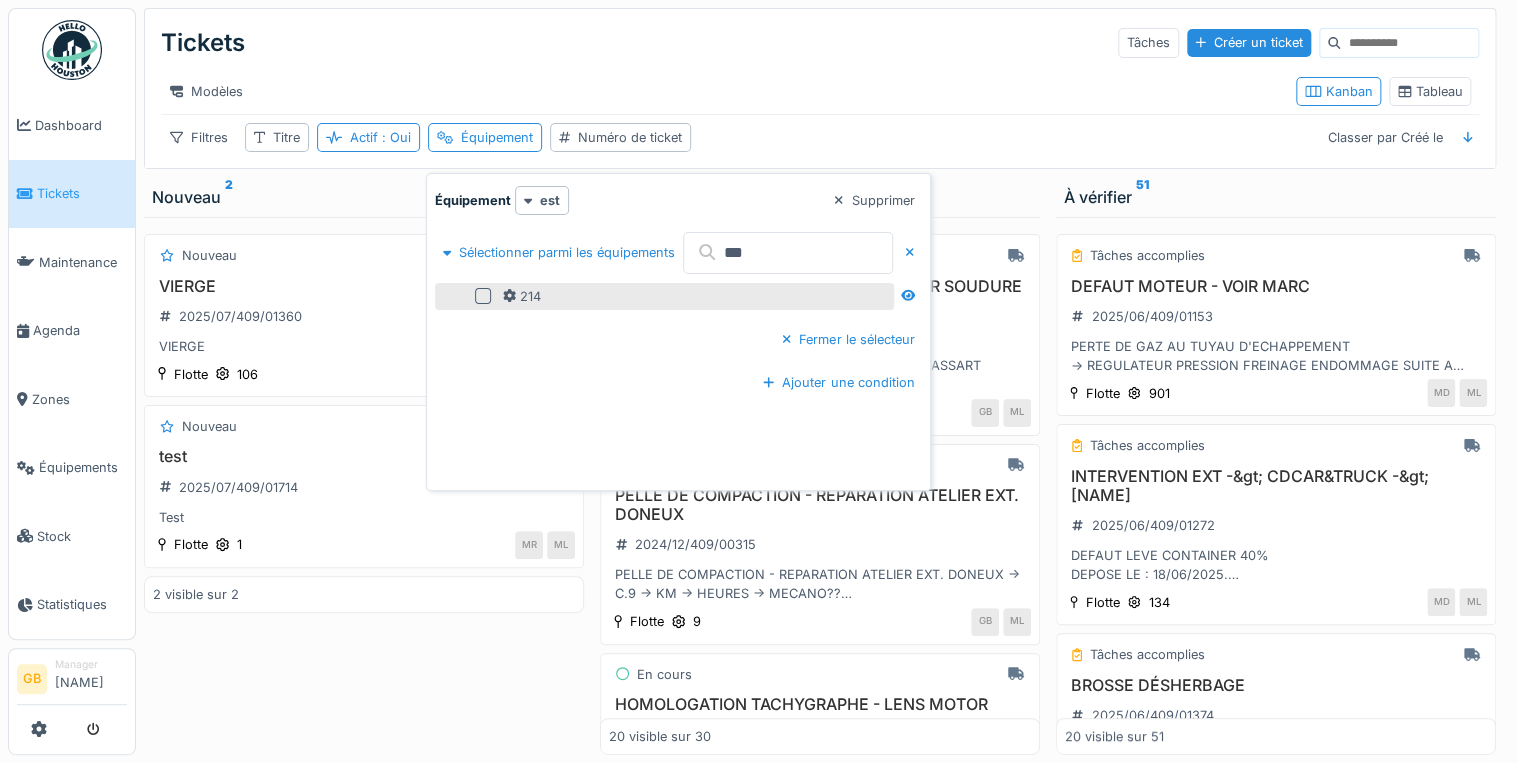 click at bounding box center (483, 296) 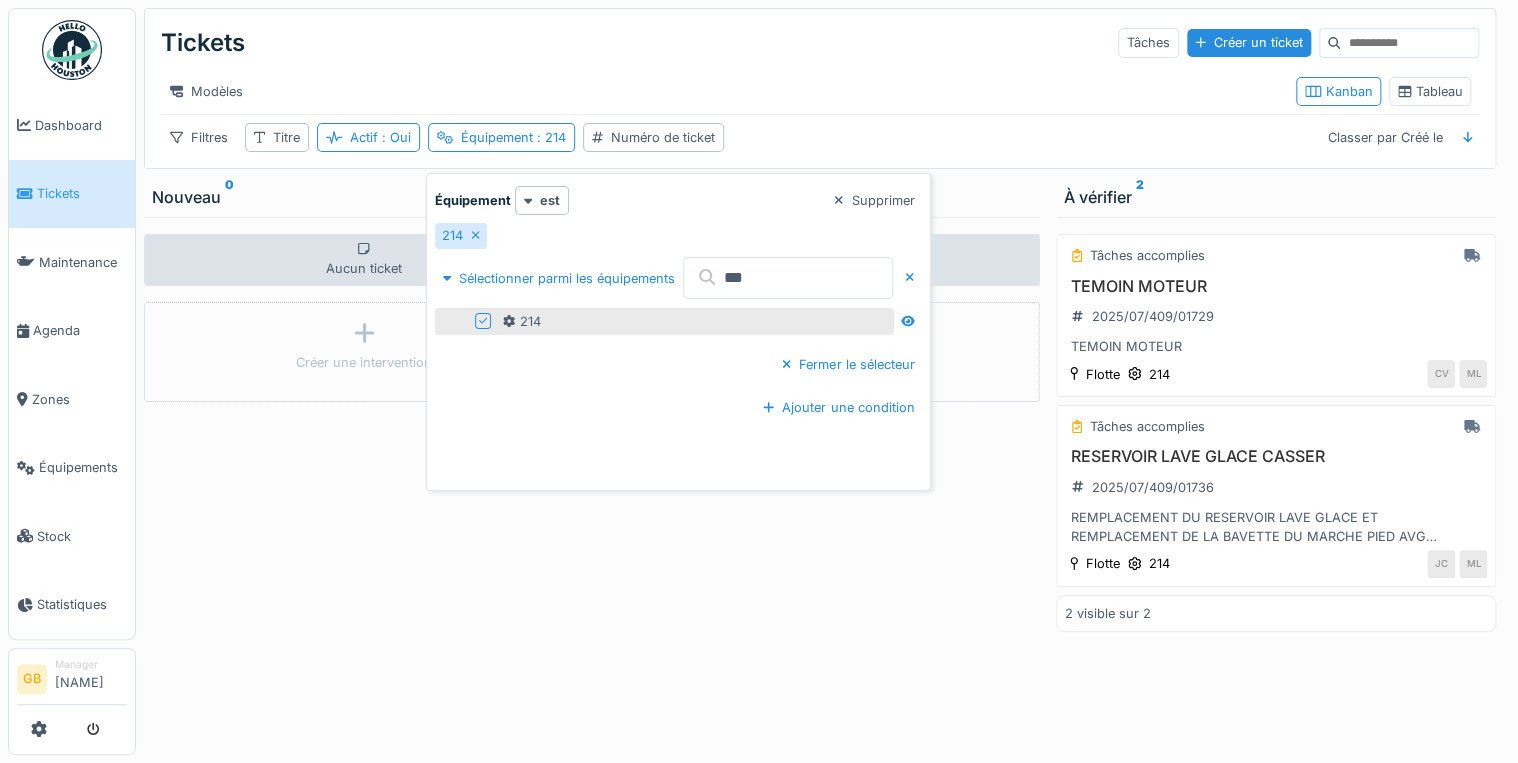 click on "Aucun ticket Créer une intervention" at bounding box center [820, 486] 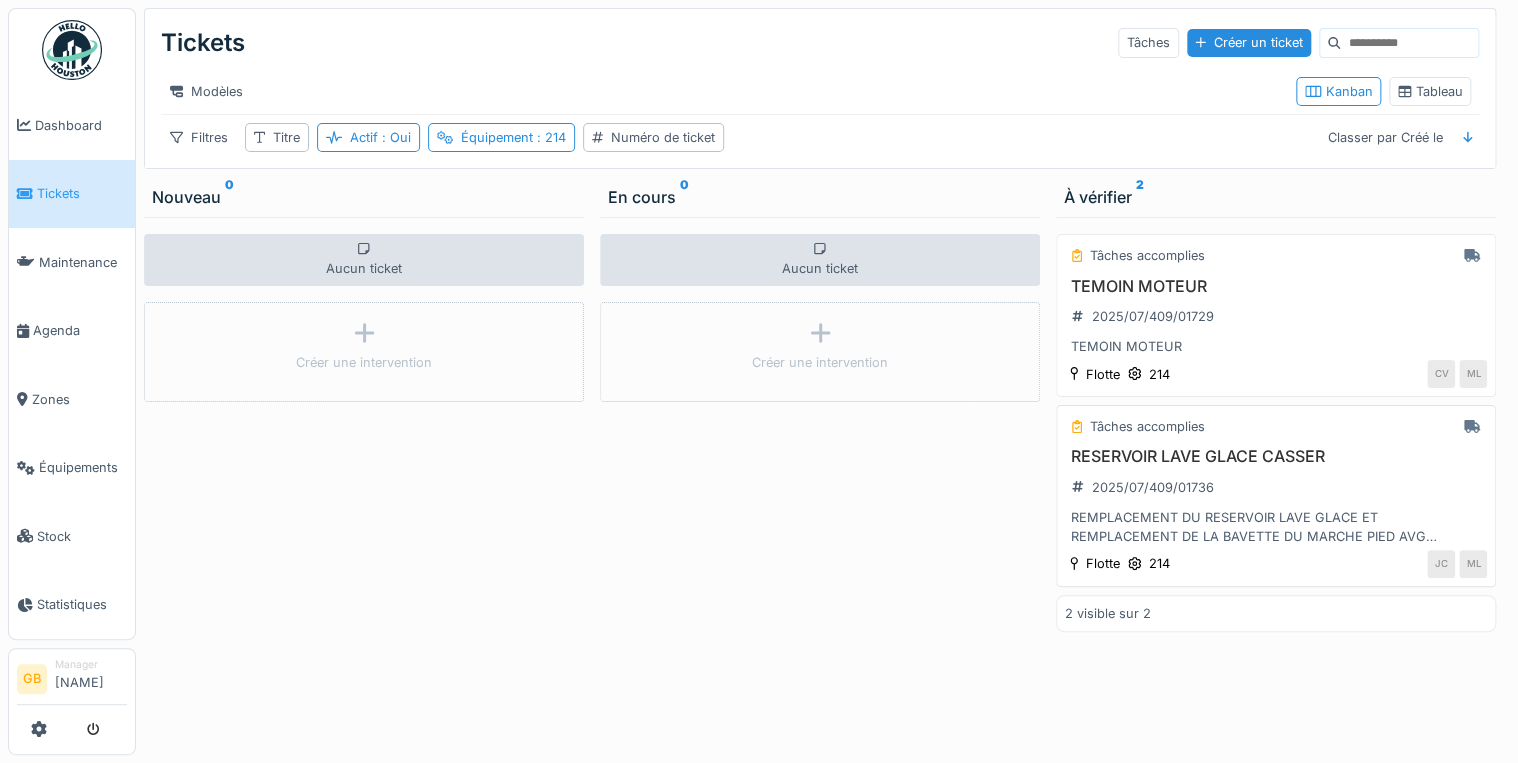 click on "RESERVOIR LAVE GLACE CASSER" at bounding box center [1276, 456] 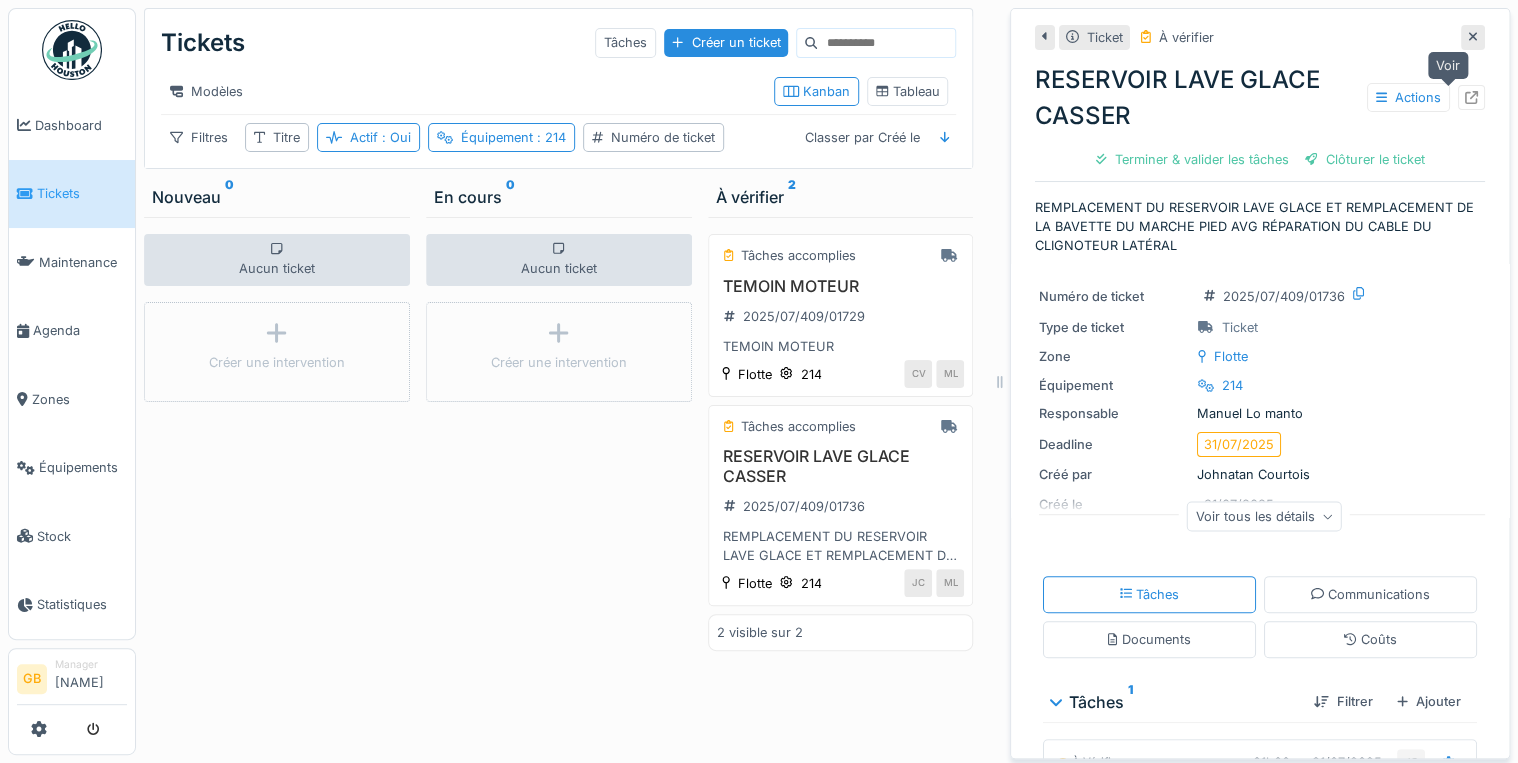 click 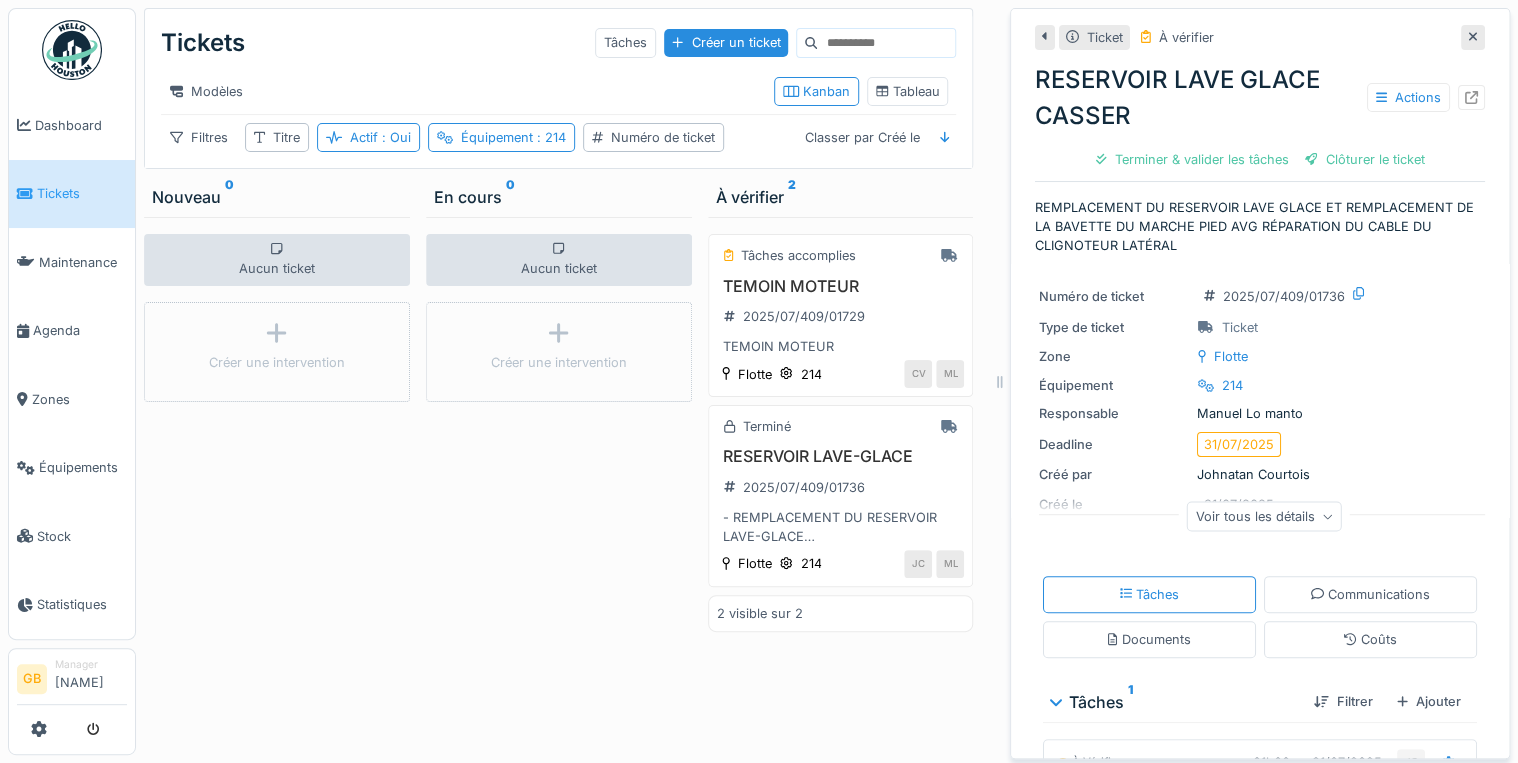 click 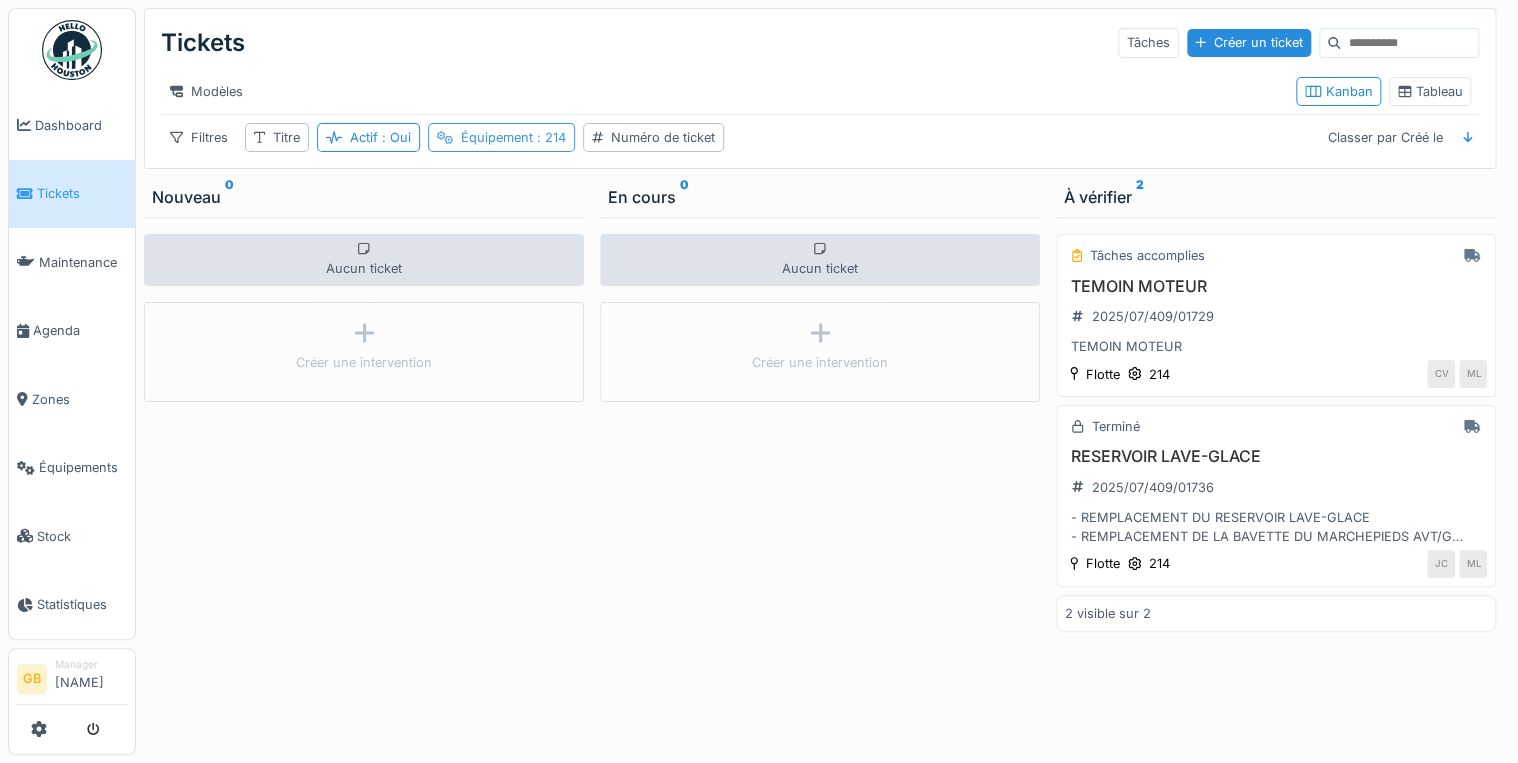 click on ":   214" at bounding box center [549, 137] 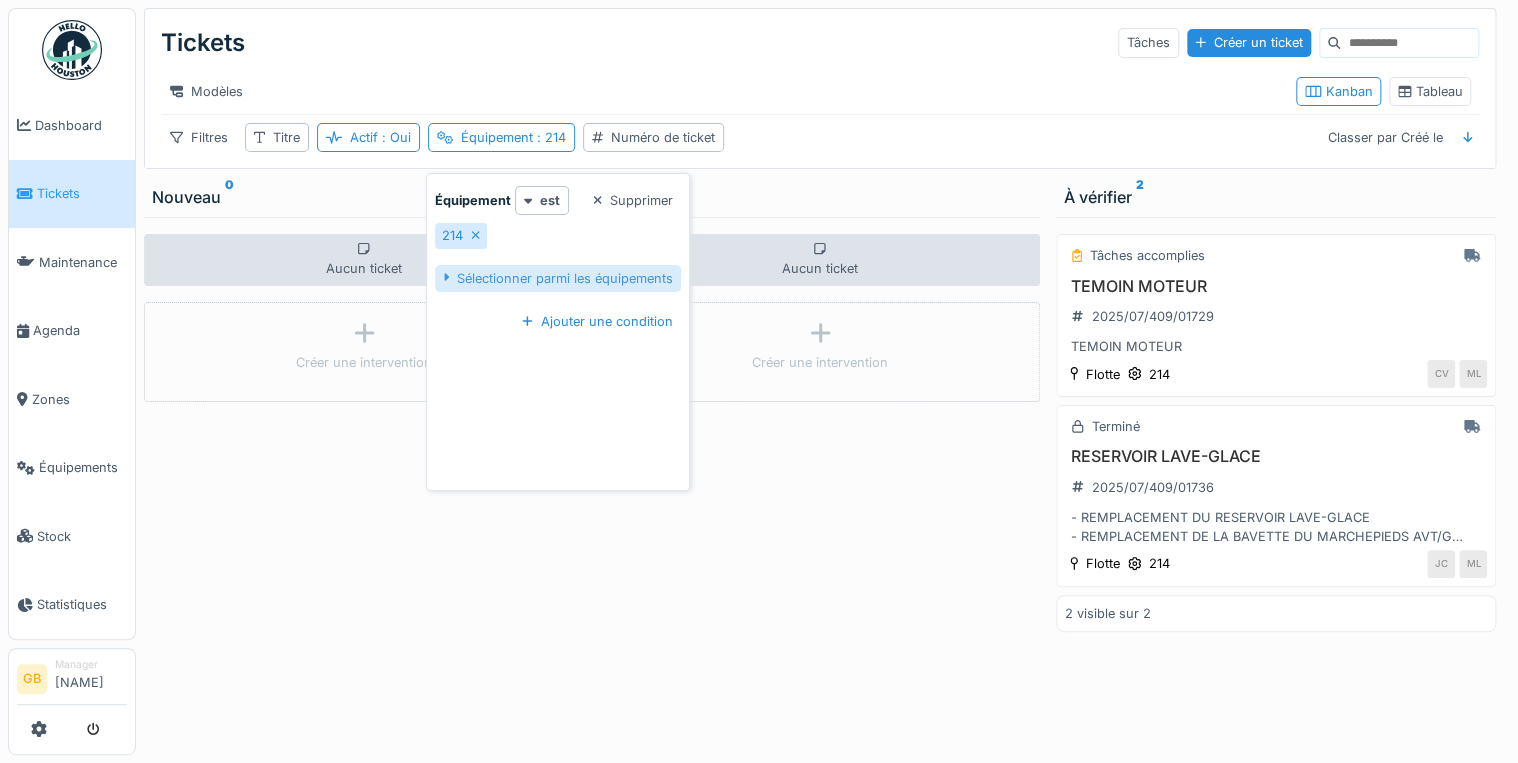 click on "Sélectionner parmi les équipements" at bounding box center [558, 278] 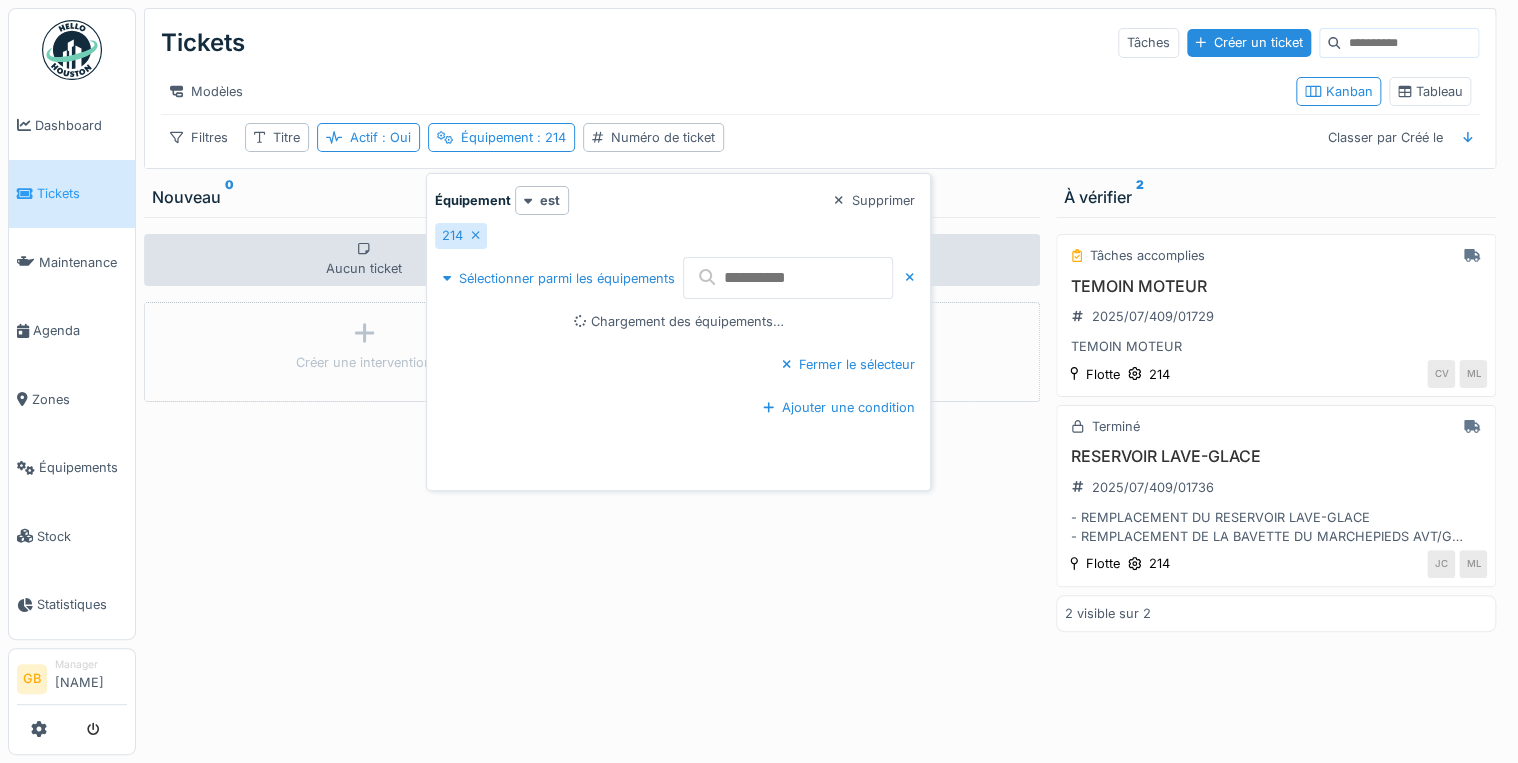 click at bounding box center (788, 278) 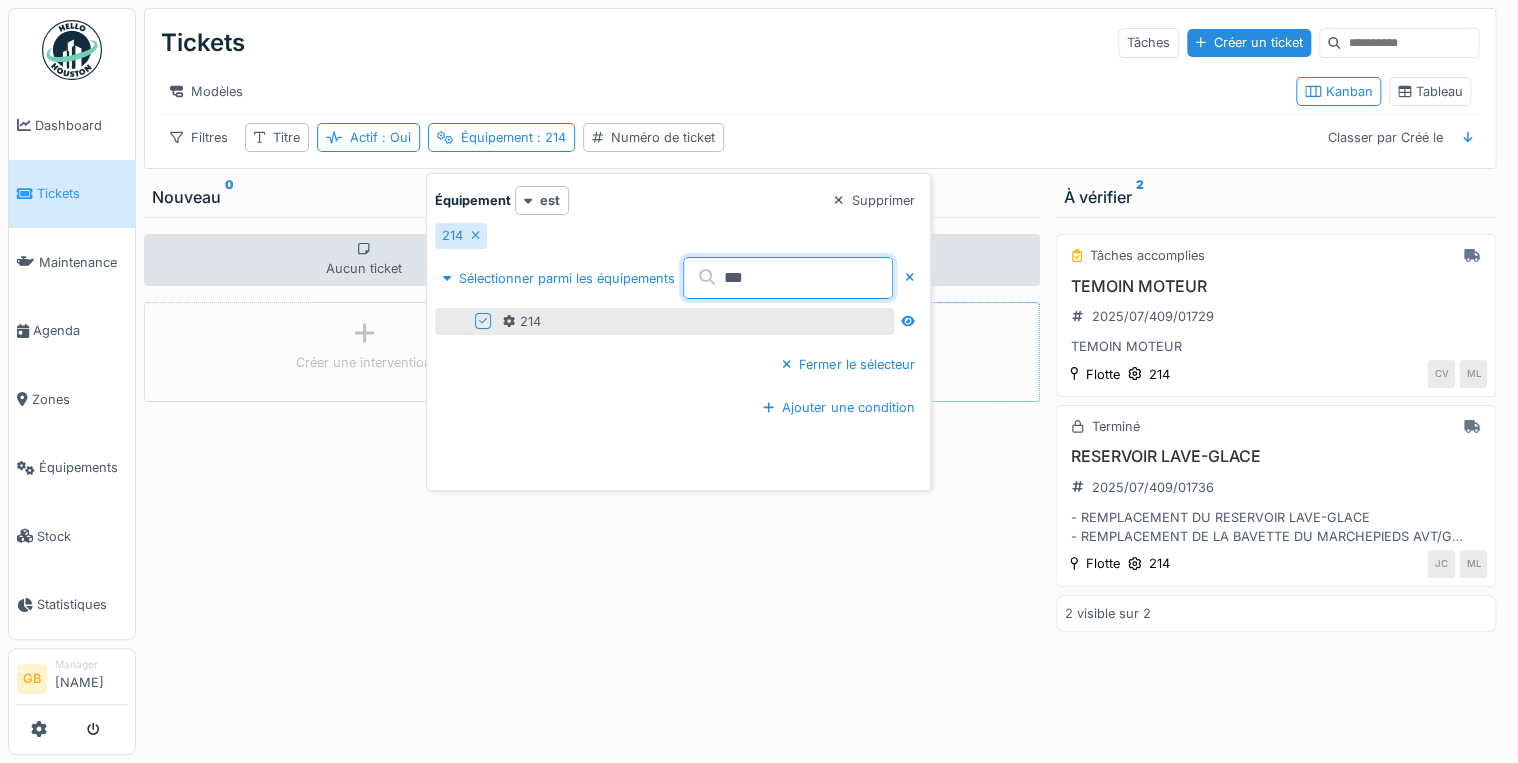 type on "***" 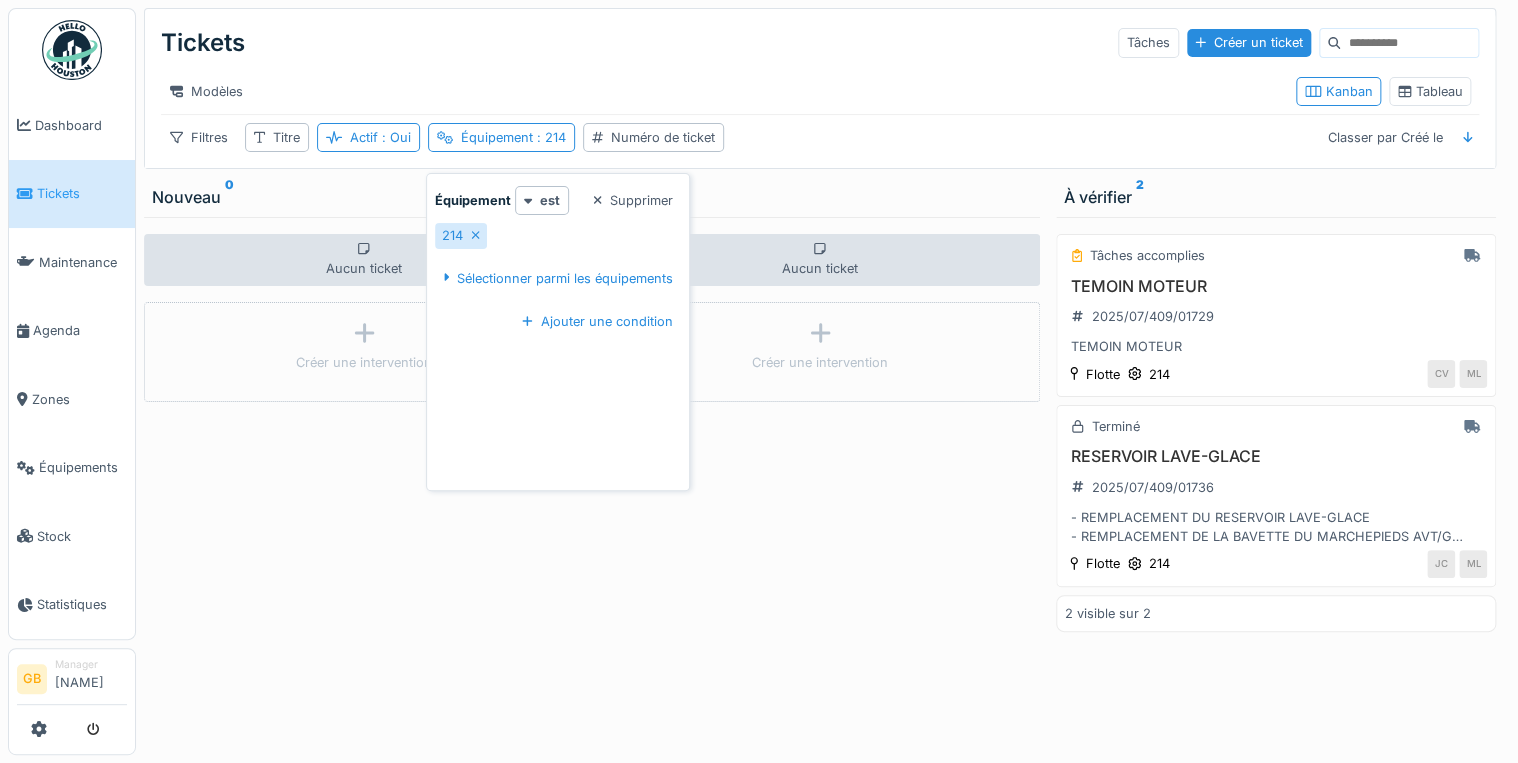 click on "Aucun ticket Créer une intervention" at bounding box center (820, 486) 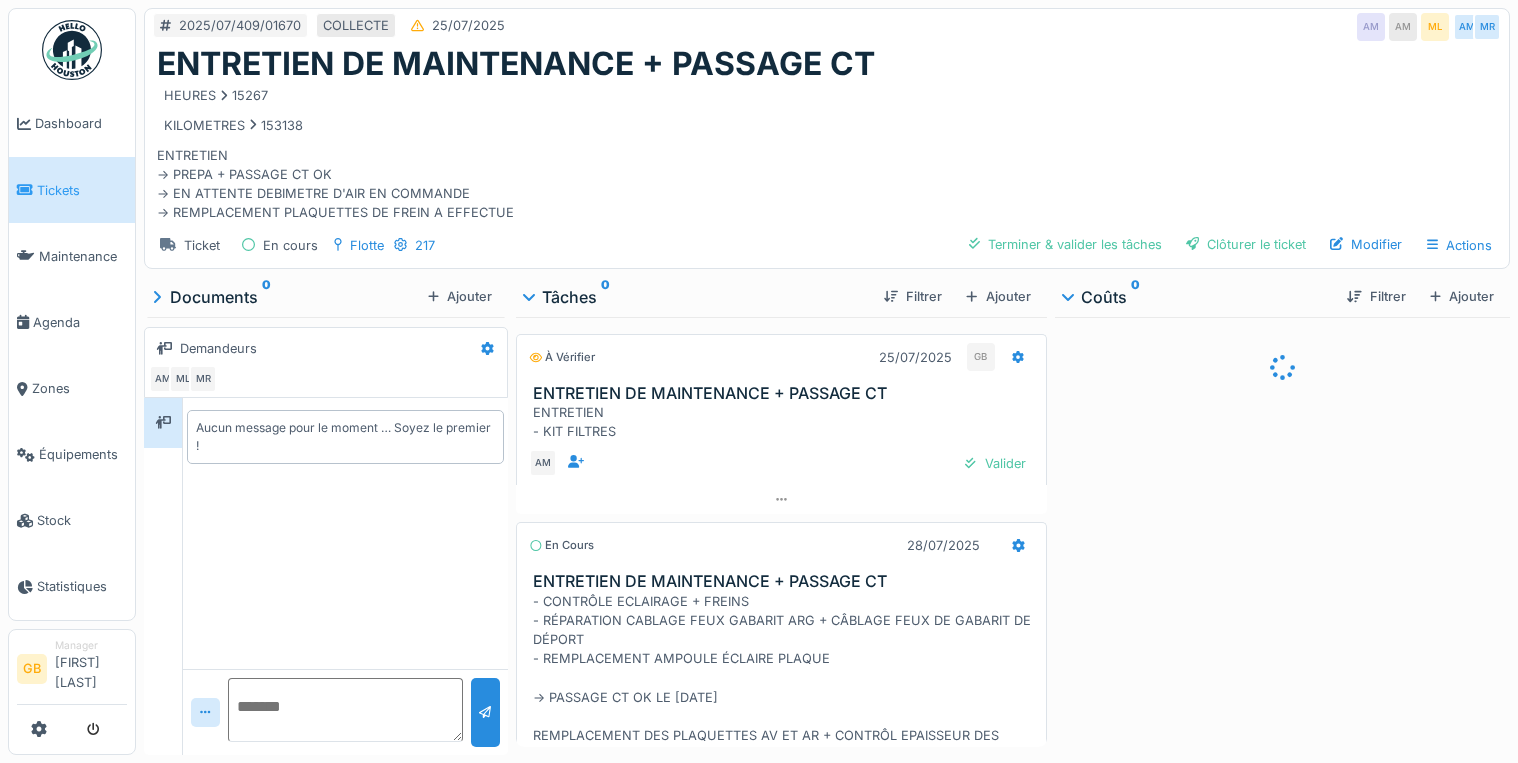 scroll, scrollTop: 0, scrollLeft: 0, axis: both 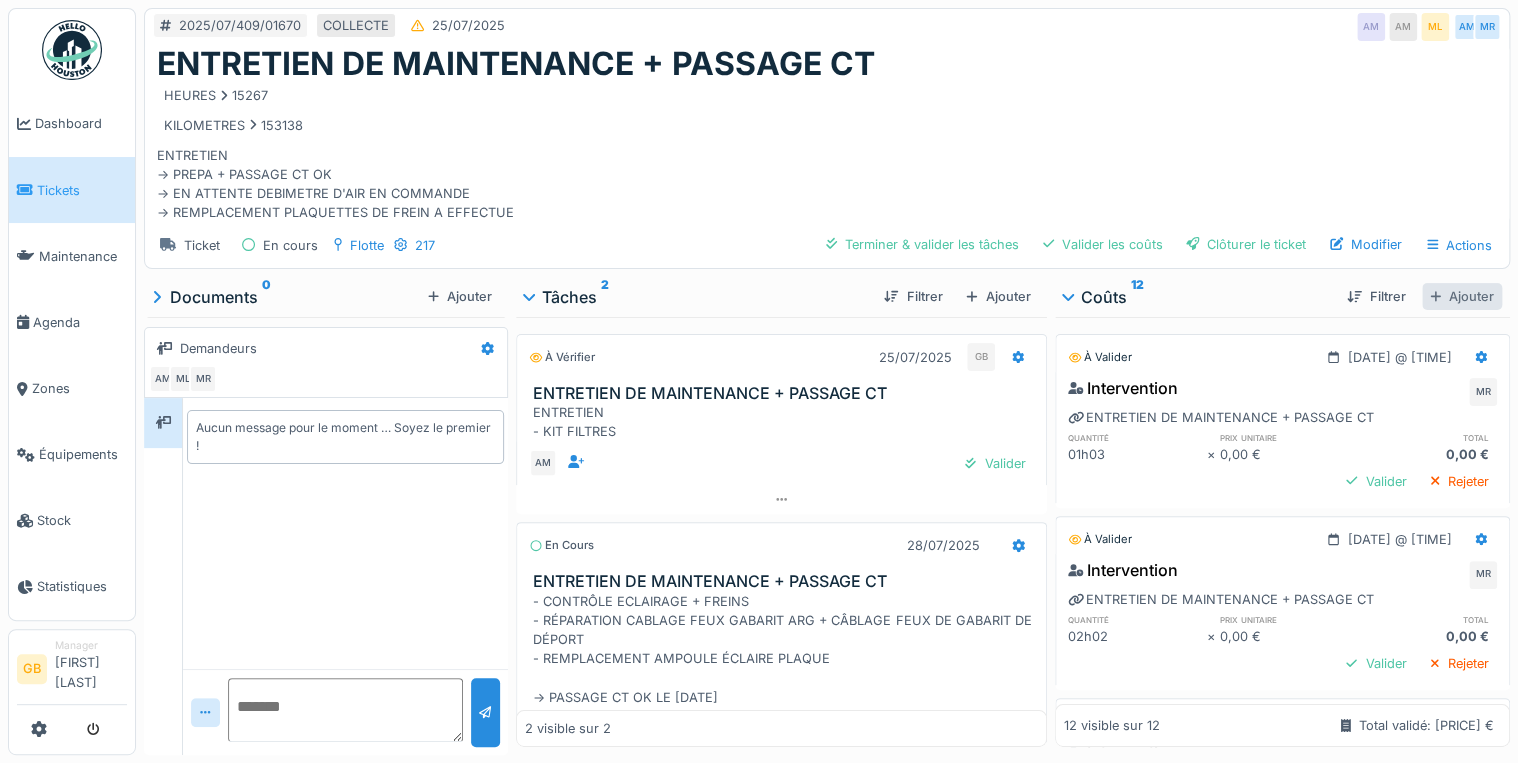 click on "Ajouter" at bounding box center [1462, 296] 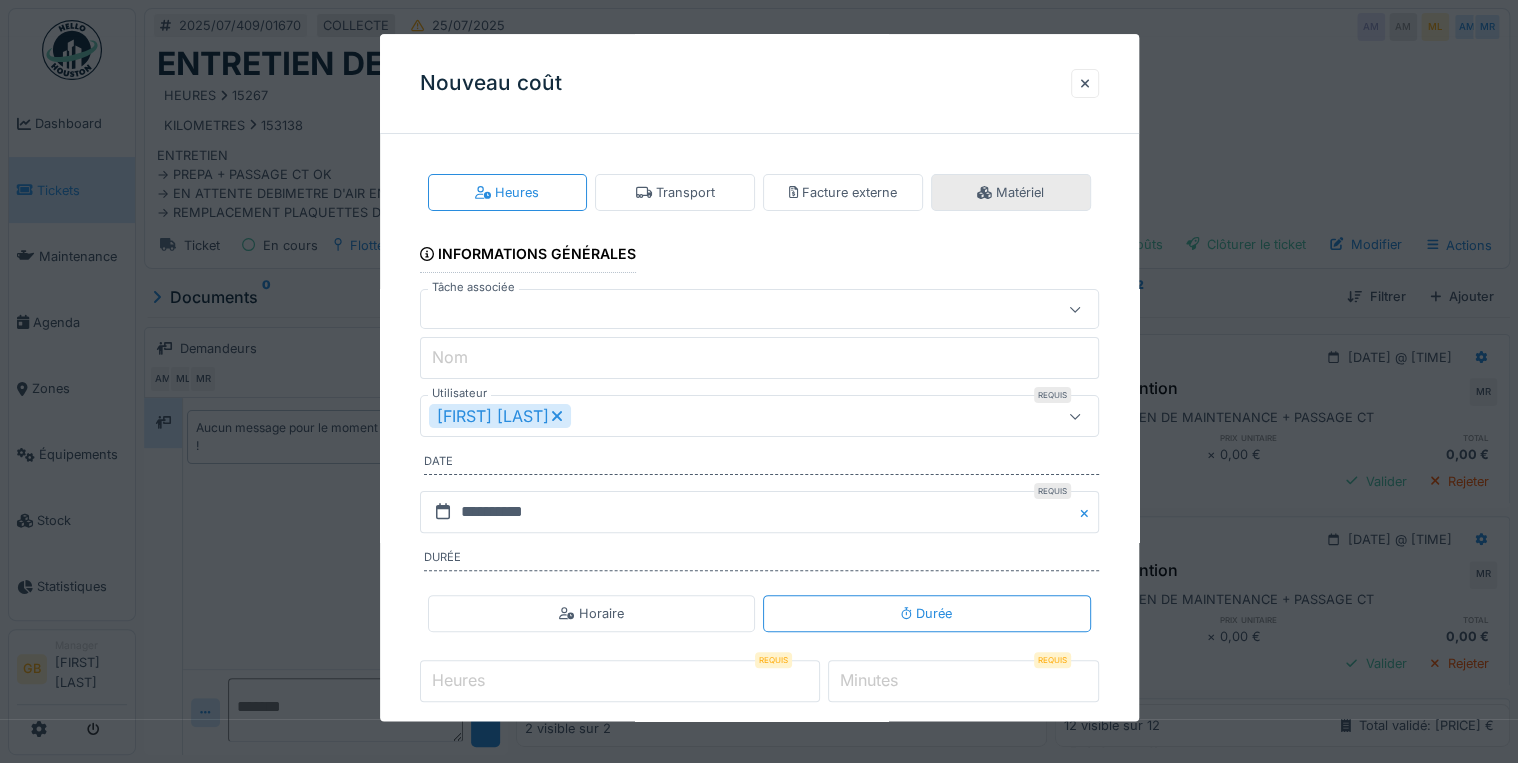 click on "Matériel" at bounding box center [1010, 192] 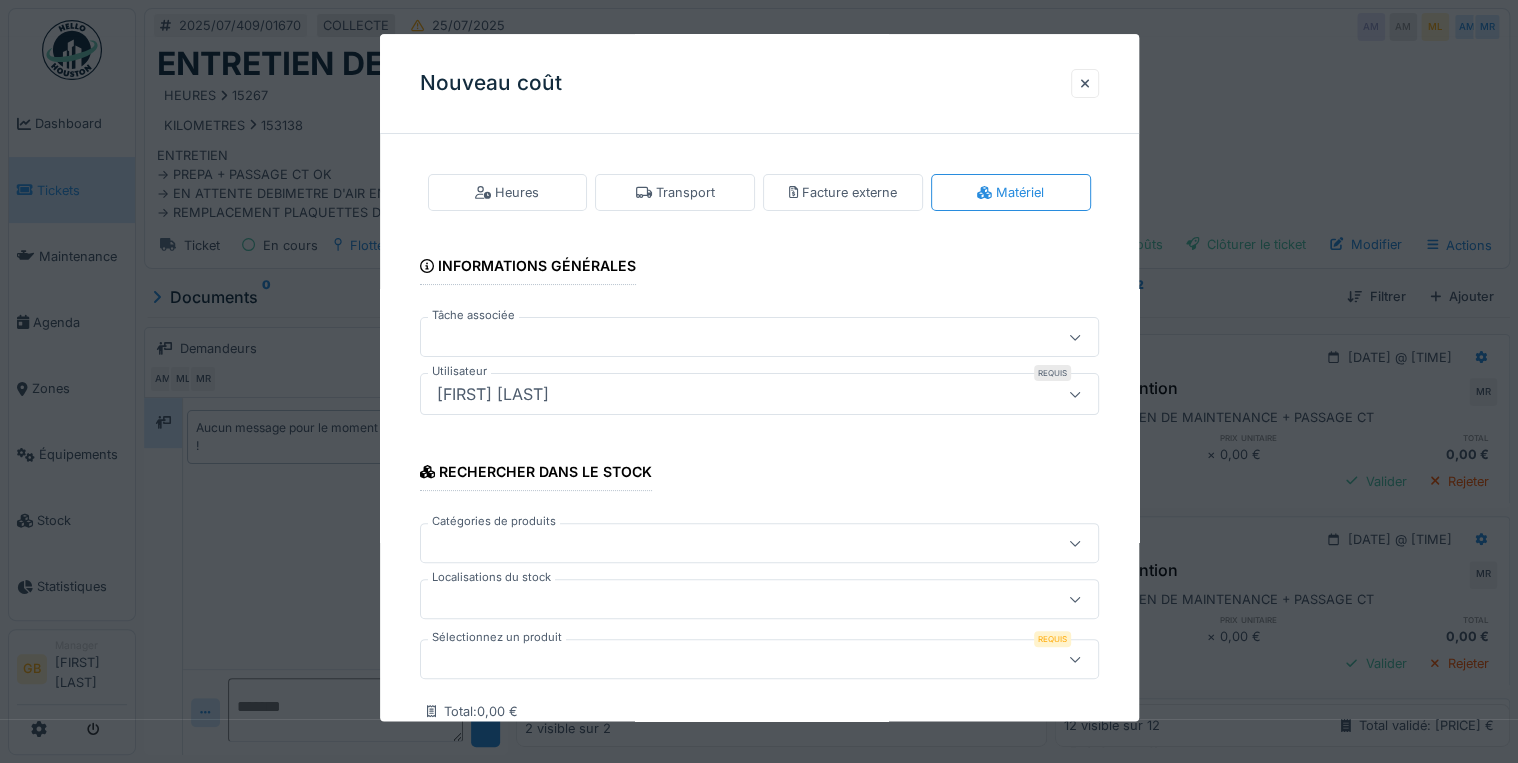 click at bounding box center (725, 660) 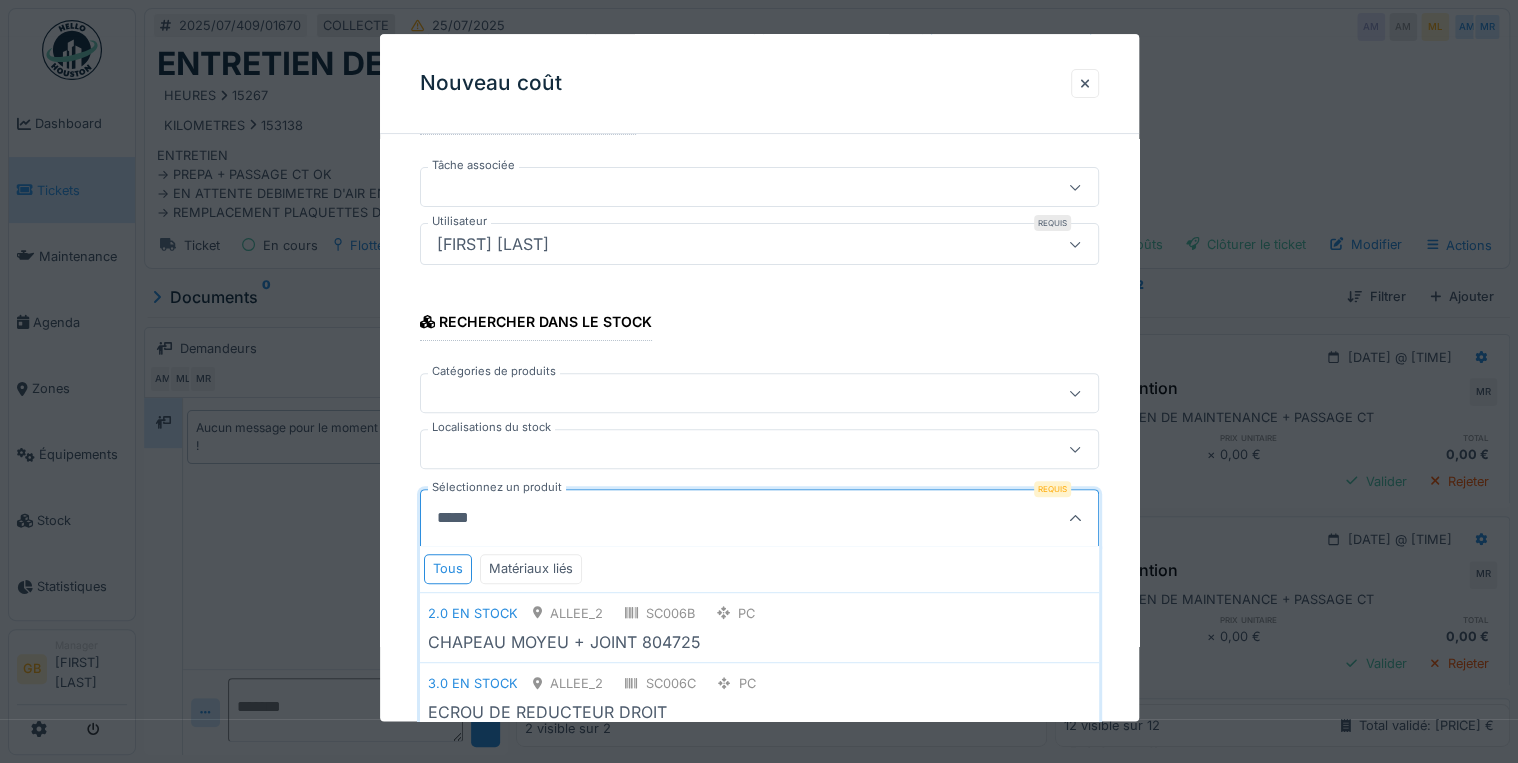 scroll, scrollTop: 240, scrollLeft: 0, axis: vertical 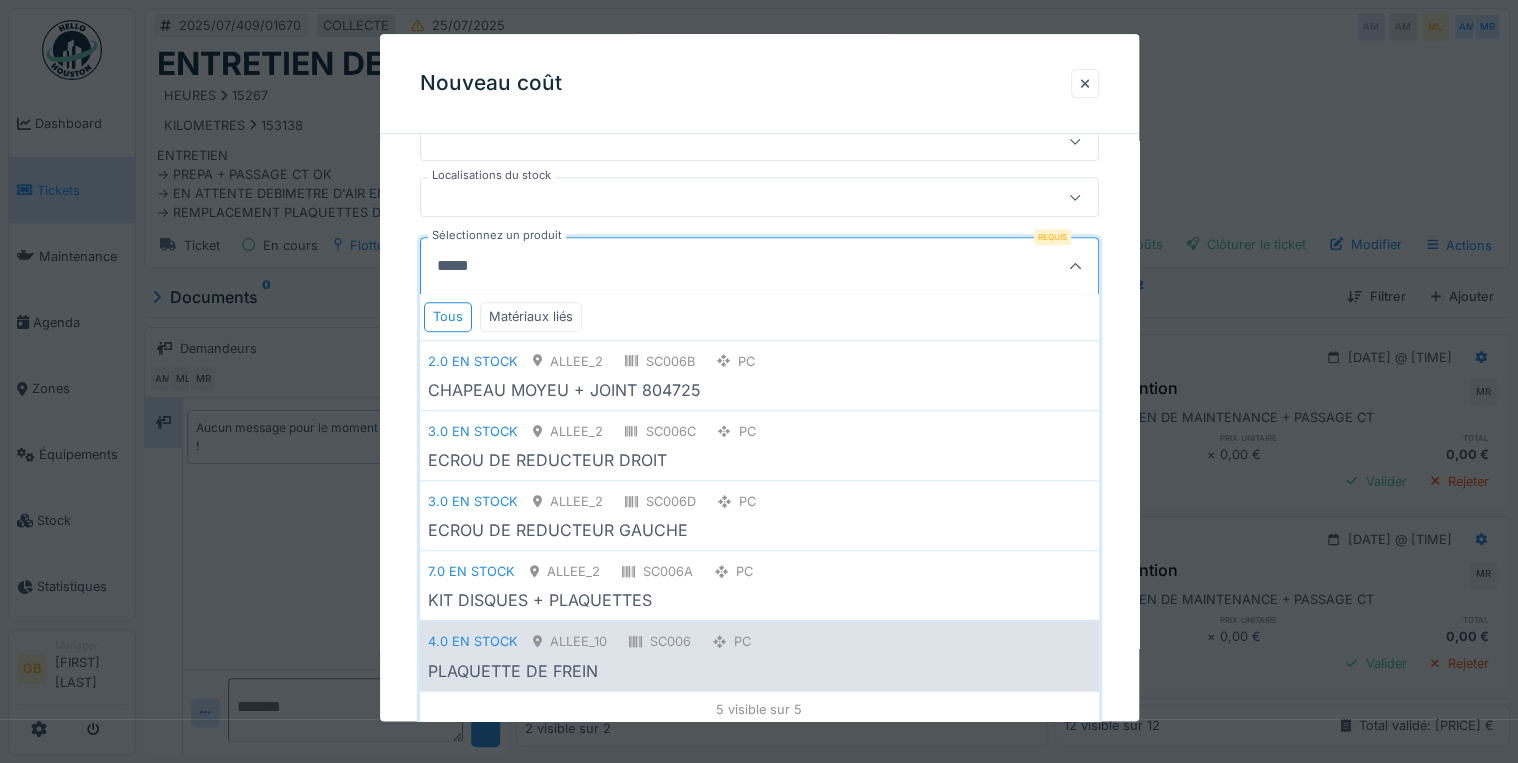 type on "*****" 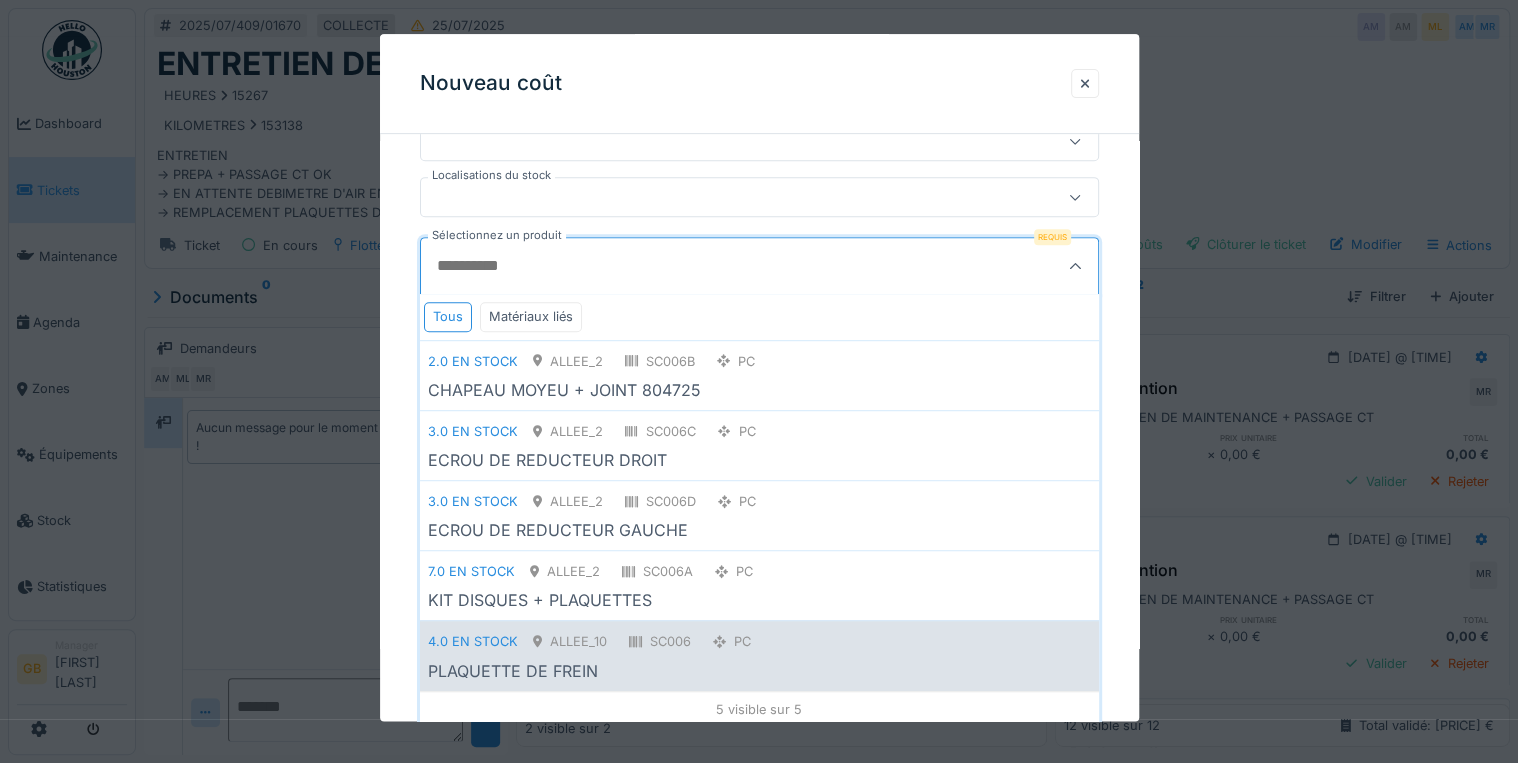 scroll, scrollTop: 319, scrollLeft: 0, axis: vertical 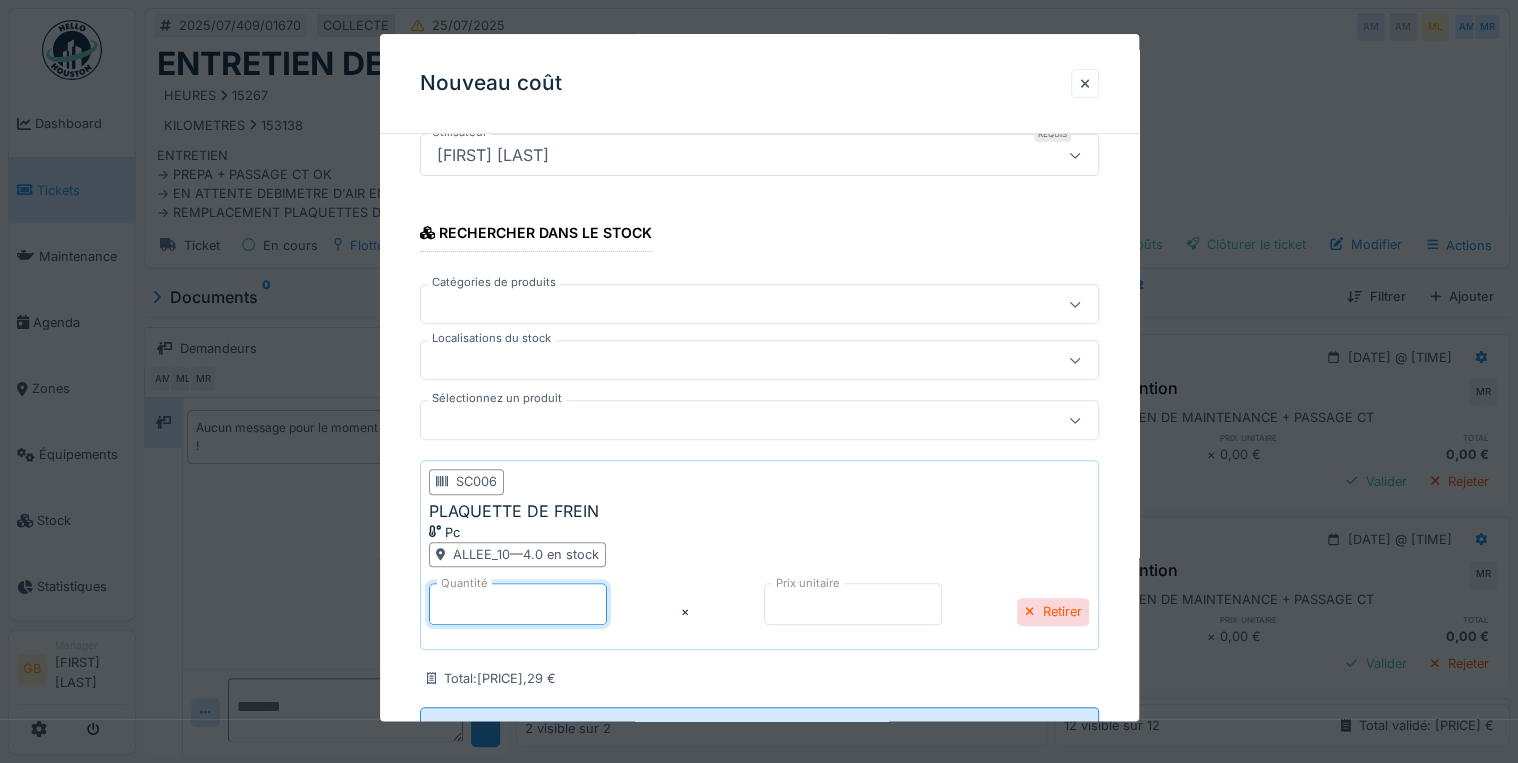 drag, startPoint x: 463, startPoint y: 593, endPoint x: 376, endPoint y: 596, distance: 87.05171 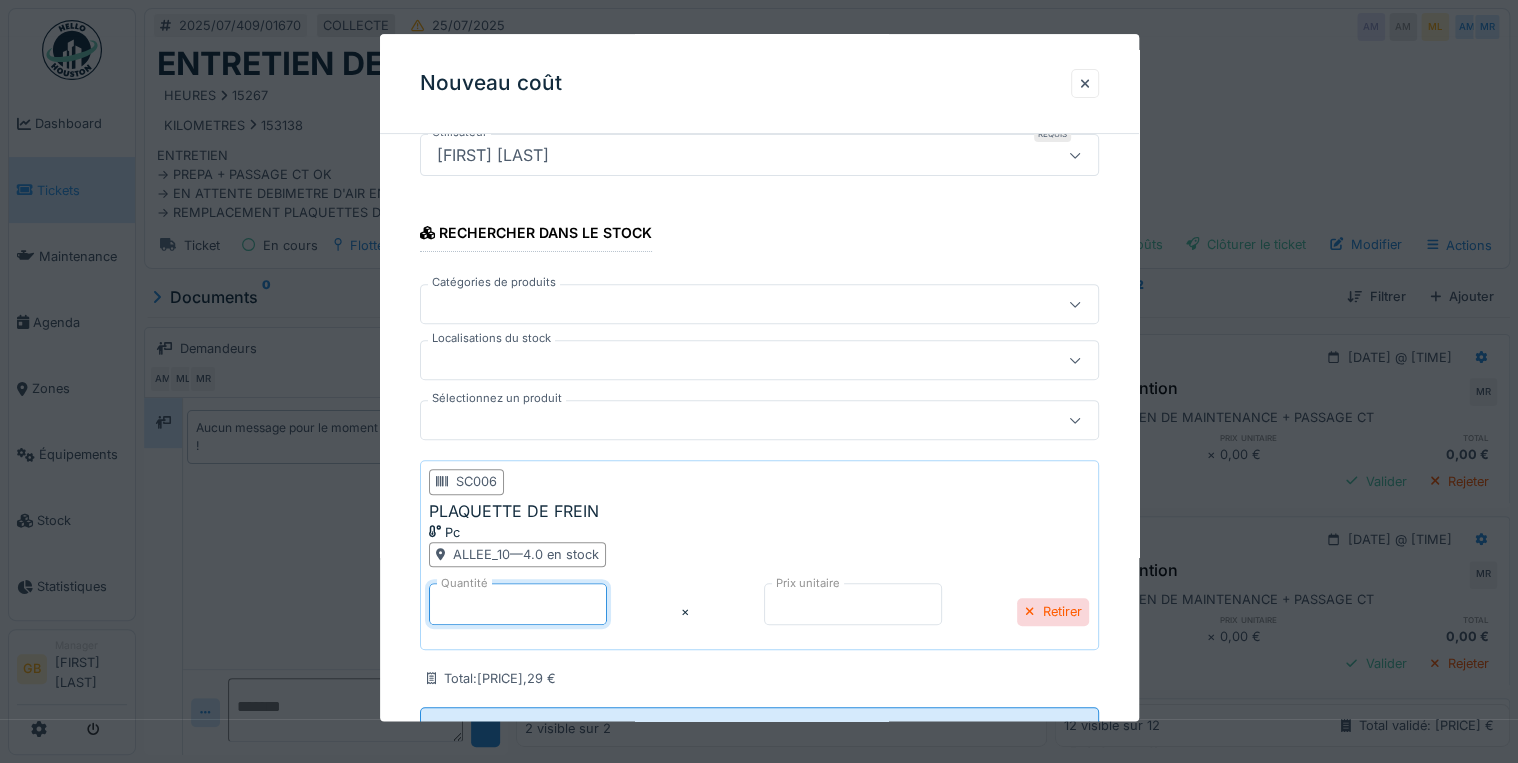 click on "**********" at bounding box center (827, 381) 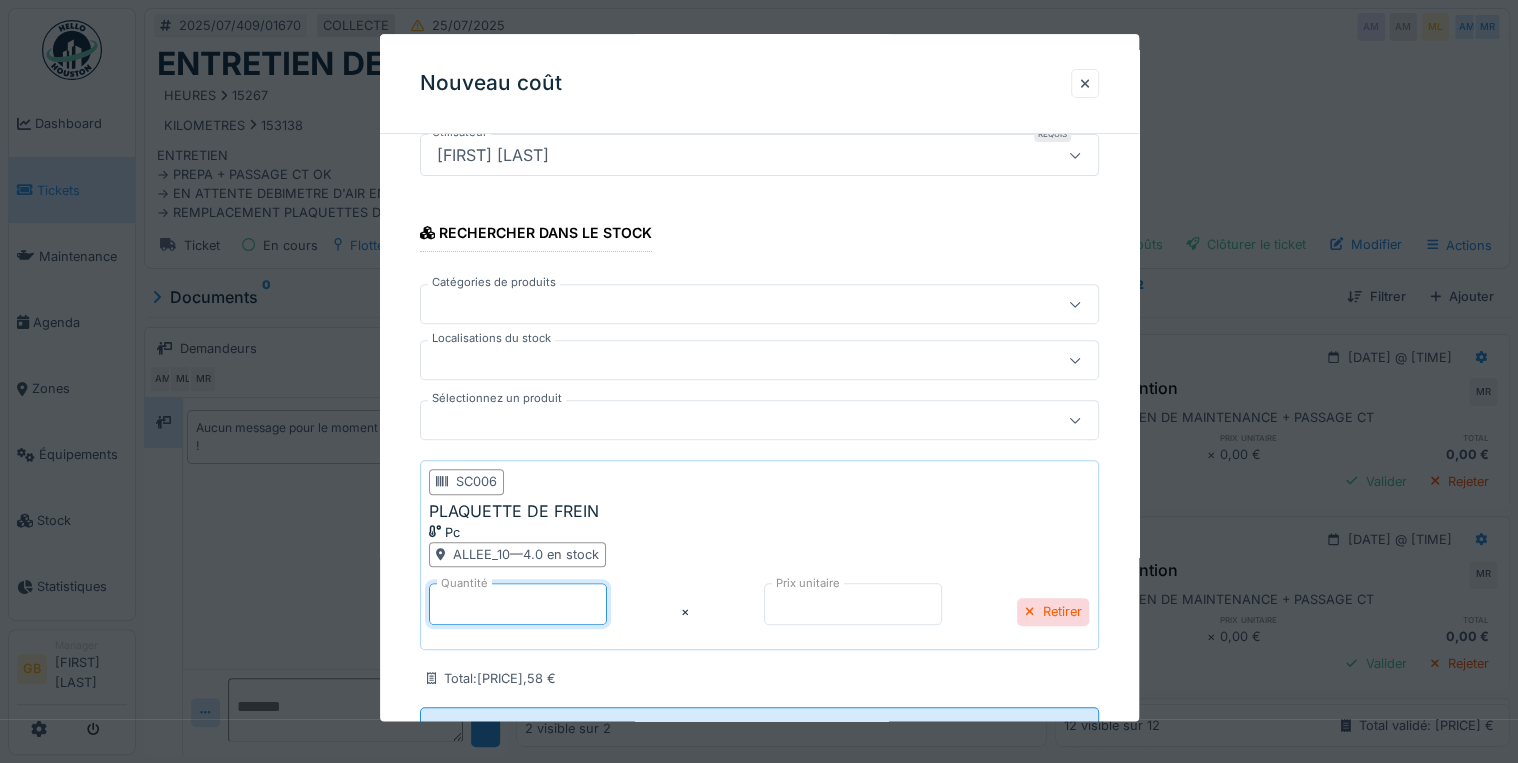 type on "*" 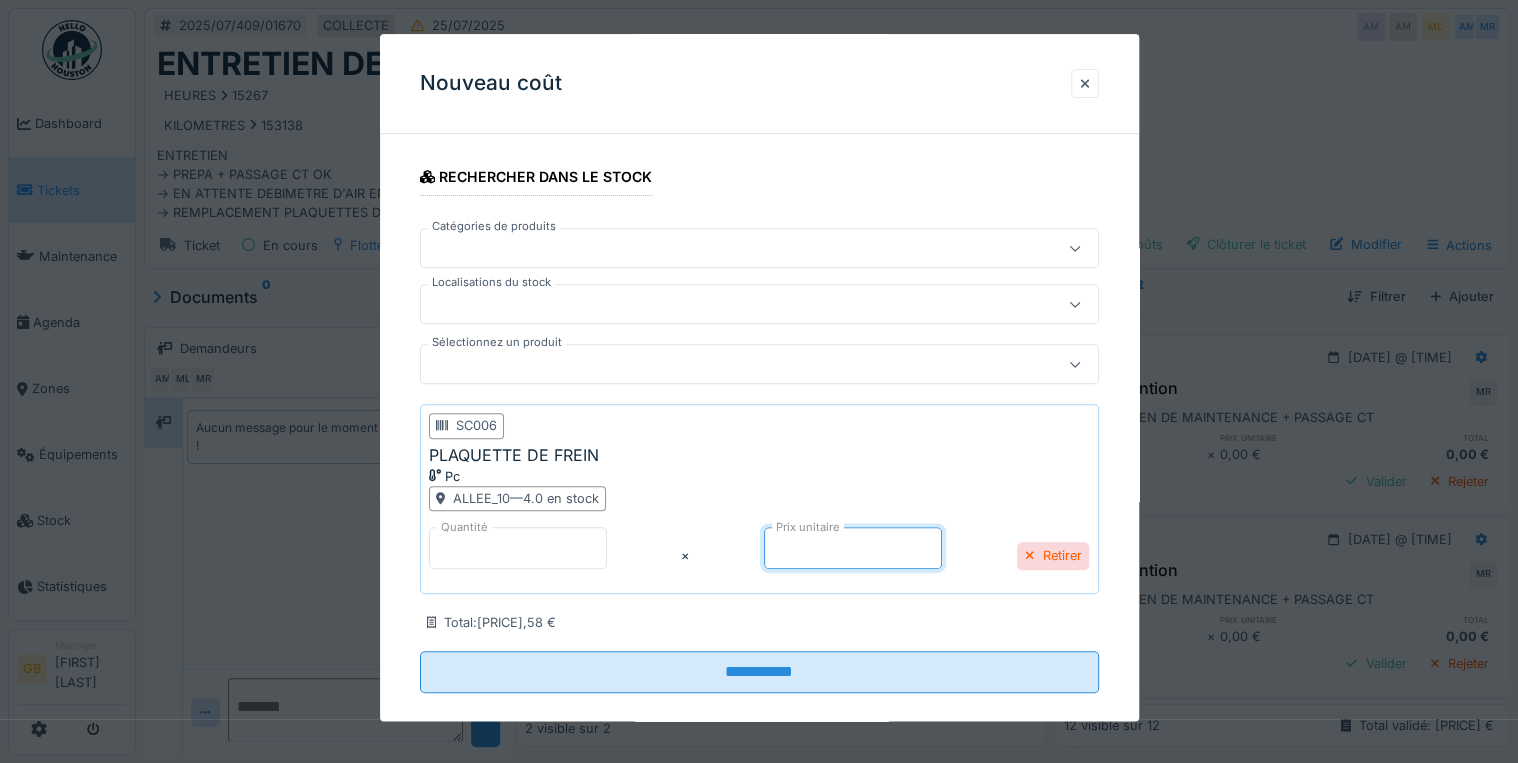 scroll, scrollTop: 319, scrollLeft: 0, axis: vertical 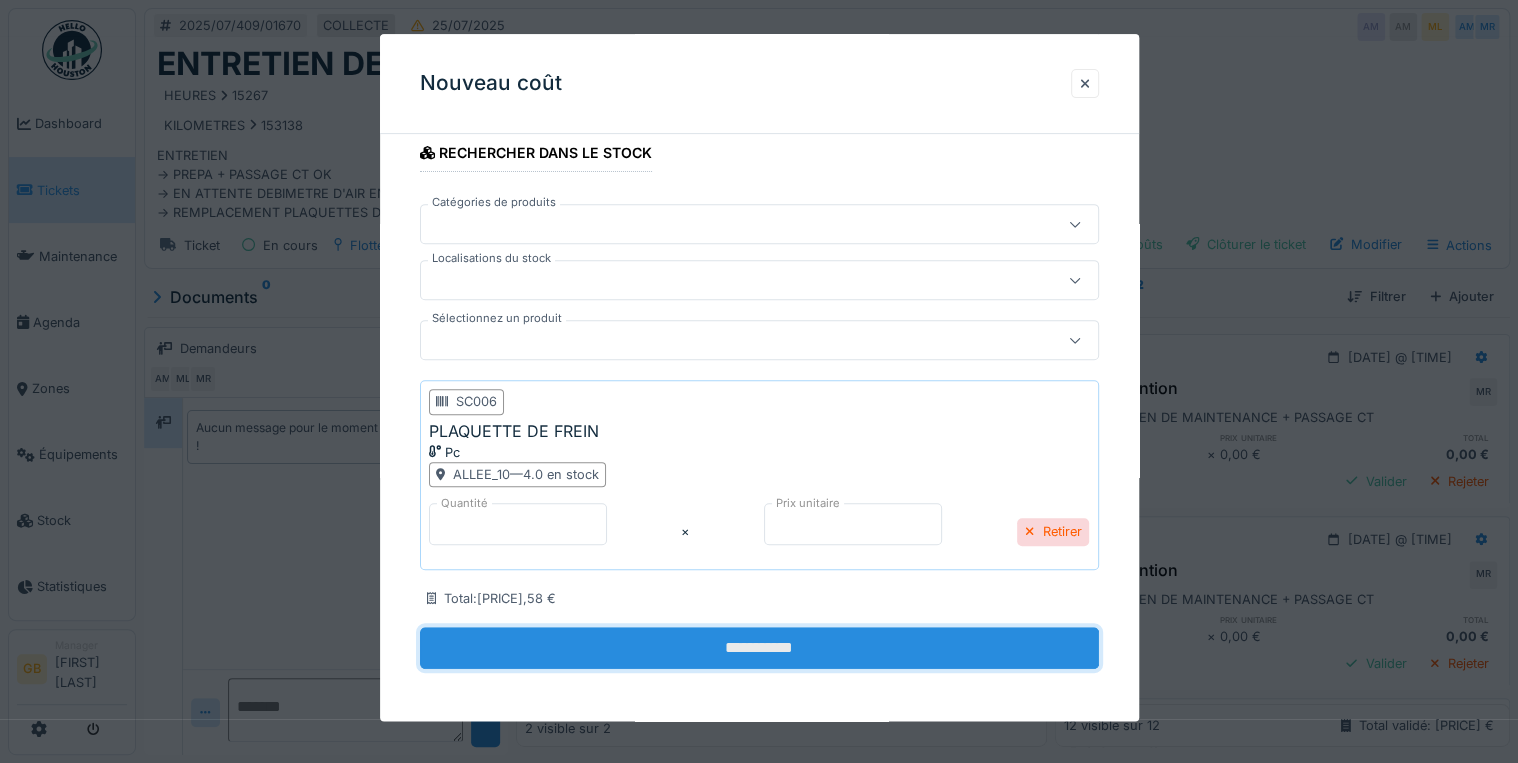 click on "**********" at bounding box center (759, 648) 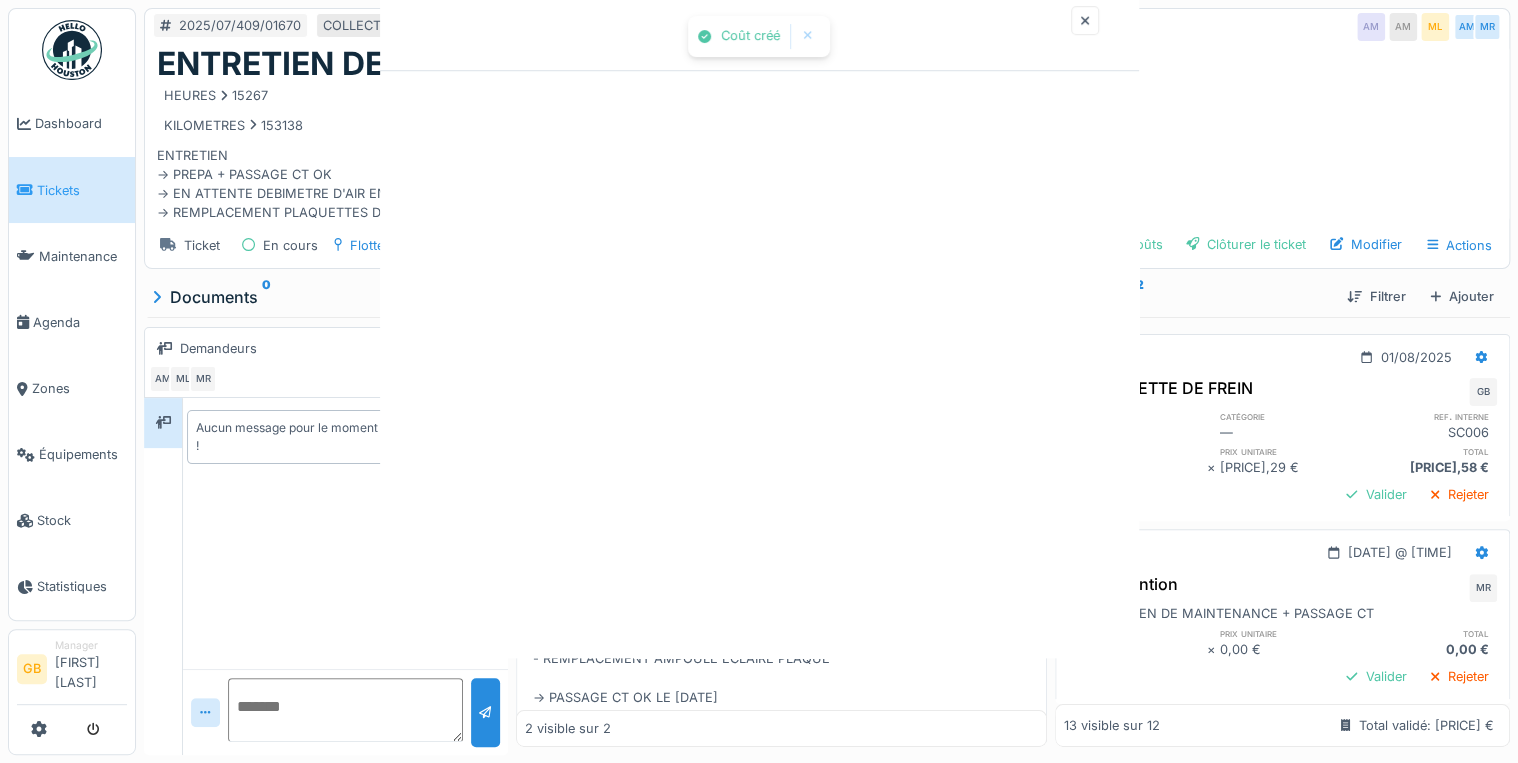scroll, scrollTop: 0, scrollLeft: 0, axis: both 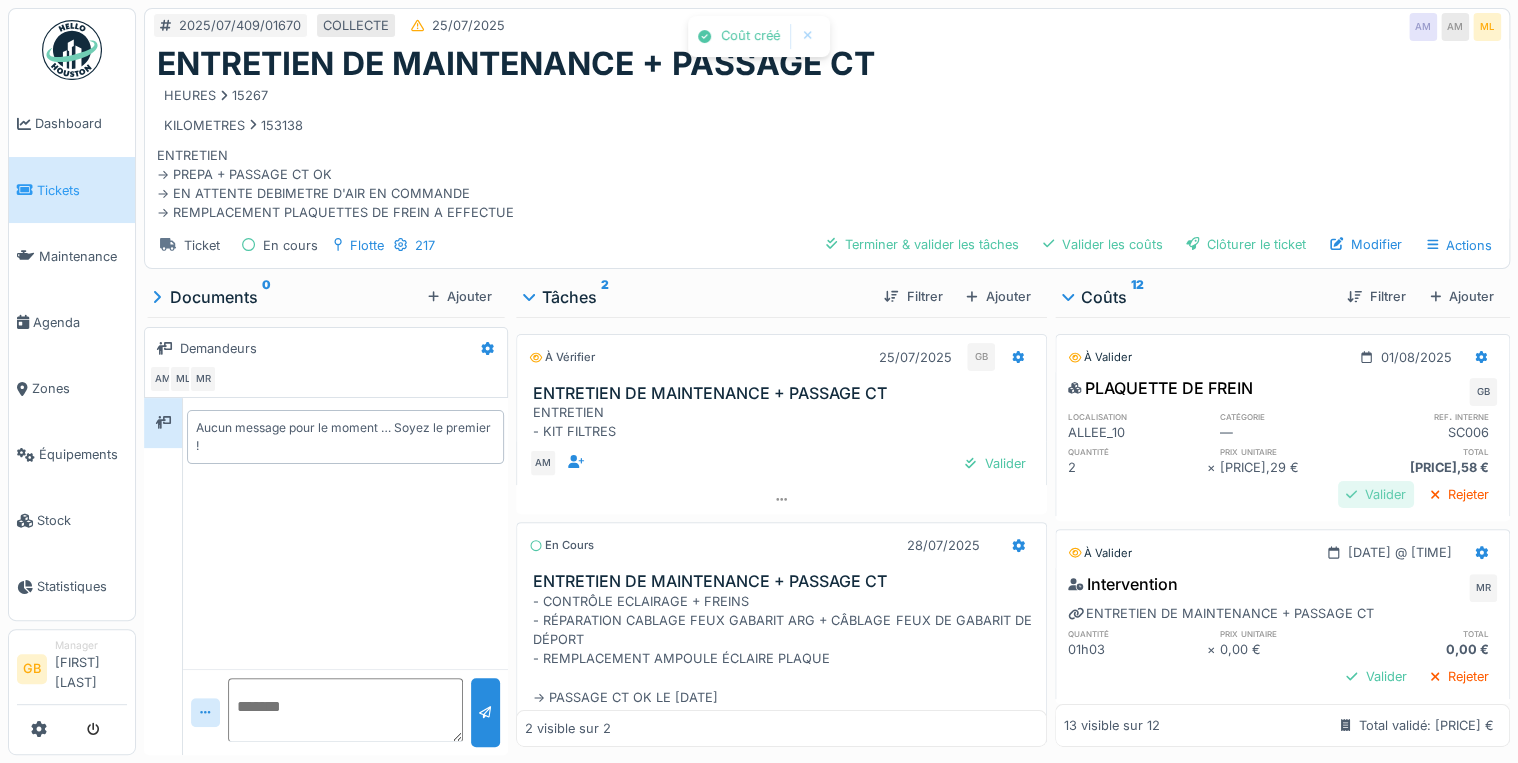 click on "Valider" at bounding box center [1376, 494] 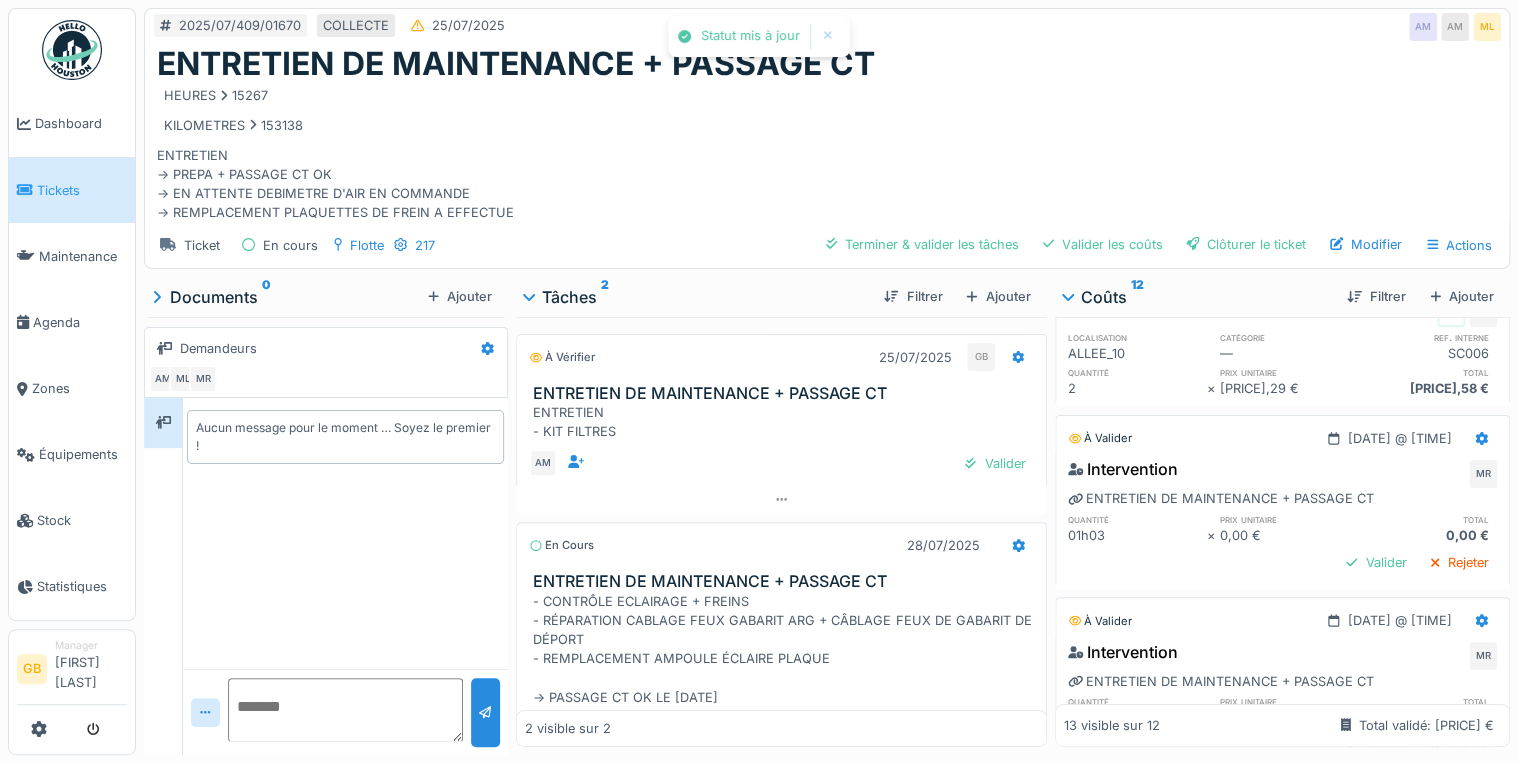scroll, scrollTop: 240, scrollLeft: 0, axis: vertical 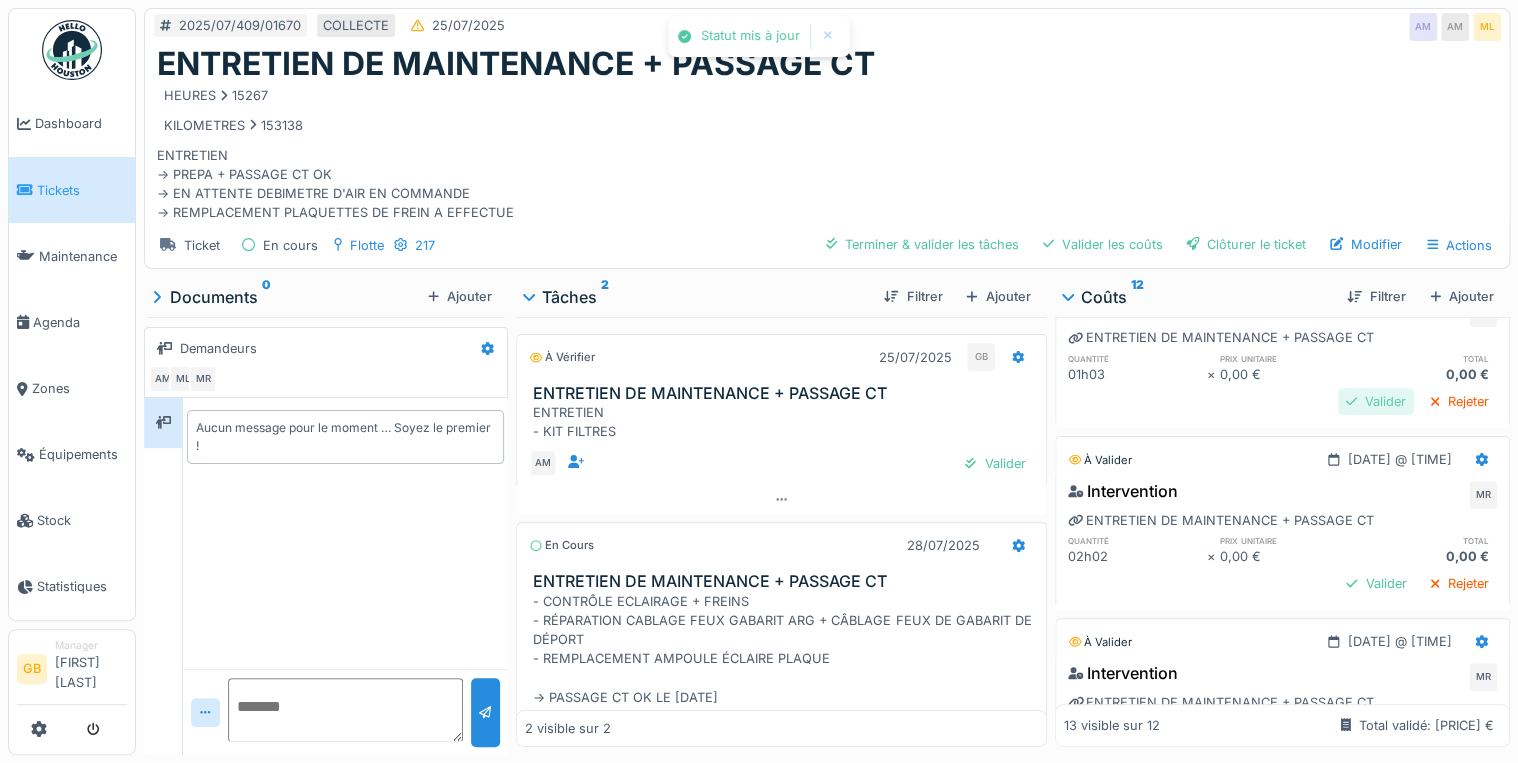 click on "Valider" at bounding box center (1376, 401) 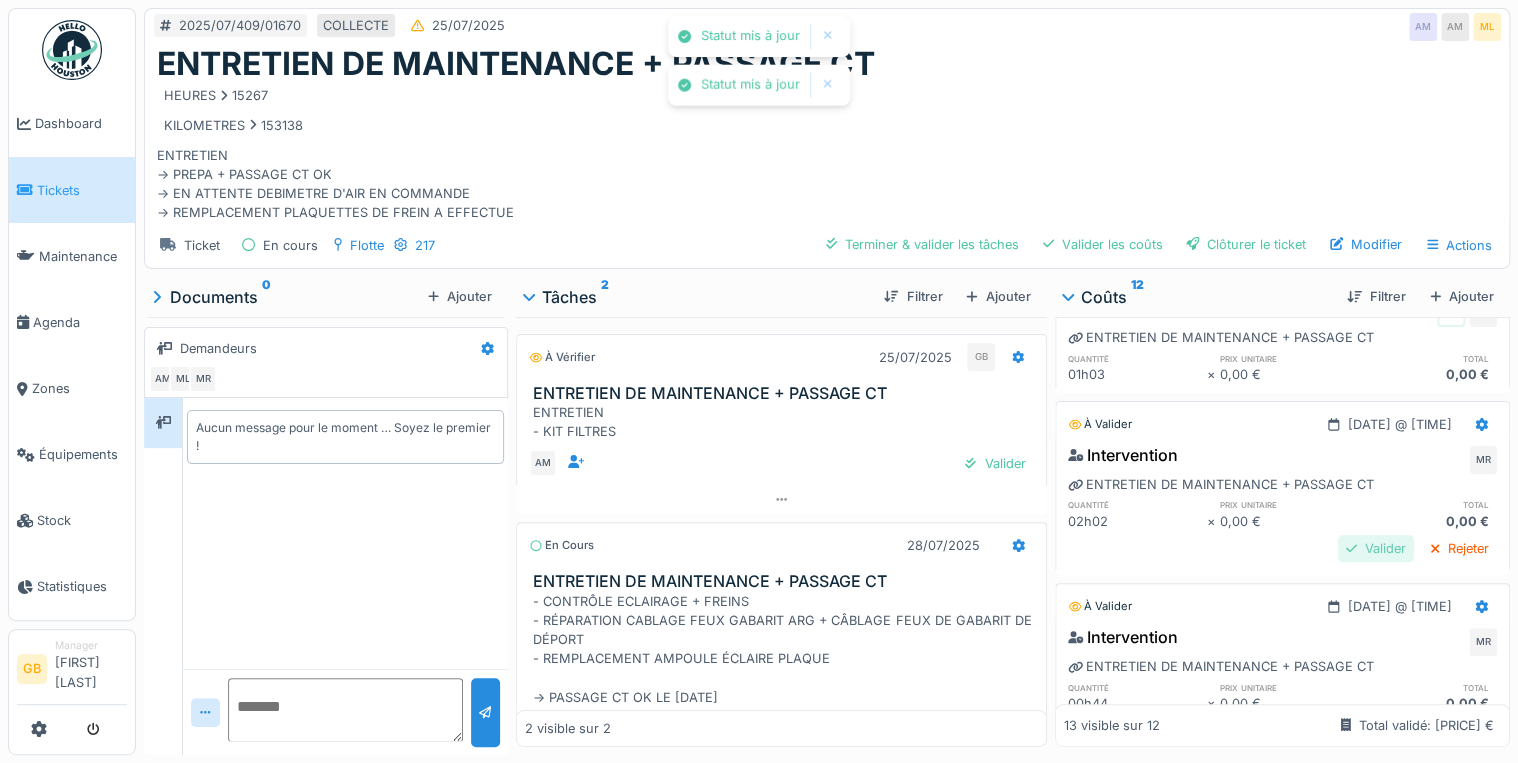 click on "Valider" at bounding box center (1376, 548) 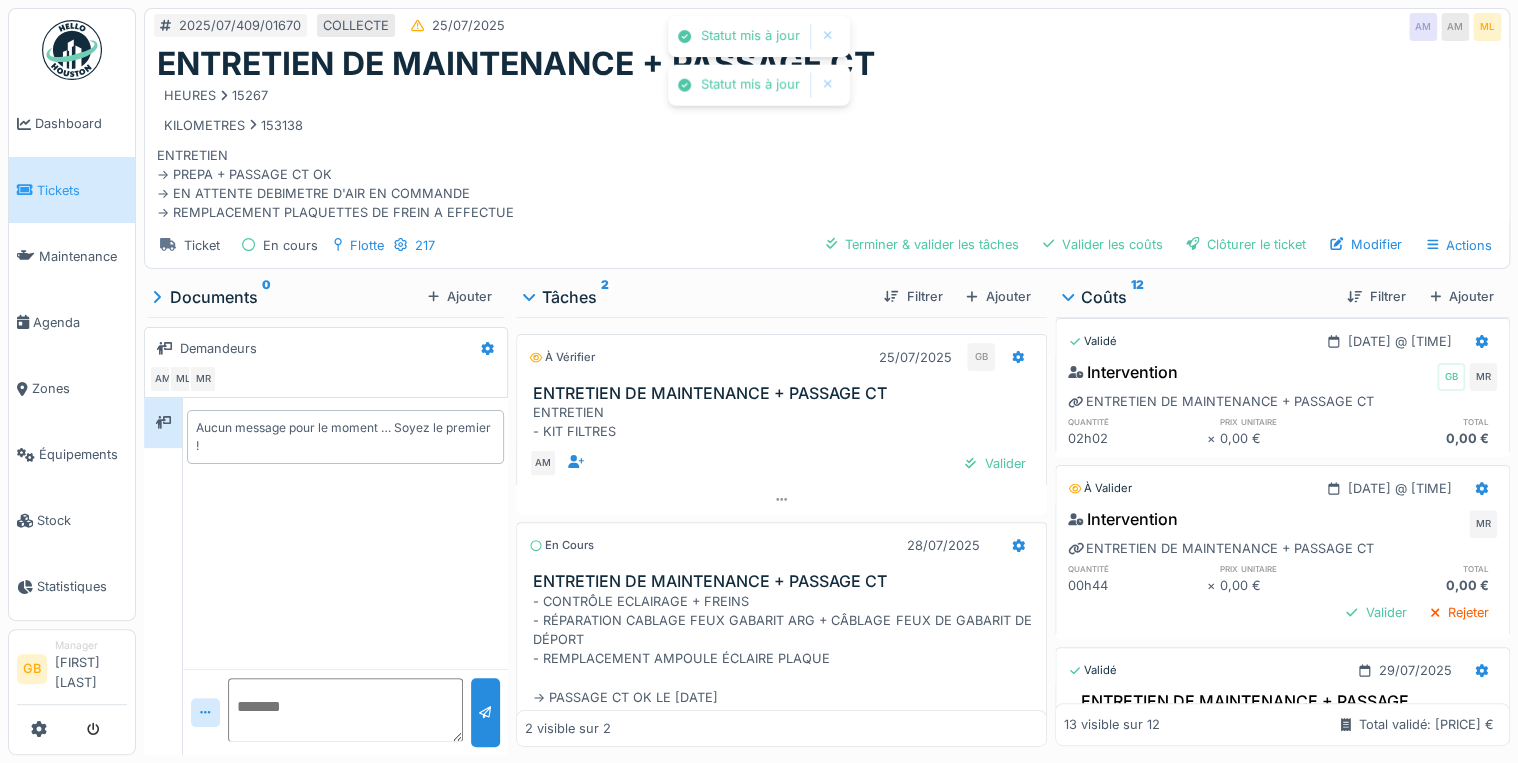 scroll, scrollTop: 480, scrollLeft: 0, axis: vertical 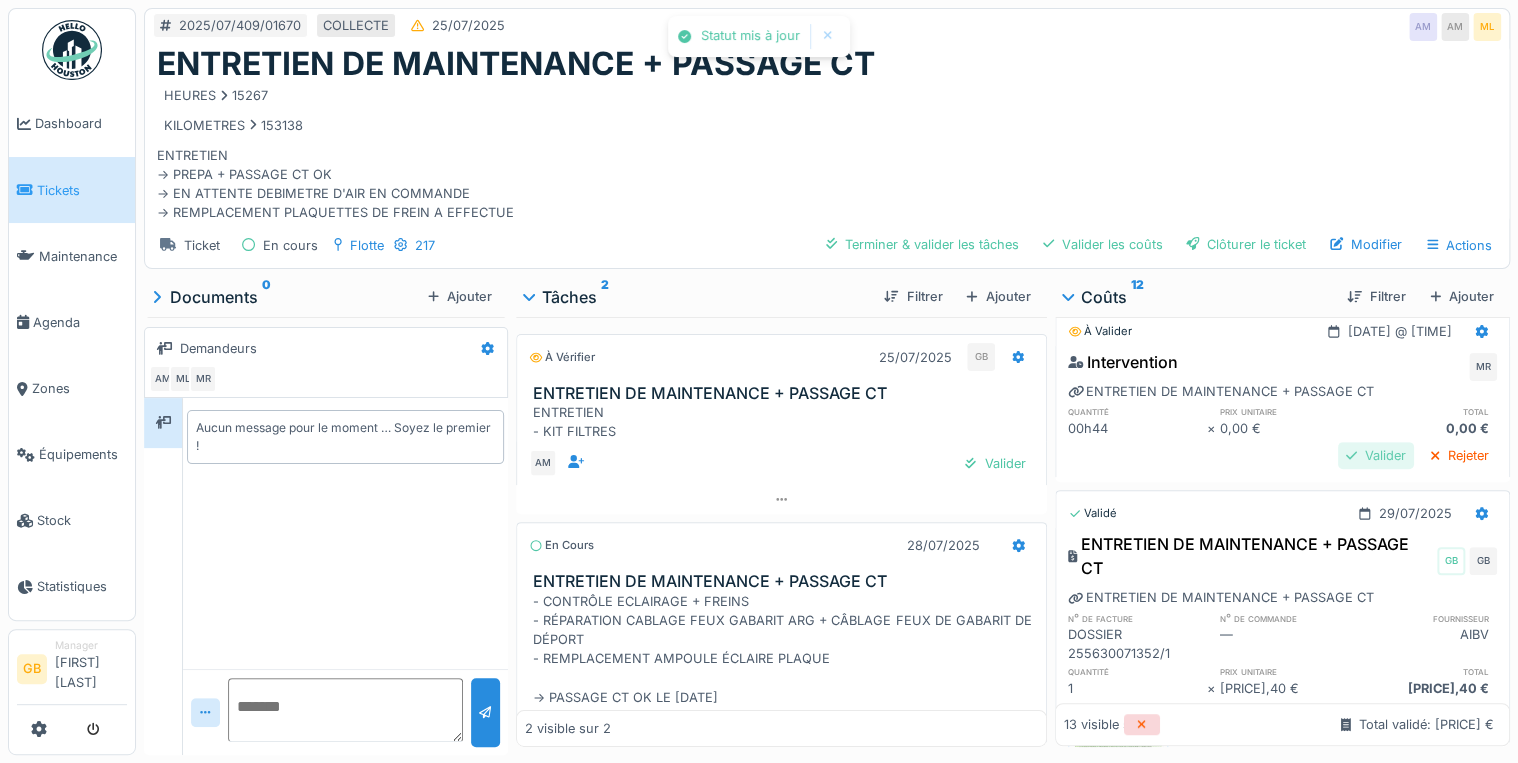 click on "Valider" at bounding box center (1376, 455) 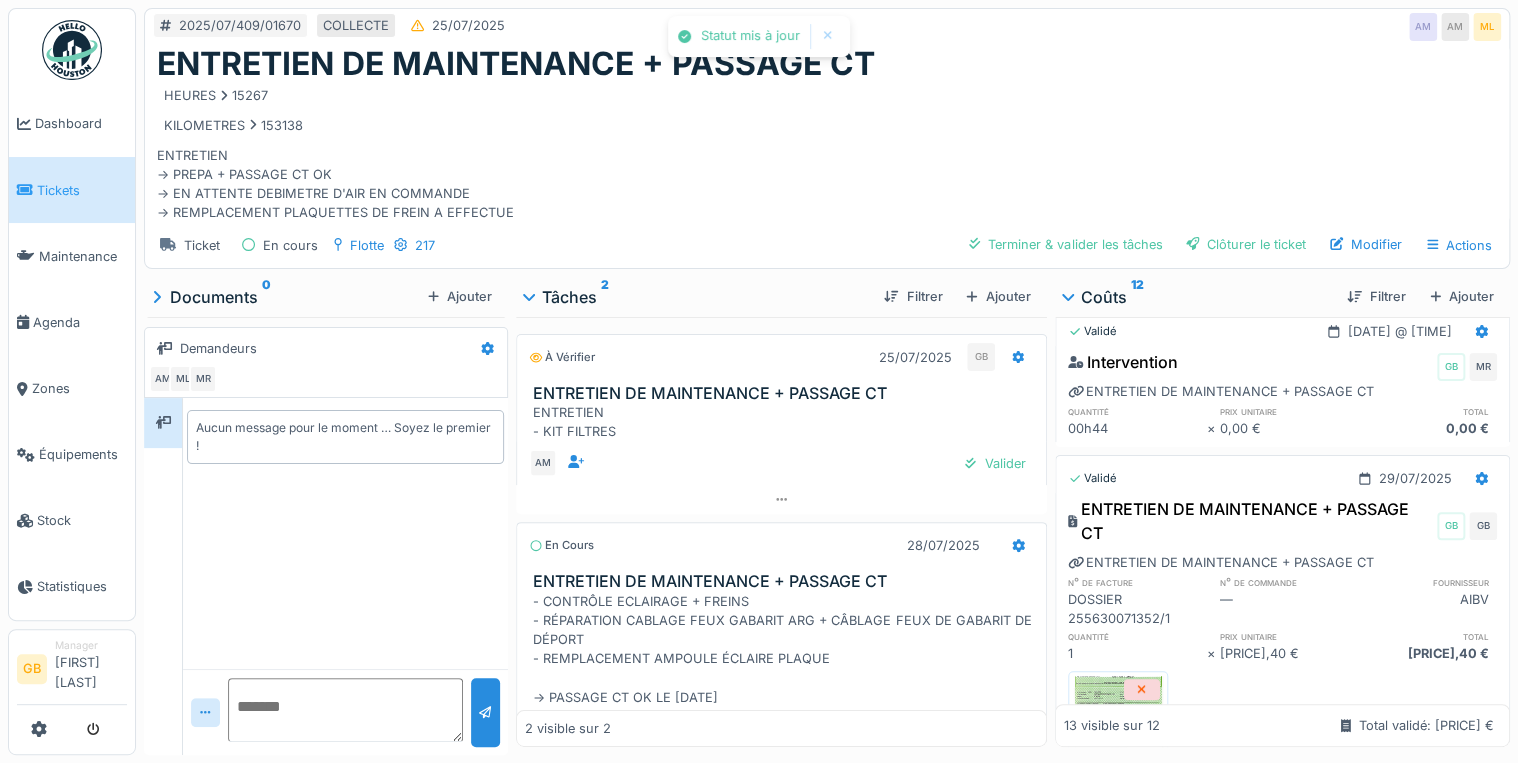 scroll, scrollTop: 0, scrollLeft: 0, axis: both 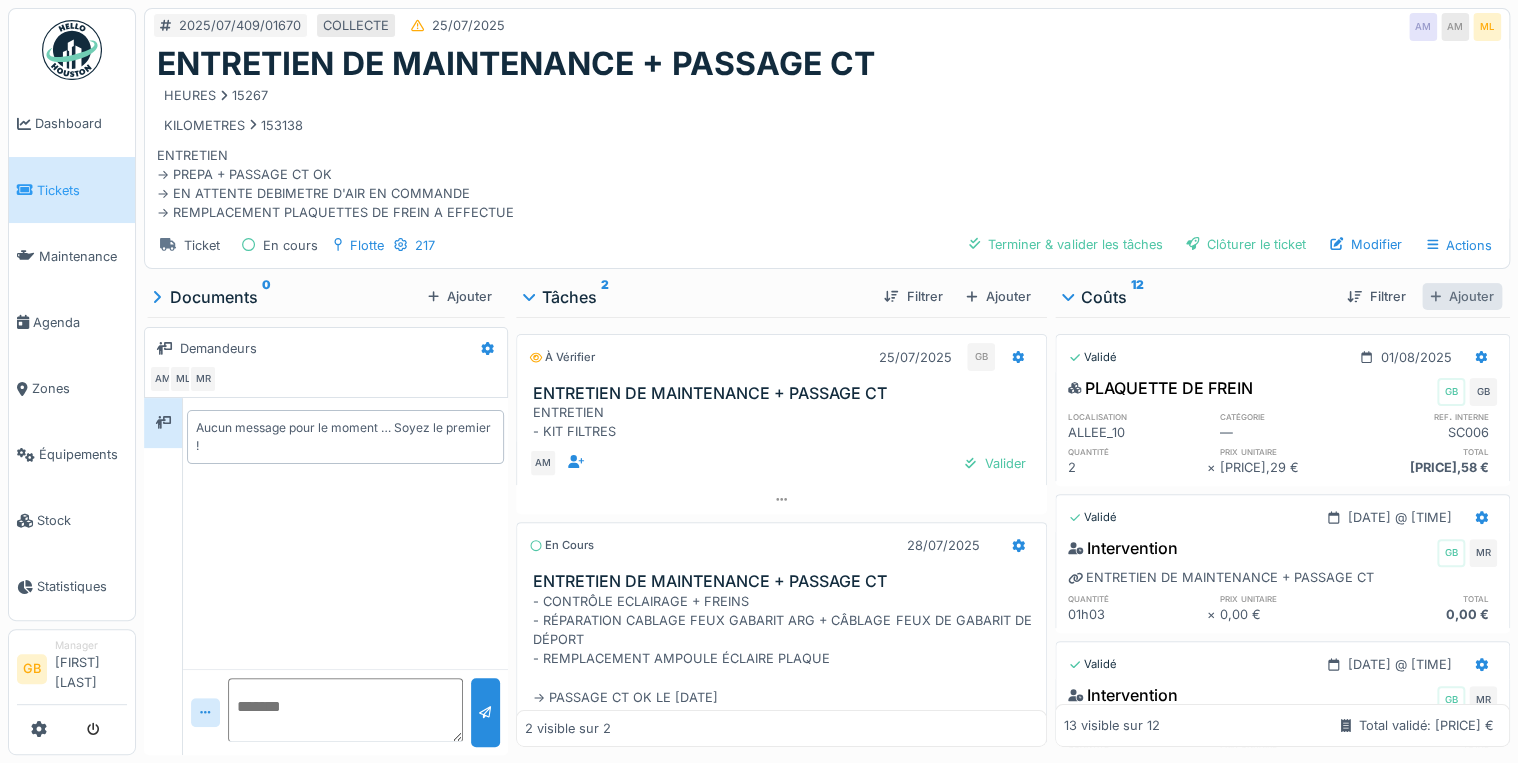 click on "Ajouter" at bounding box center [1462, 296] 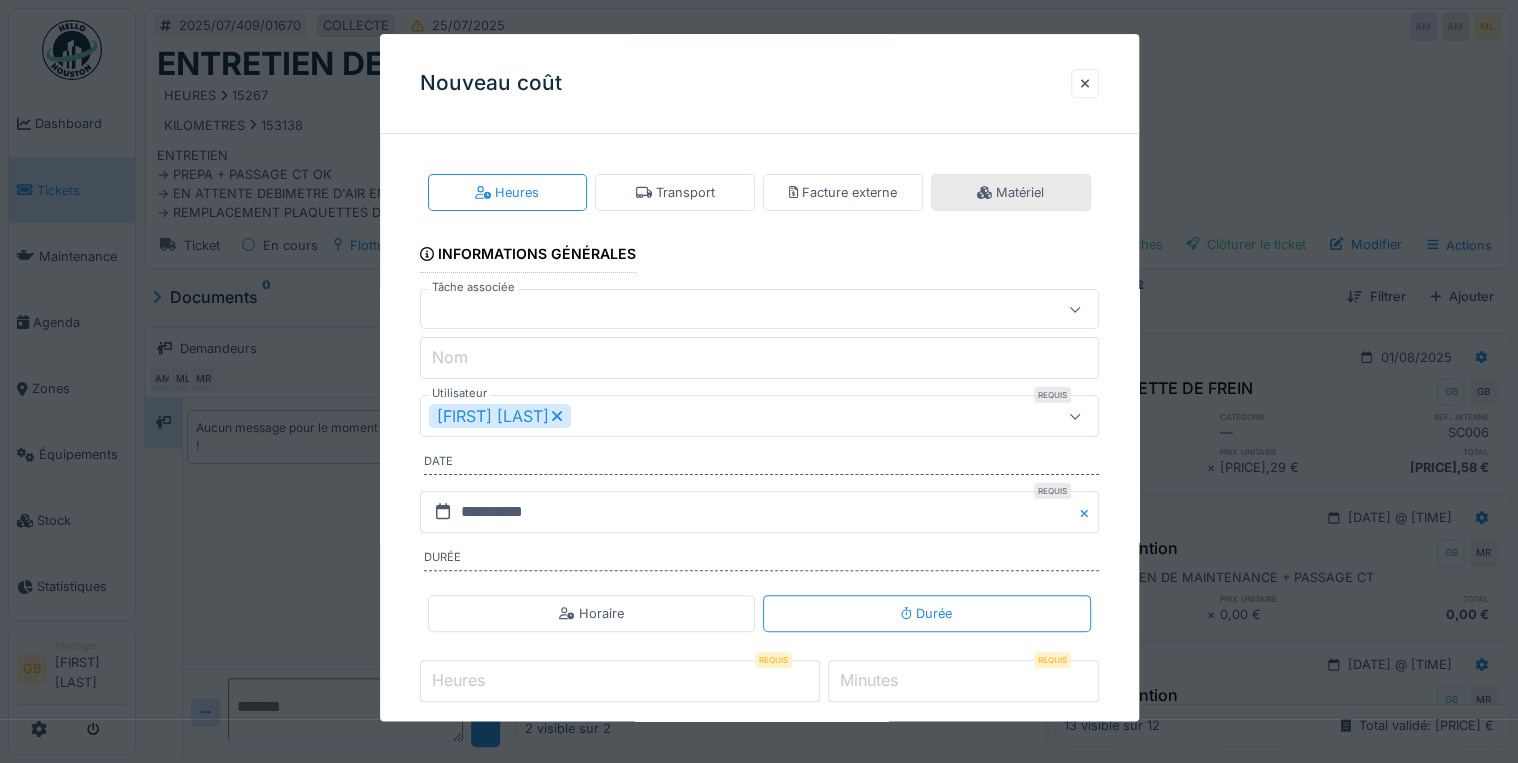 click on "Matériel" at bounding box center (1011, 192) 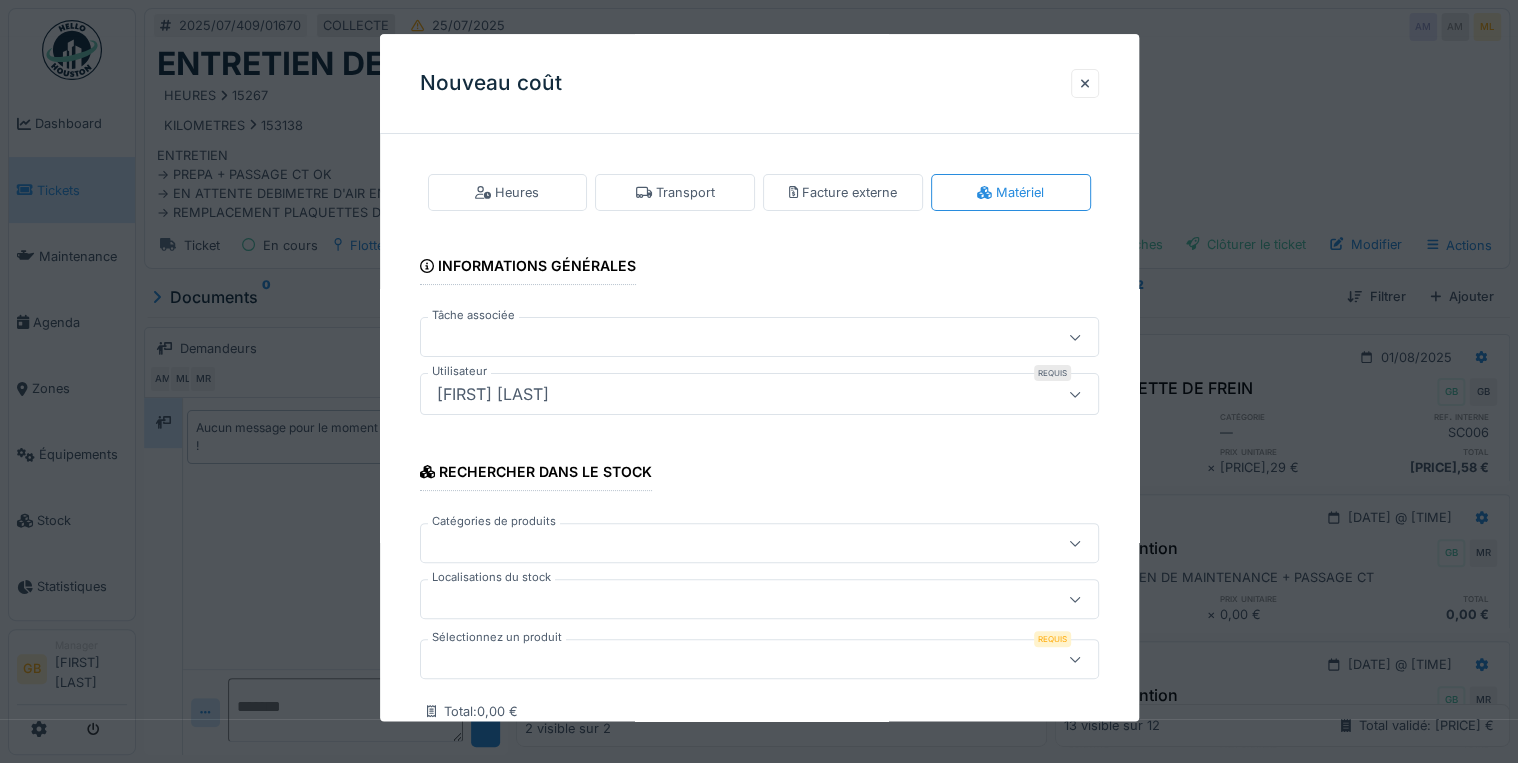 click at bounding box center (725, 660) 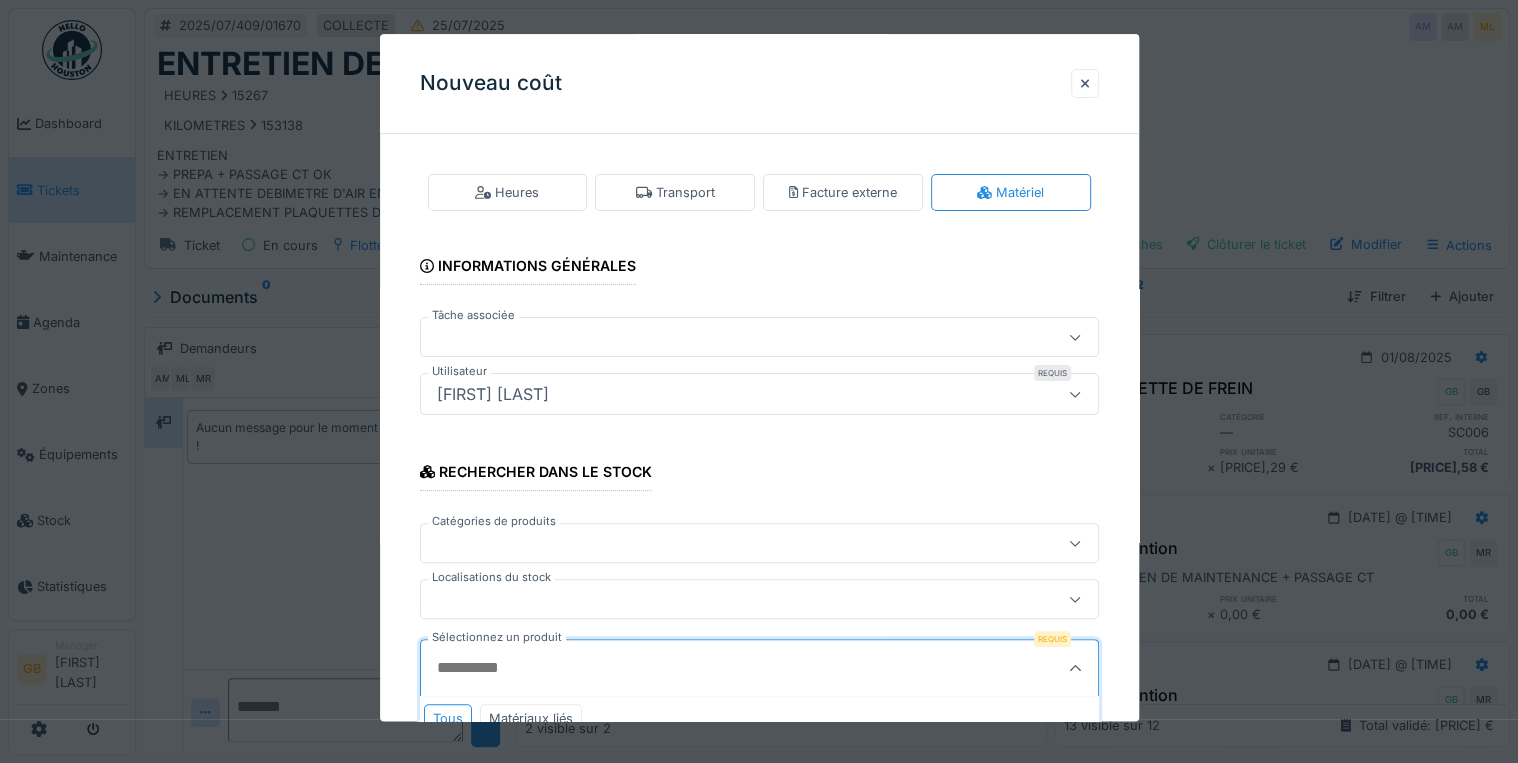 click on "Sélectionnez un produit" at bounding box center (713, 669) 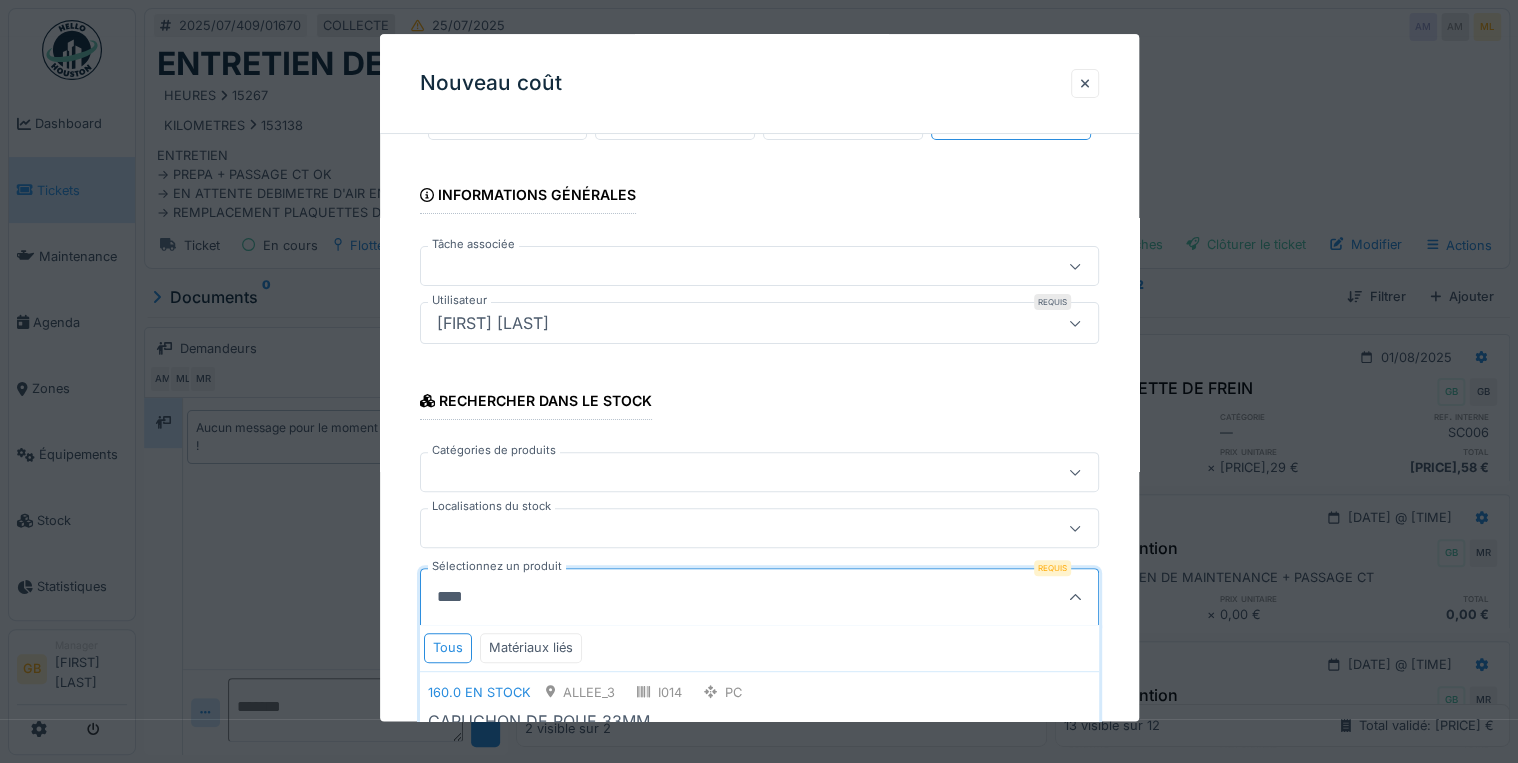 scroll, scrollTop: 132, scrollLeft: 0, axis: vertical 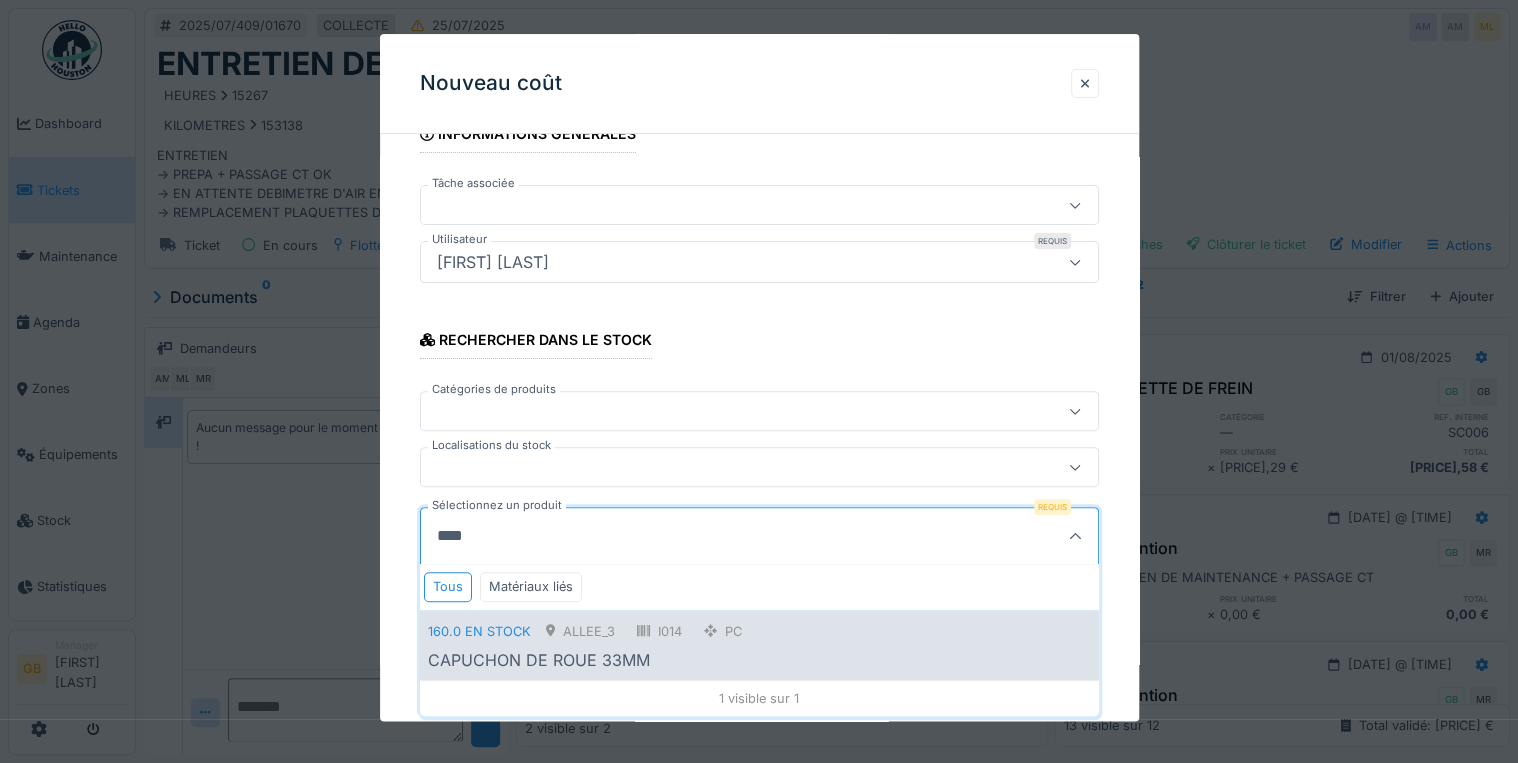 type on "****" 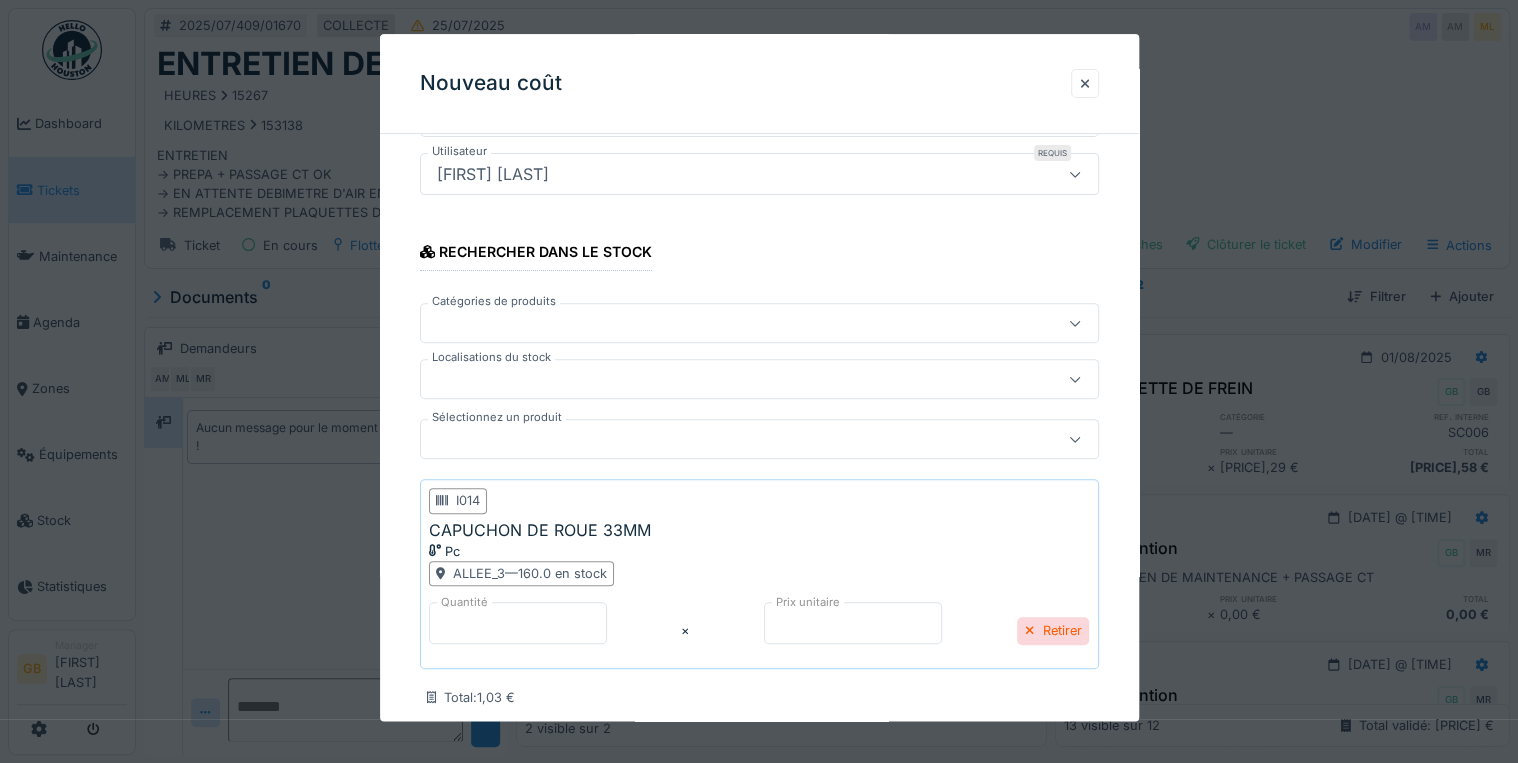 scroll, scrollTop: 319, scrollLeft: 0, axis: vertical 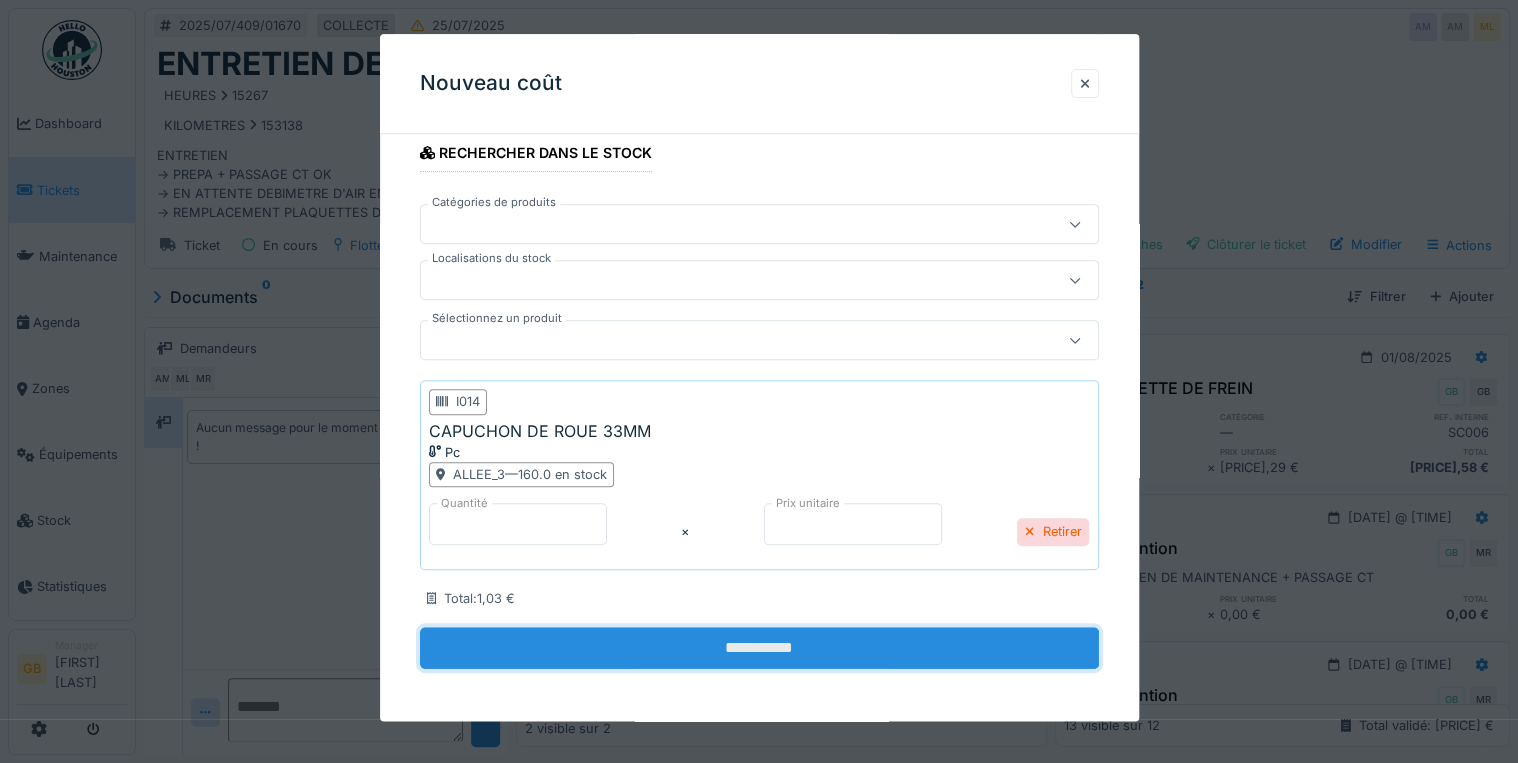 drag, startPoint x: 613, startPoint y: 643, endPoint x: 643, endPoint y: 626, distance: 34.48188 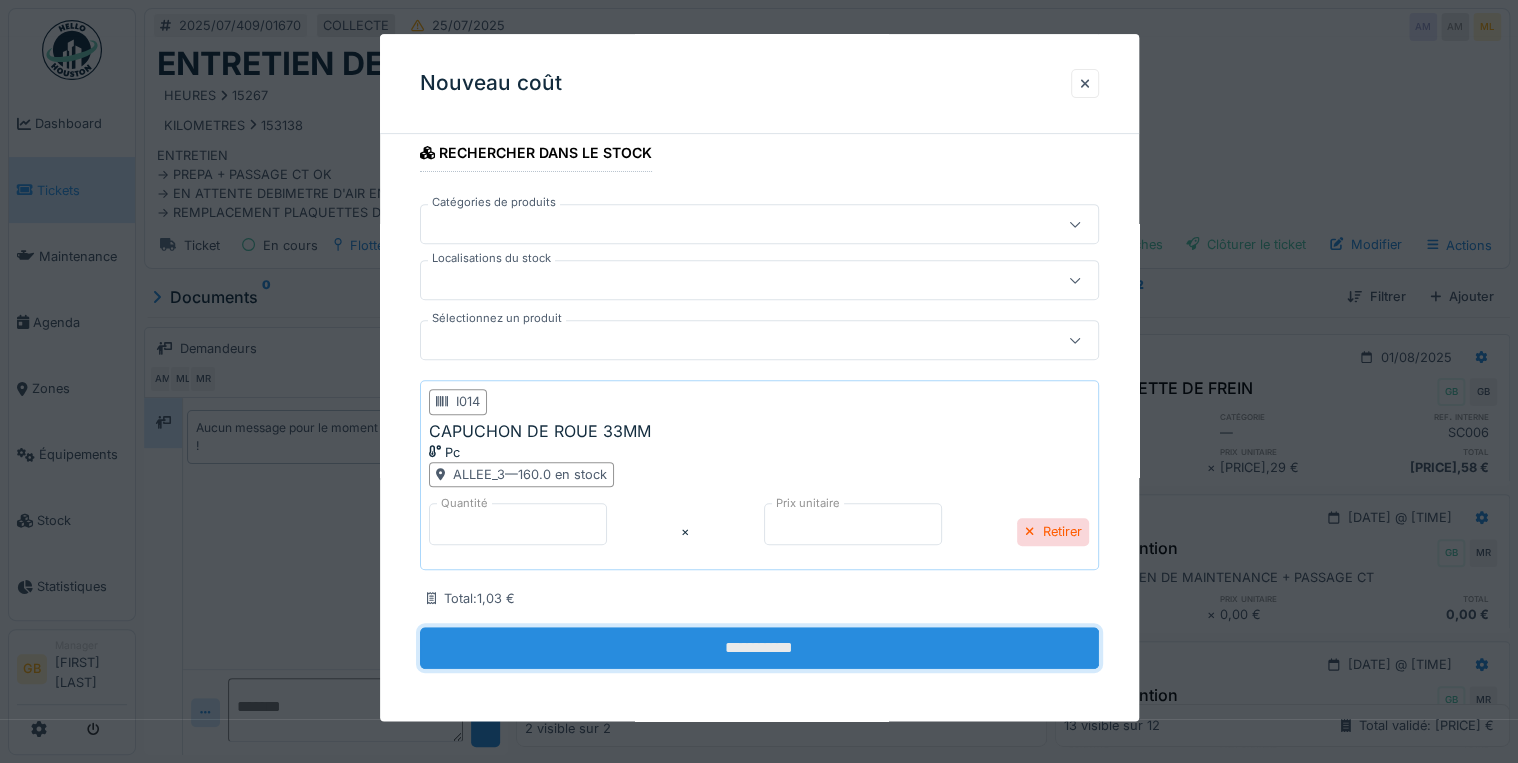 click on "**********" at bounding box center (759, 648) 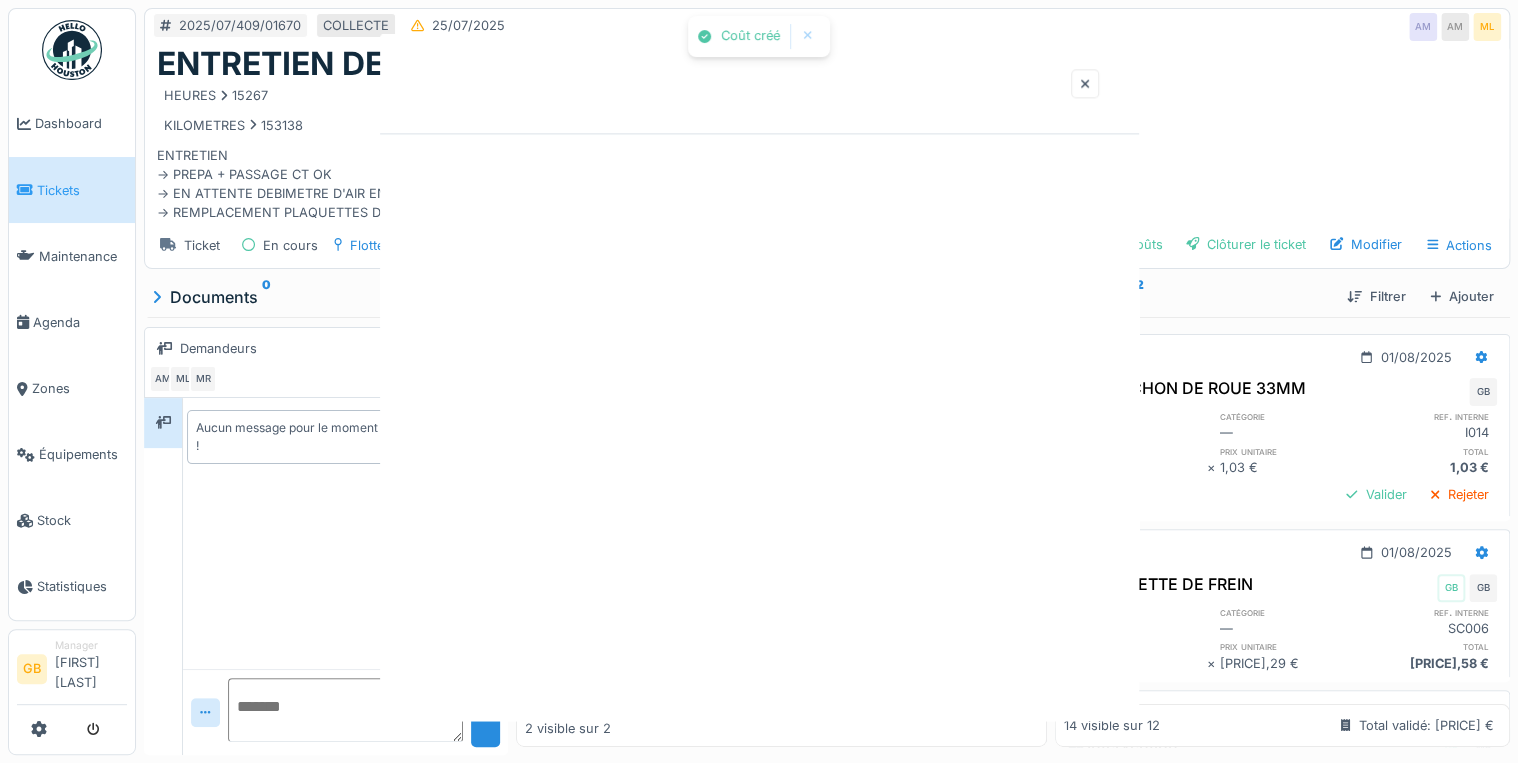 scroll, scrollTop: 0, scrollLeft: 0, axis: both 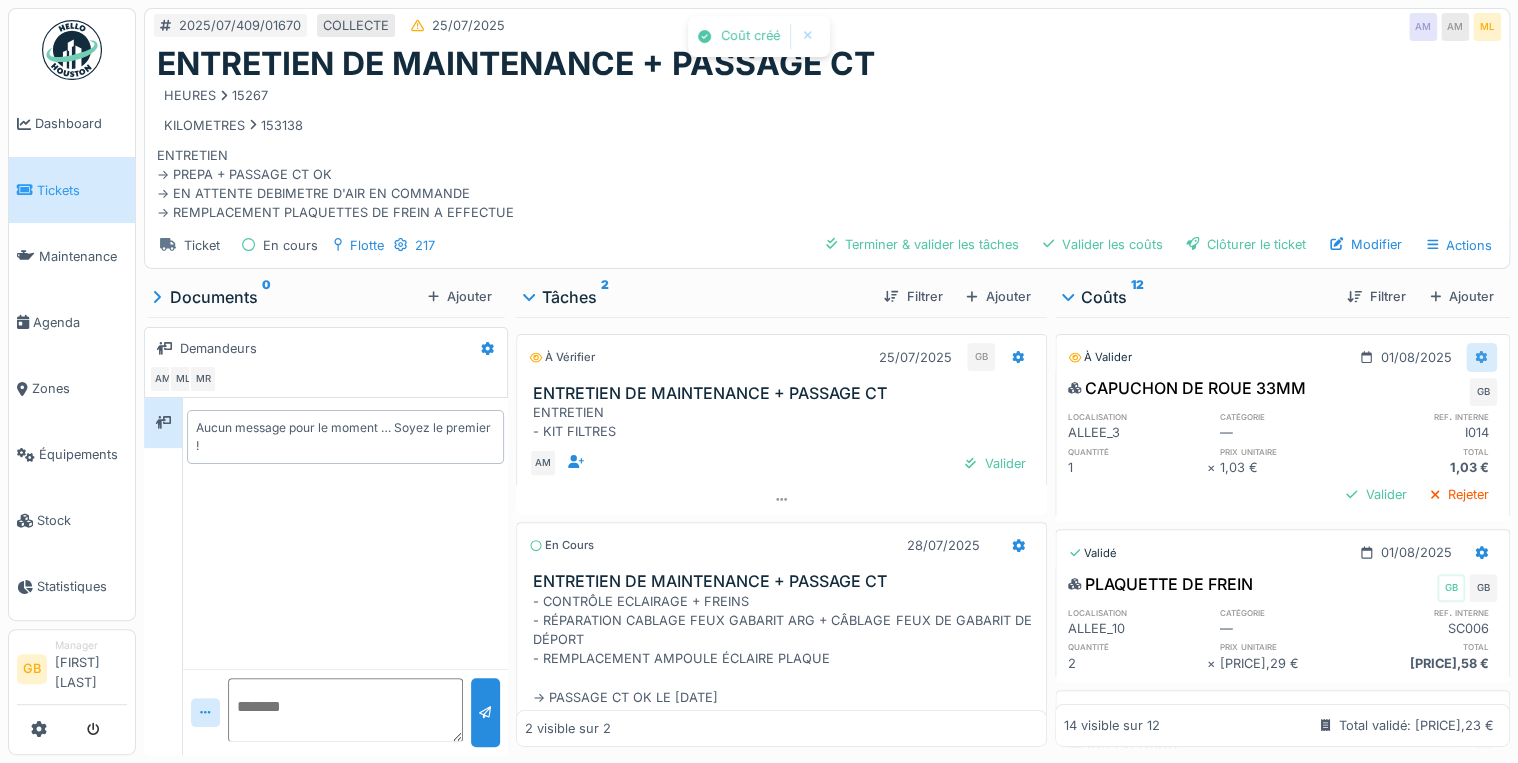 click 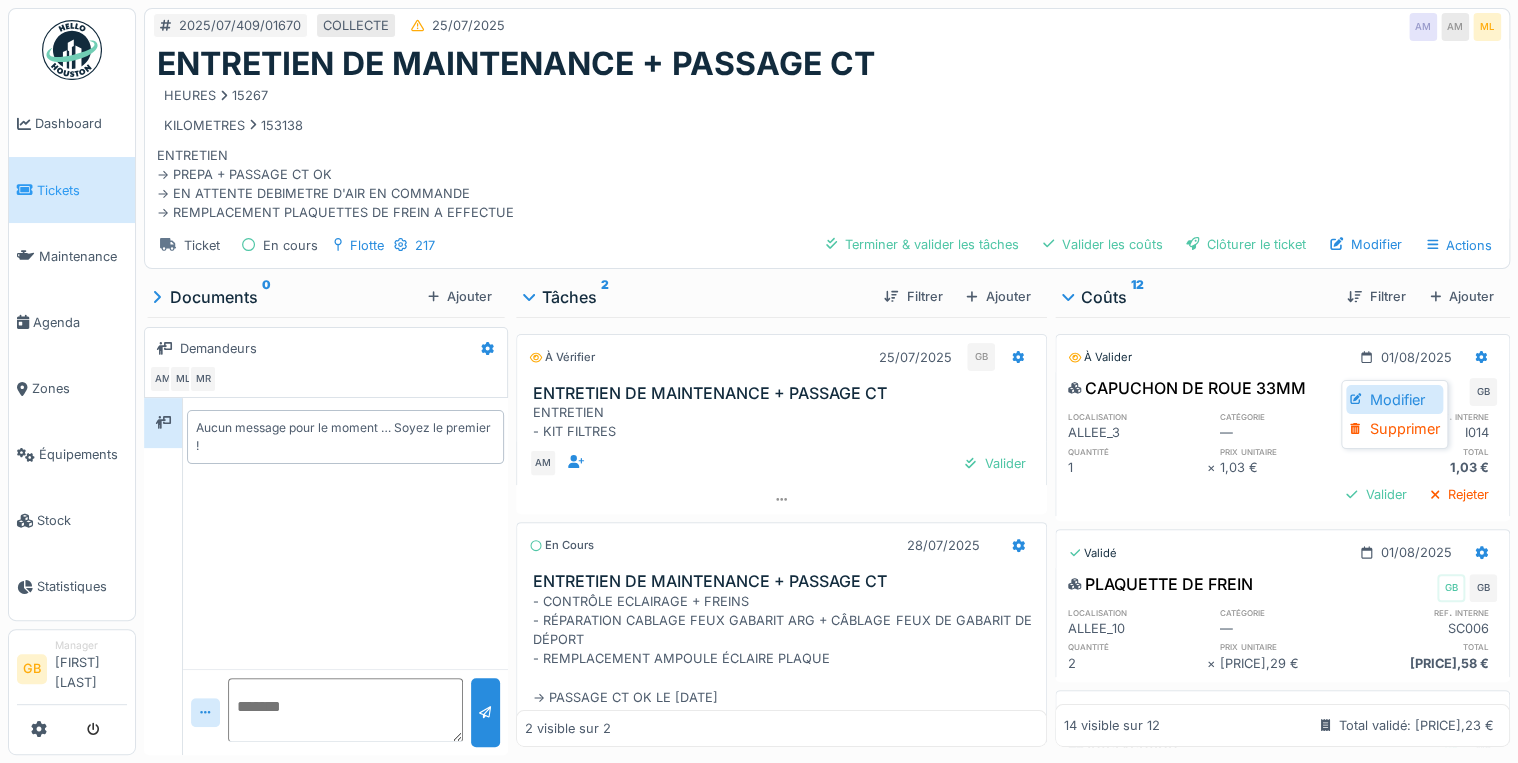 click on "Modifier" at bounding box center [1394, 400] 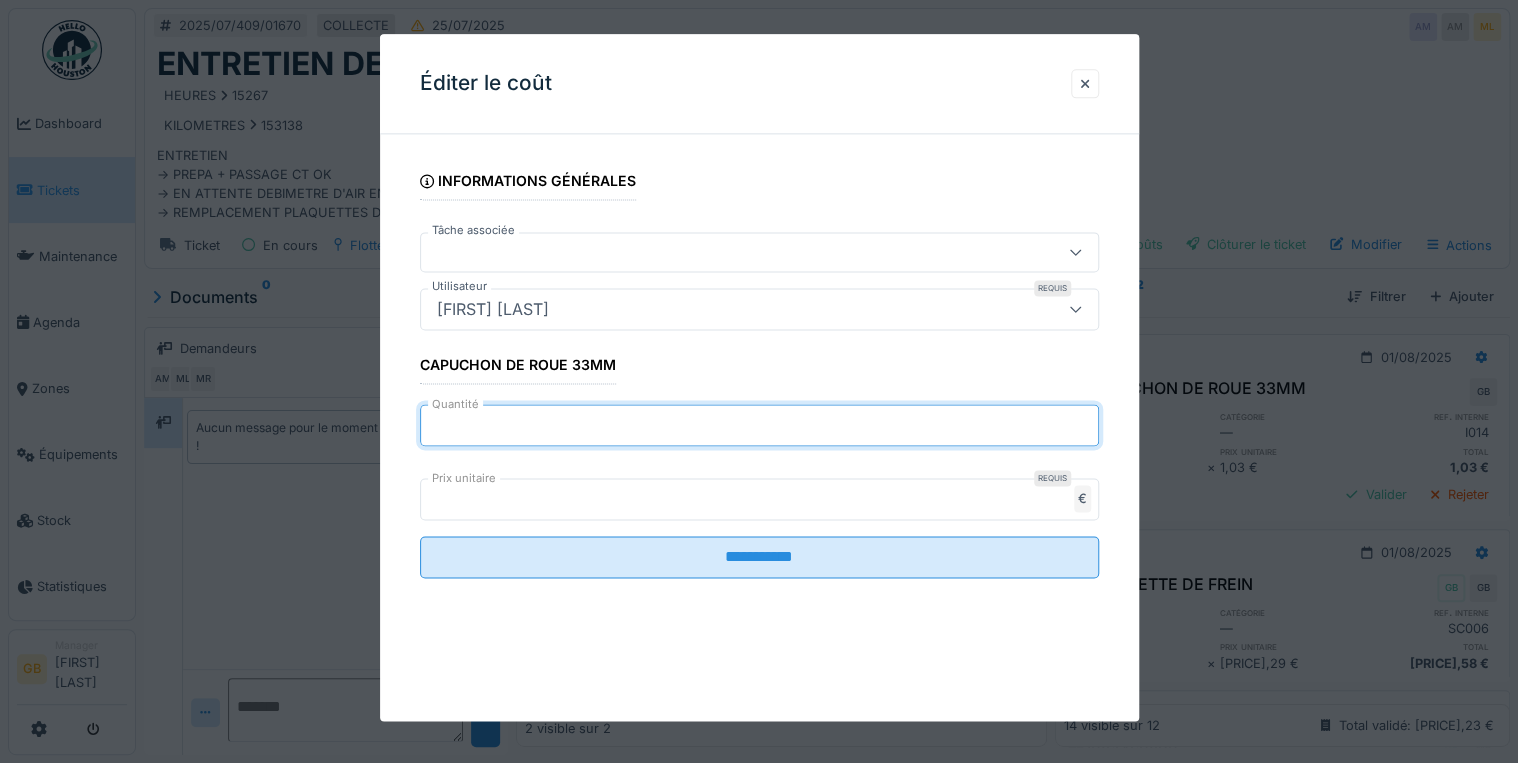 drag, startPoint x: 510, startPoint y: 424, endPoint x: 200, endPoint y: 423, distance: 310.00162 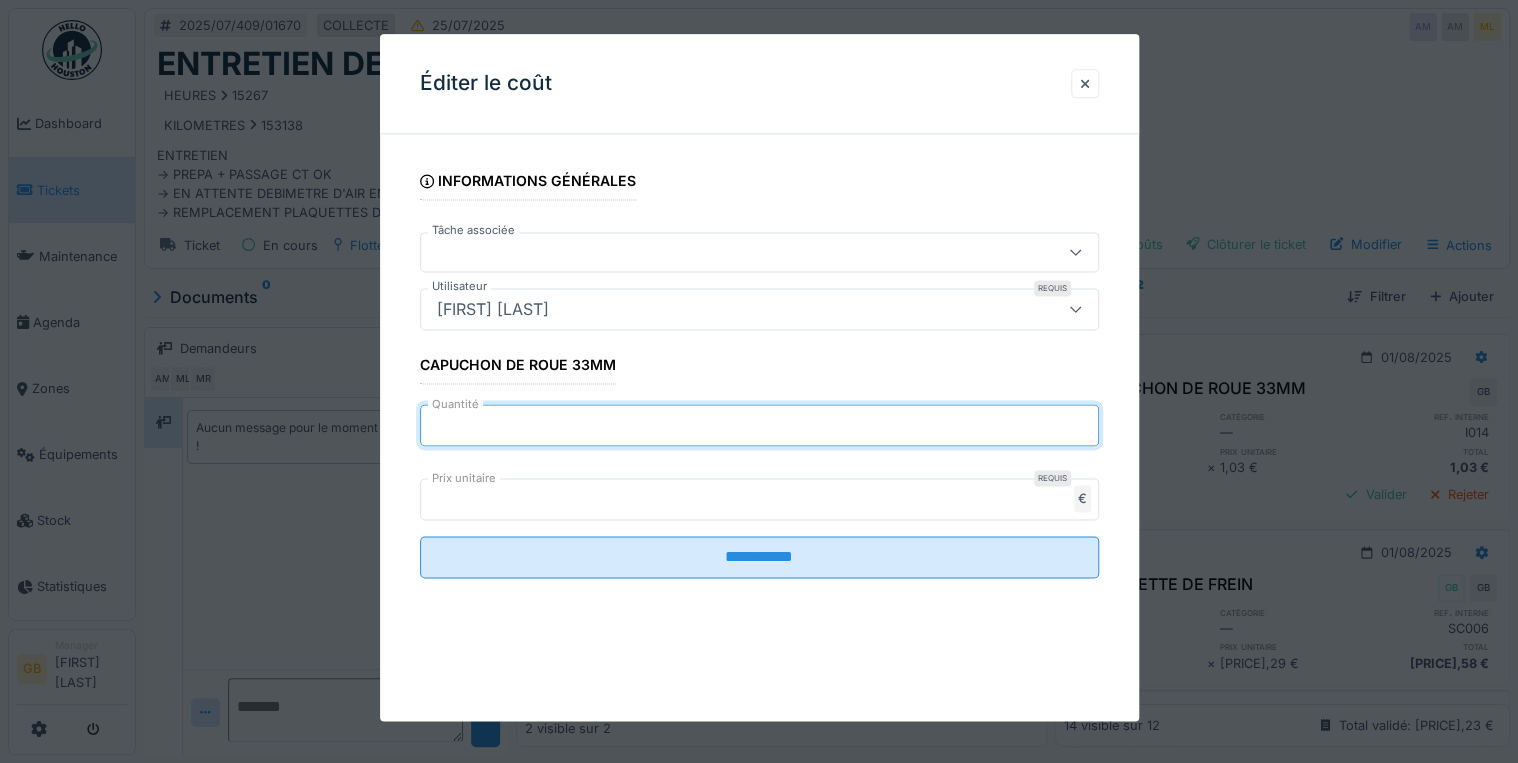 click on "**********" at bounding box center (827, 381) 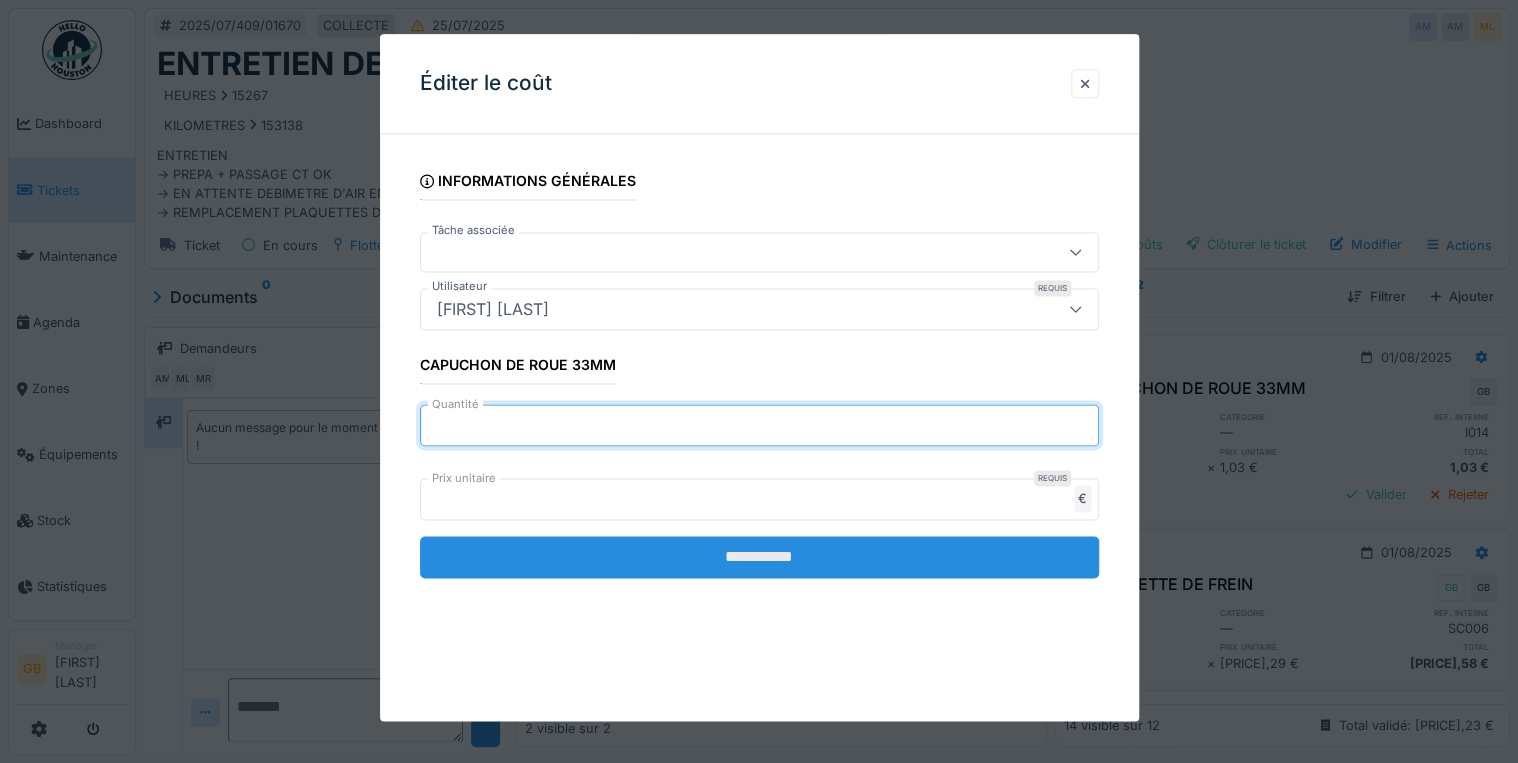 type on "*" 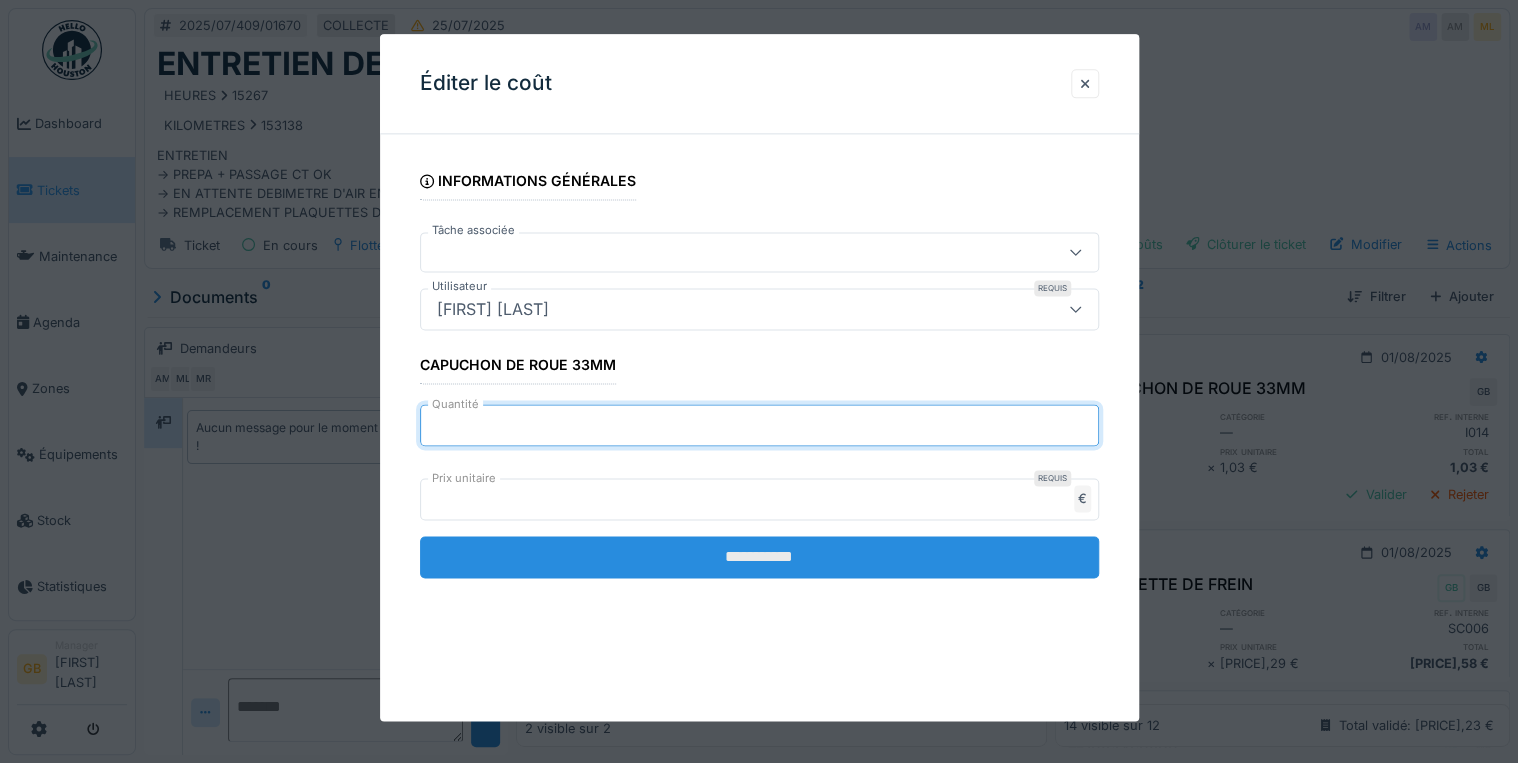 click on "**********" at bounding box center [759, 558] 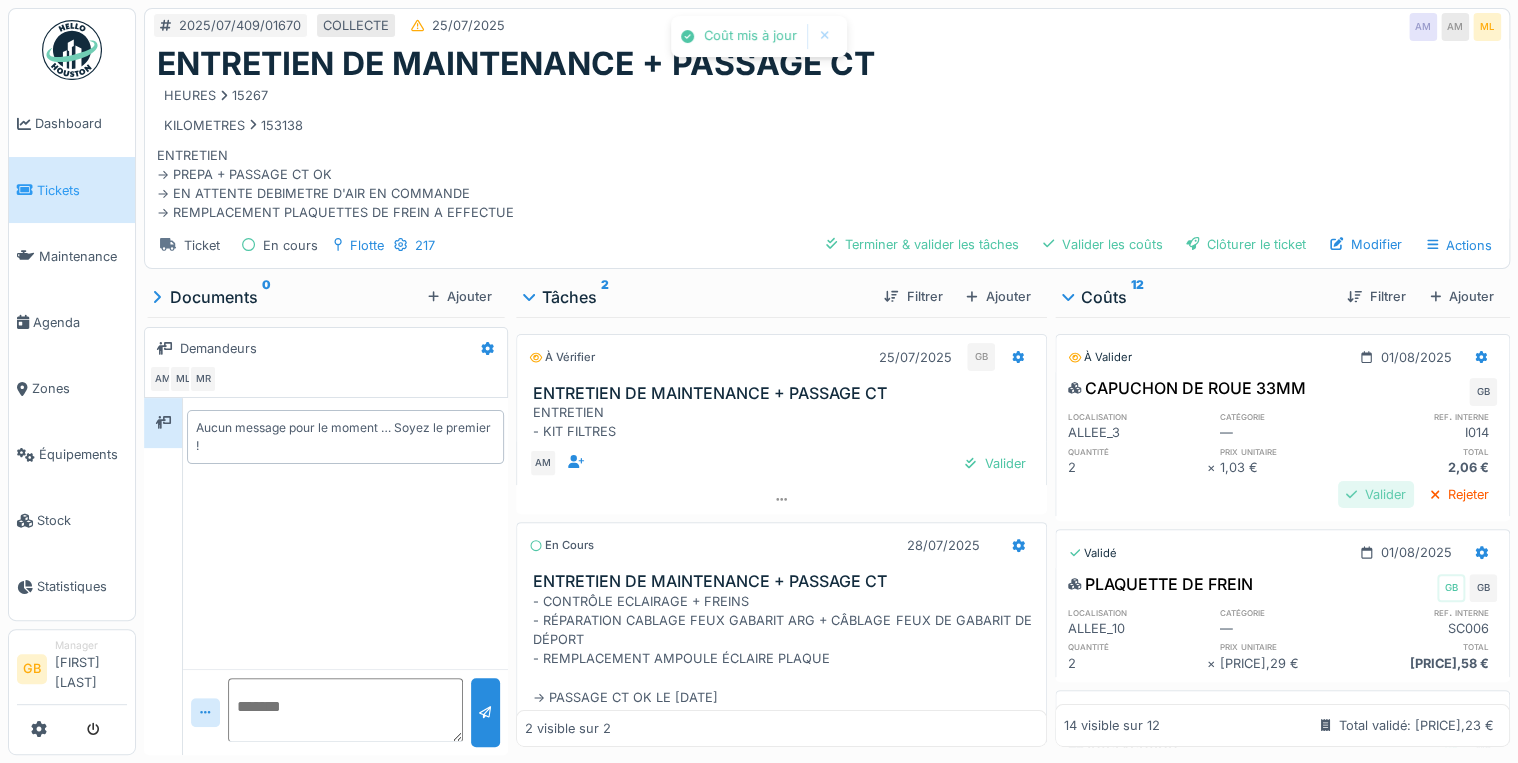click on "Valider" at bounding box center (1376, 494) 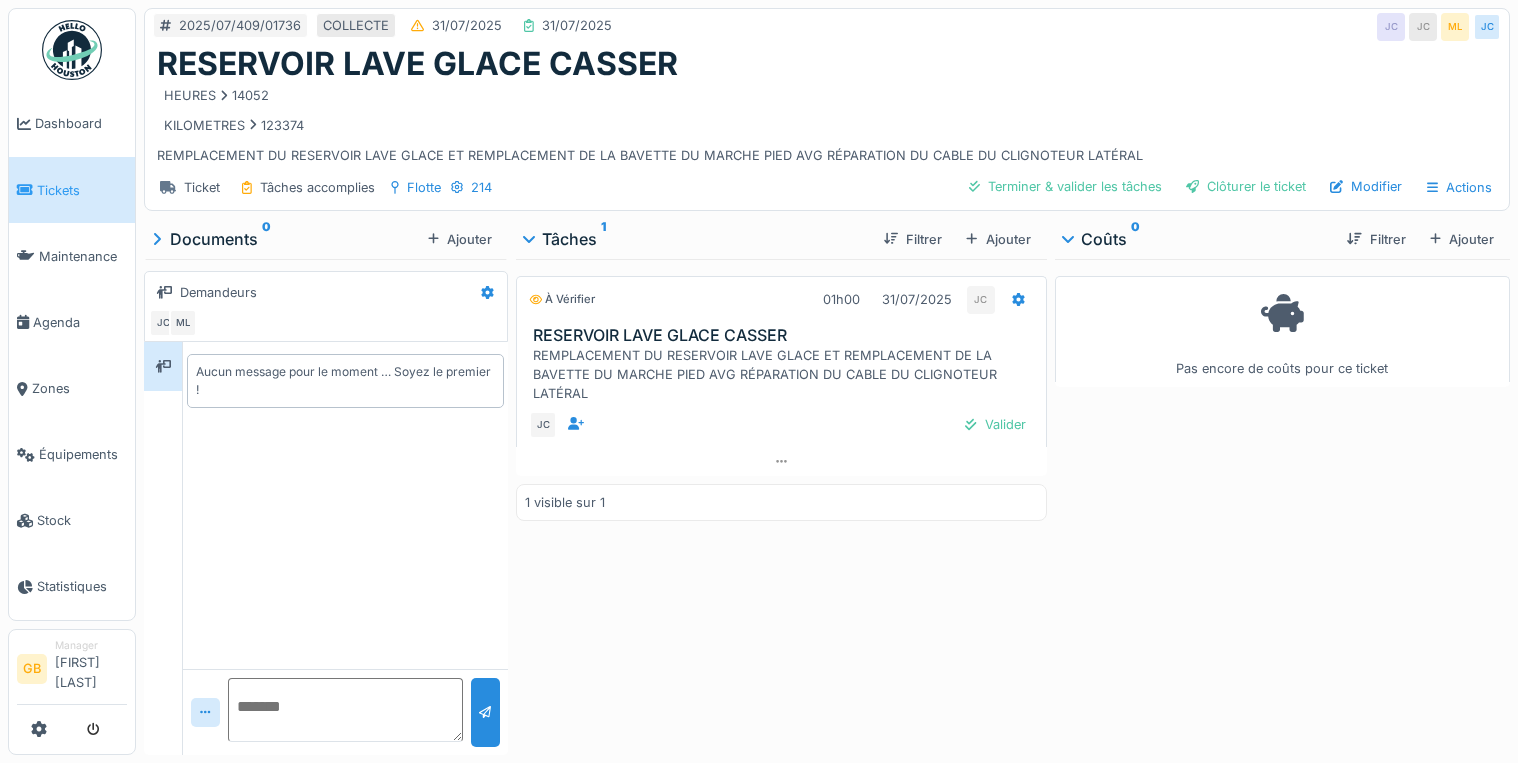 scroll, scrollTop: 0, scrollLeft: 0, axis: both 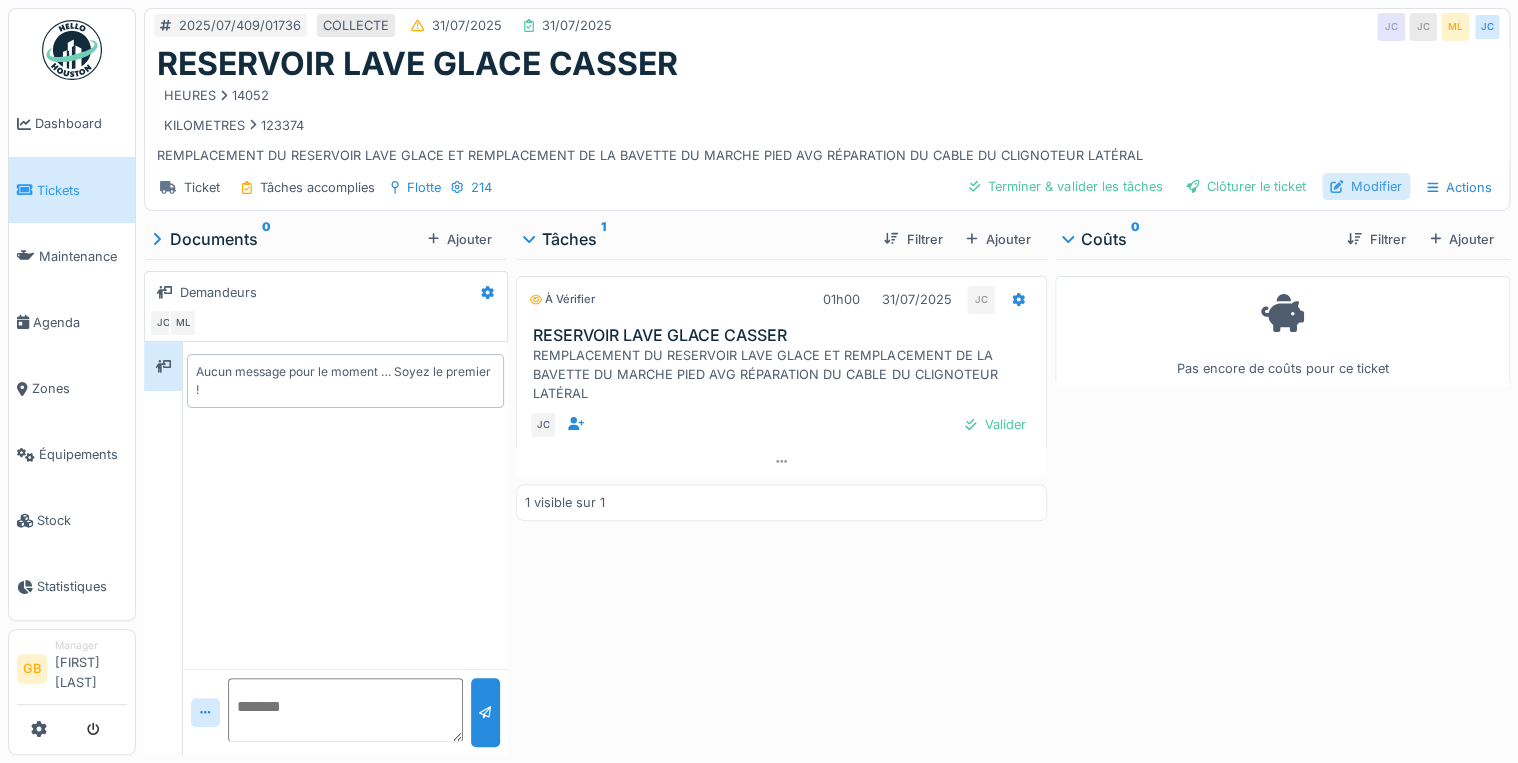 click on "Modifier" at bounding box center (1366, 186) 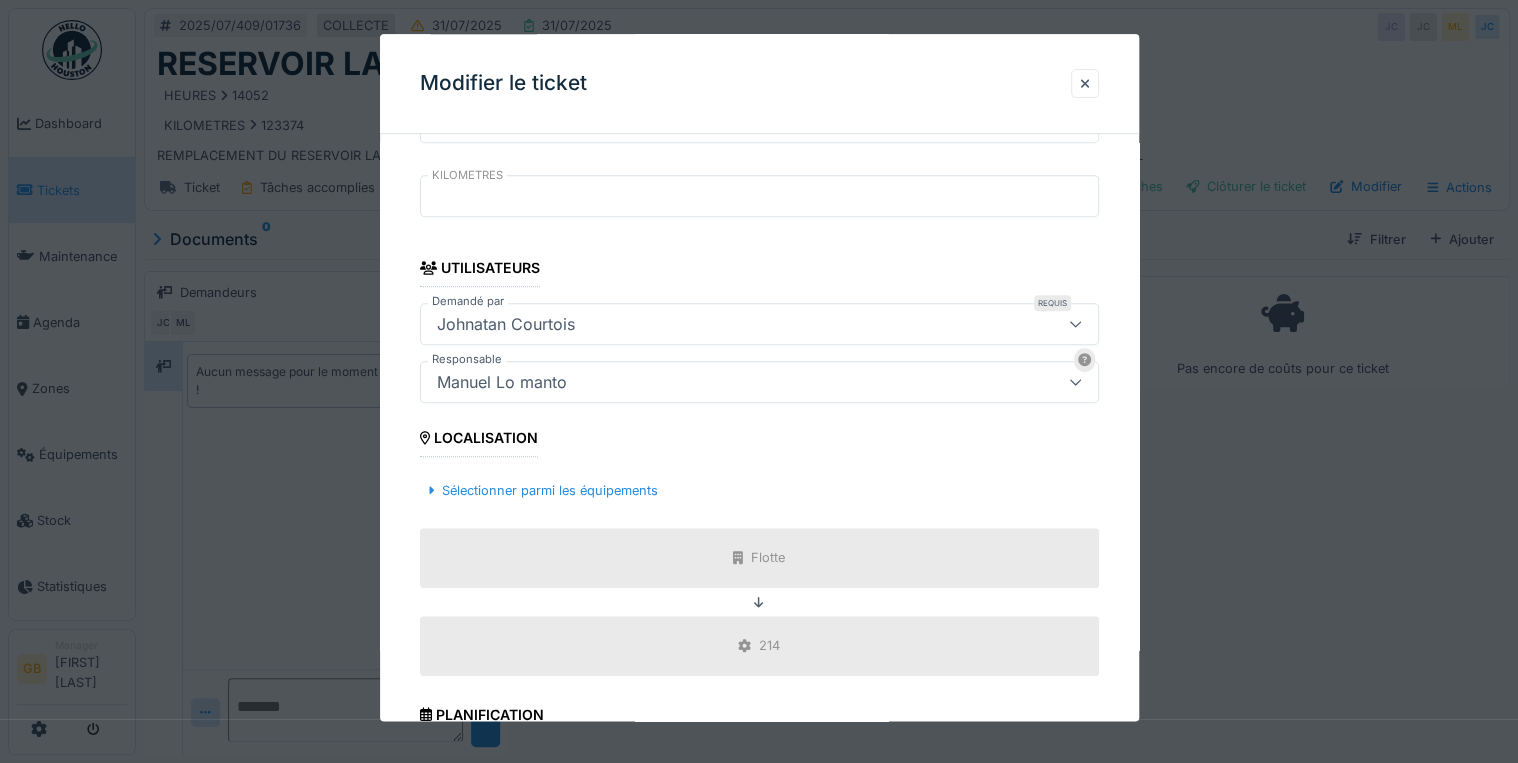 scroll, scrollTop: 0, scrollLeft: 0, axis: both 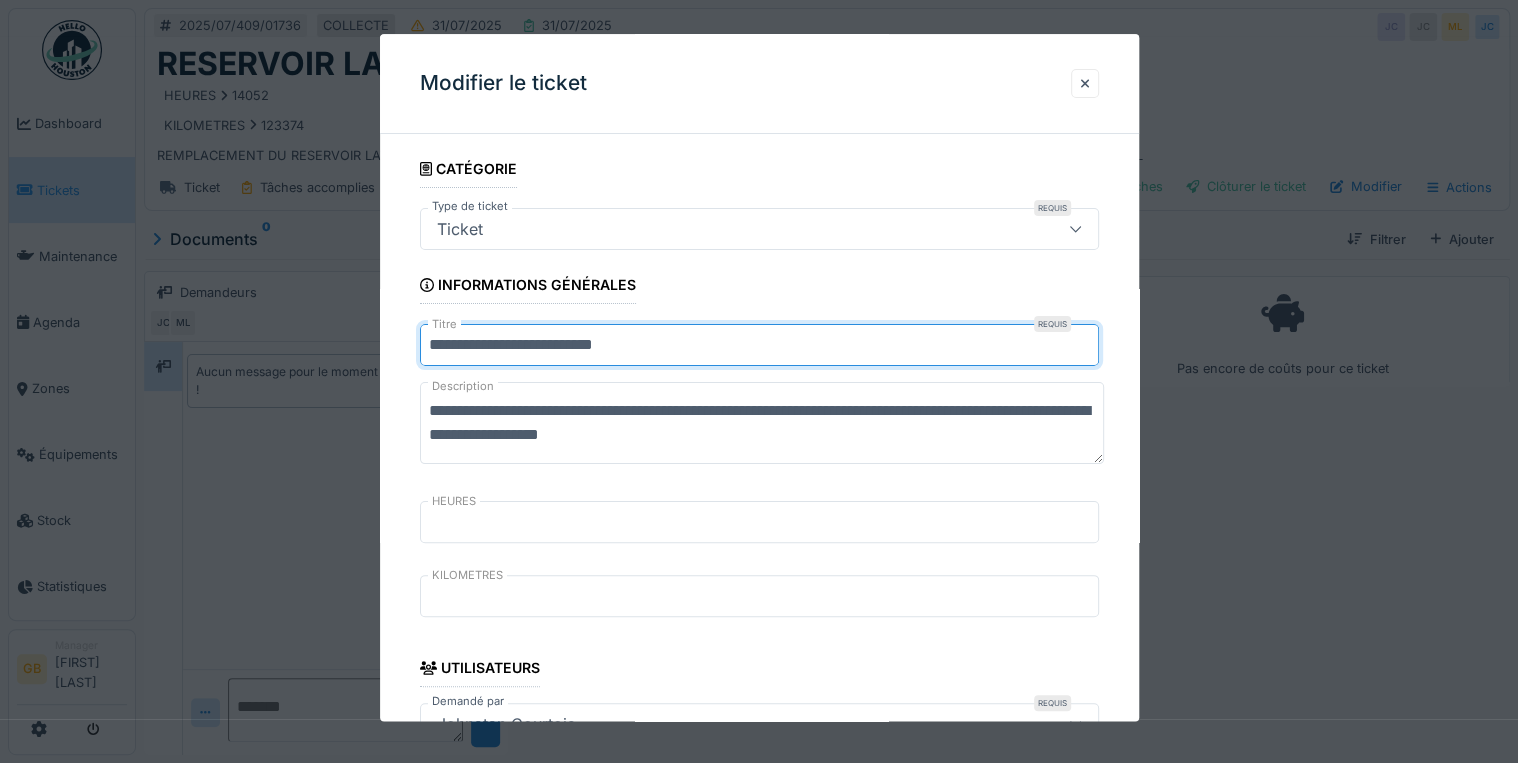 drag, startPoint x: 619, startPoint y: 344, endPoint x: 1472, endPoint y: 237, distance: 859.6848 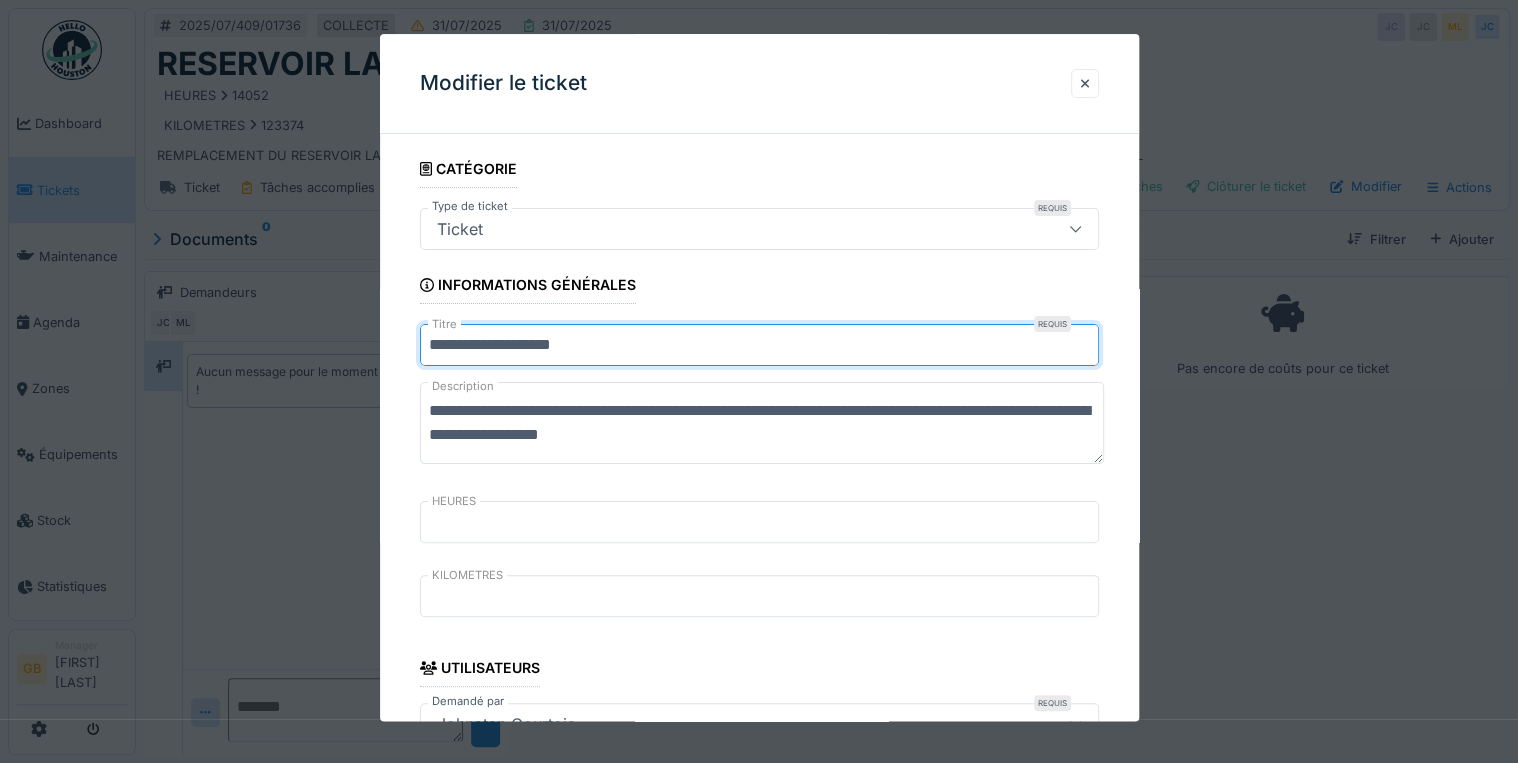 type on "**********" 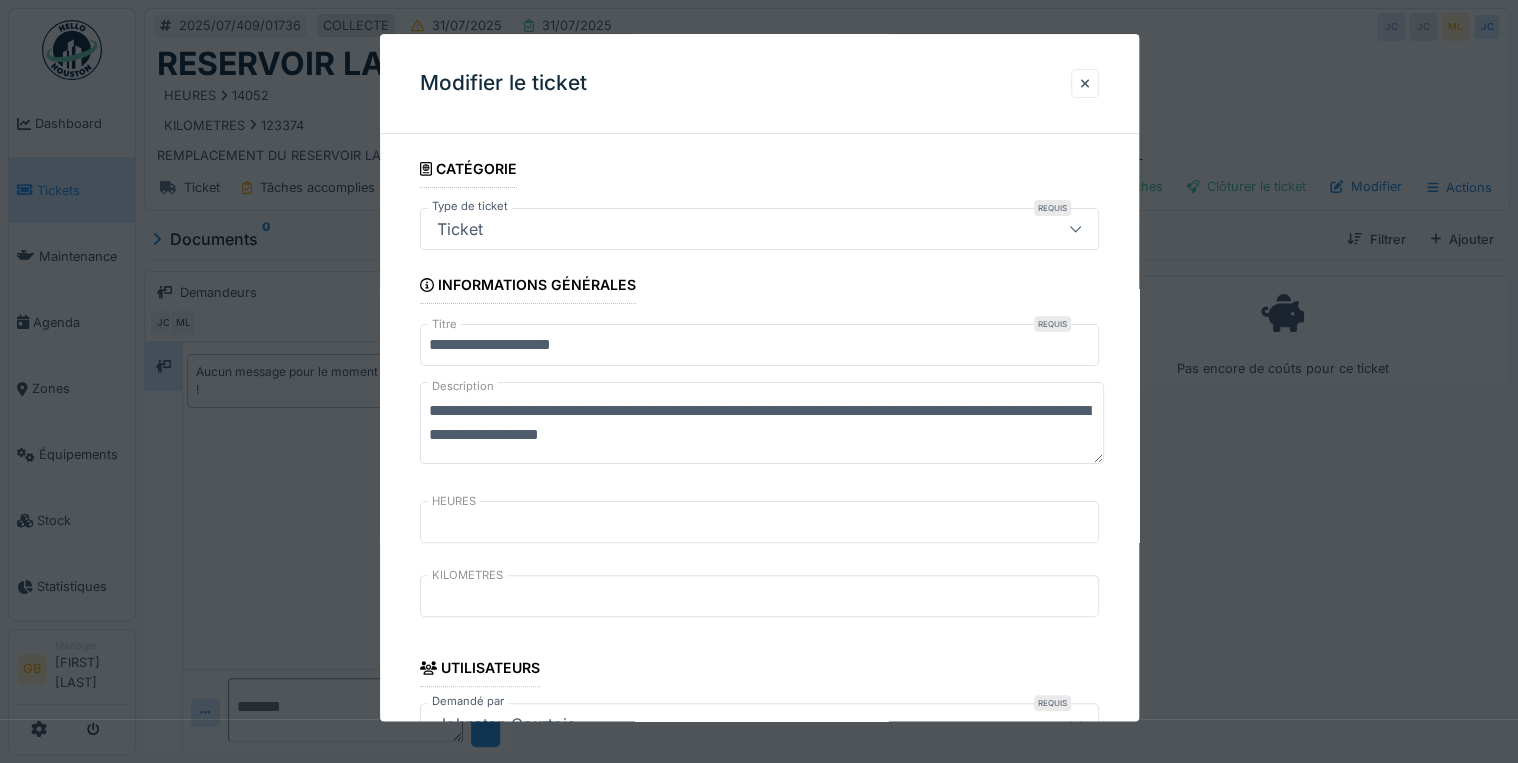 click on "**********" at bounding box center [762, 424] 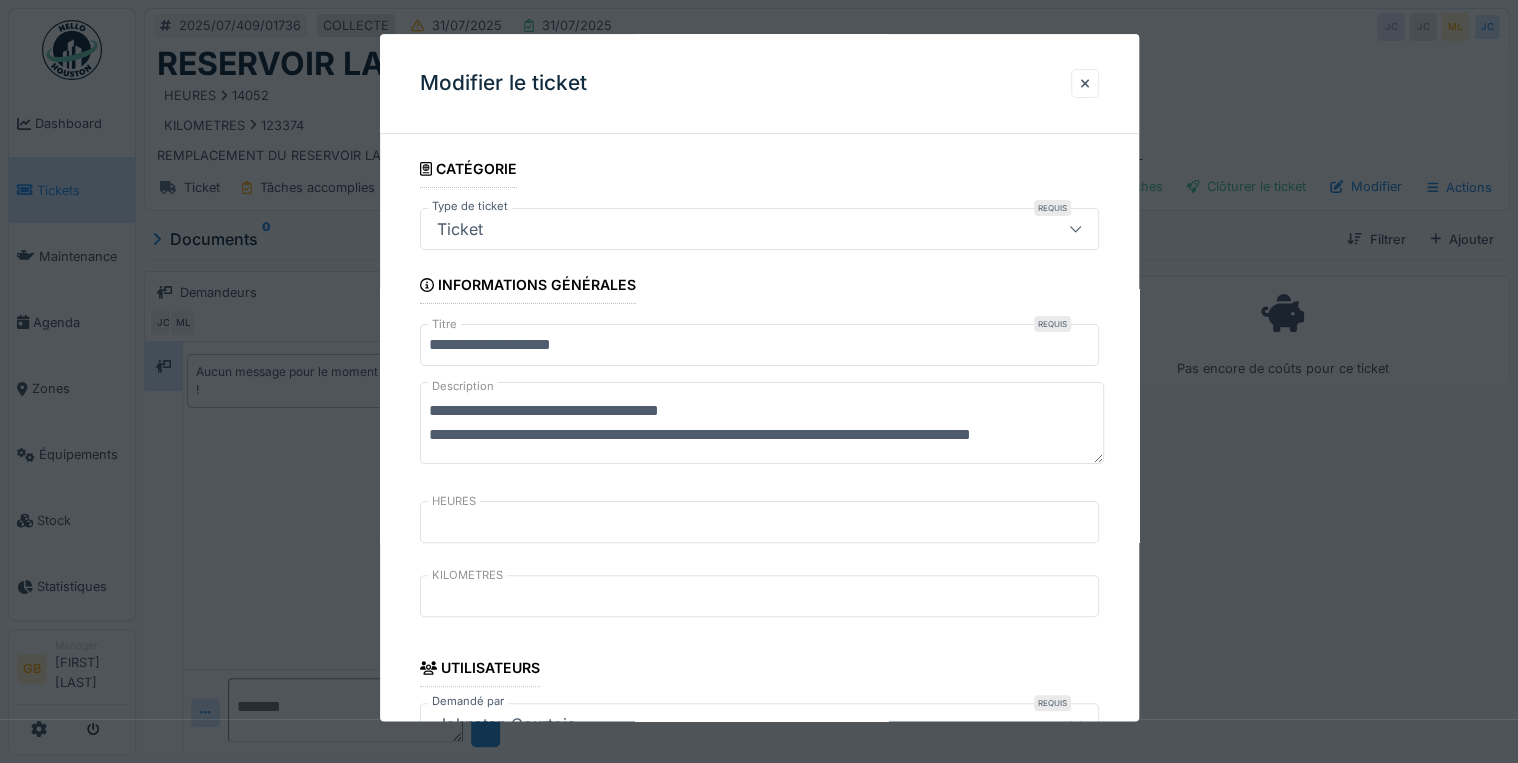 click on "**********" at bounding box center [762, 424] 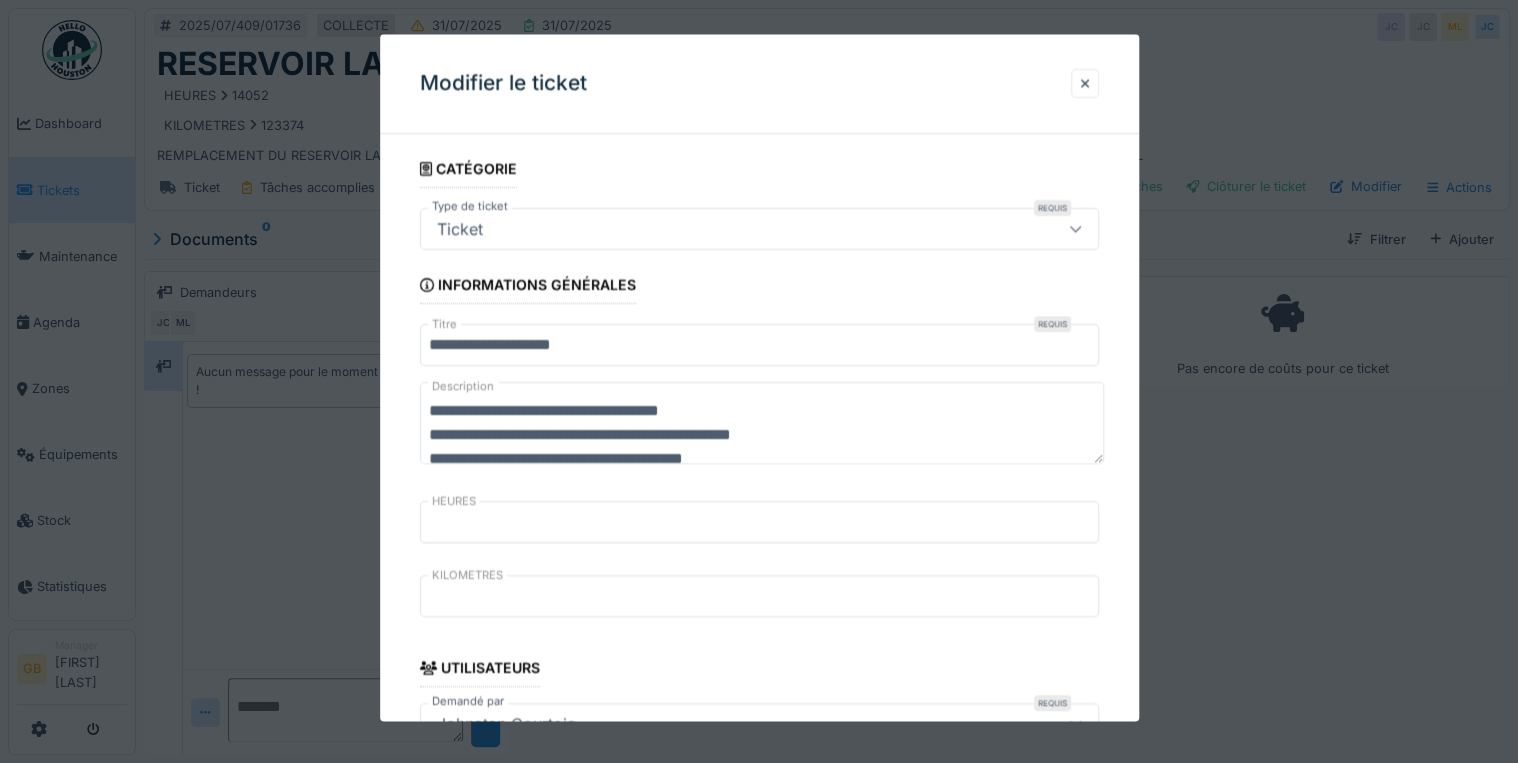 scroll, scrollTop: 0, scrollLeft: 0, axis: both 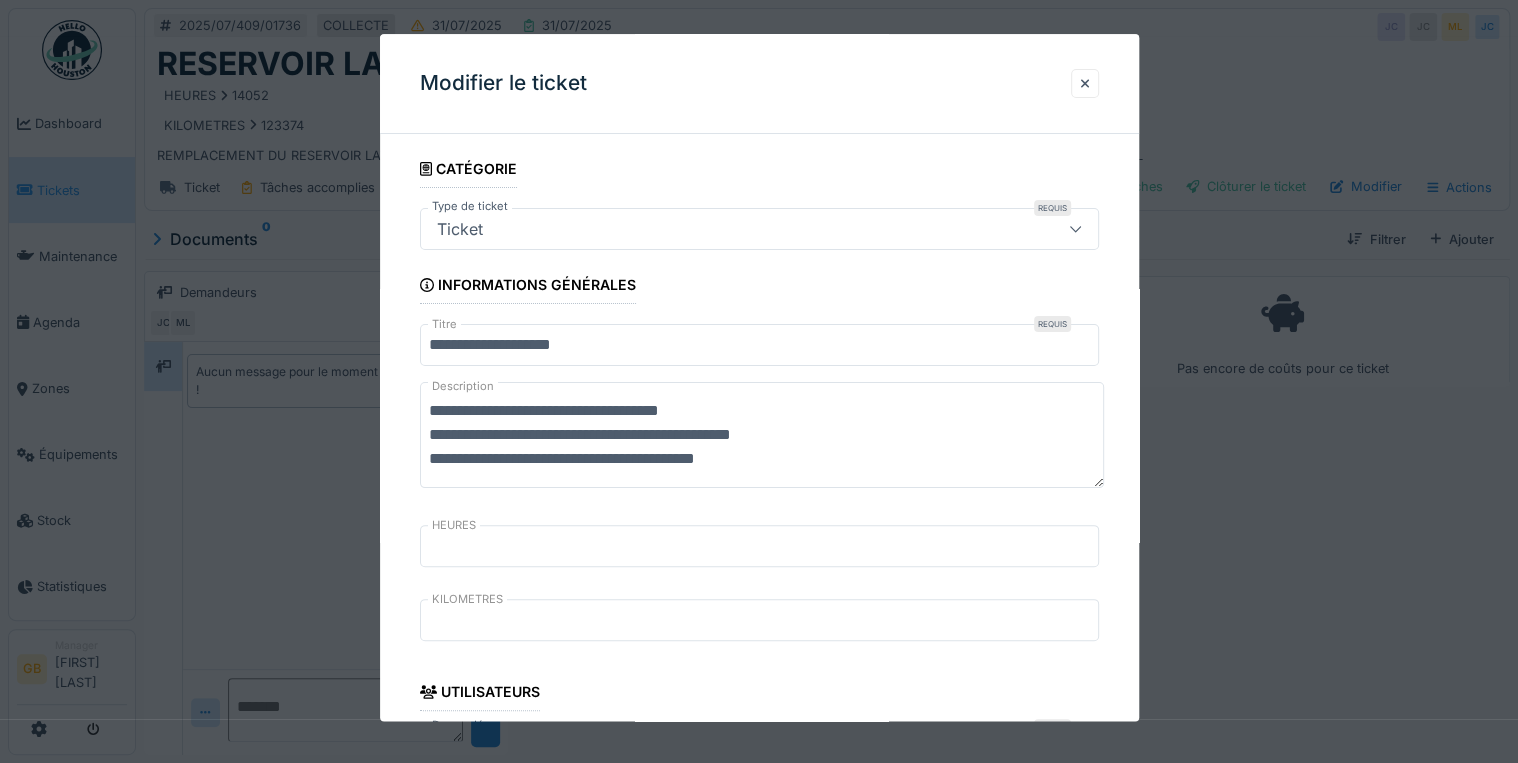 drag, startPoint x: 844, startPoint y: 456, endPoint x: 364, endPoint y: 368, distance: 488 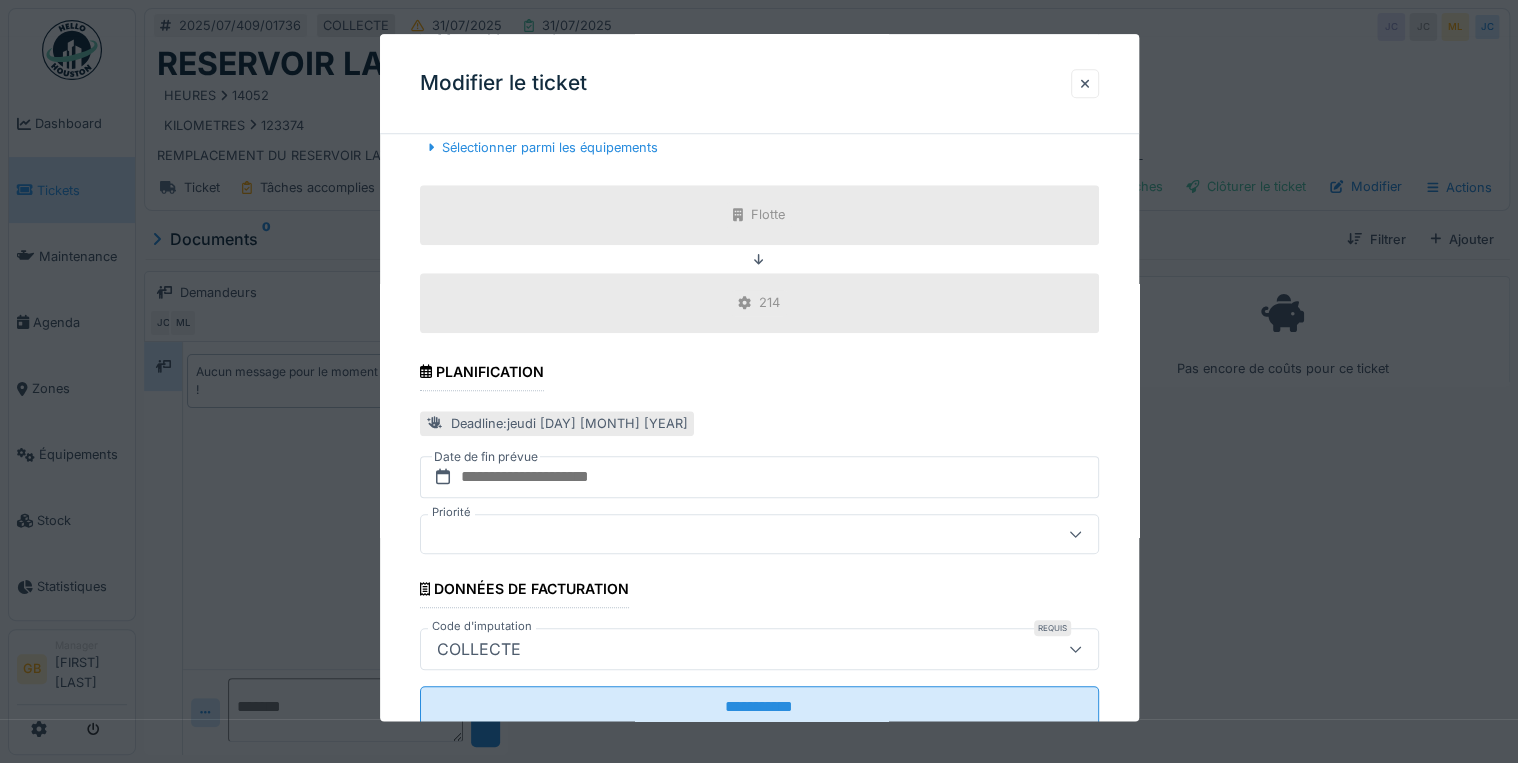 scroll, scrollTop: 822, scrollLeft: 0, axis: vertical 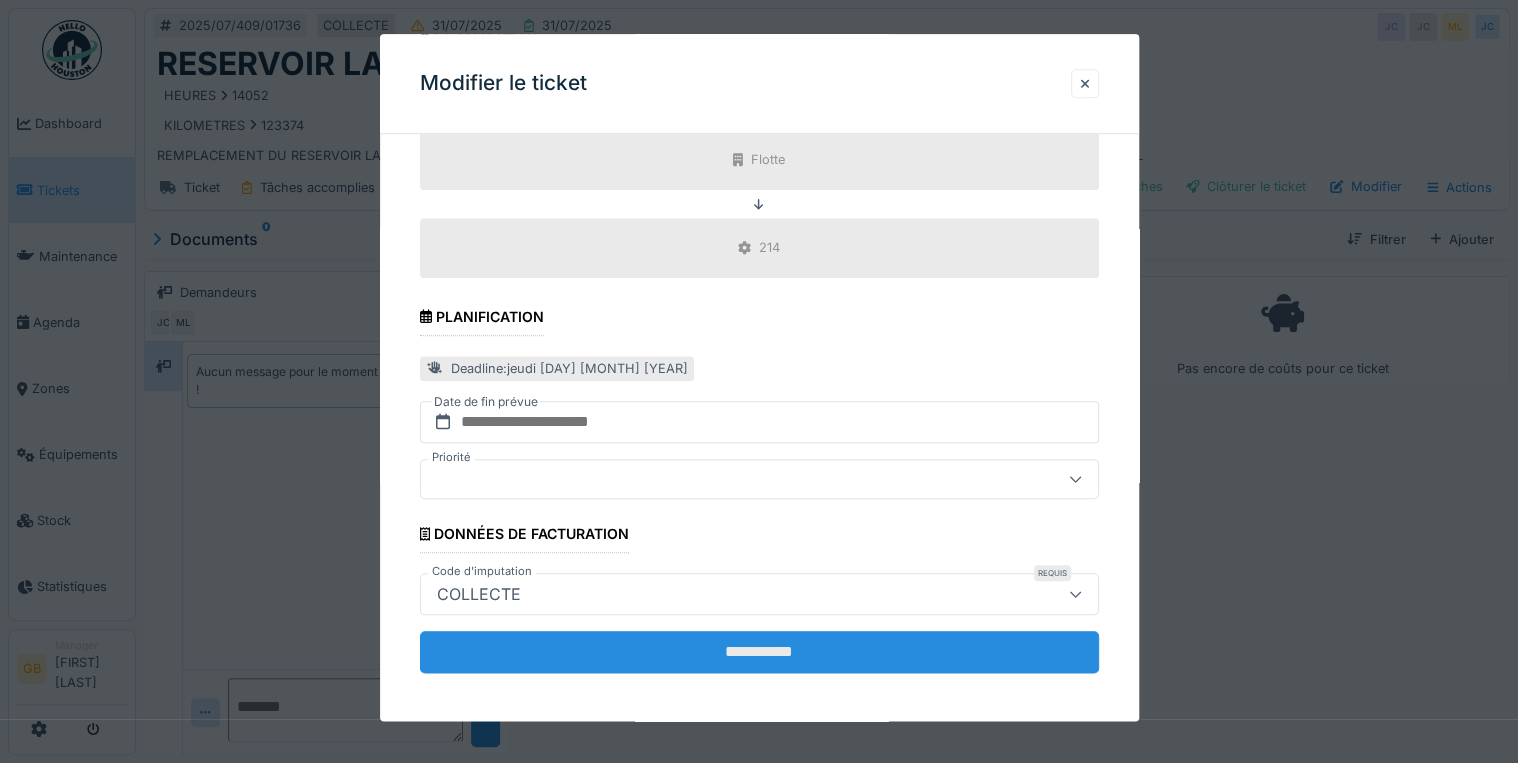 type on "**********" 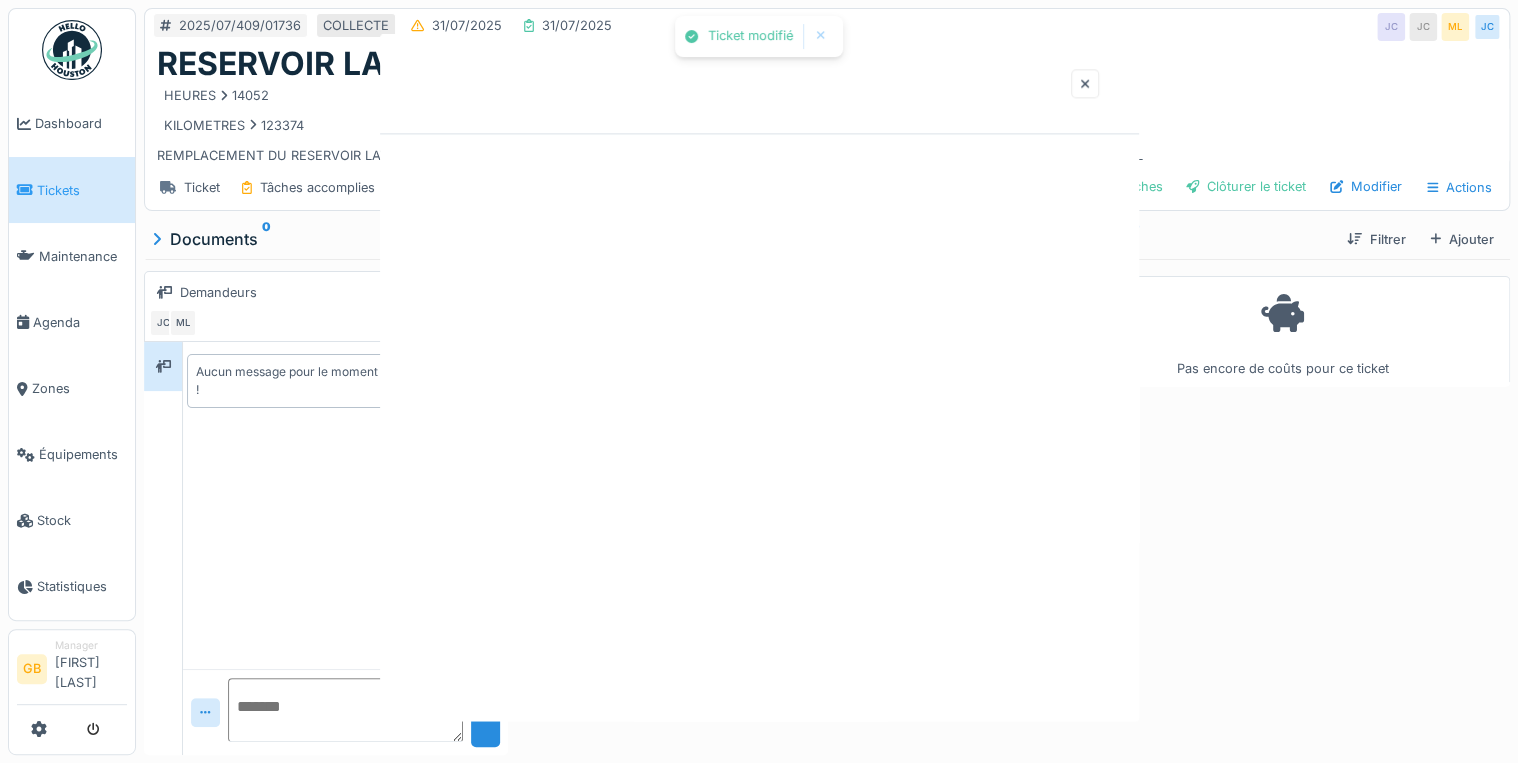 scroll, scrollTop: 0, scrollLeft: 0, axis: both 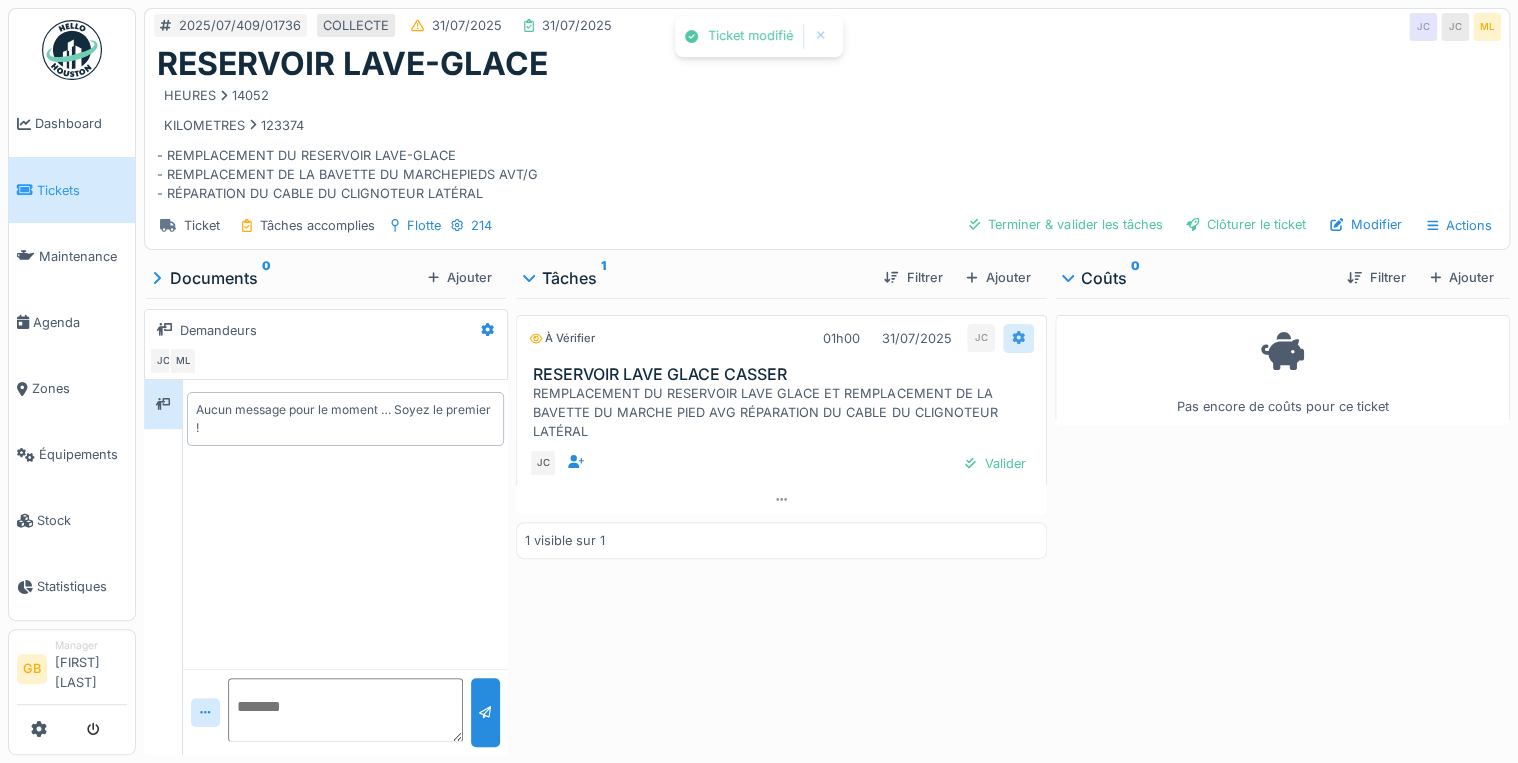click 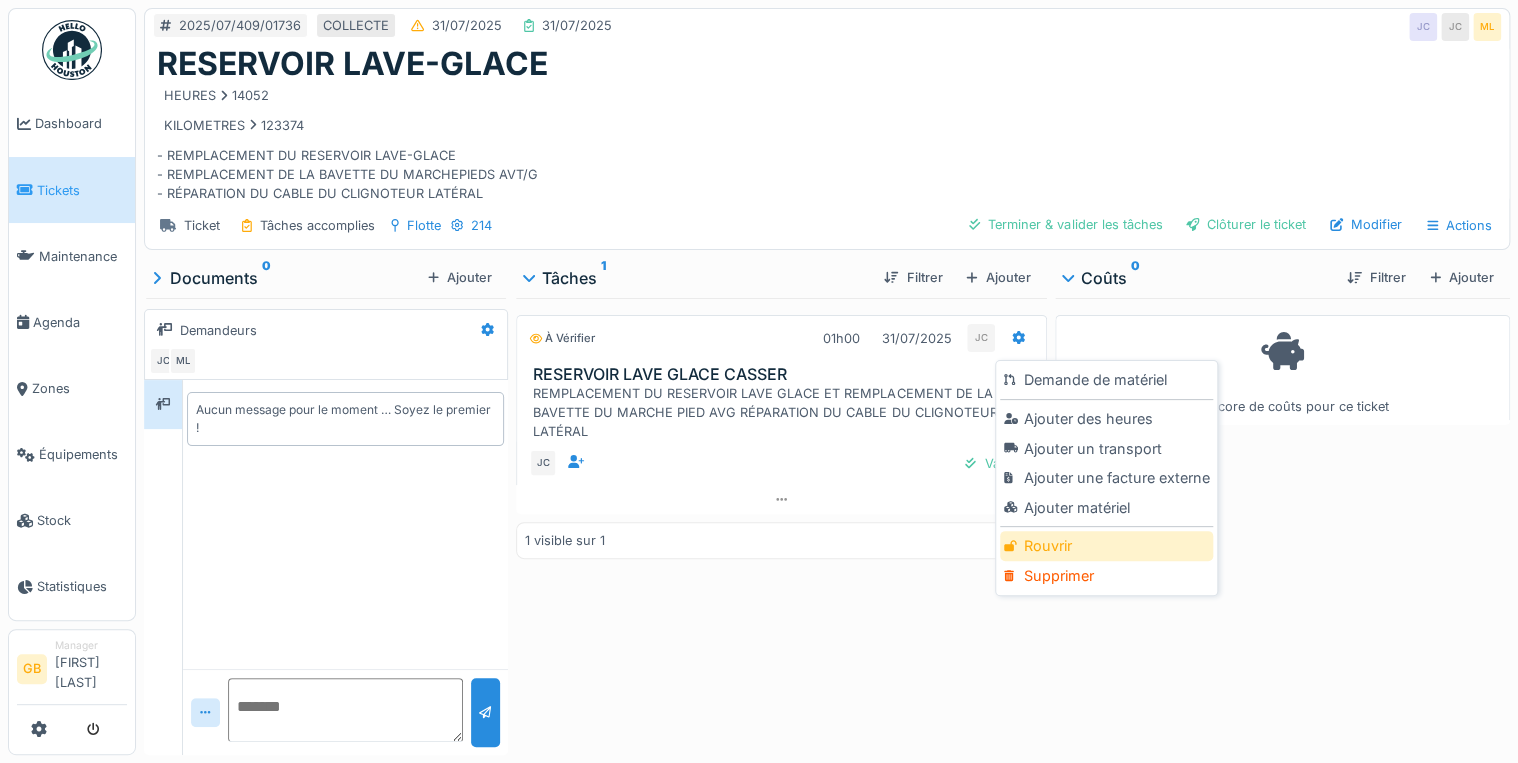 click on "Rouvrir" at bounding box center (1106, 546) 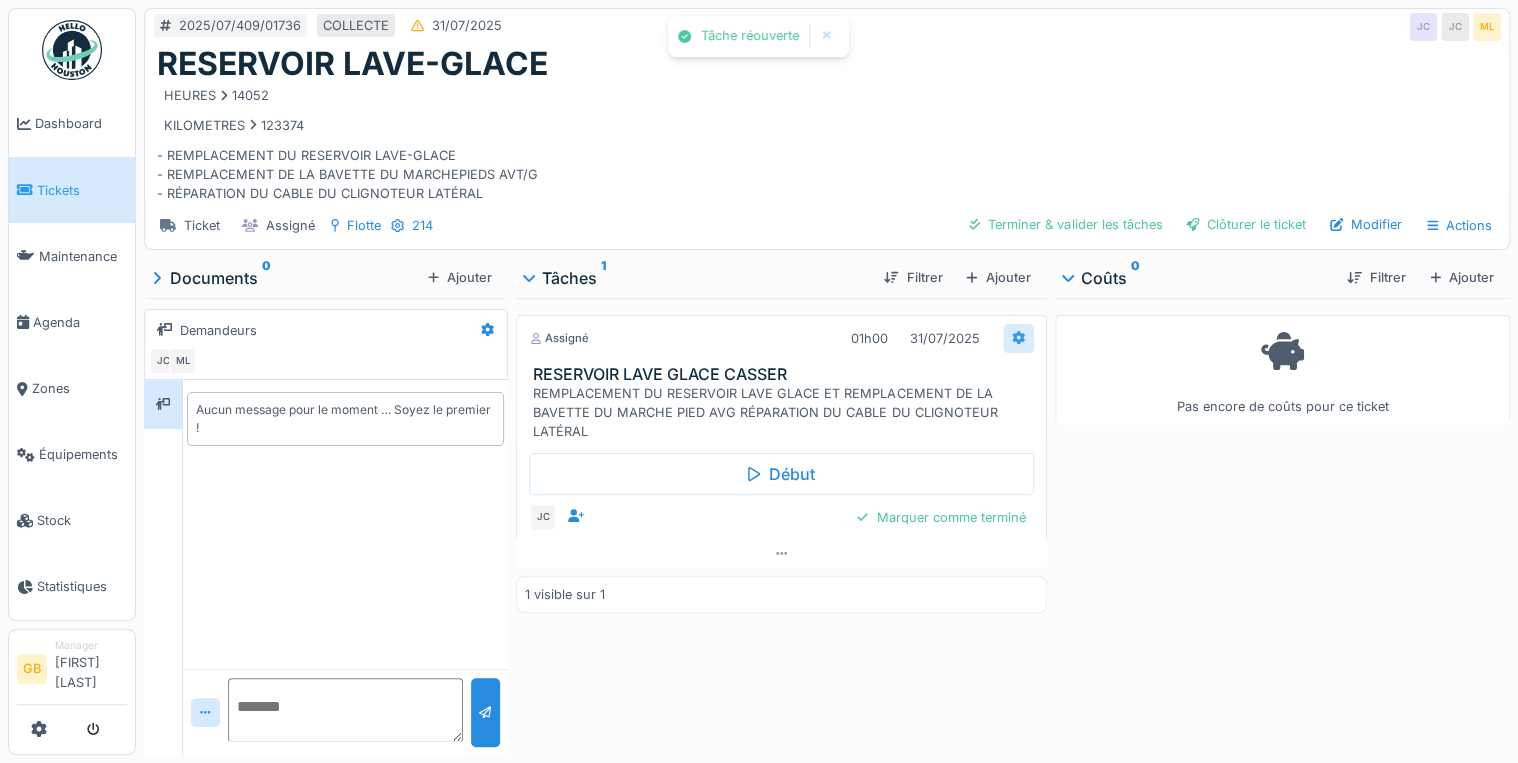 drag, startPoint x: 1008, startPoint y: 335, endPoint x: 1007, endPoint y: 356, distance: 21.023796 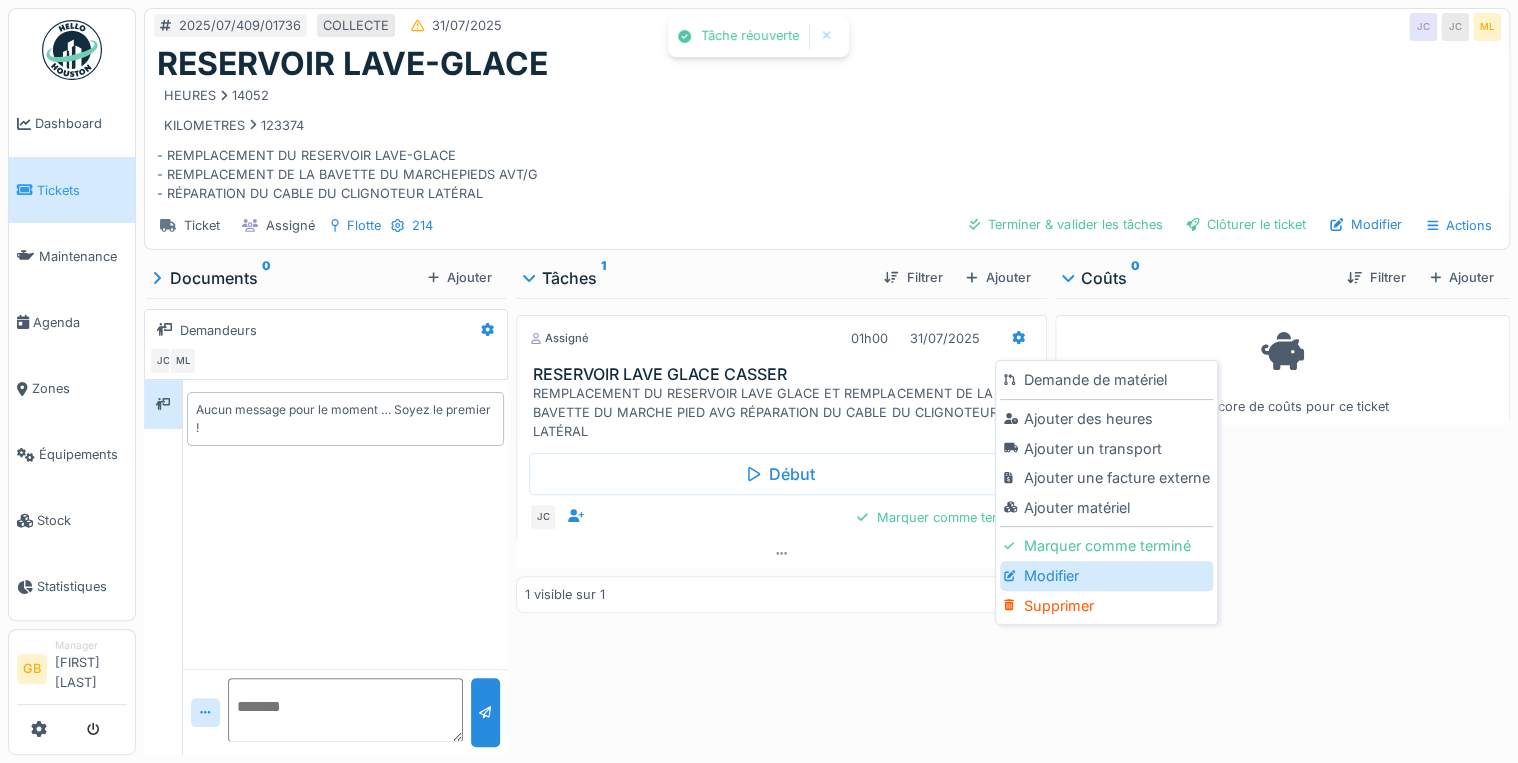 click on "Modifier" at bounding box center (1106, 576) 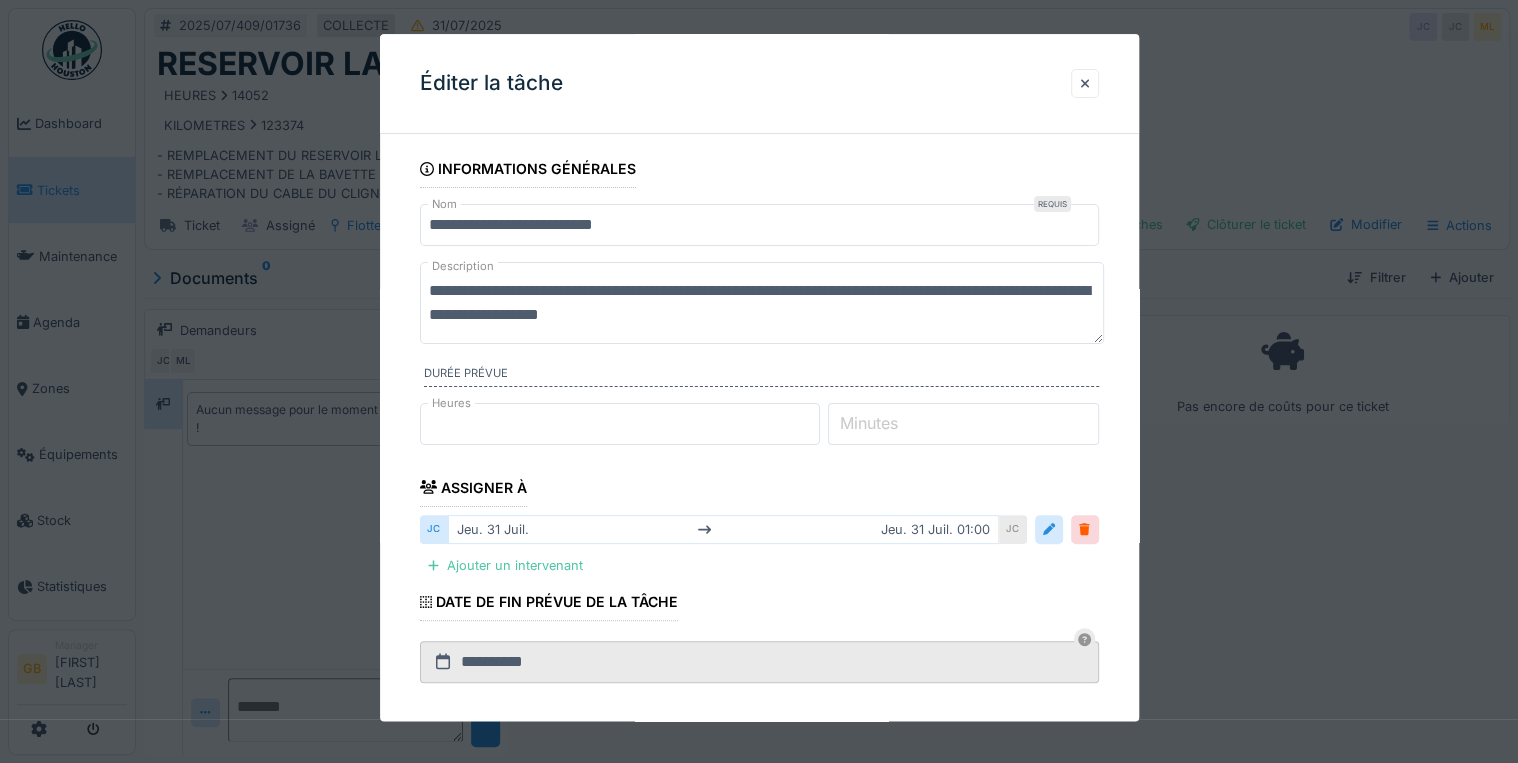 drag, startPoint x: 757, startPoint y: 285, endPoint x: -4, endPoint y: 148, distance: 773.23346 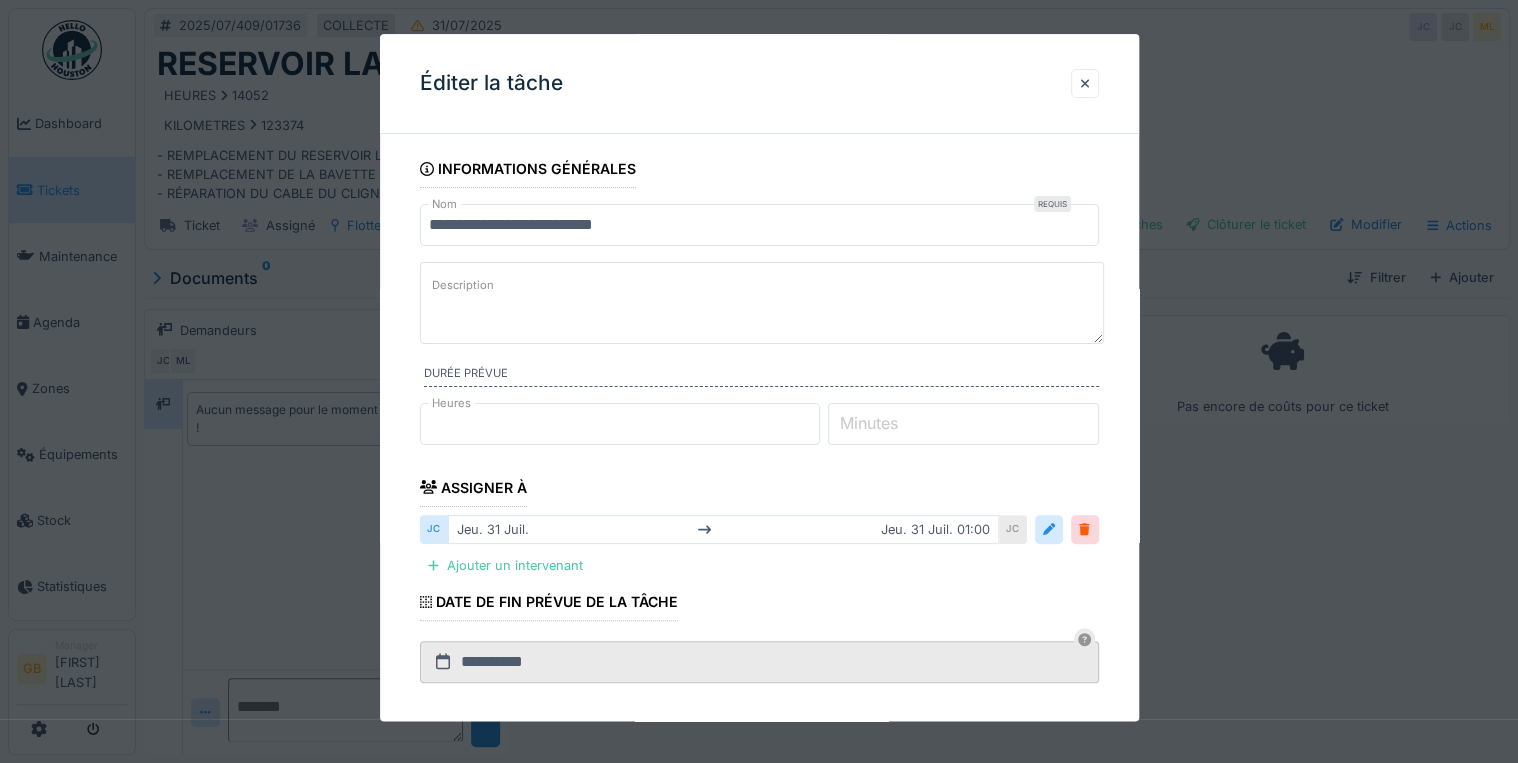 paste on "**********" 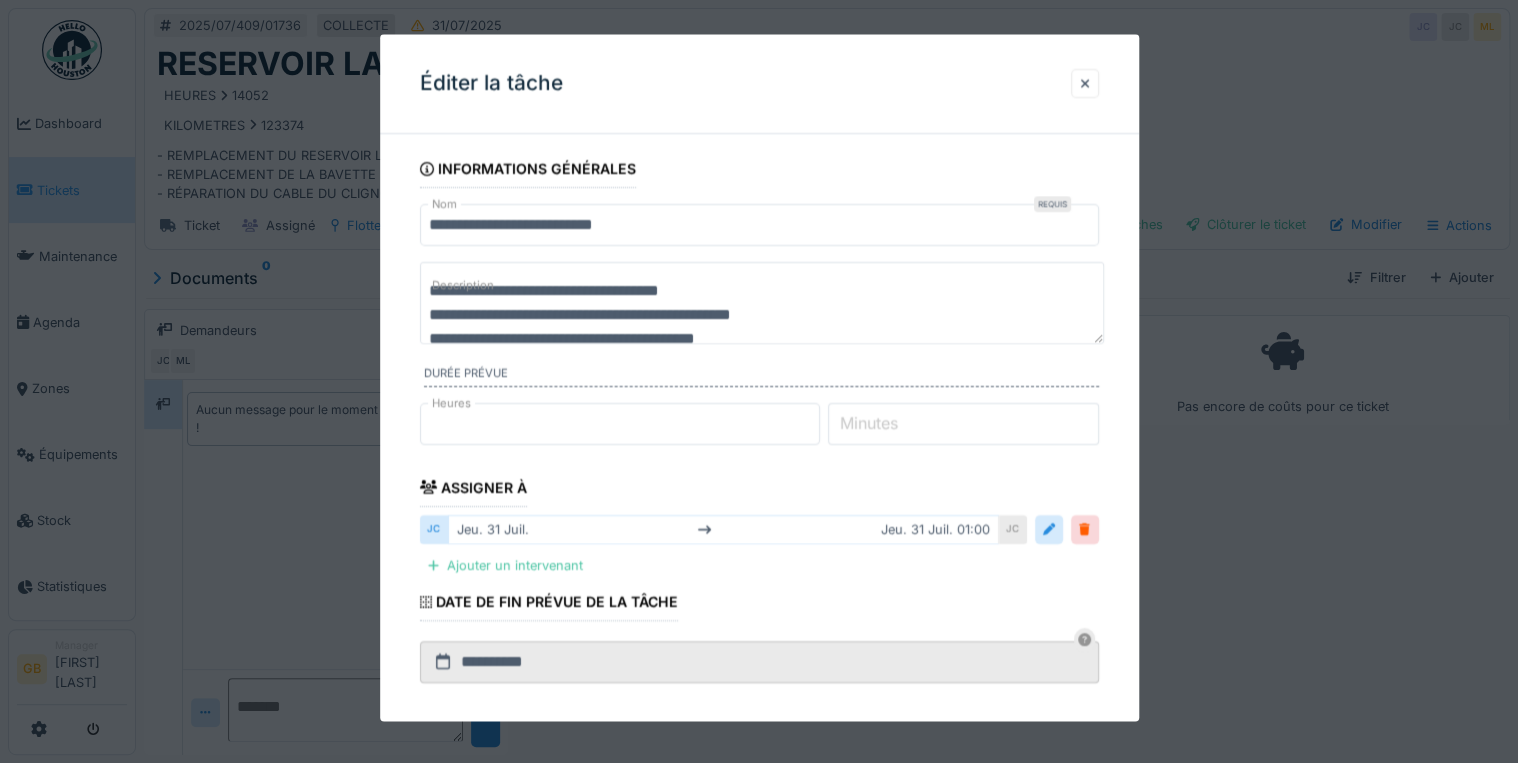 scroll, scrollTop: 0, scrollLeft: 0, axis: both 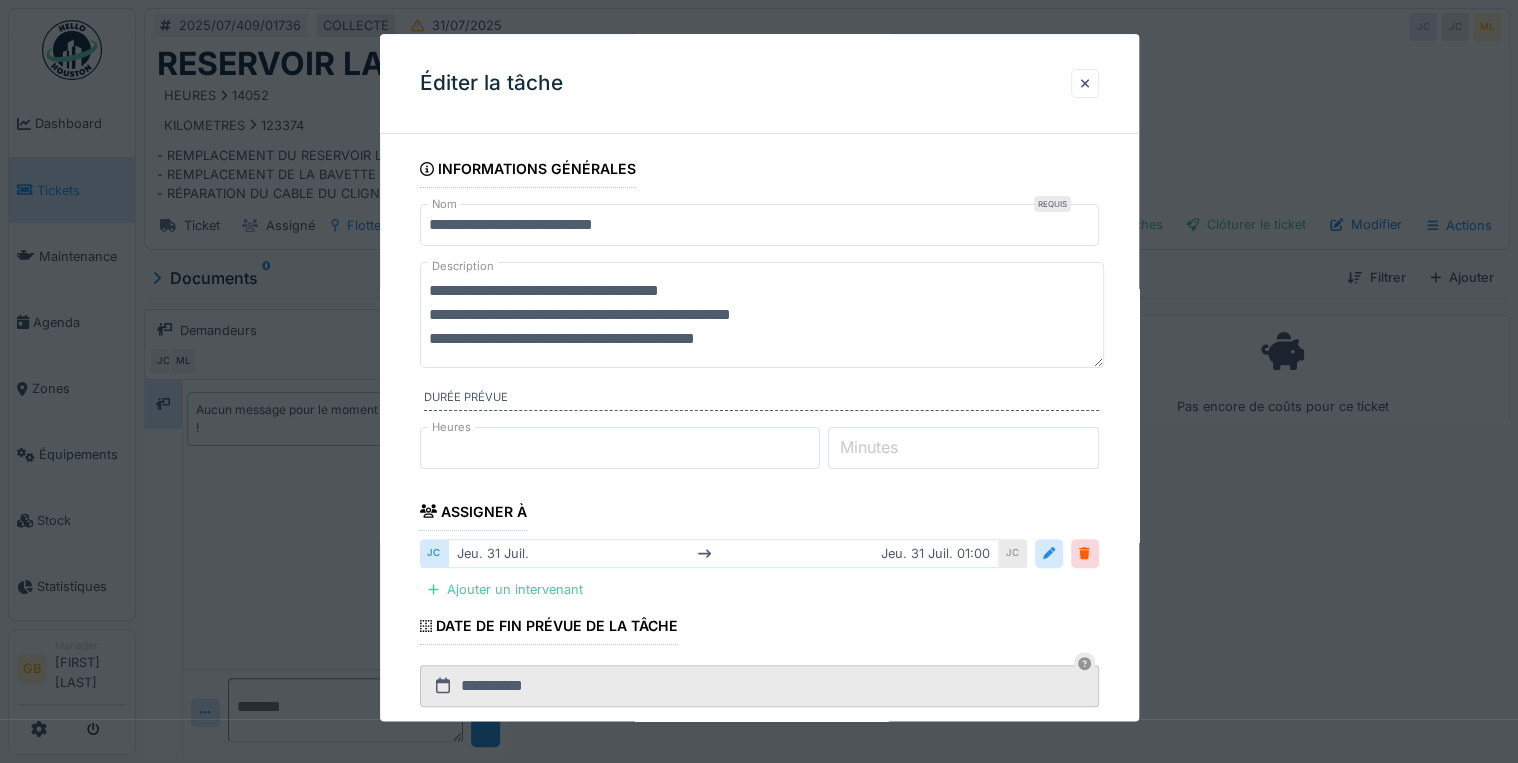 type on "**********" 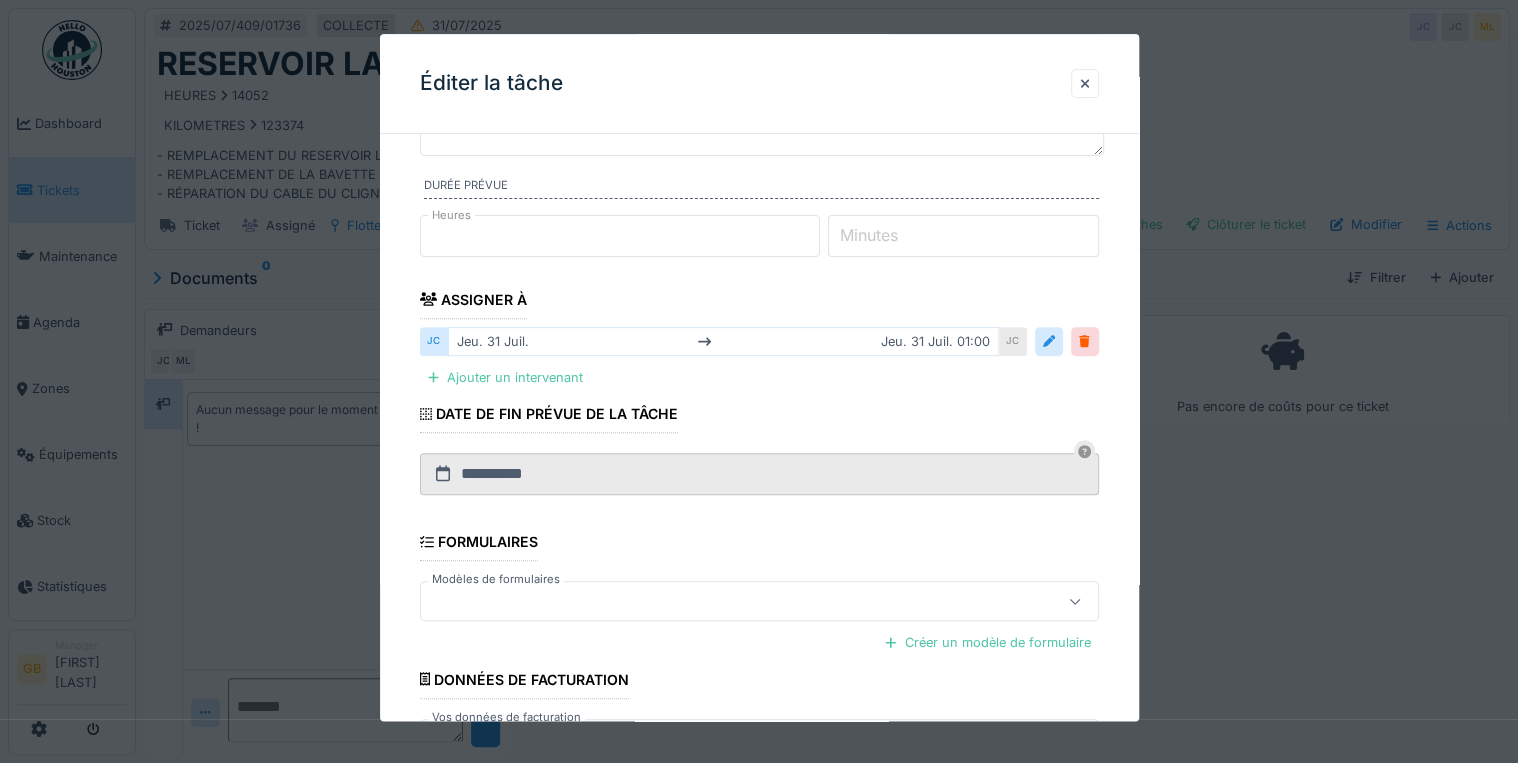 scroll, scrollTop: 360, scrollLeft: 0, axis: vertical 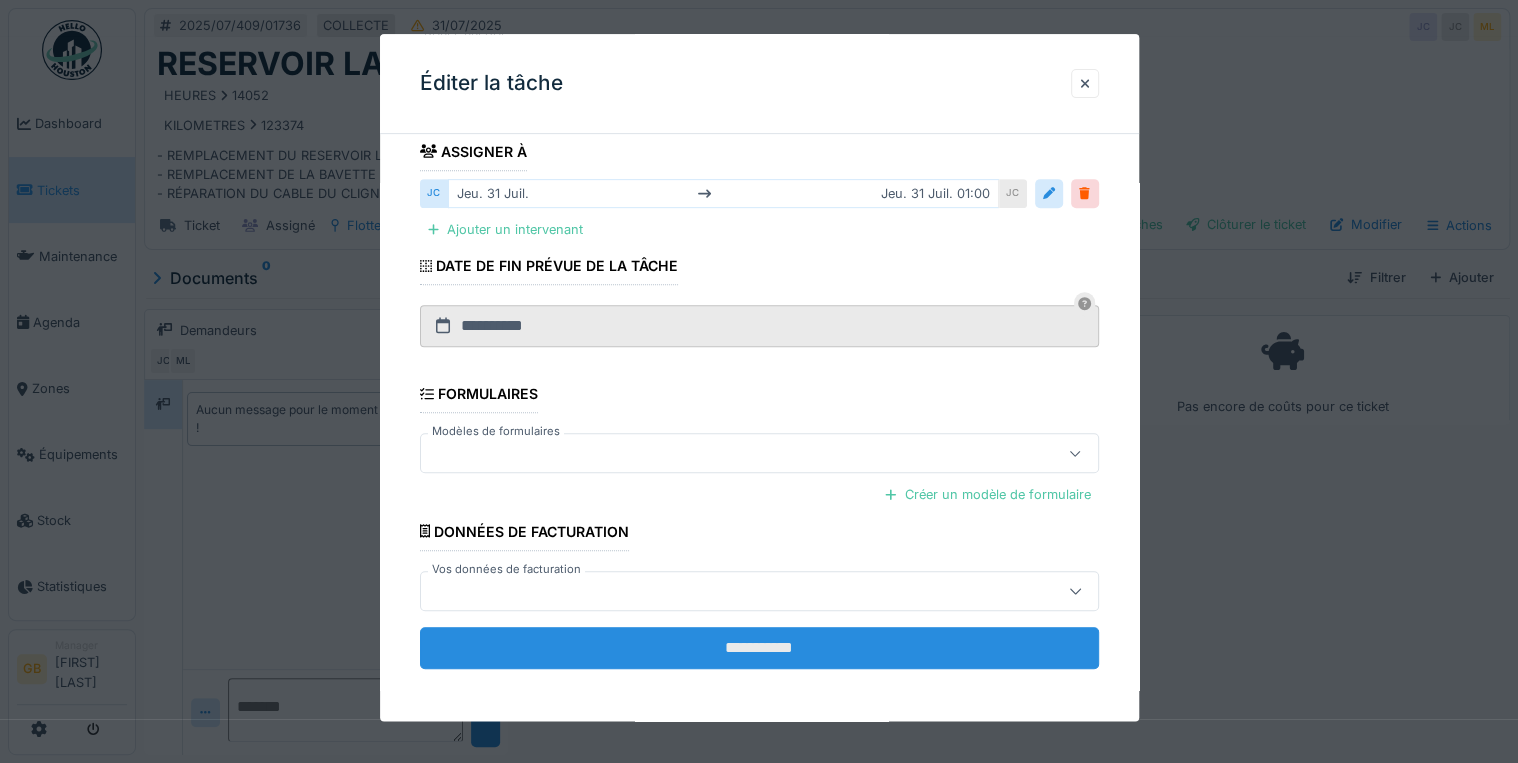 type on "**********" 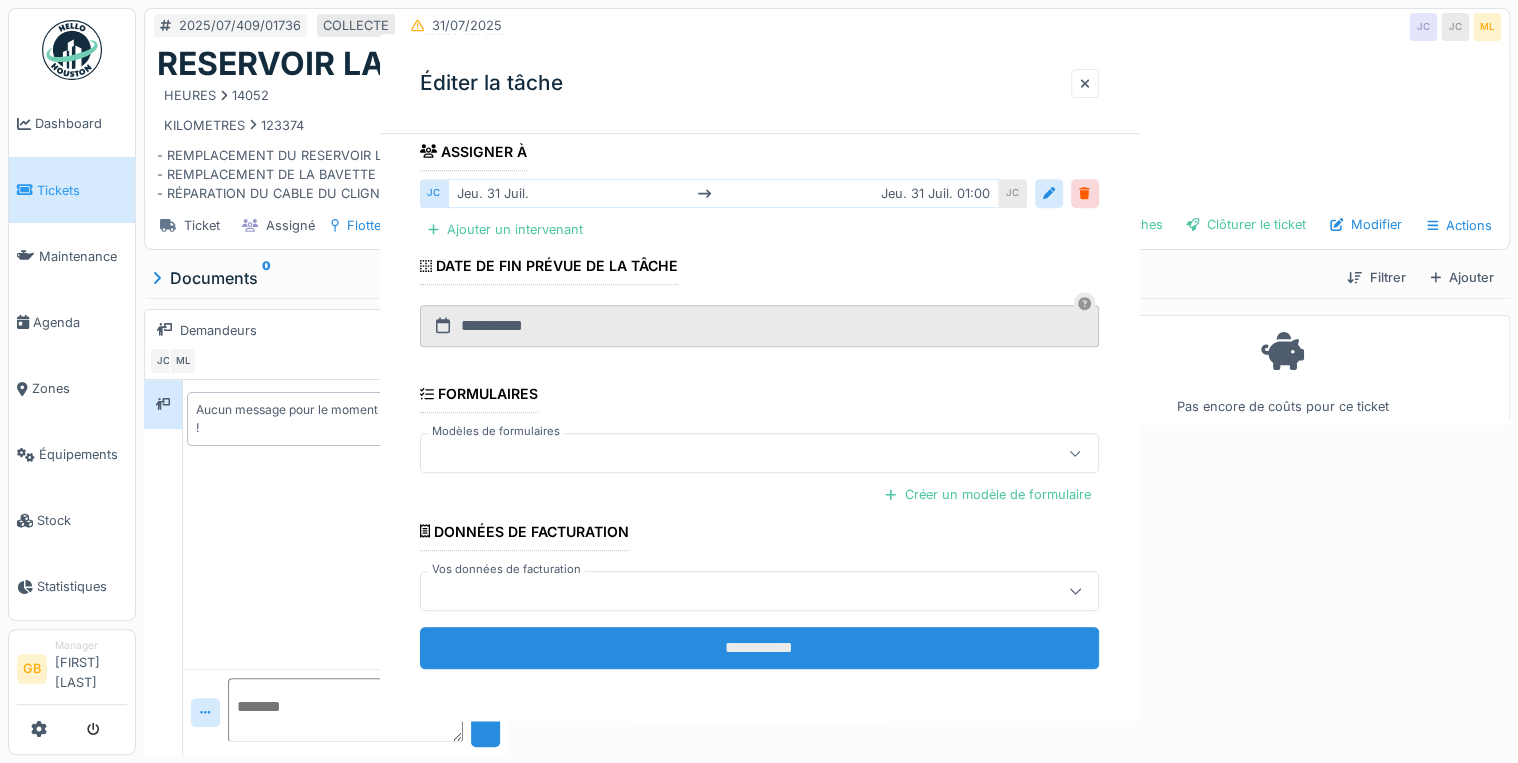 scroll, scrollTop: 0, scrollLeft: 0, axis: both 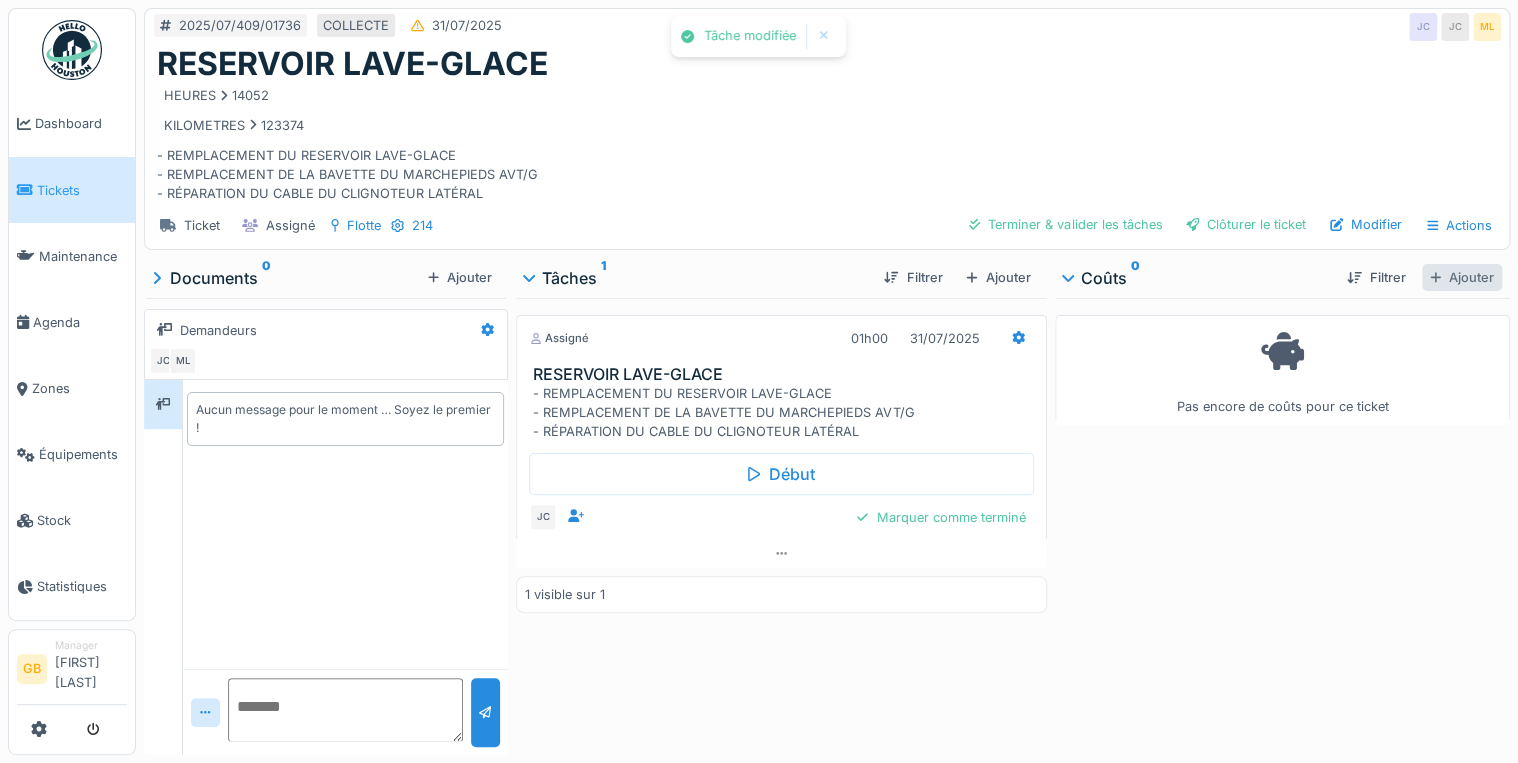 click on "Ajouter" at bounding box center [1462, 277] 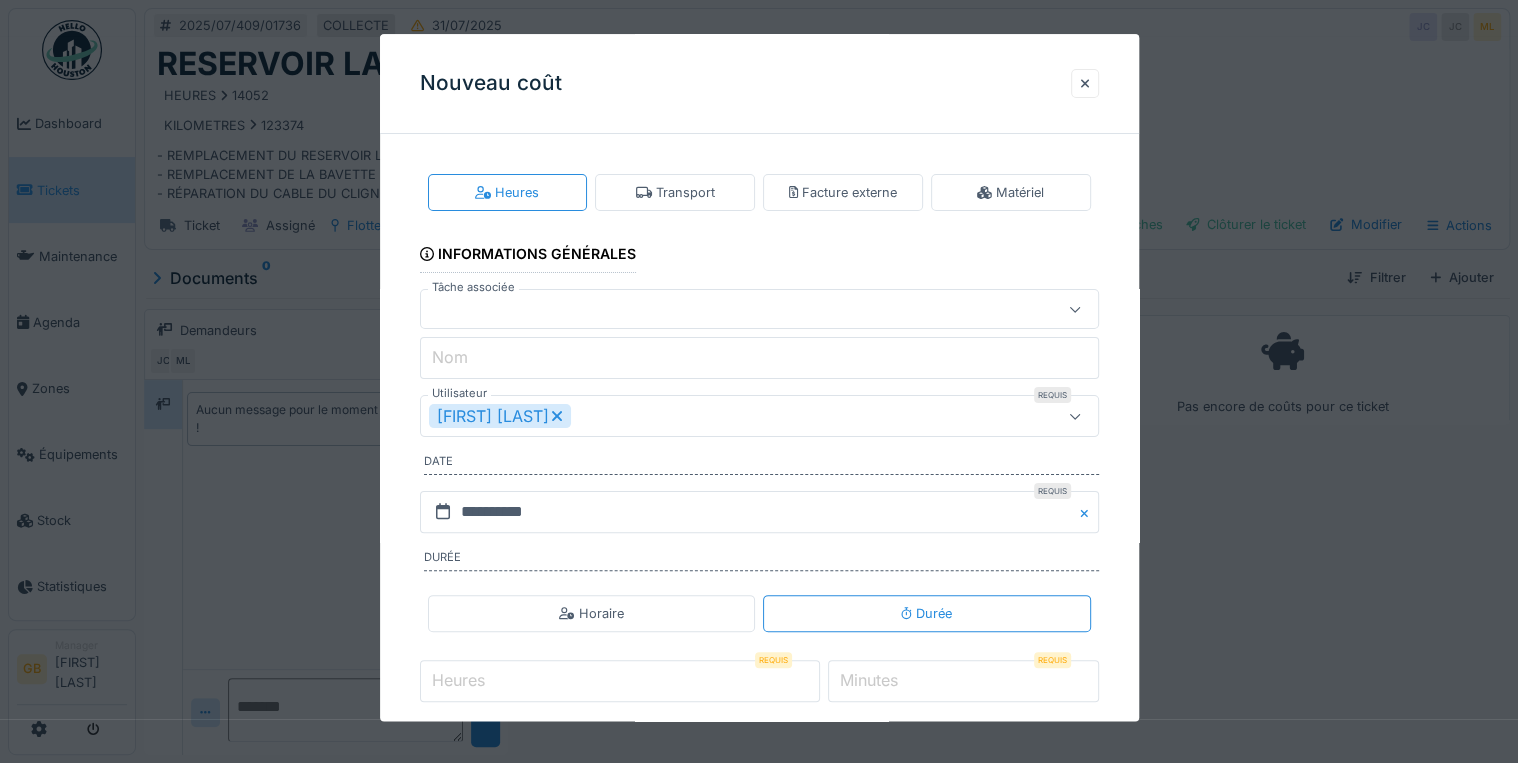 click 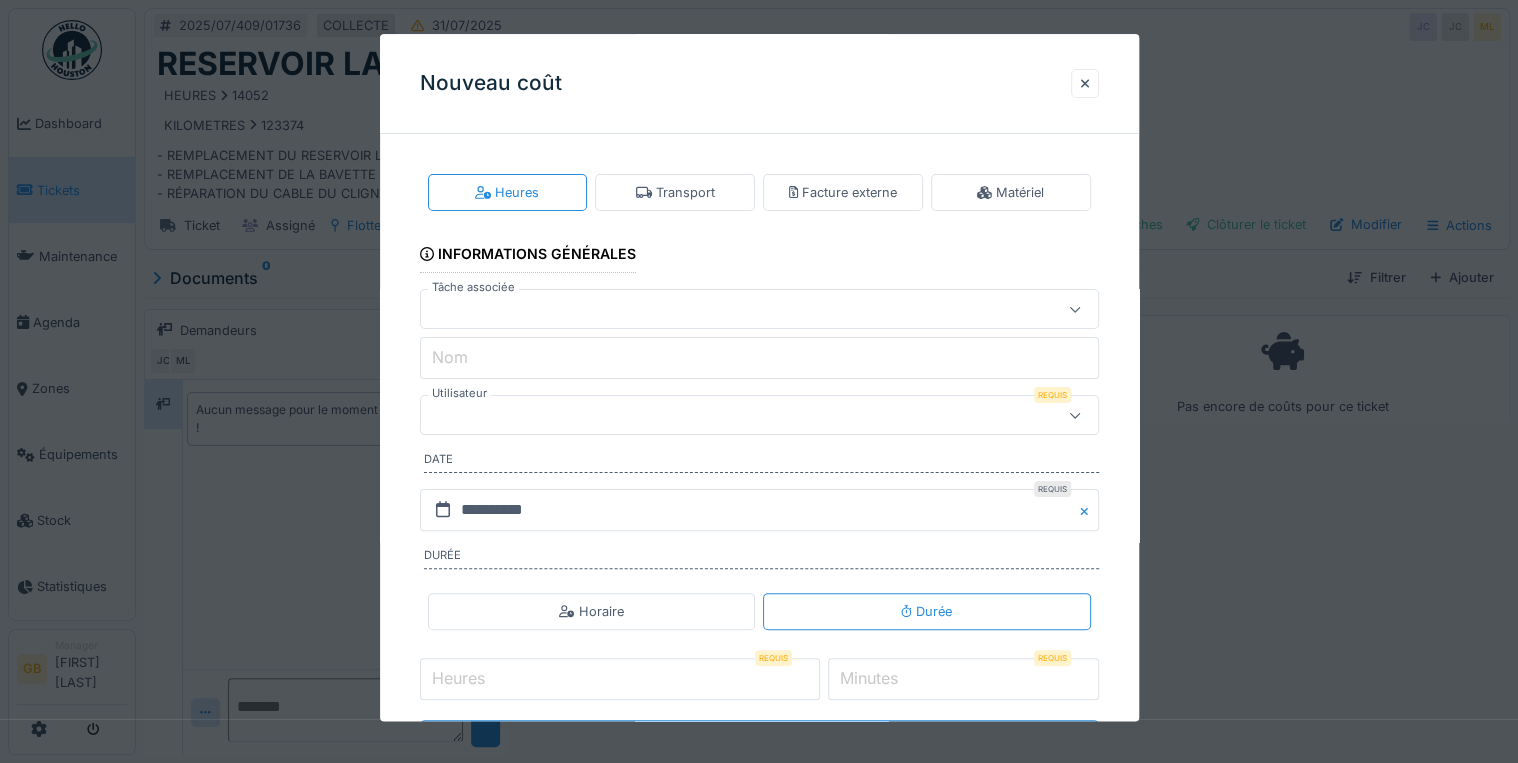 click at bounding box center [725, 416] 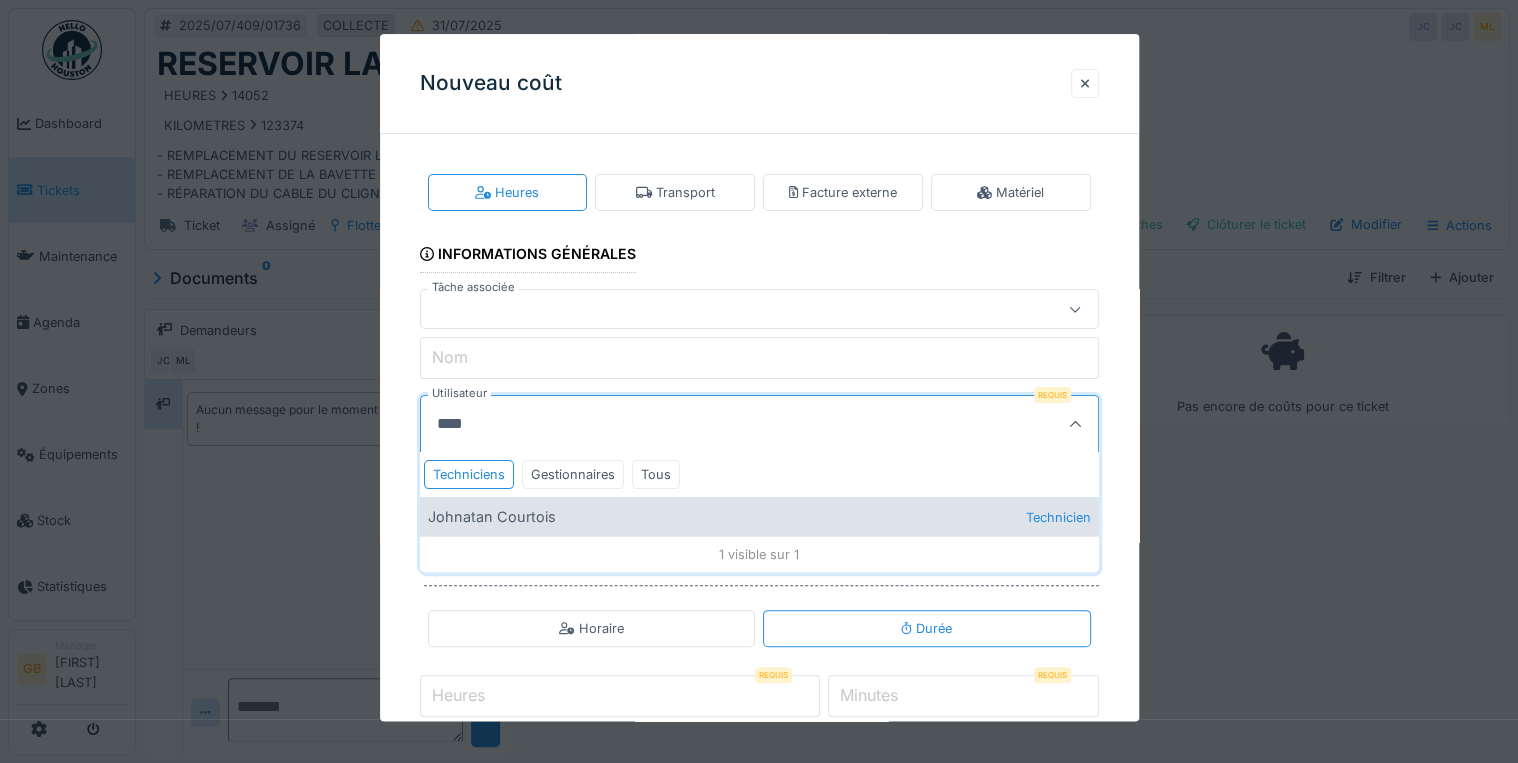 type on "****" 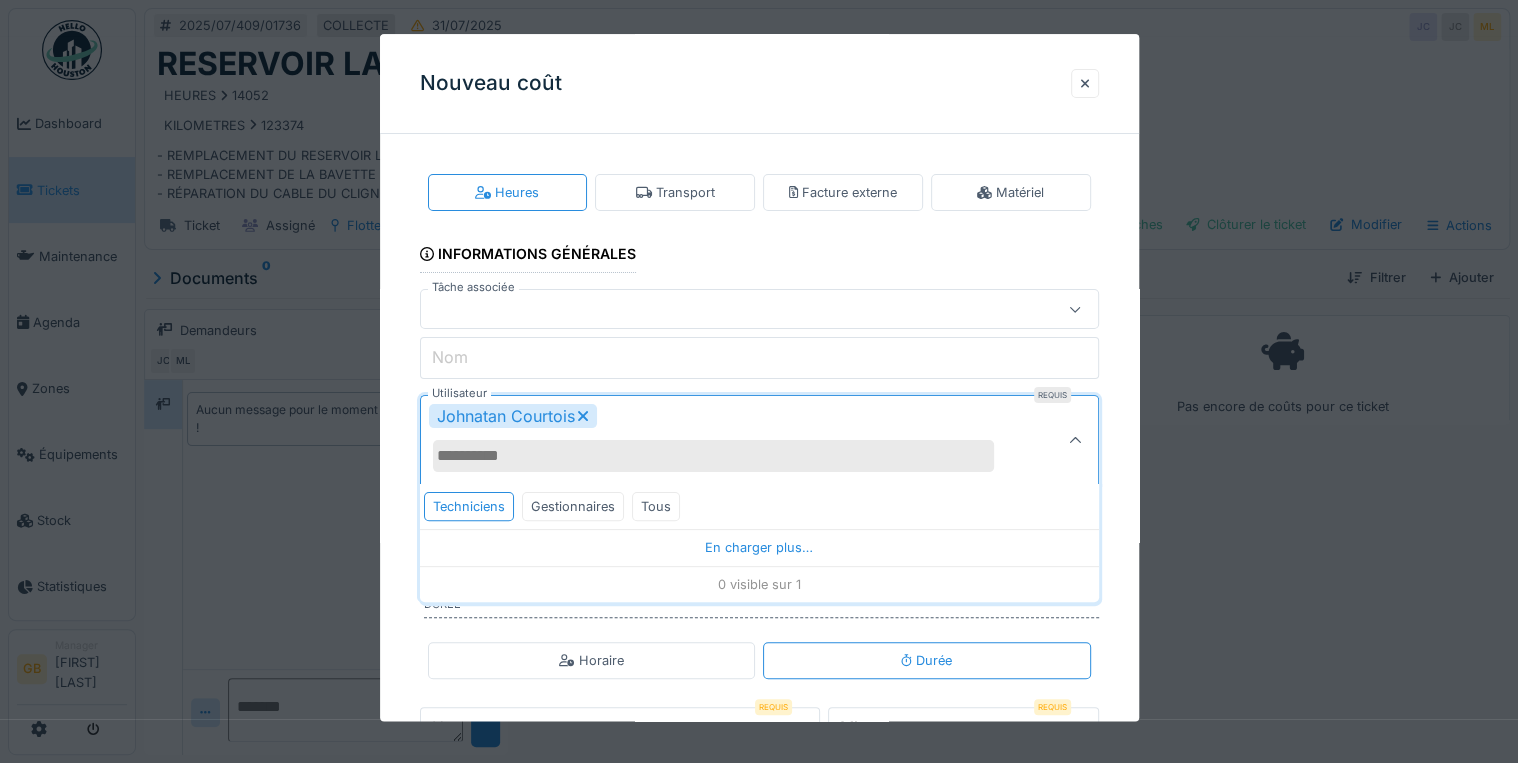 click on "Johnatan Courtois" at bounding box center (725, 441) 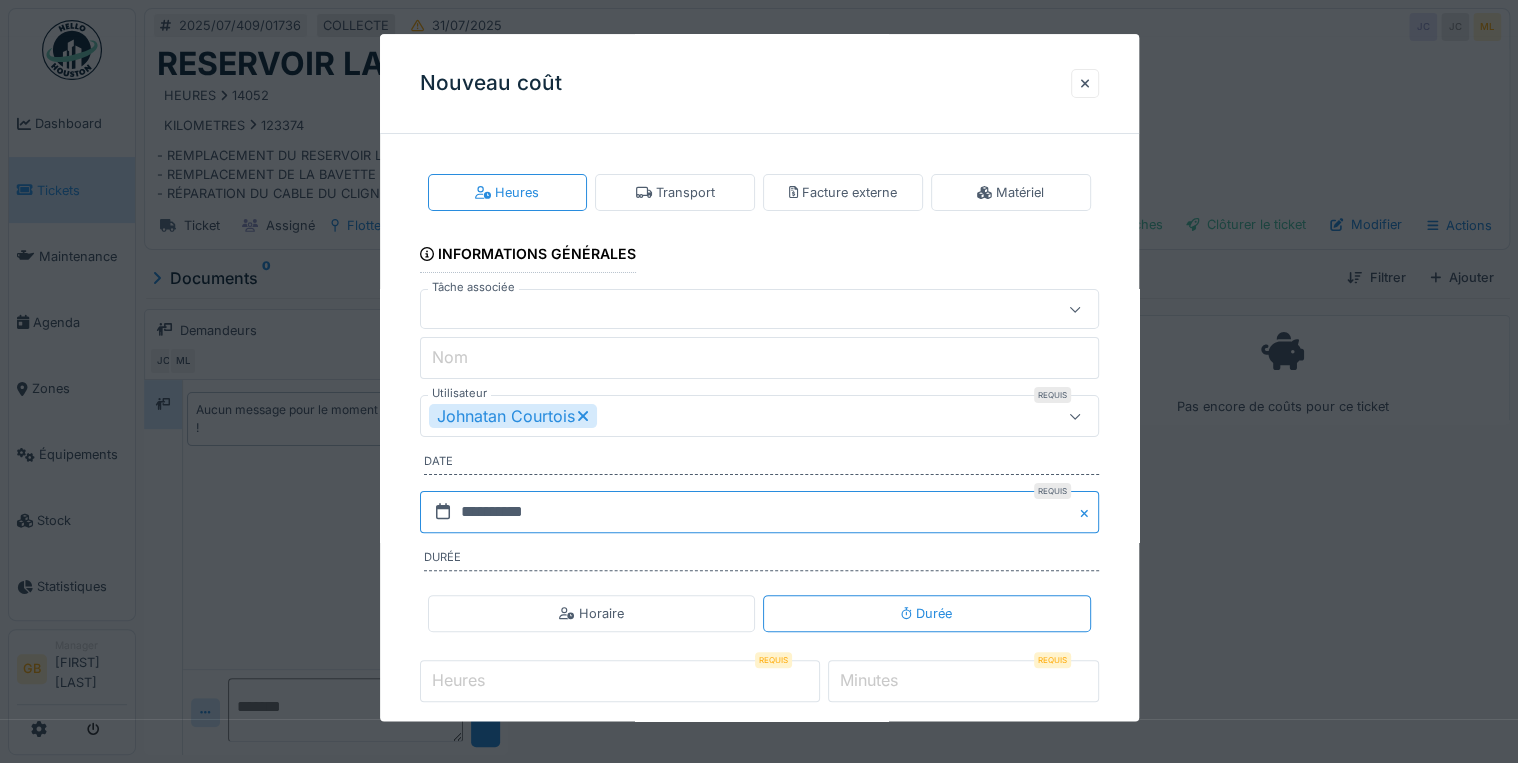 click on "**********" at bounding box center [759, 512] 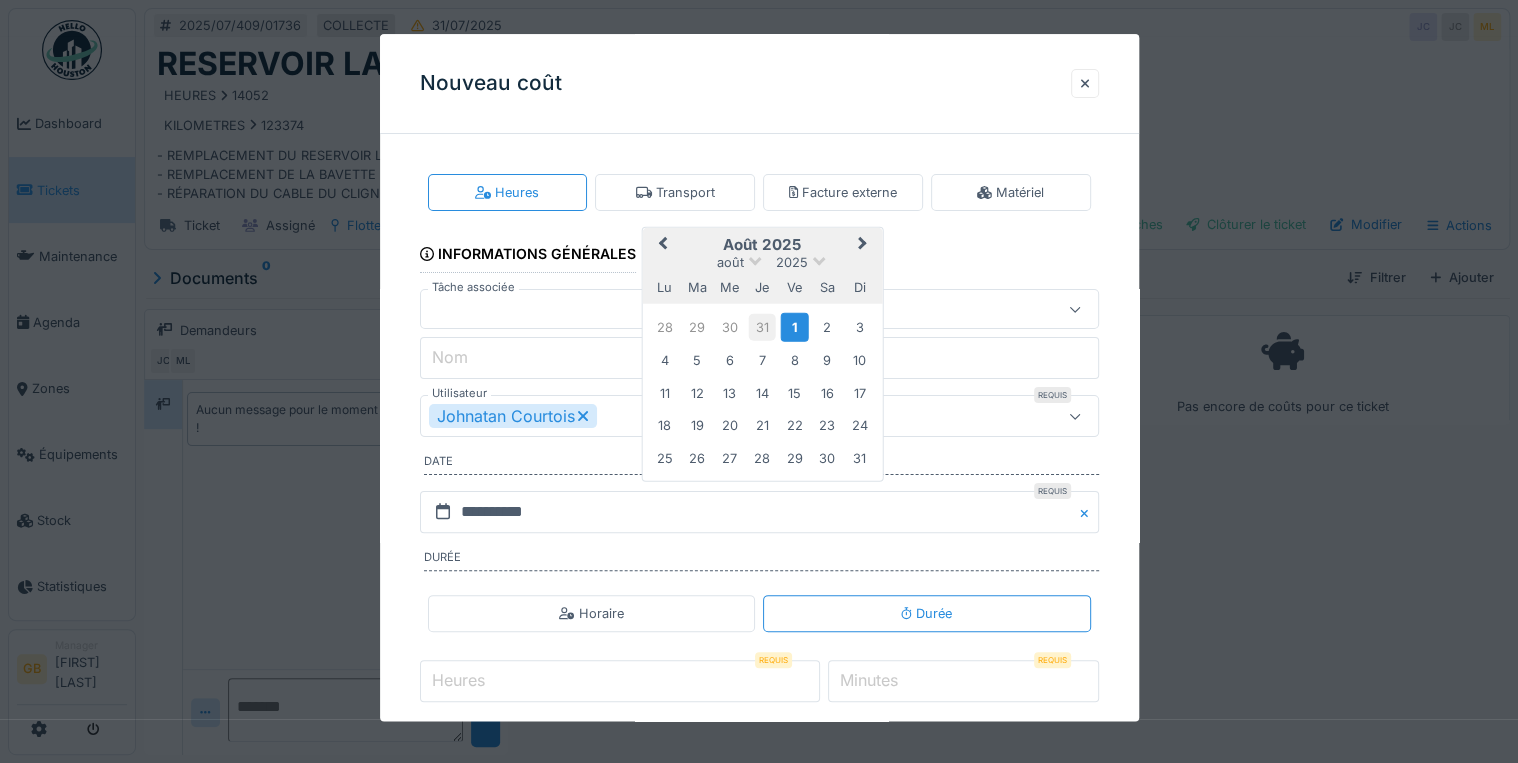 click on "31" at bounding box center (762, 327) 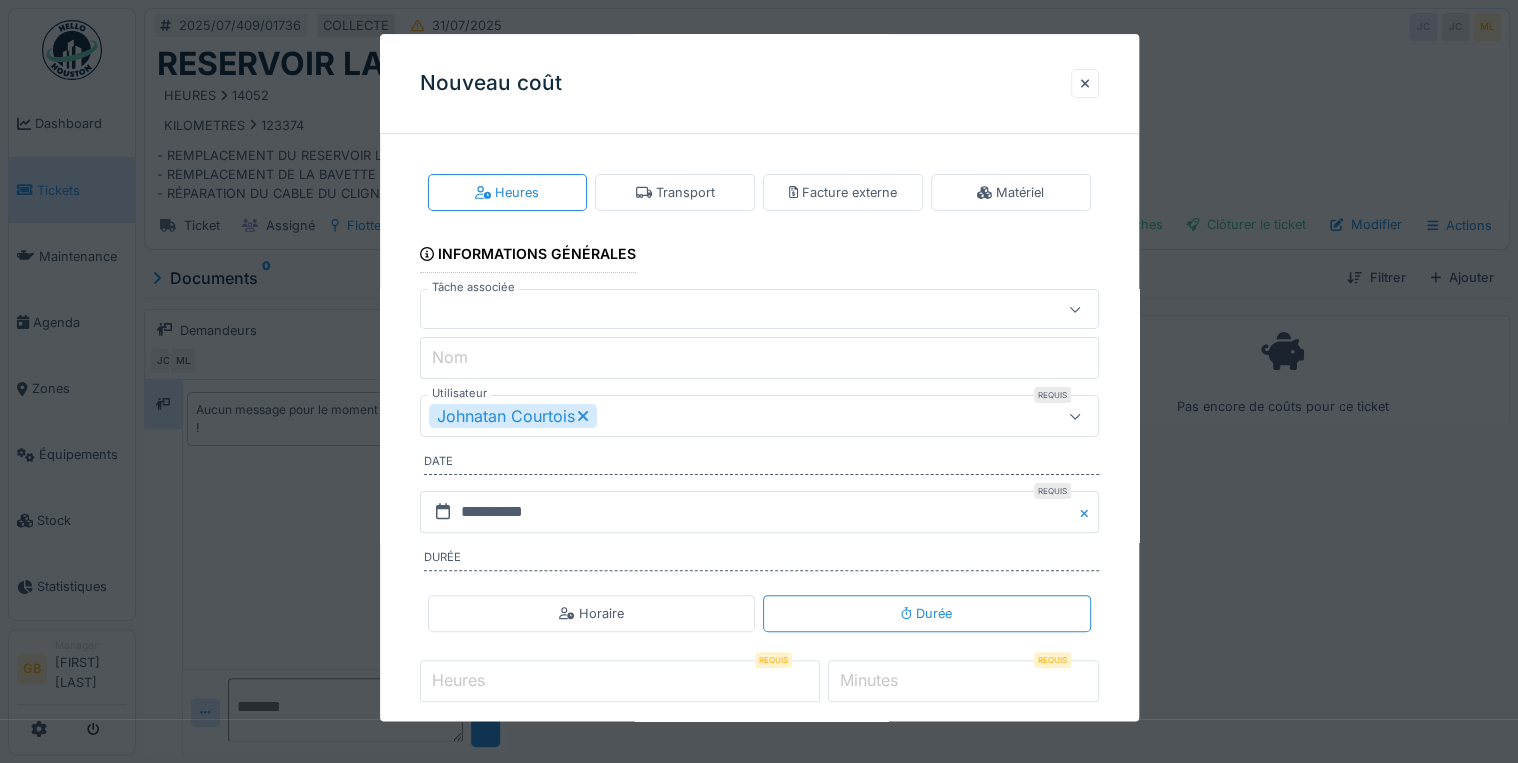 click on "Heures" at bounding box center (620, 681) 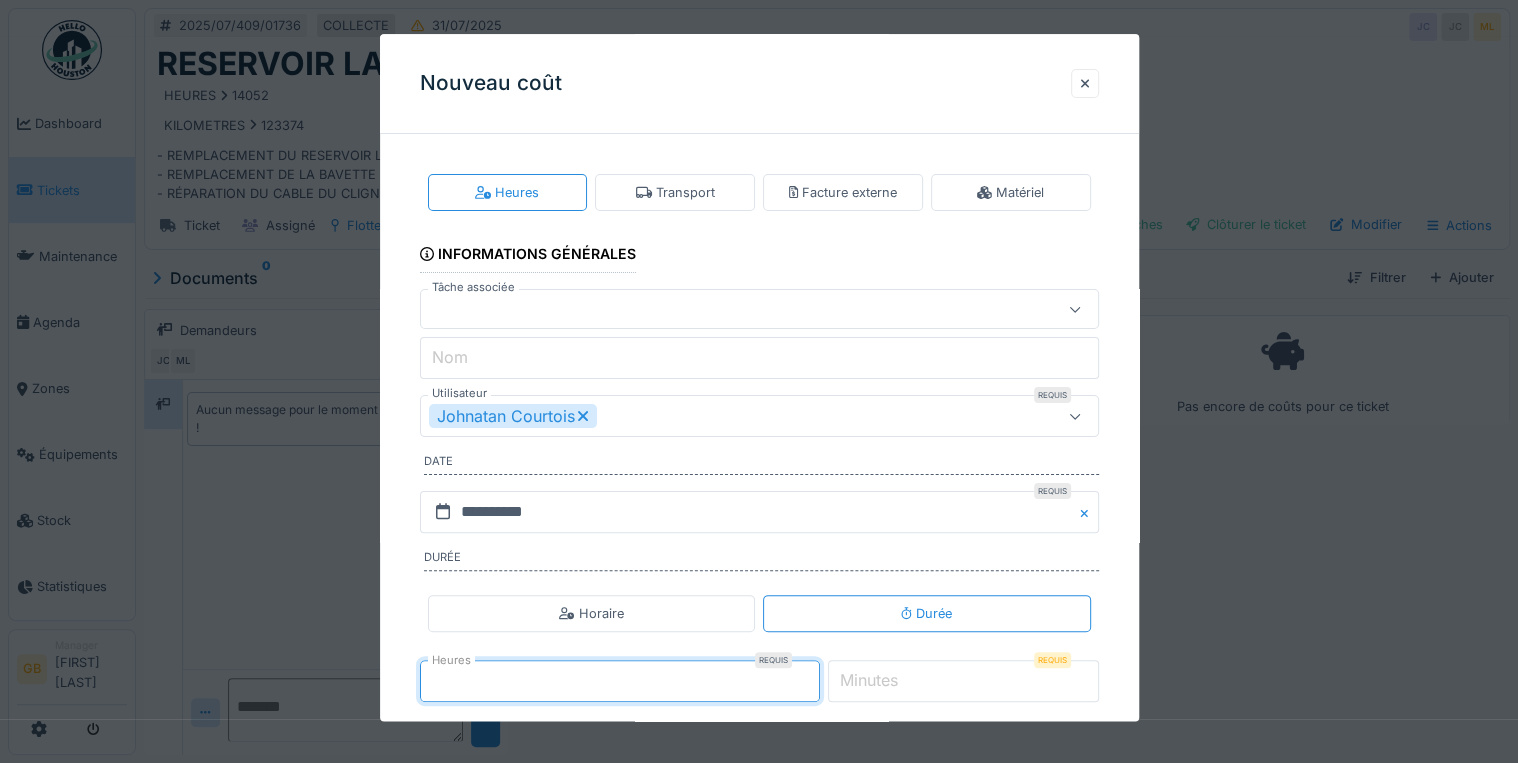 type on "*" 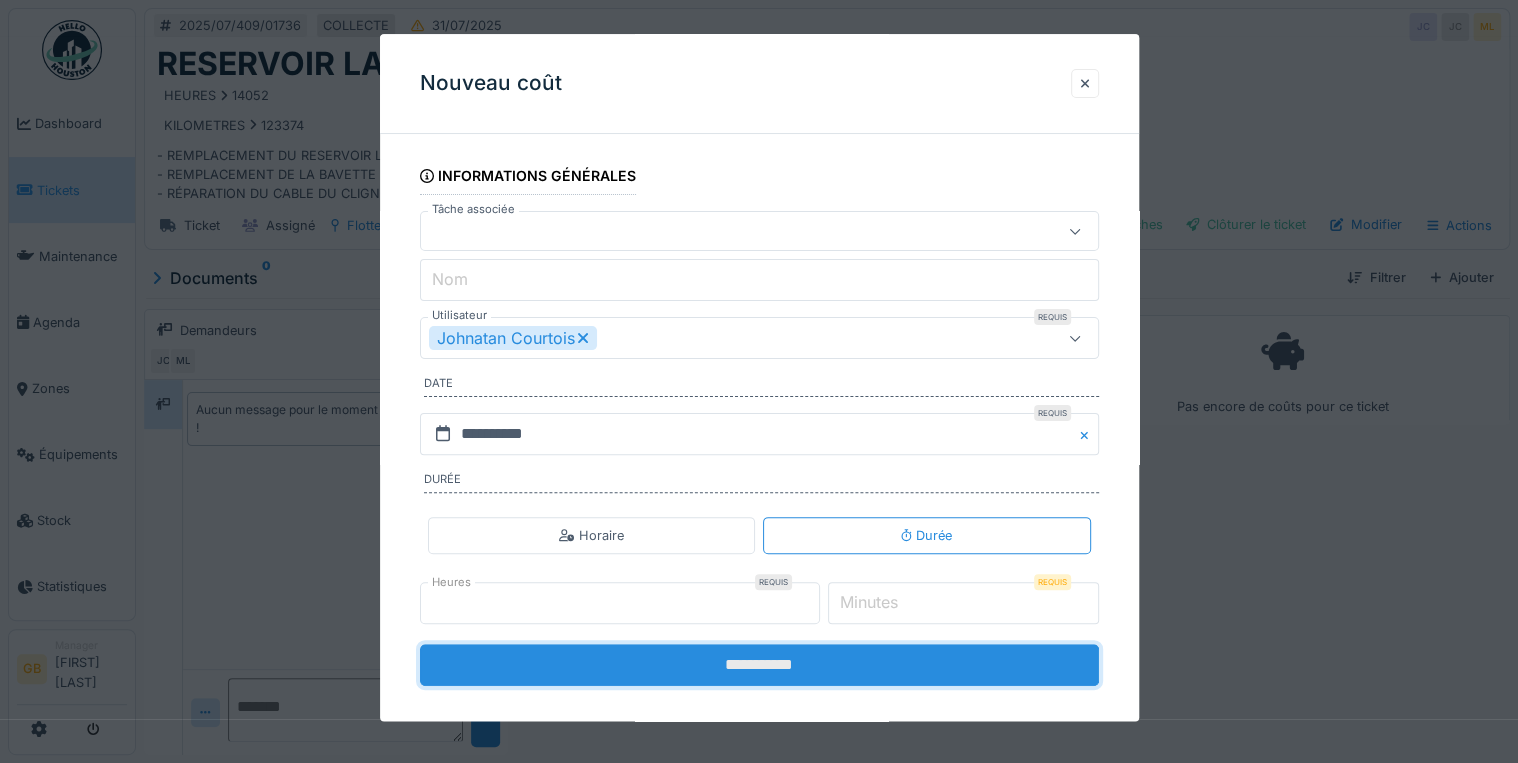 scroll, scrollTop: 95, scrollLeft: 0, axis: vertical 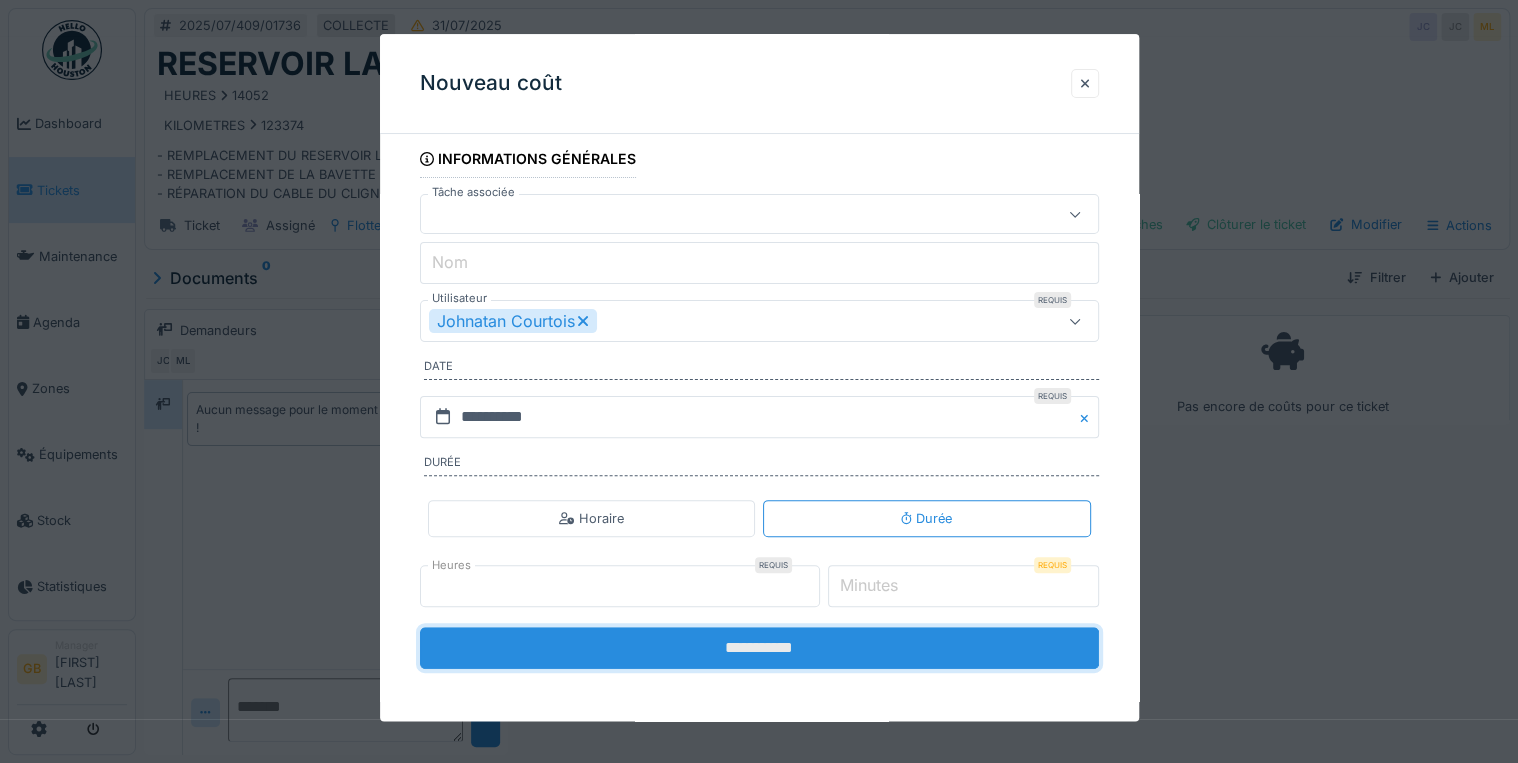 click on "**********" at bounding box center (759, 648) 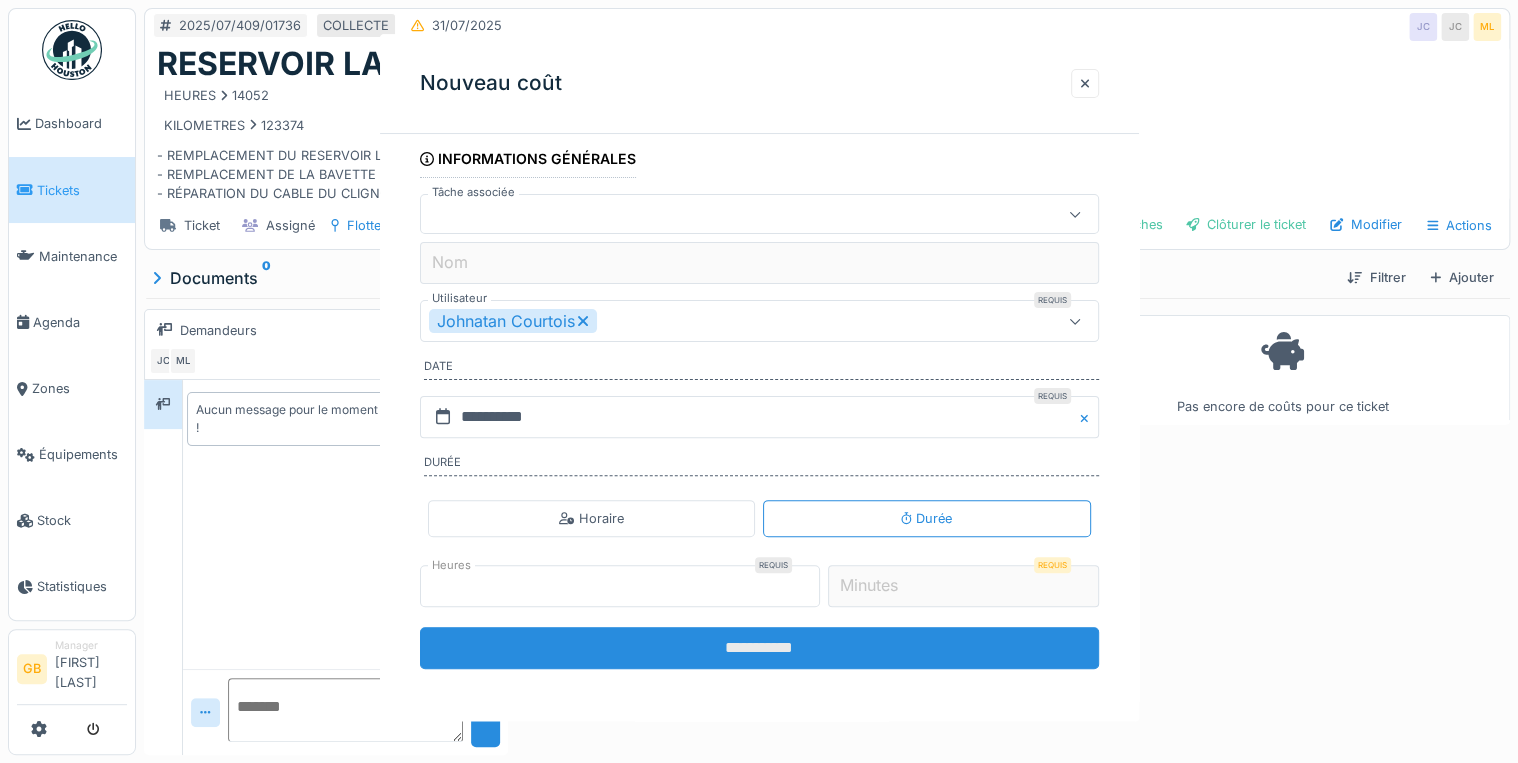 scroll, scrollTop: 0, scrollLeft: 0, axis: both 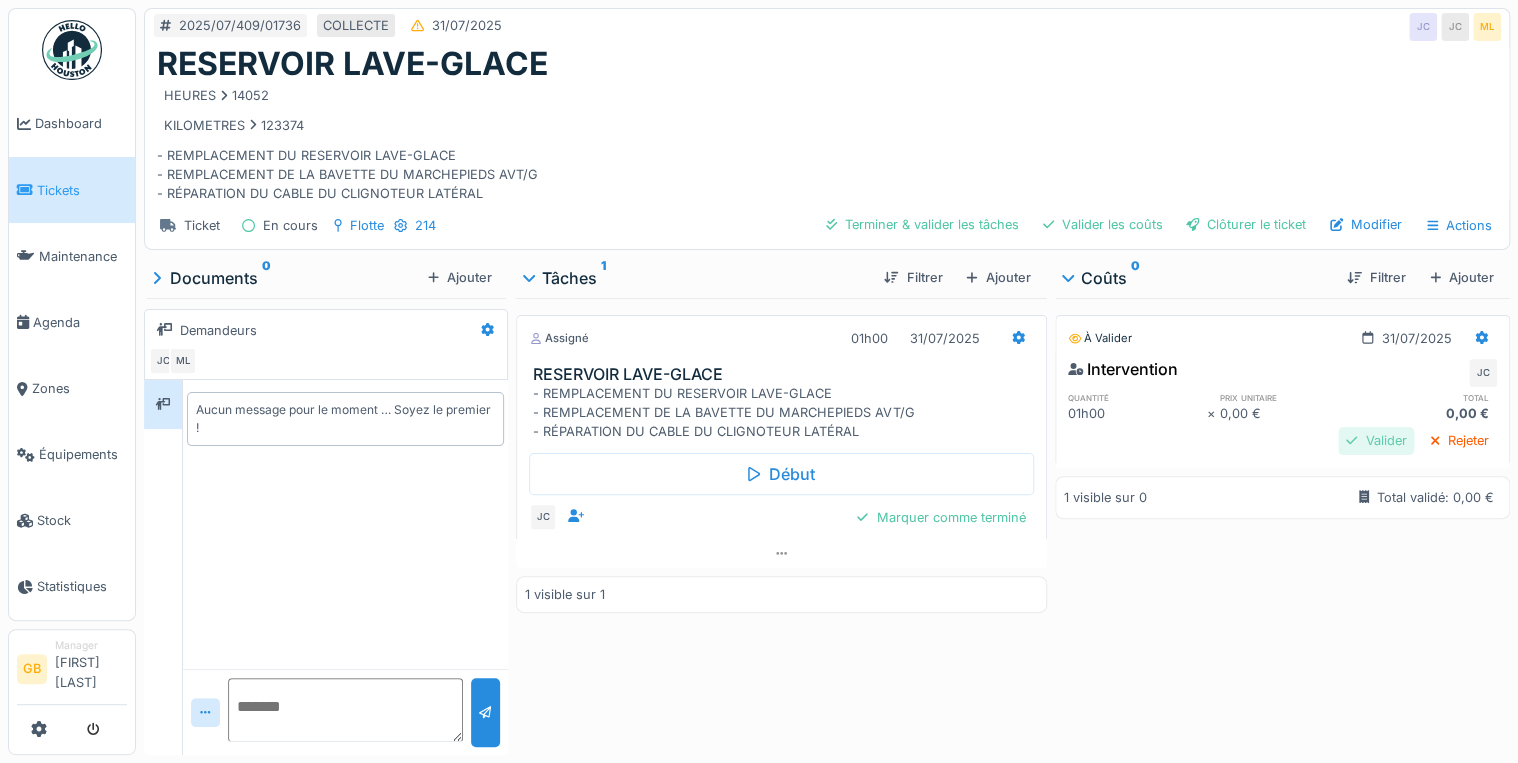 click on "Valider" at bounding box center [1376, 440] 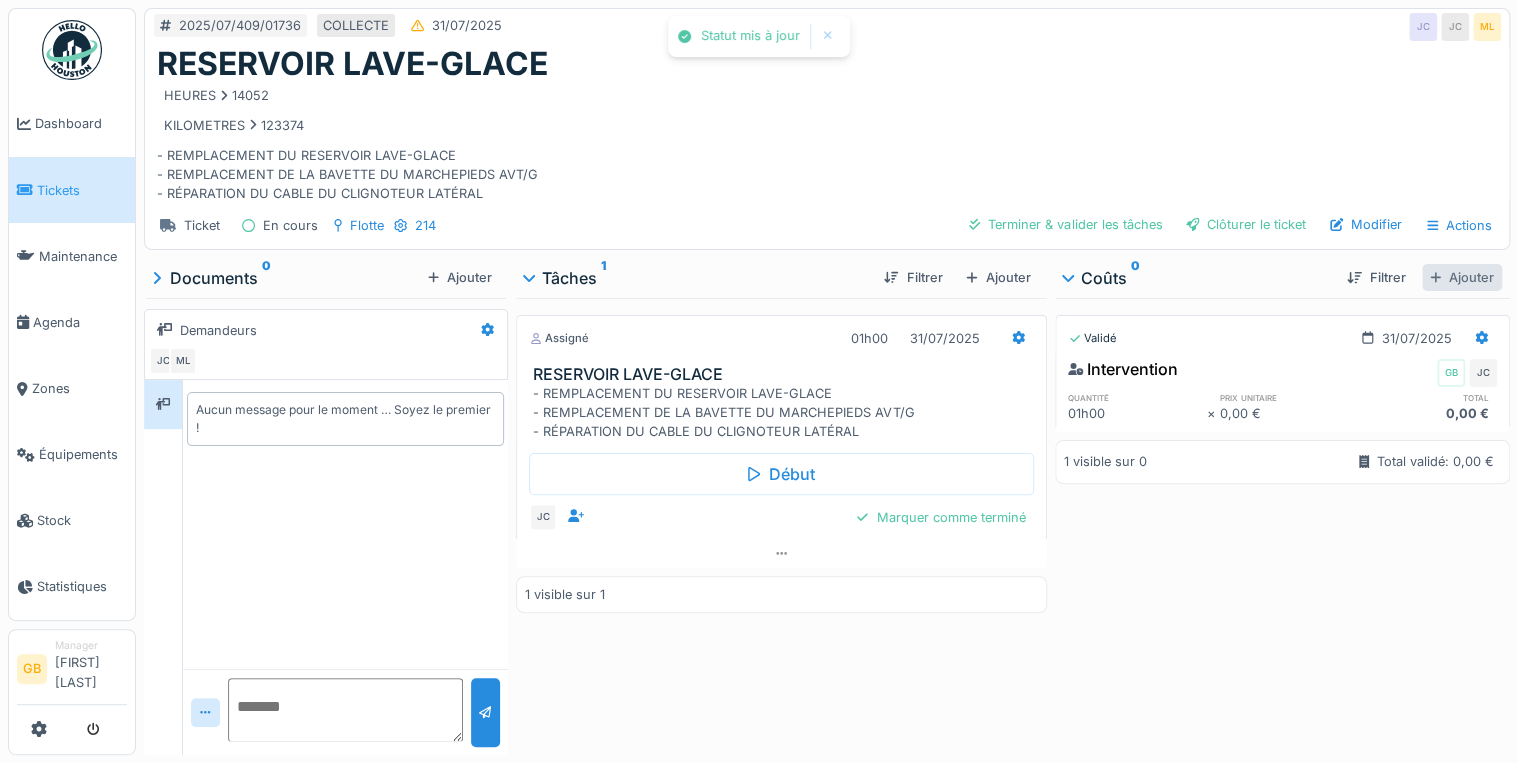 click on "Ajouter" at bounding box center [1462, 277] 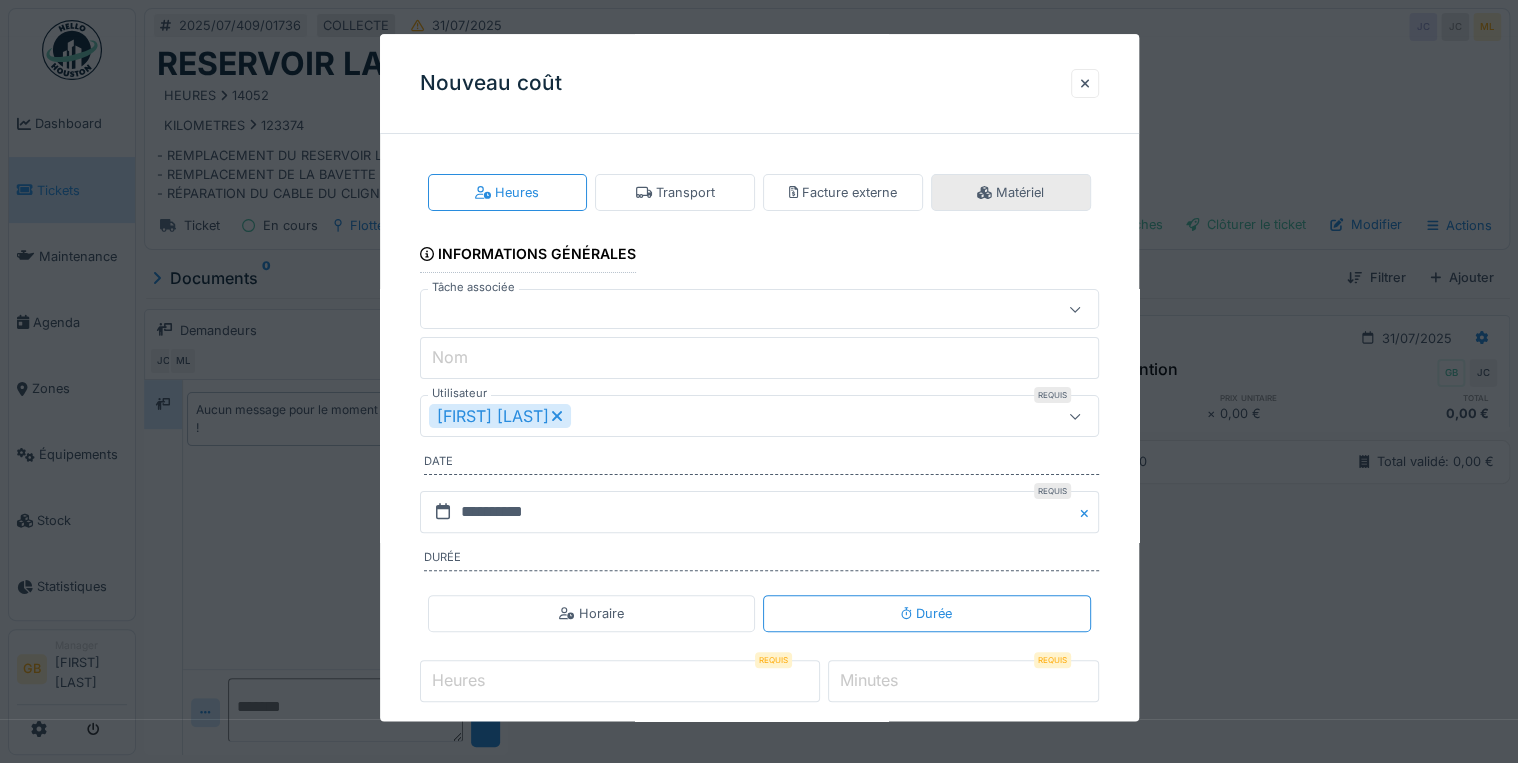 click on "Matériel" at bounding box center (1010, 192) 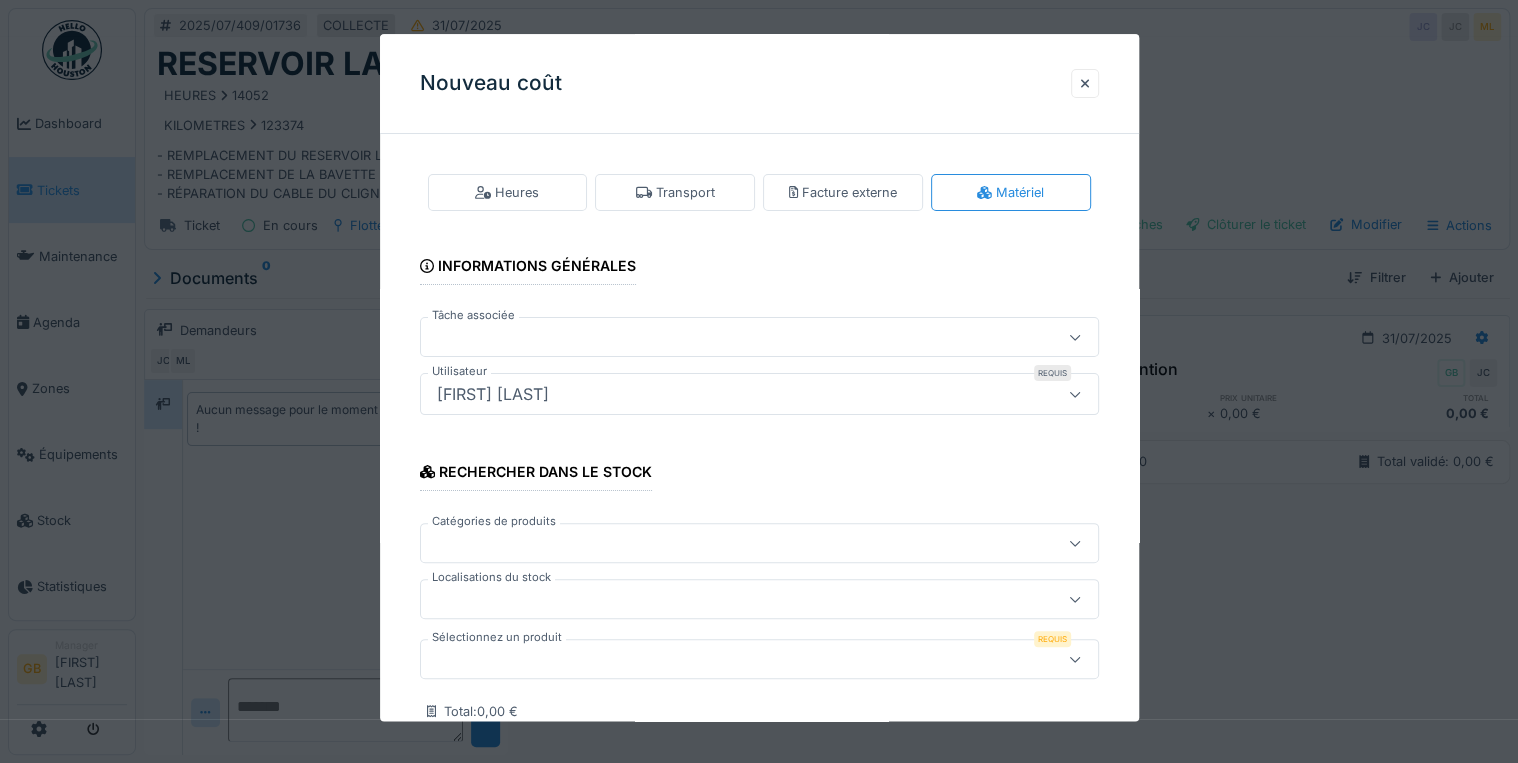 click at bounding box center (725, 660) 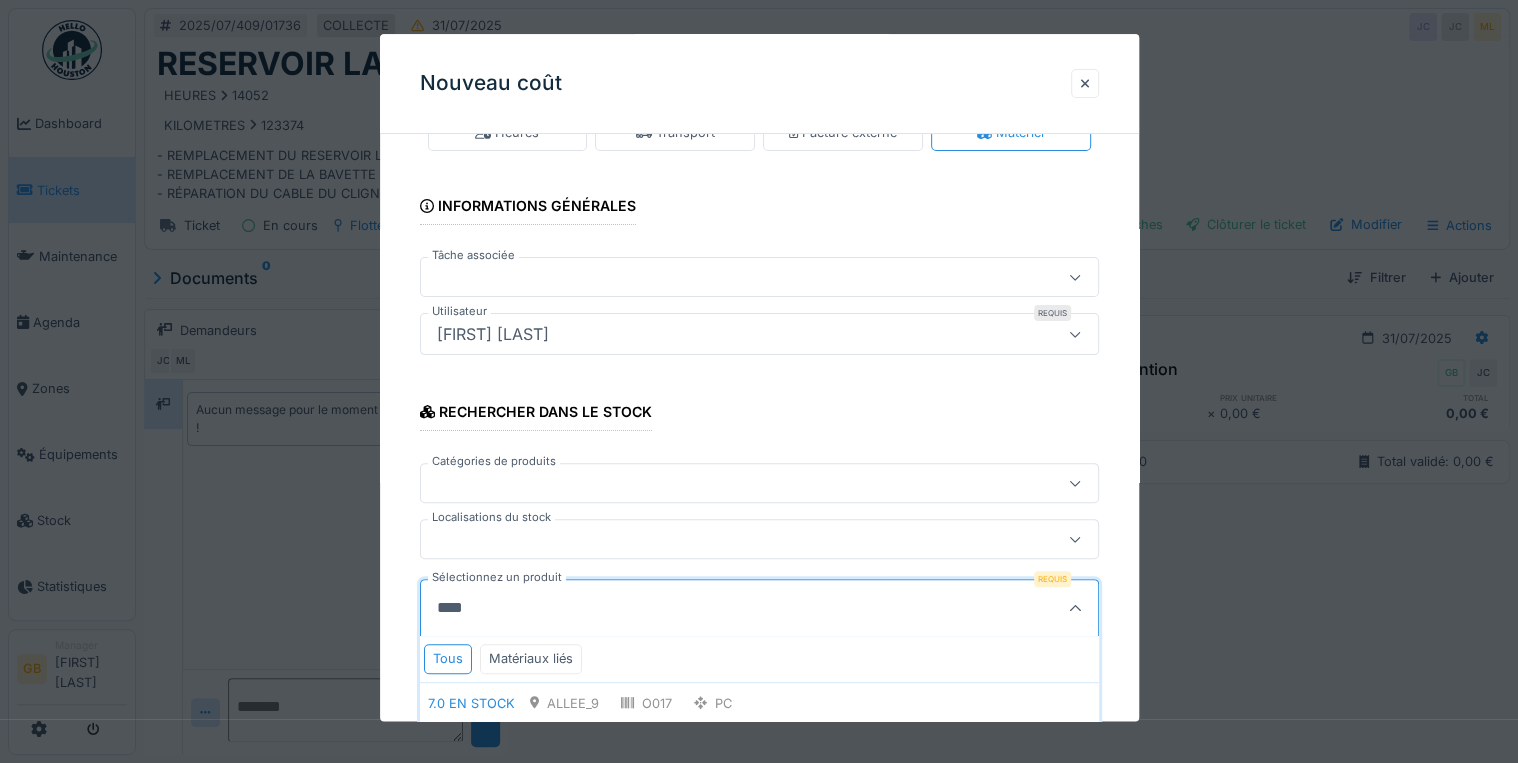 scroll, scrollTop: 132, scrollLeft: 0, axis: vertical 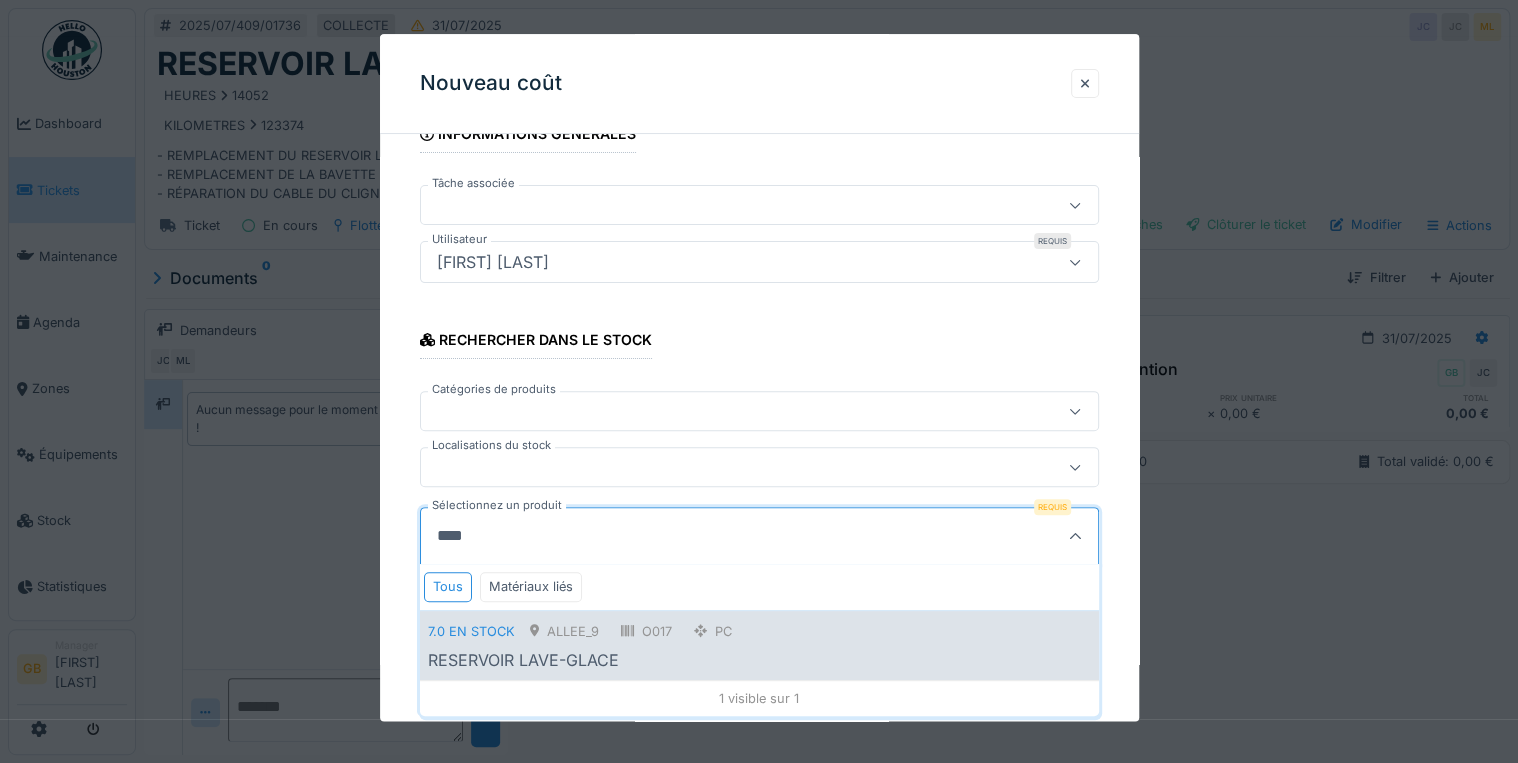 type on "****" 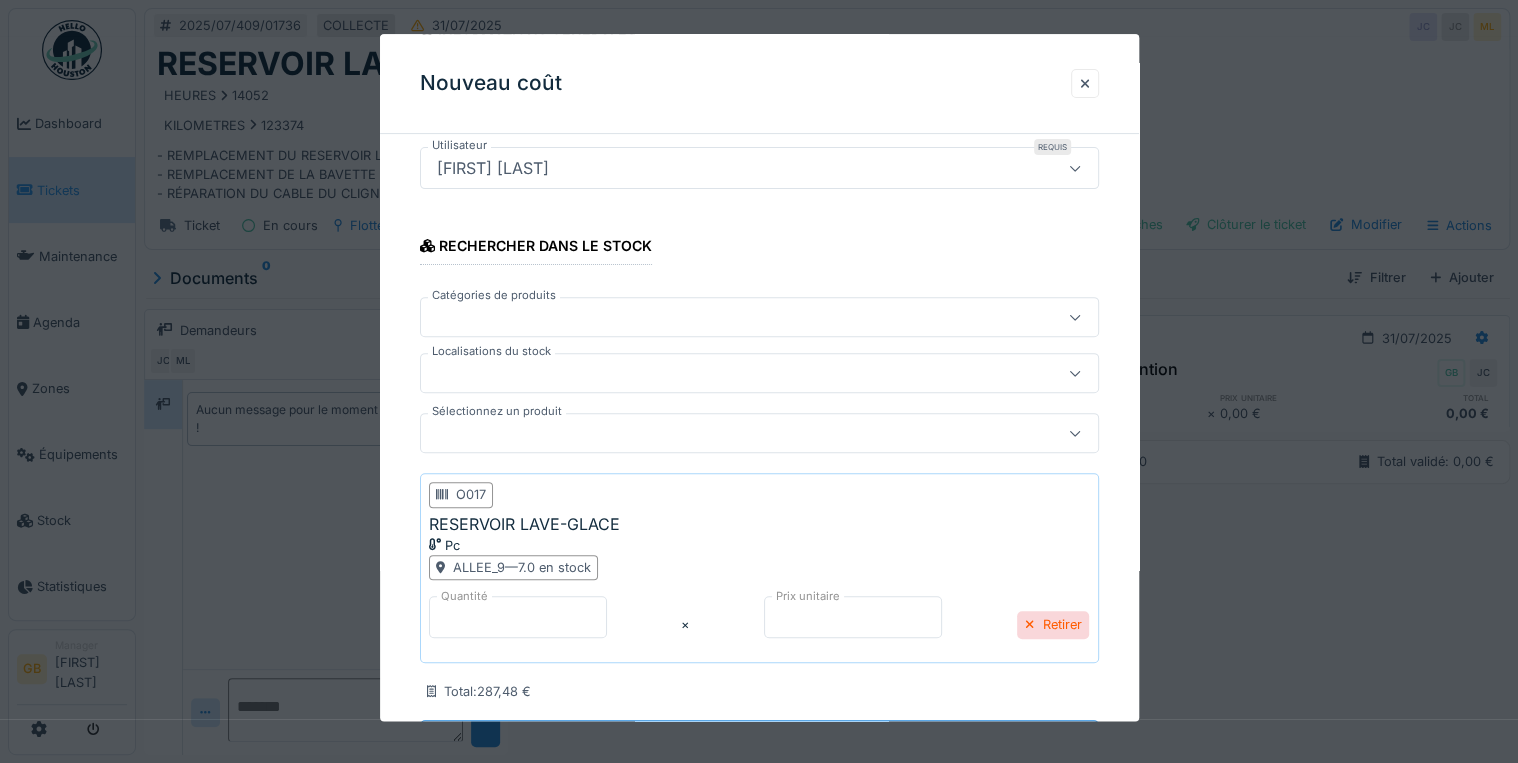 scroll, scrollTop: 319, scrollLeft: 0, axis: vertical 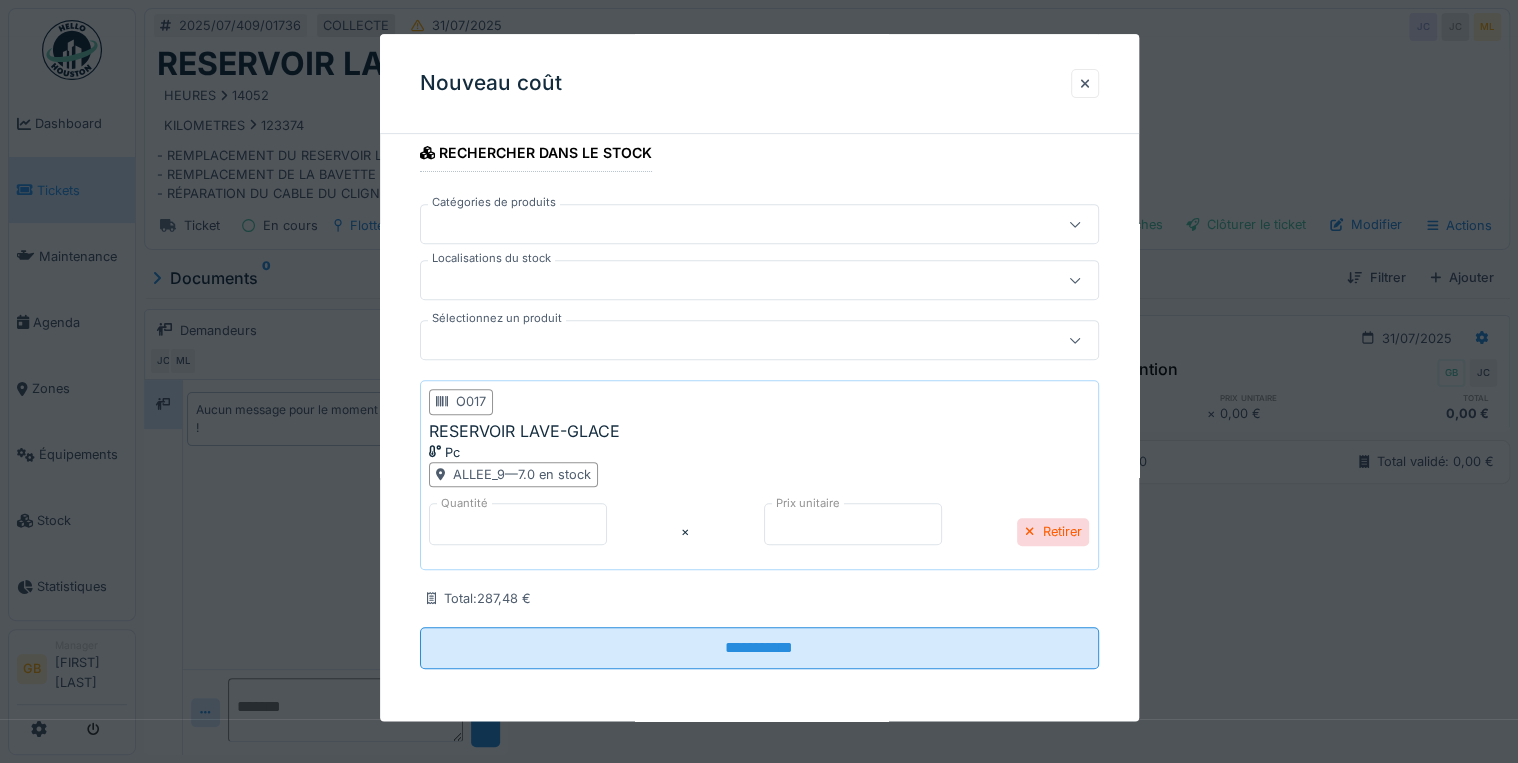 drag, startPoint x: 788, startPoint y: 525, endPoint x: 413, endPoint y: 505, distance: 375.53296 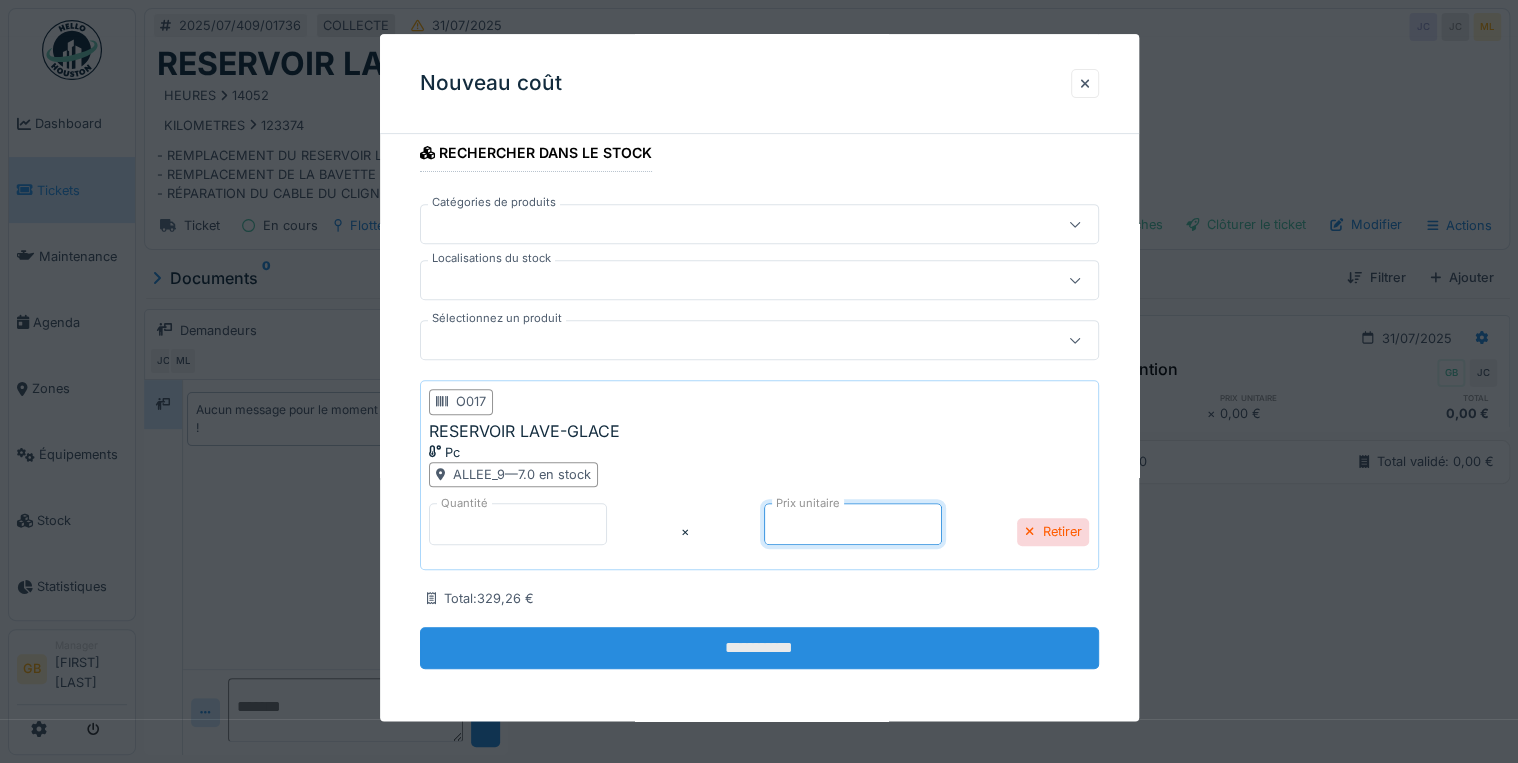 type on "******" 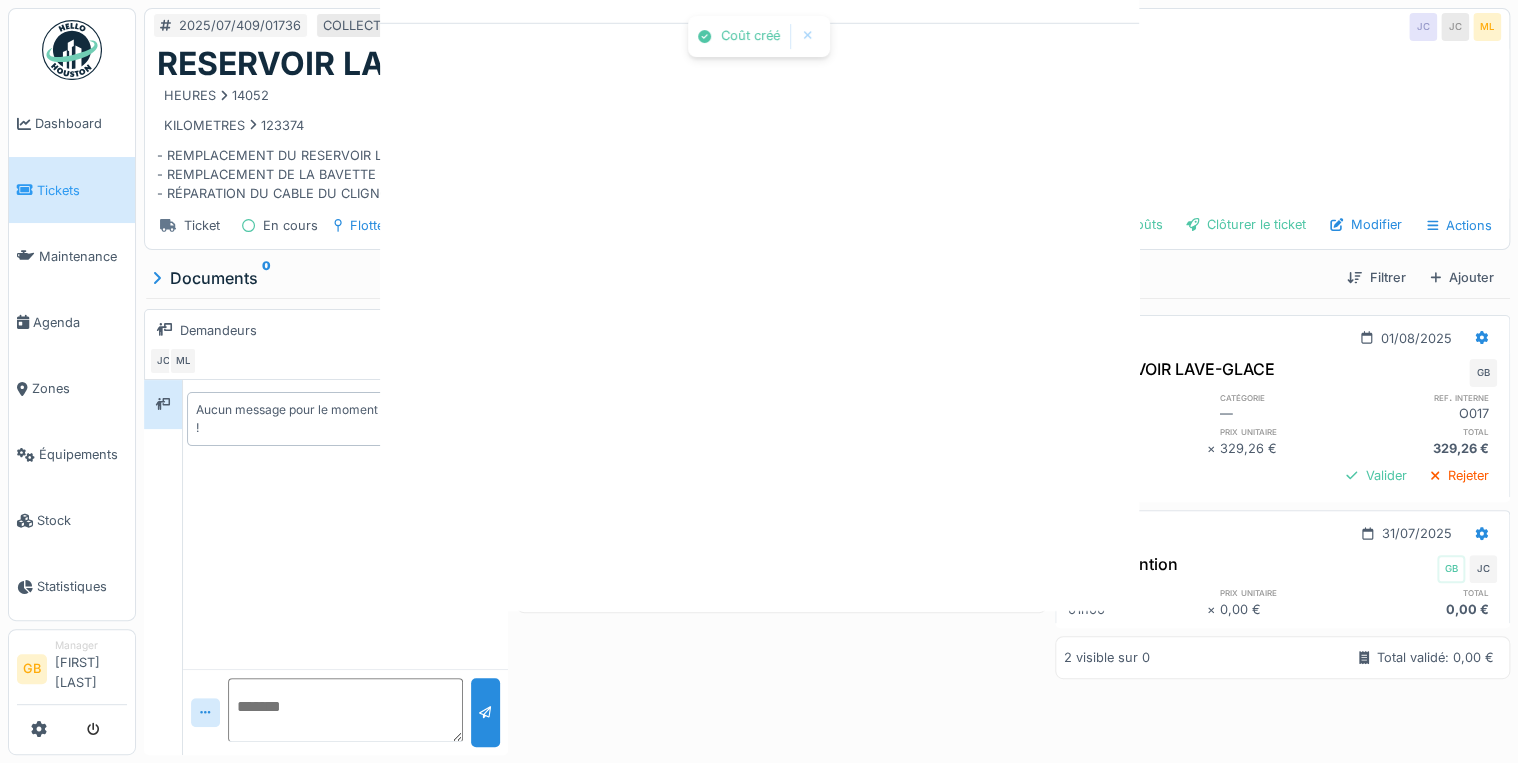 scroll, scrollTop: 0, scrollLeft: 0, axis: both 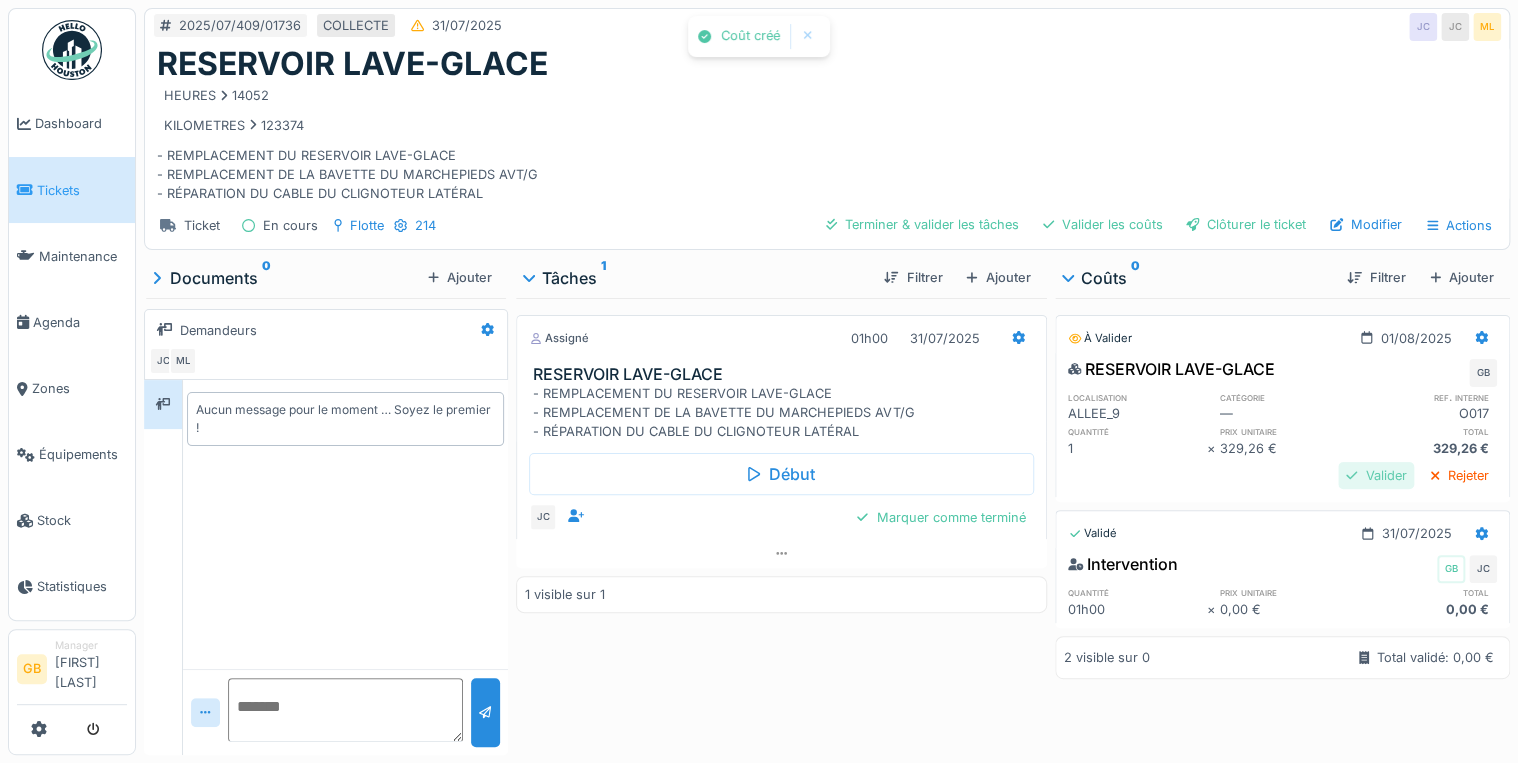 click on "Valider" at bounding box center (1376, 475) 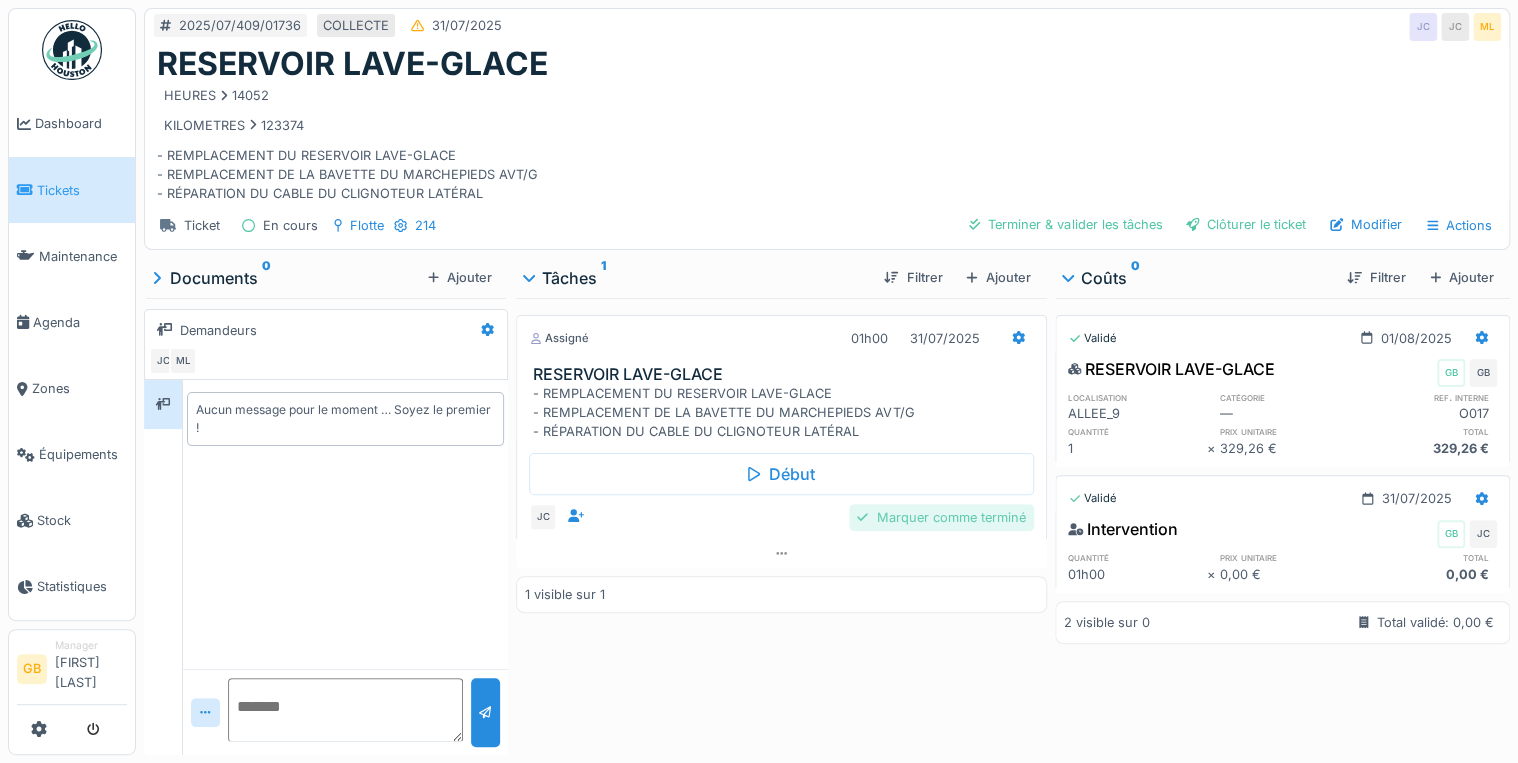 click on "Marquer comme terminé" at bounding box center [941, 517] 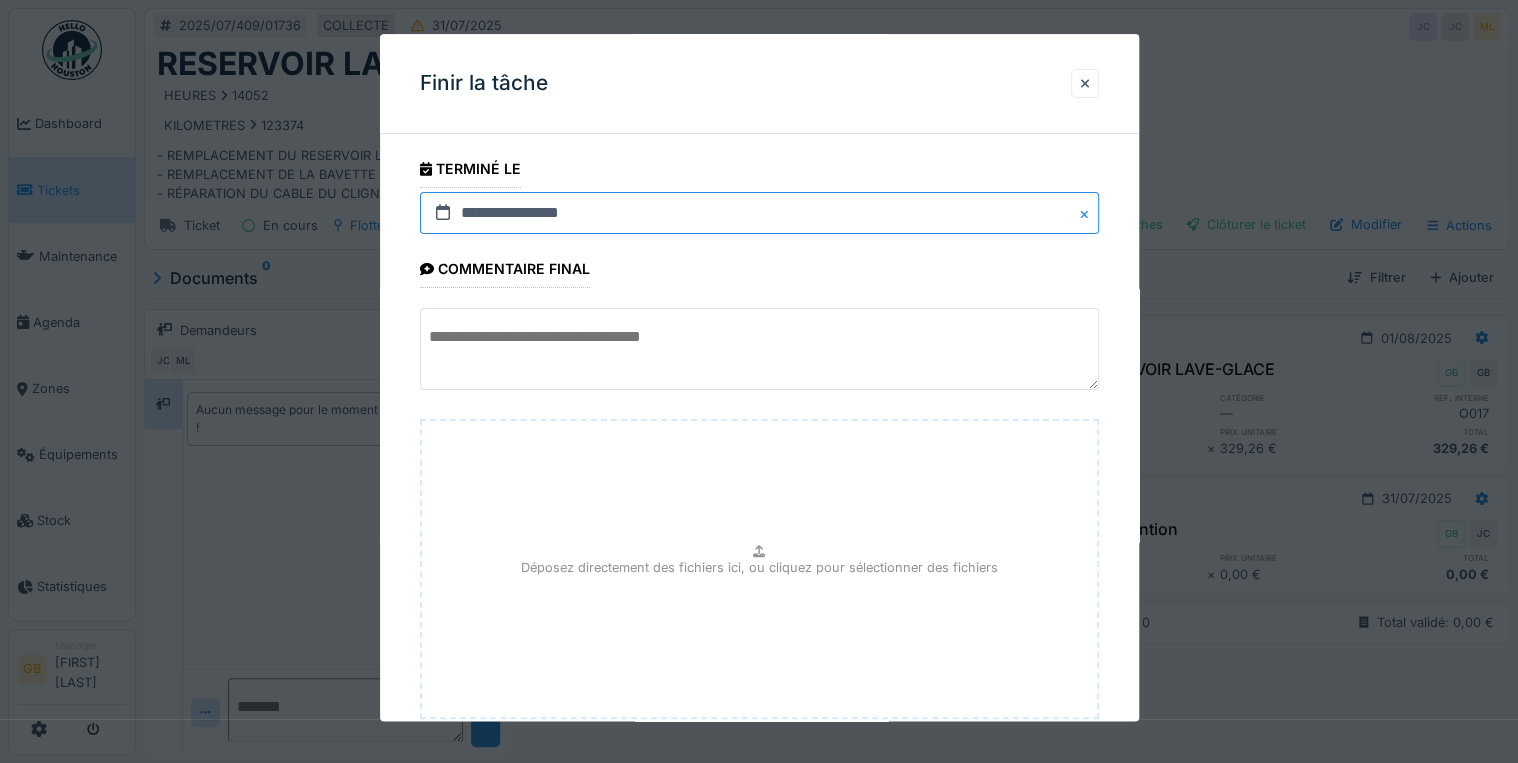 click on "**********" at bounding box center [759, 213] 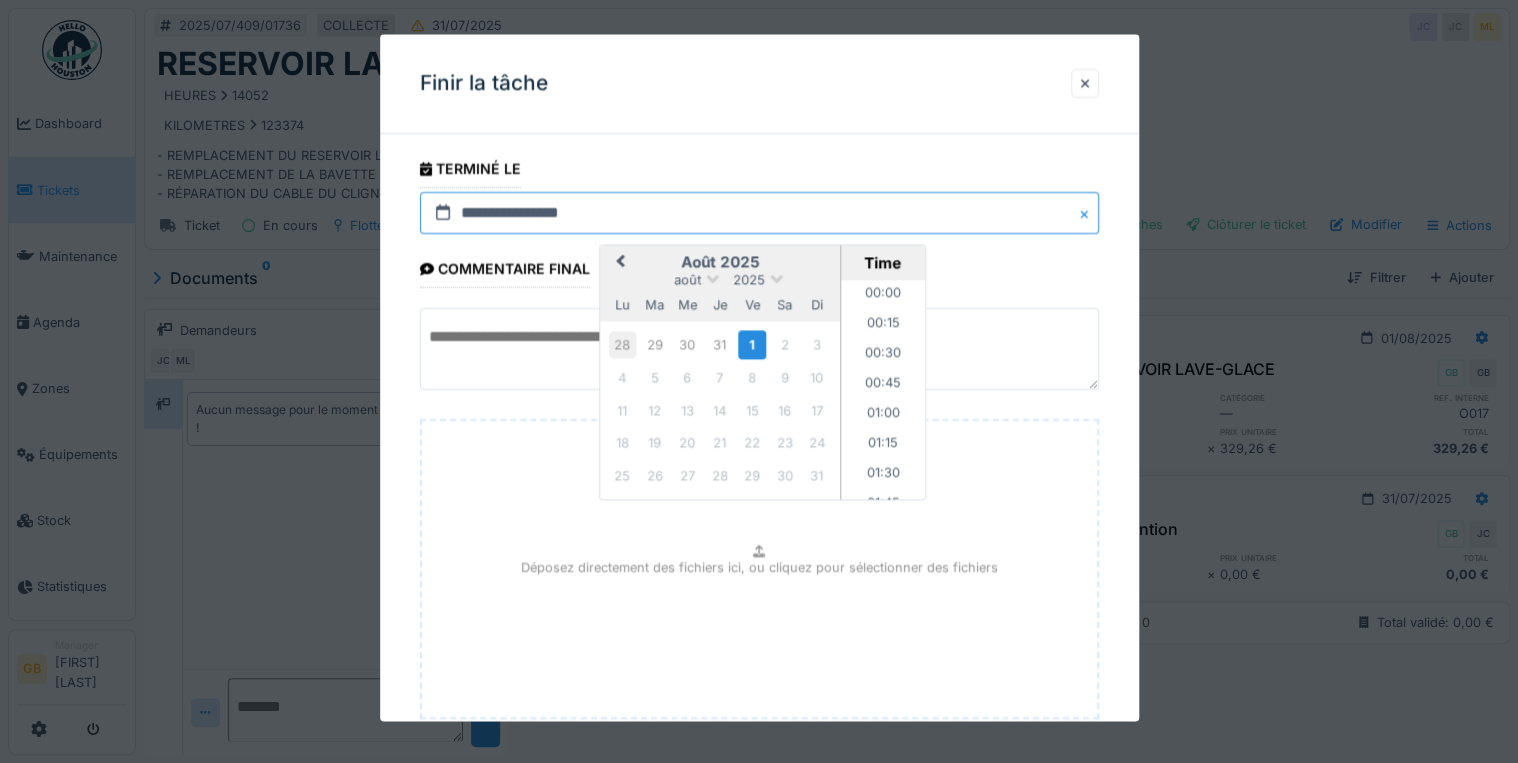 scroll, scrollTop: 1135, scrollLeft: 0, axis: vertical 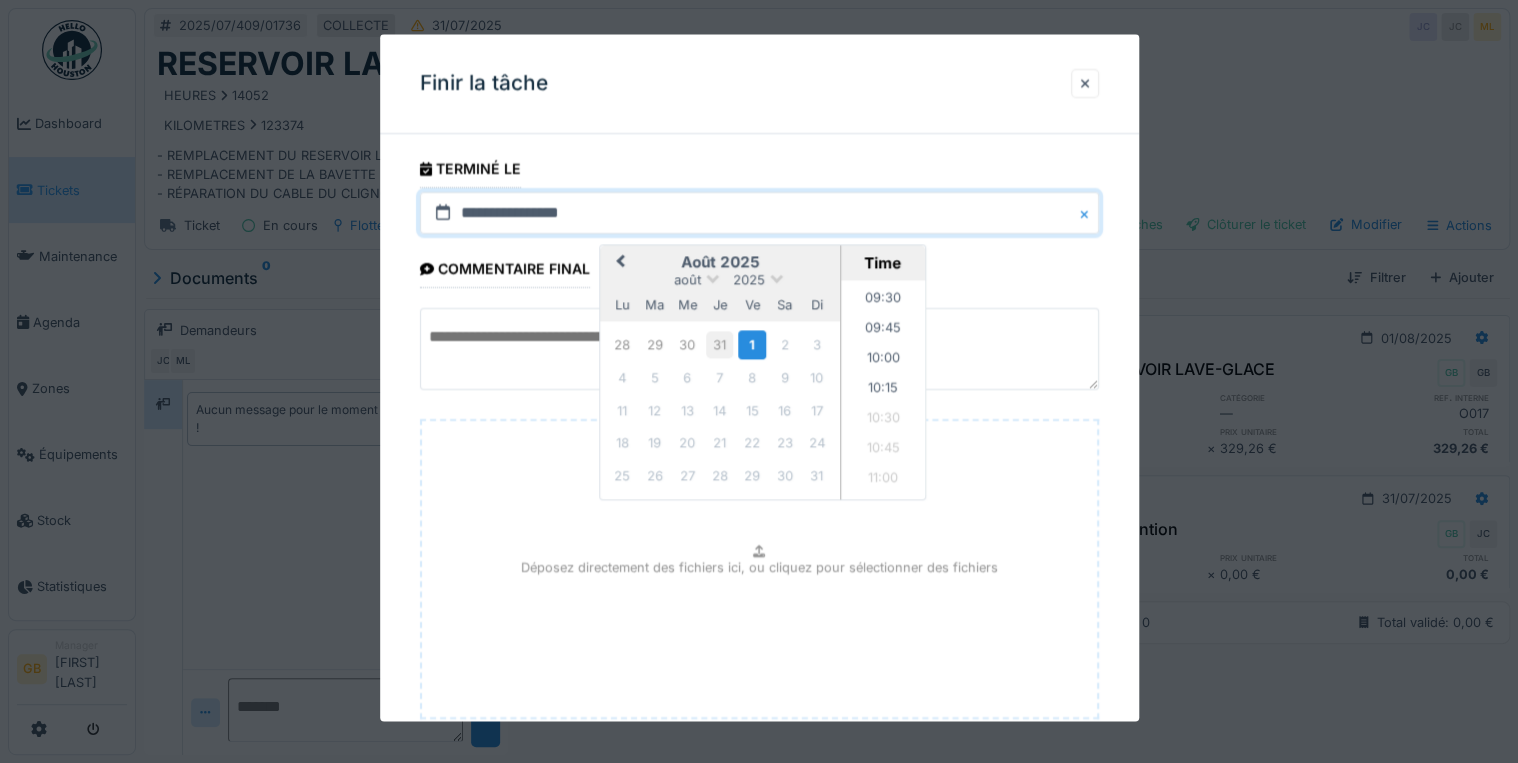 click on "31" at bounding box center (719, 344) 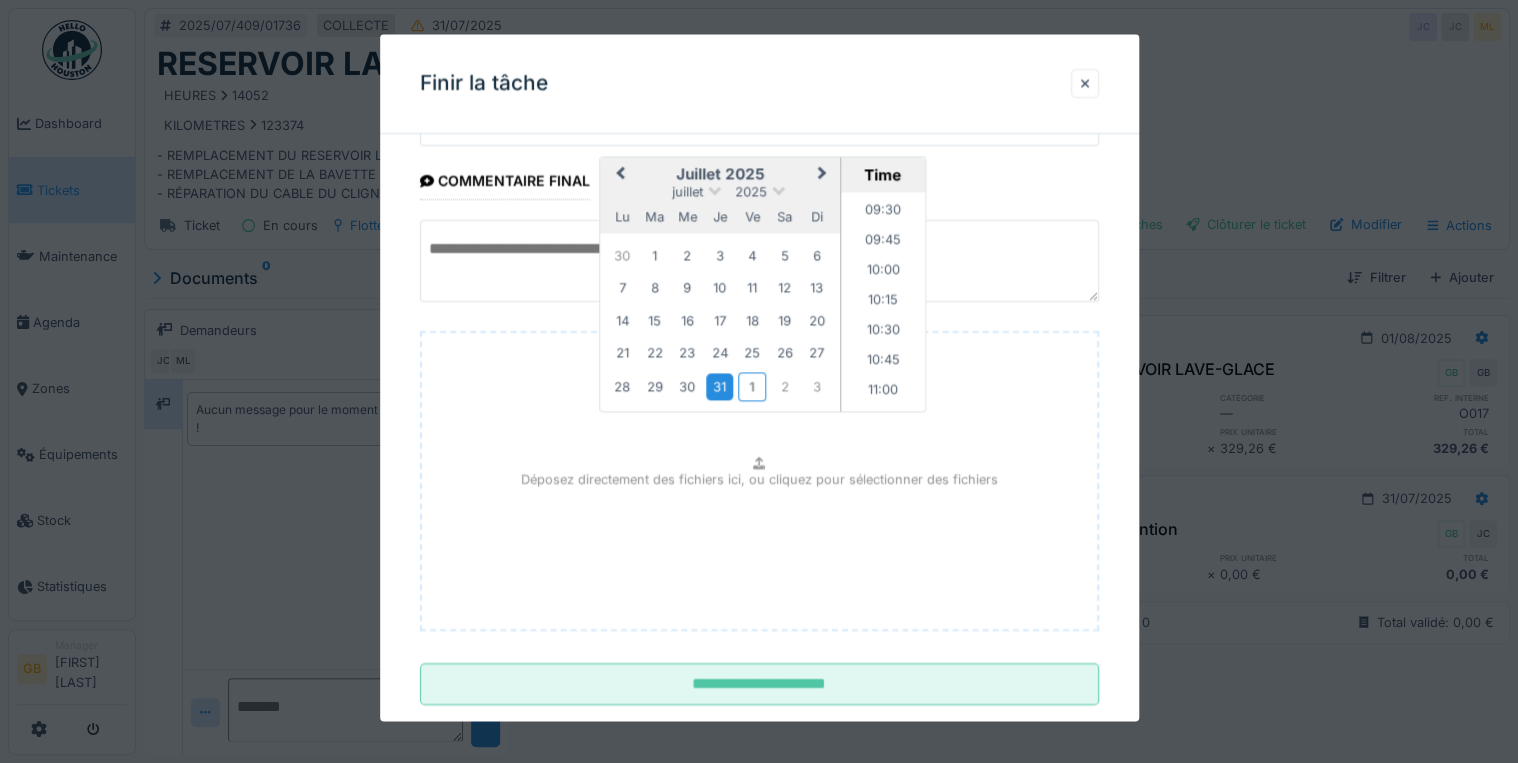 scroll, scrollTop: 126, scrollLeft: 0, axis: vertical 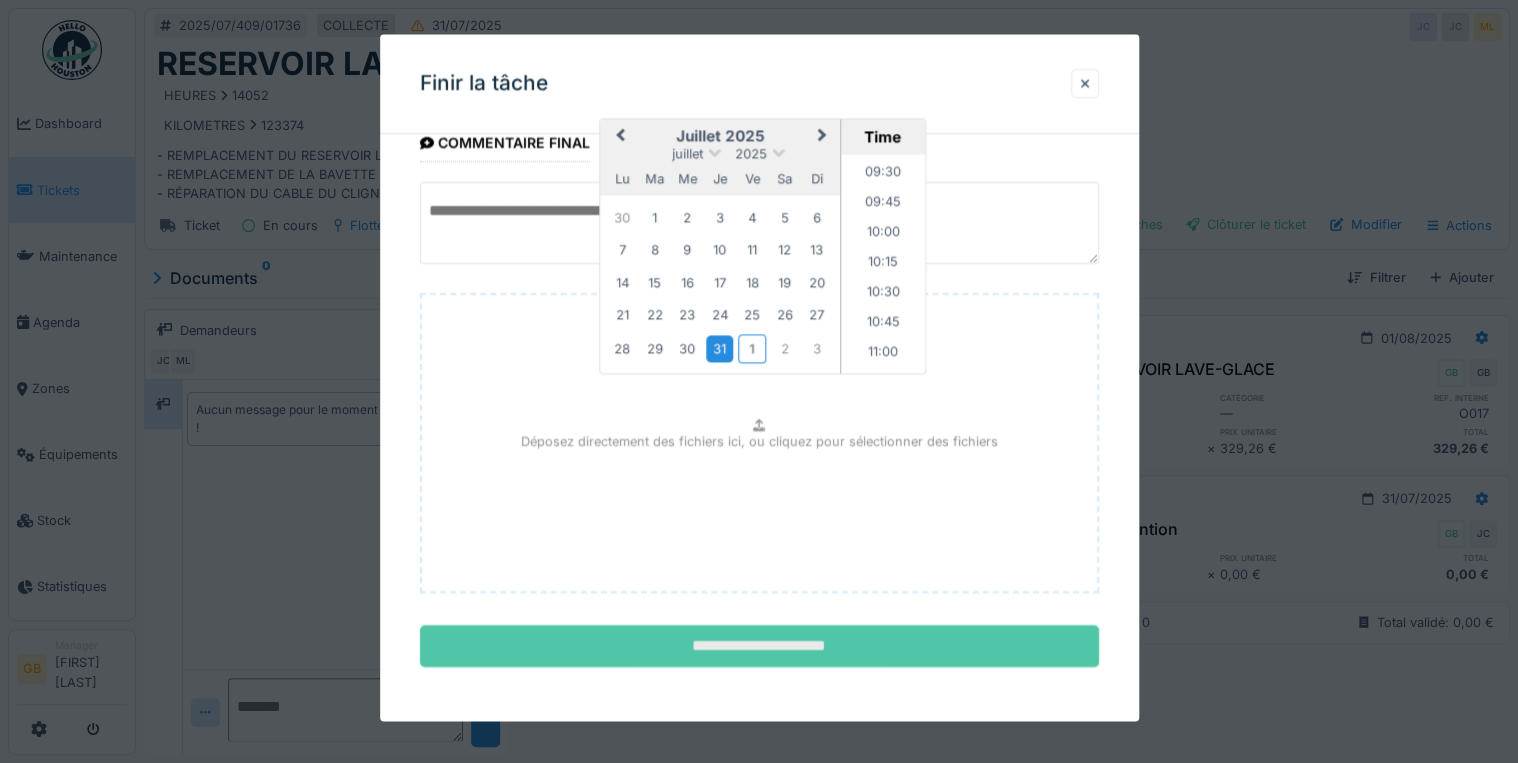 click on "**********" at bounding box center (759, 647) 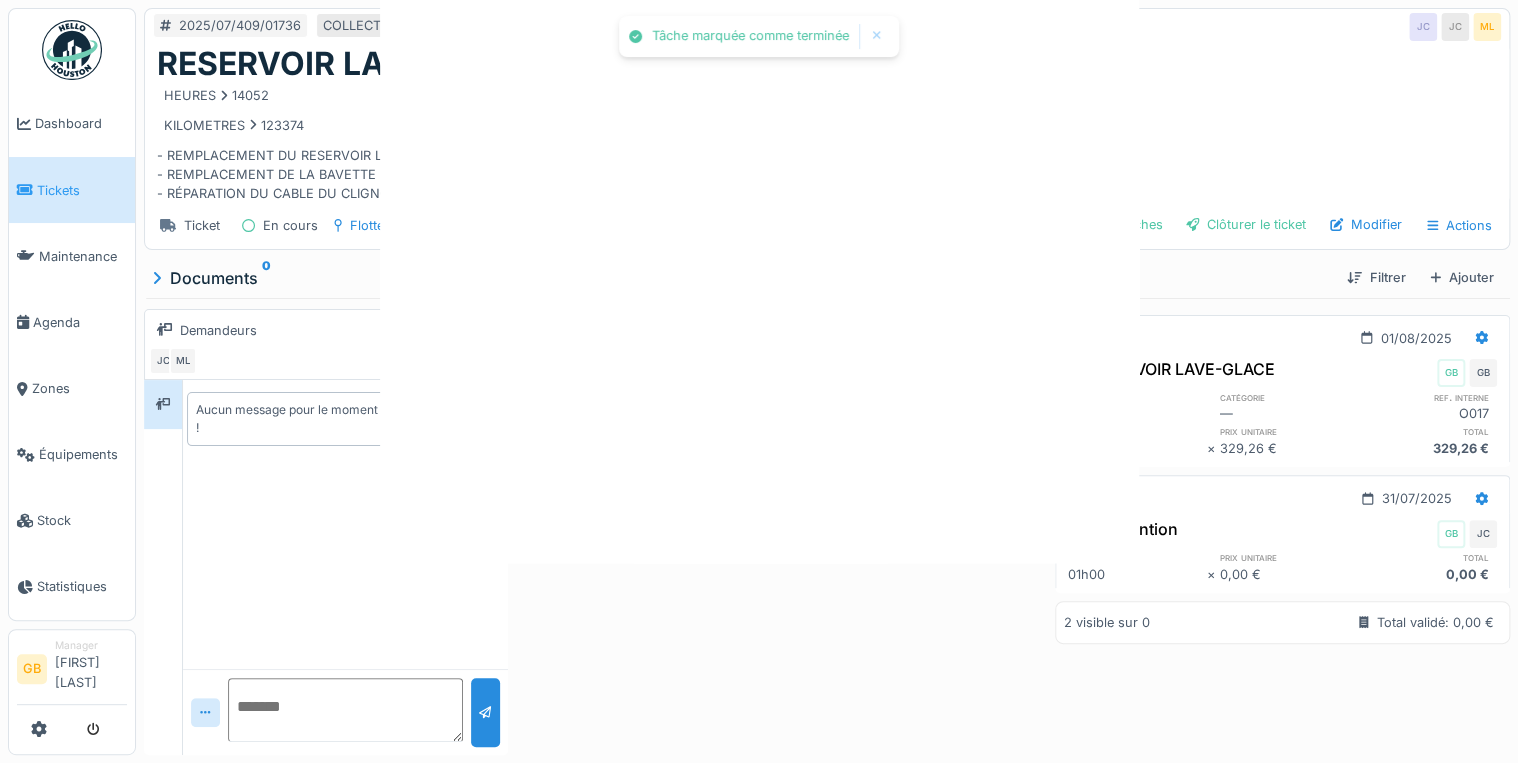 scroll, scrollTop: 0, scrollLeft: 0, axis: both 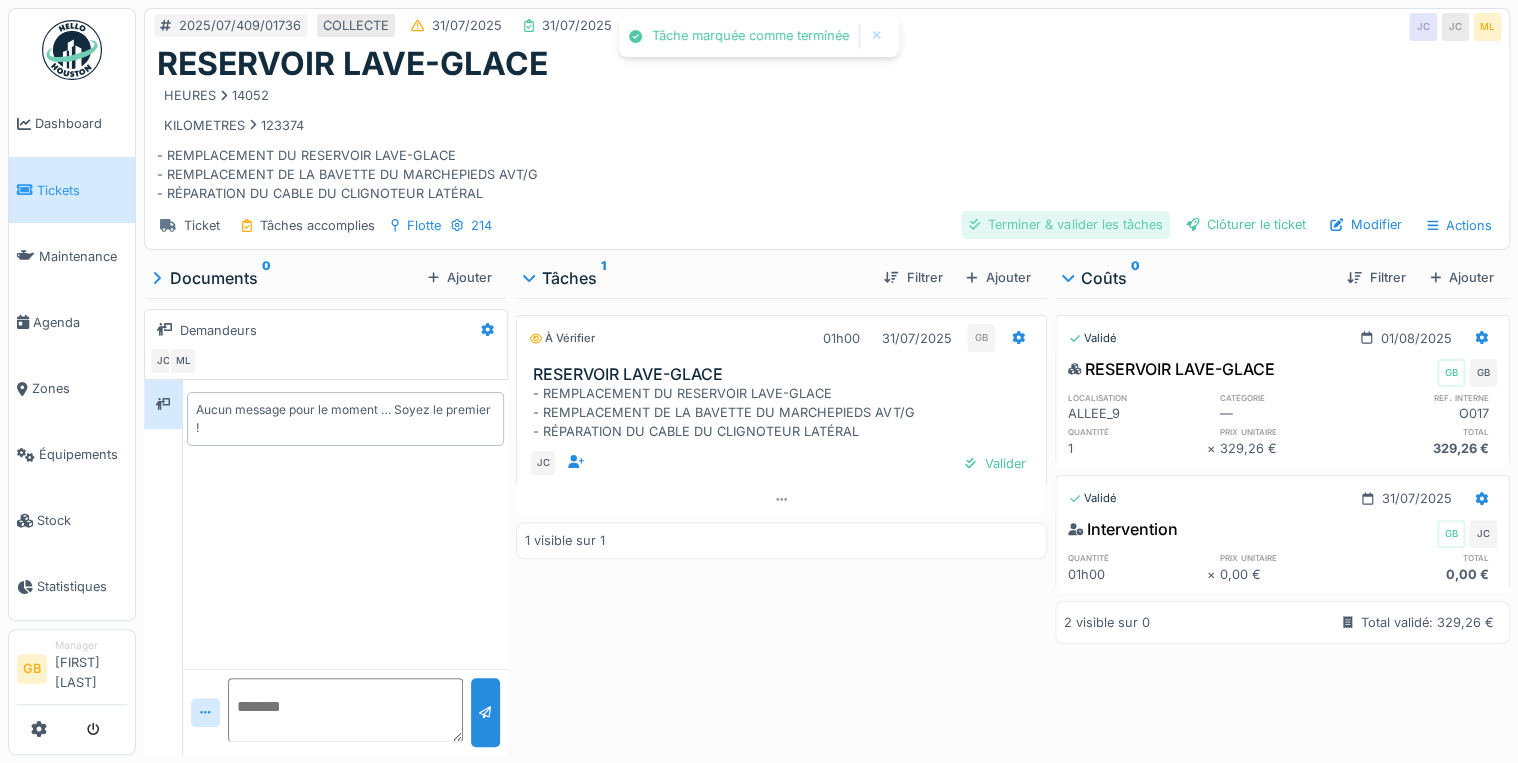 click on "Terminer & valider les tâches" at bounding box center [1065, 224] 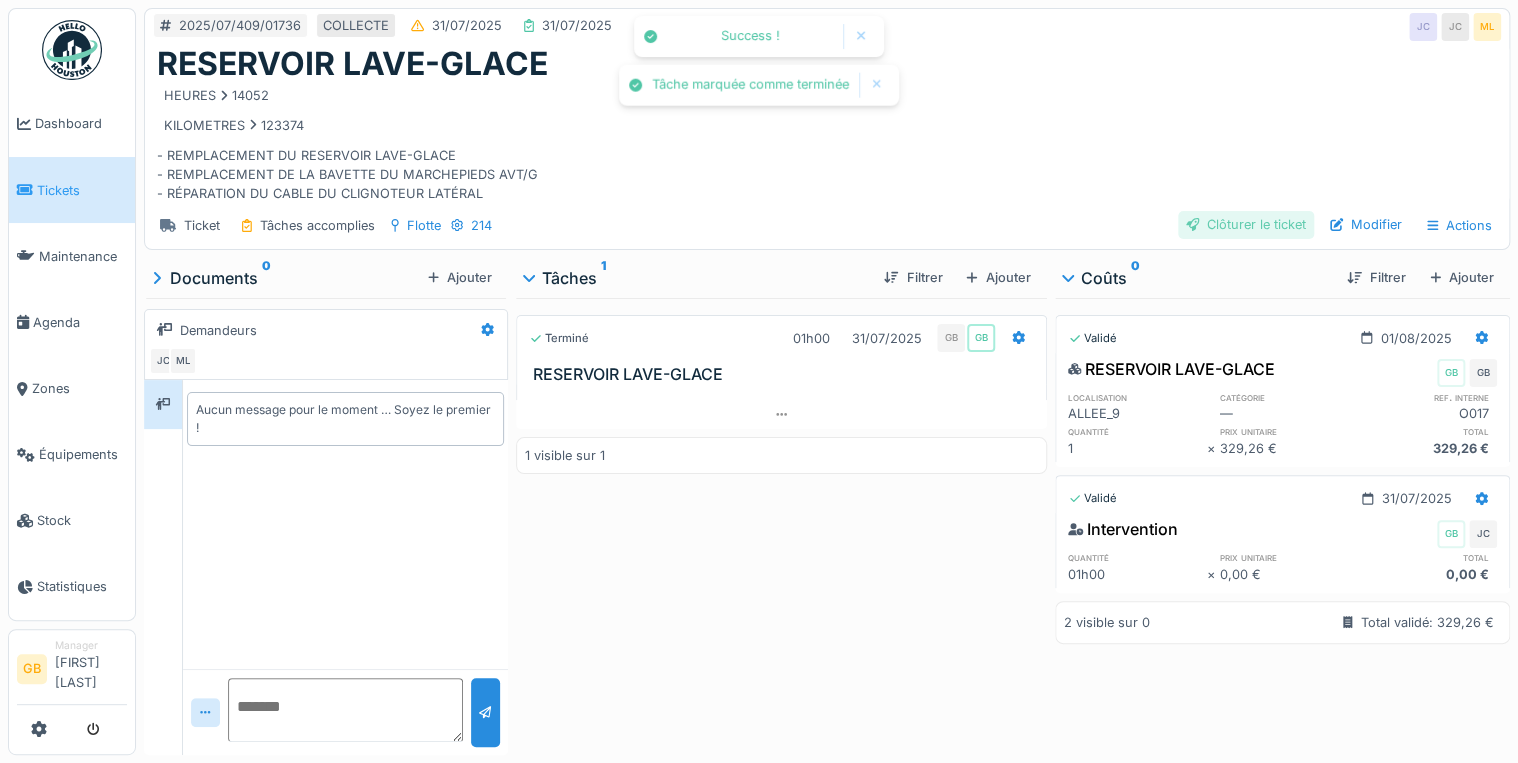click on "Clôturer le ticket" at bounding box center (1246, 224) 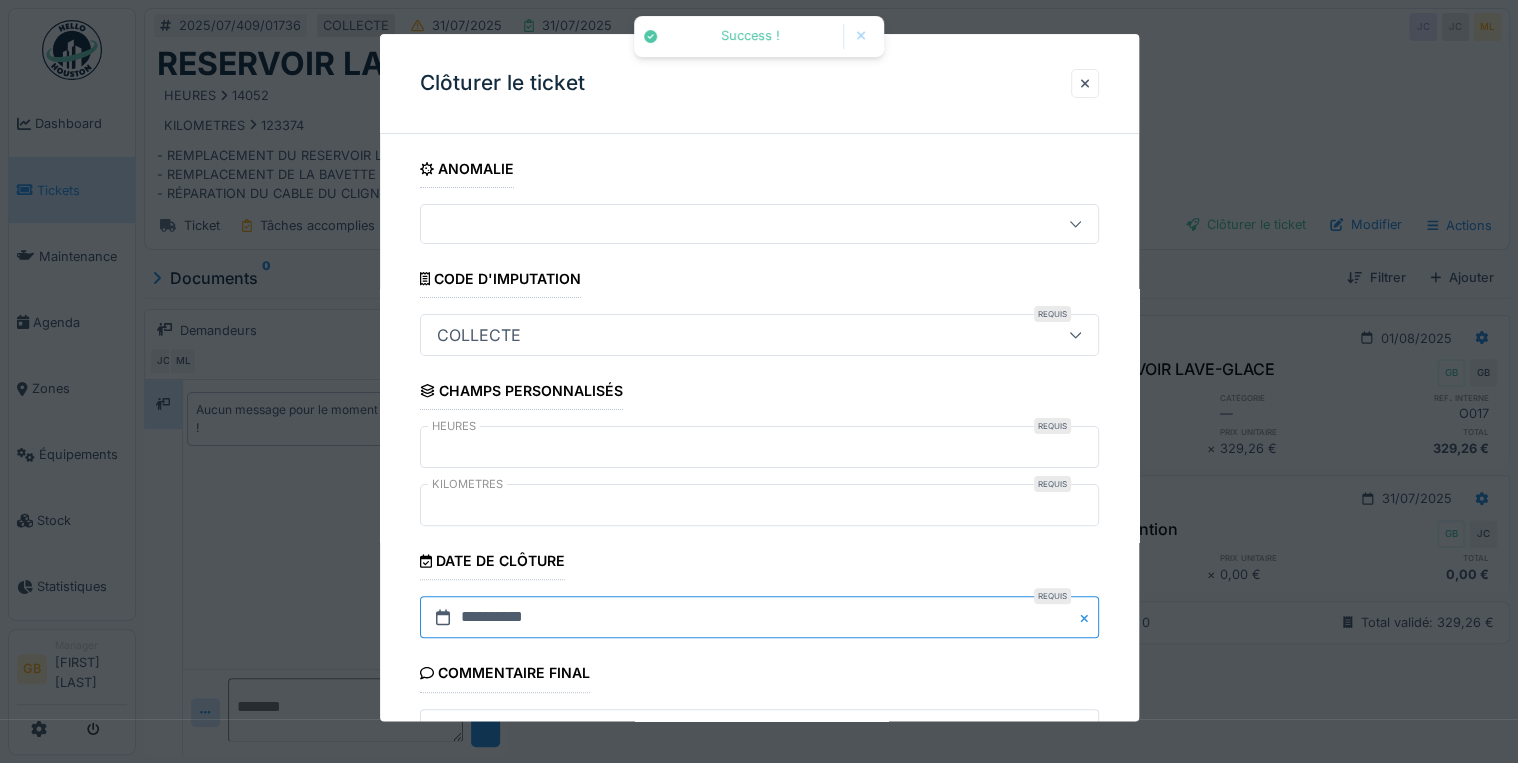 click on "**********" at bounding box center [759, 618] 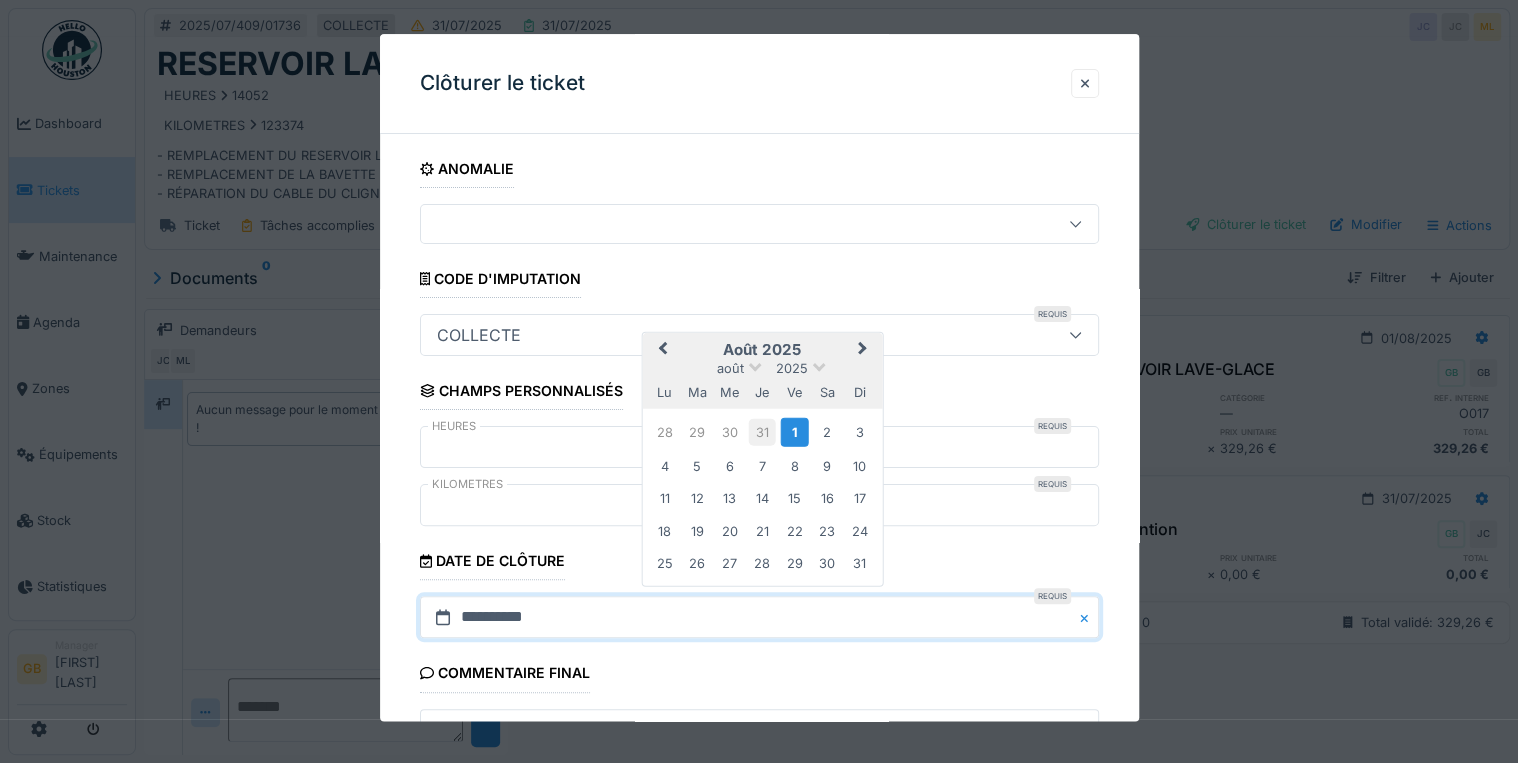 click on "31" at bounding box center [762, 432] 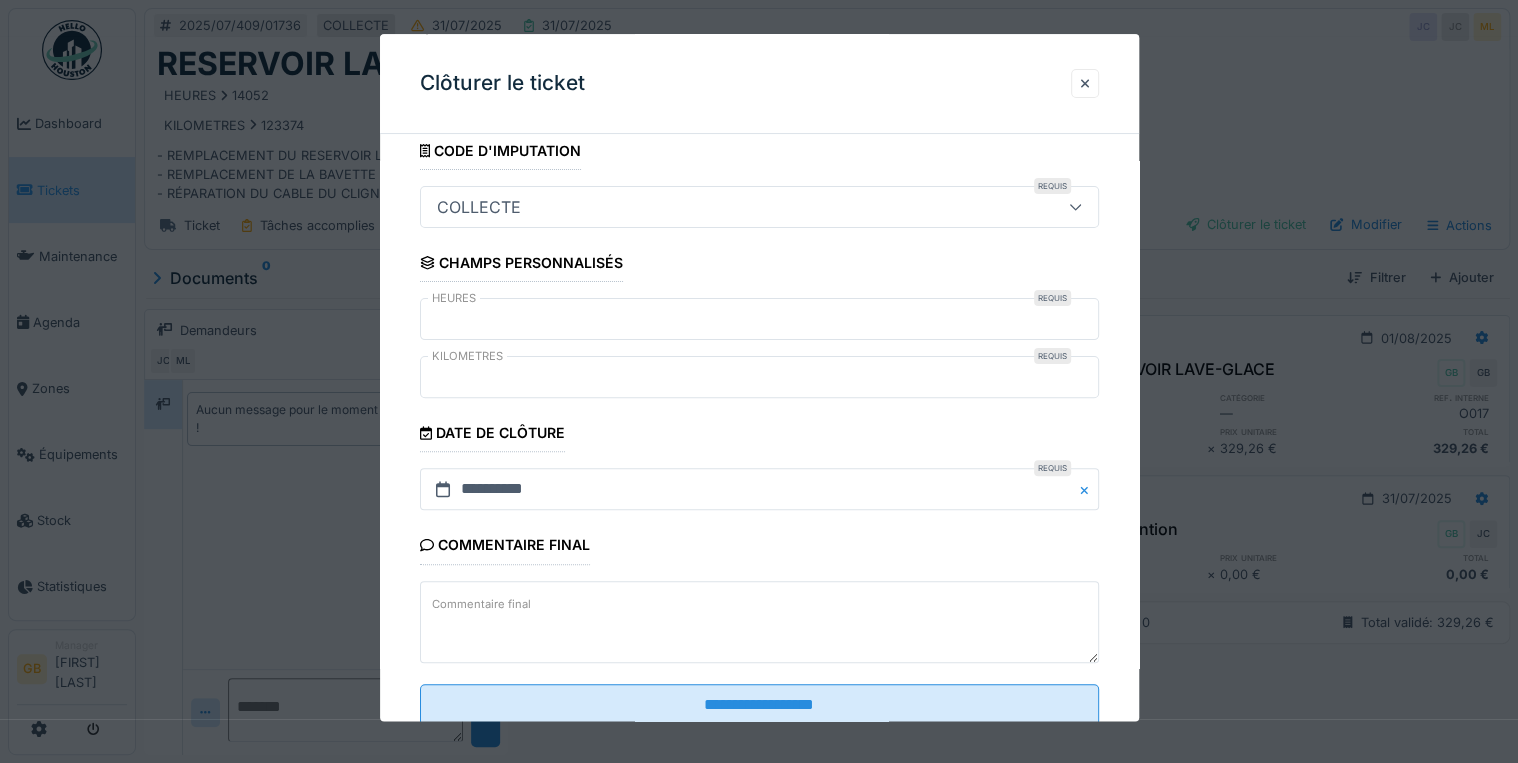 scroll, scrollTop: 184, scrollLeft: 0, axis: vertical 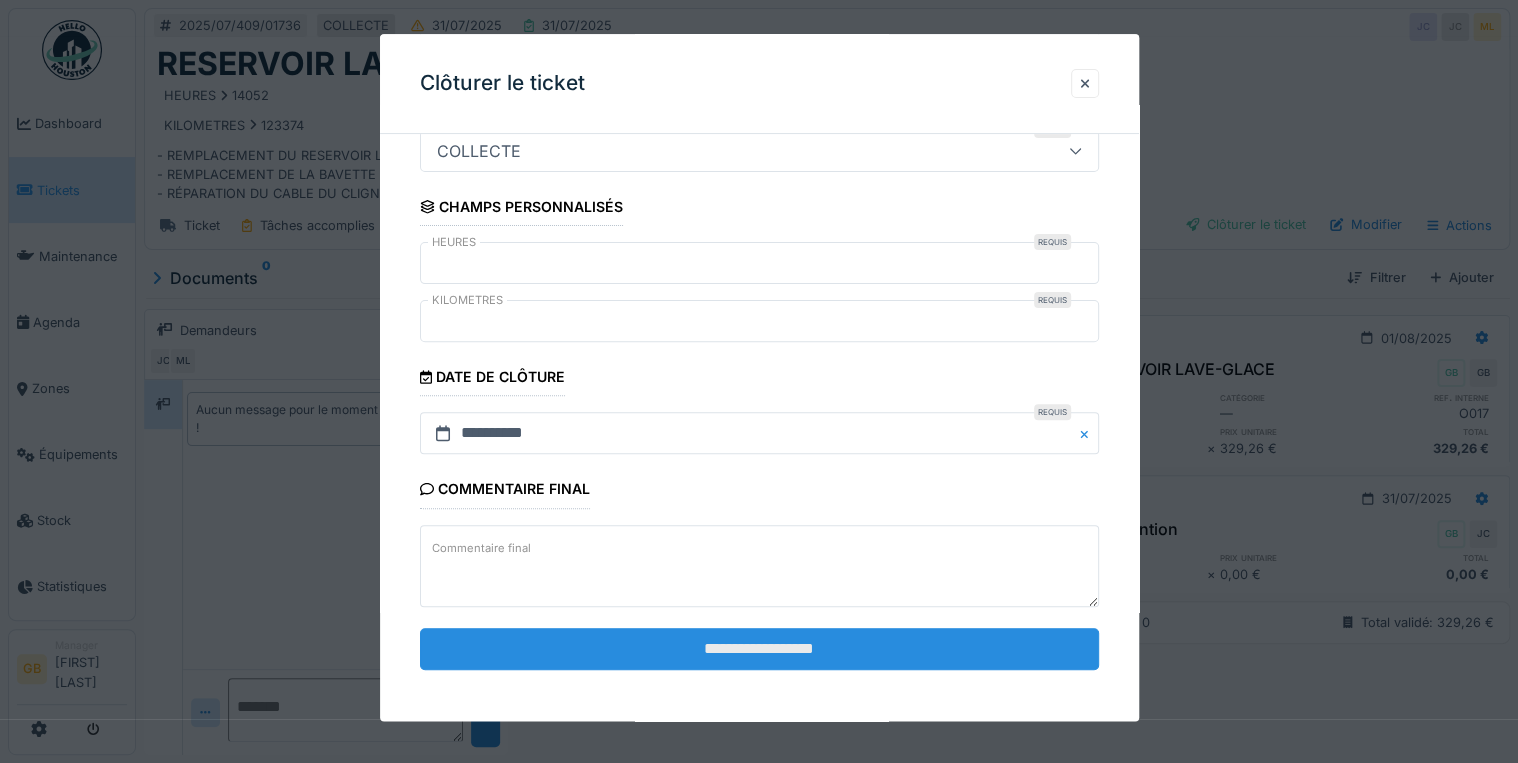 click on "**********" at bounding box center (759, 649) 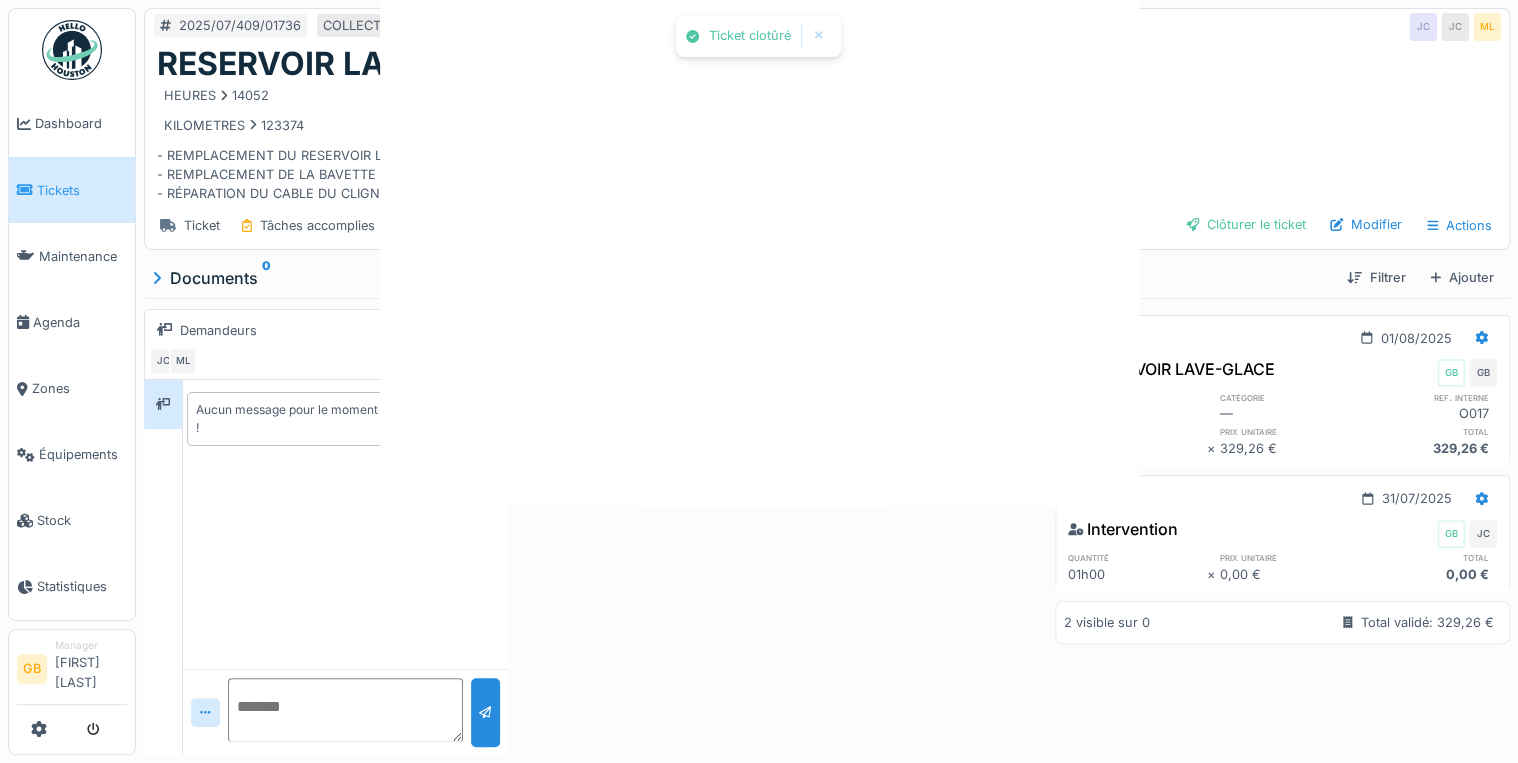 scroll, scrollTop: 0, scrollLeft: 0, axis: both 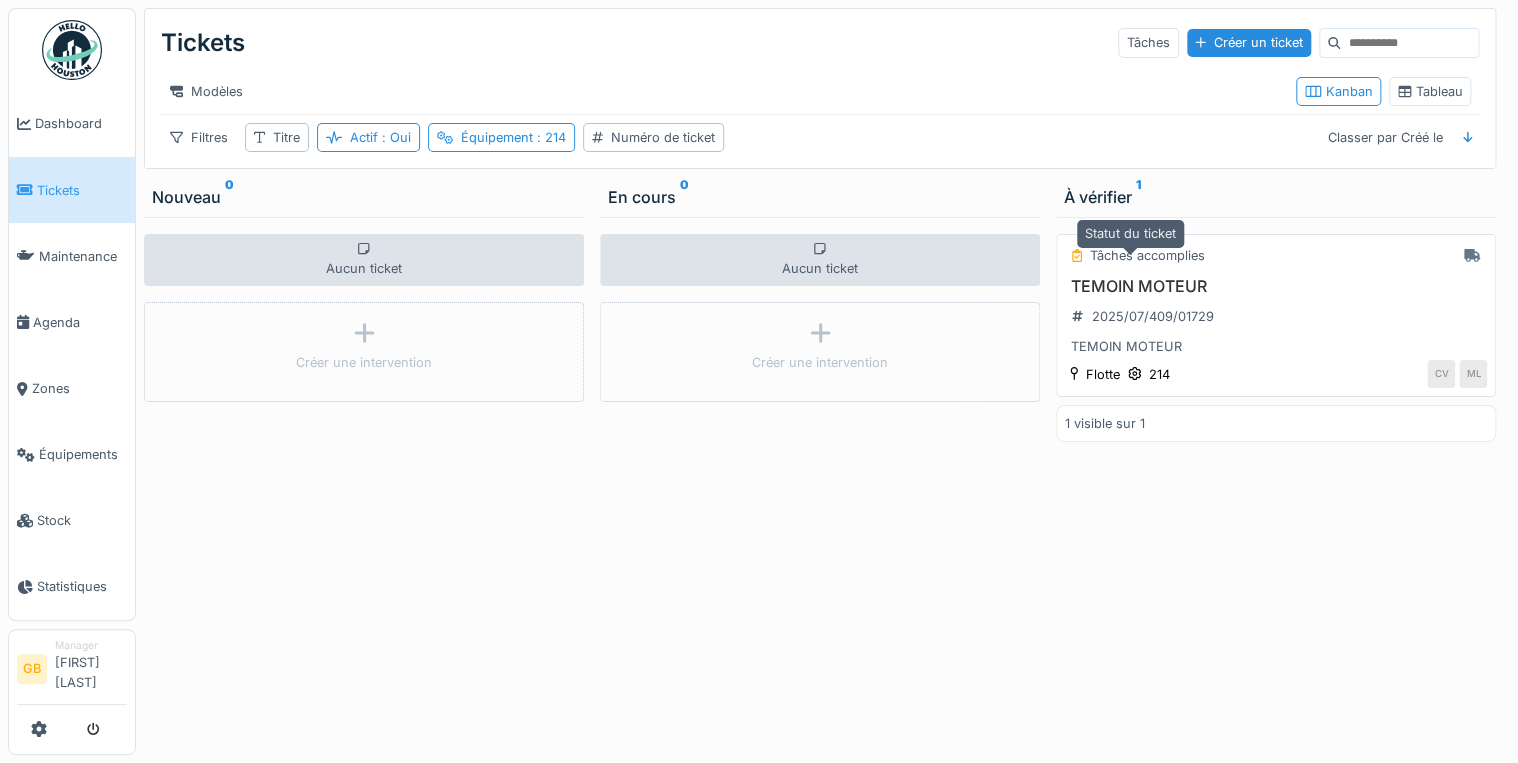 click on "Tâches accomplies TEMOIN MOTEUR 2025/07/409/01729 TEMOIN MOTEUR Flotte 214 CV ML" at bounding box center [1276, 315] 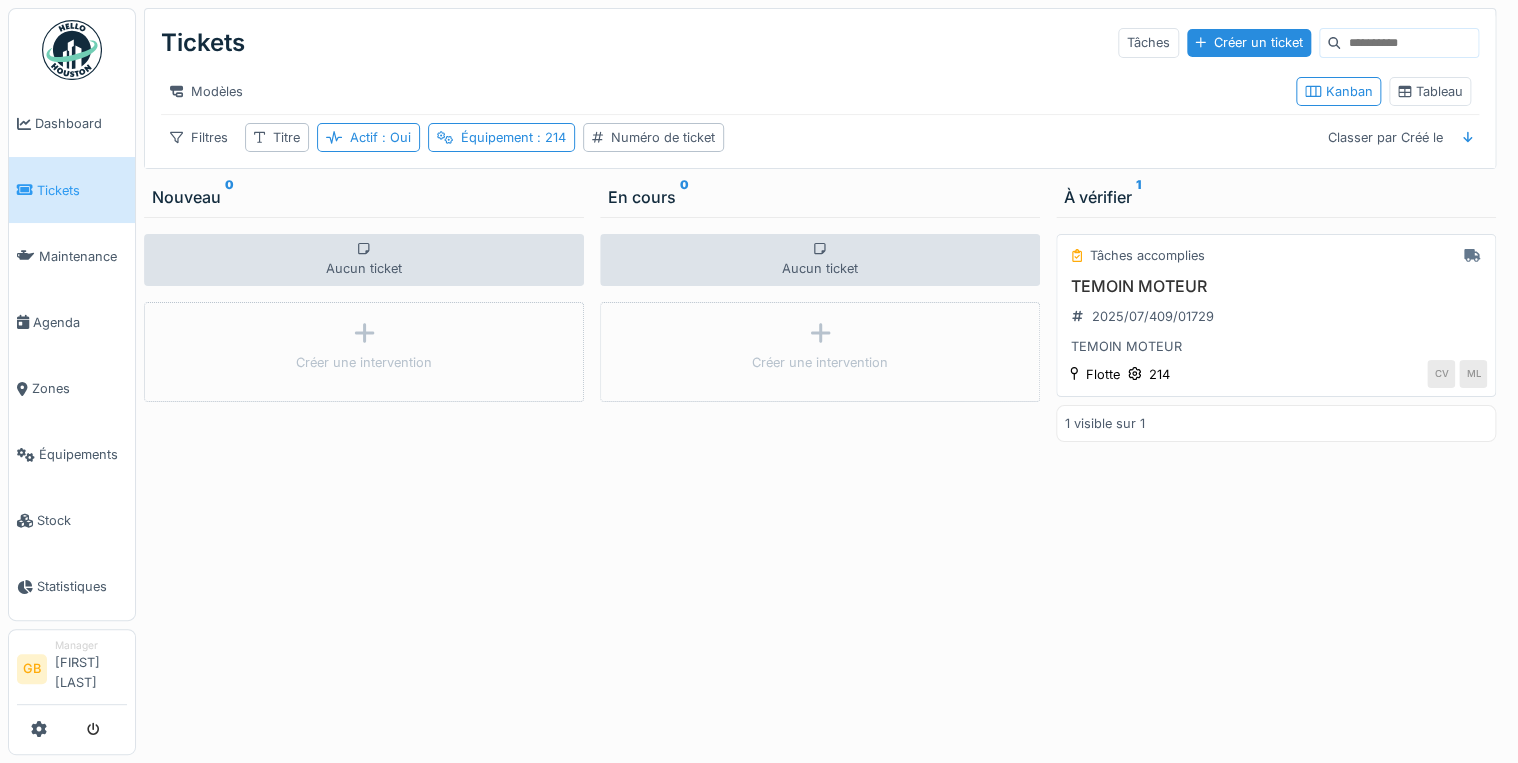 click on "TEMOIN MOTEUR" at bounding box center (1276, 286) 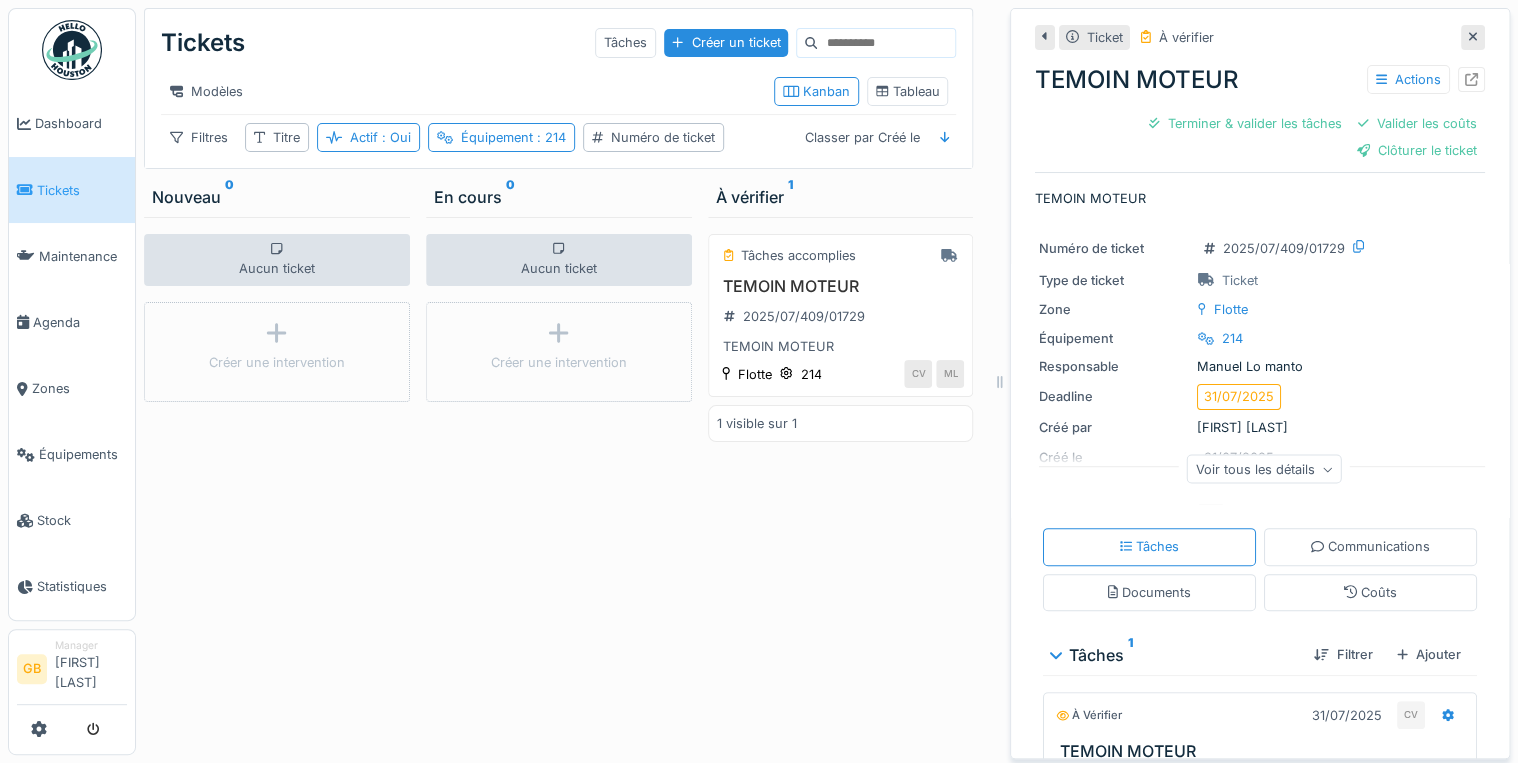 click at bounding box center [1473, 37] 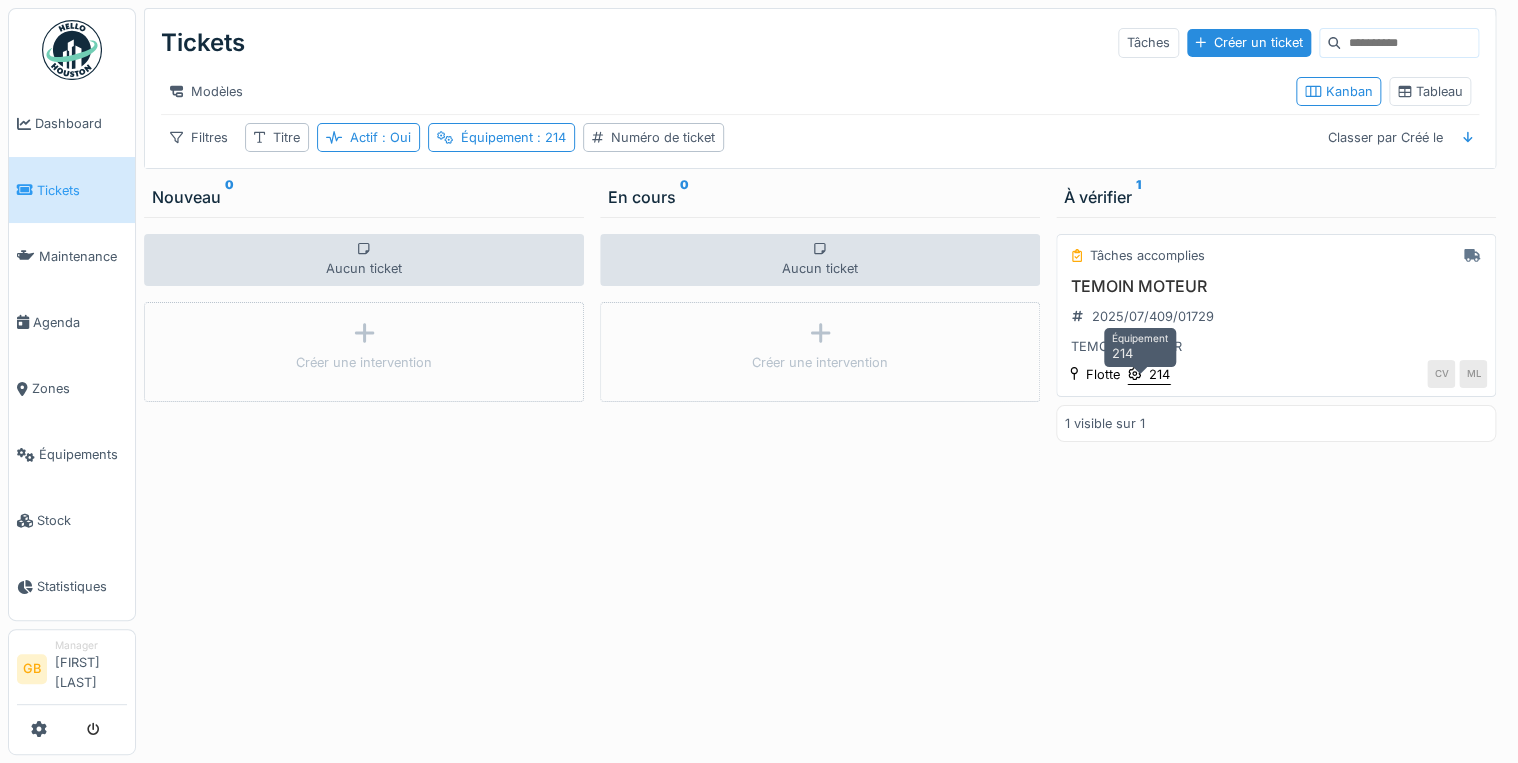 click on "214" at bounding box center (1159, 374) 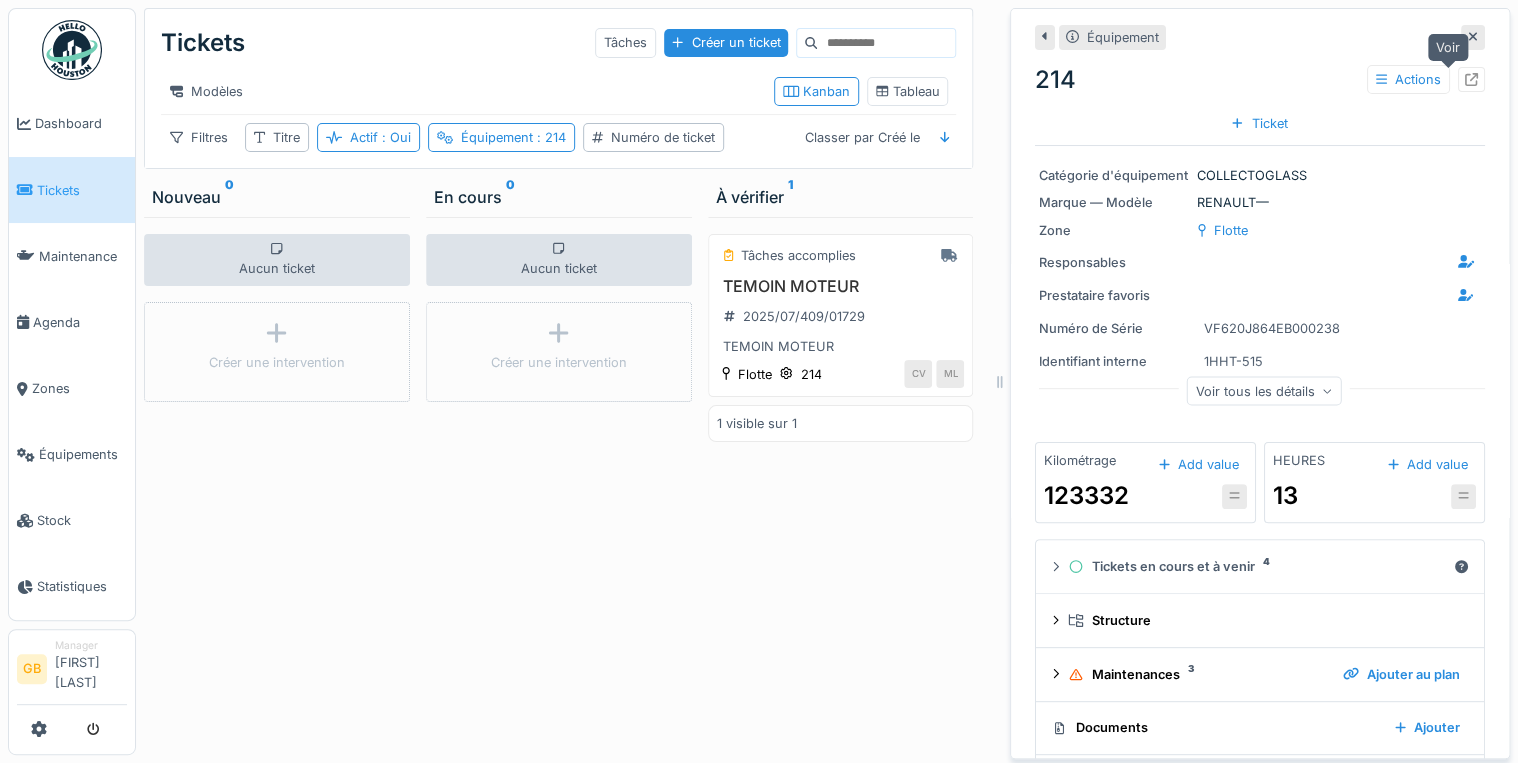 click 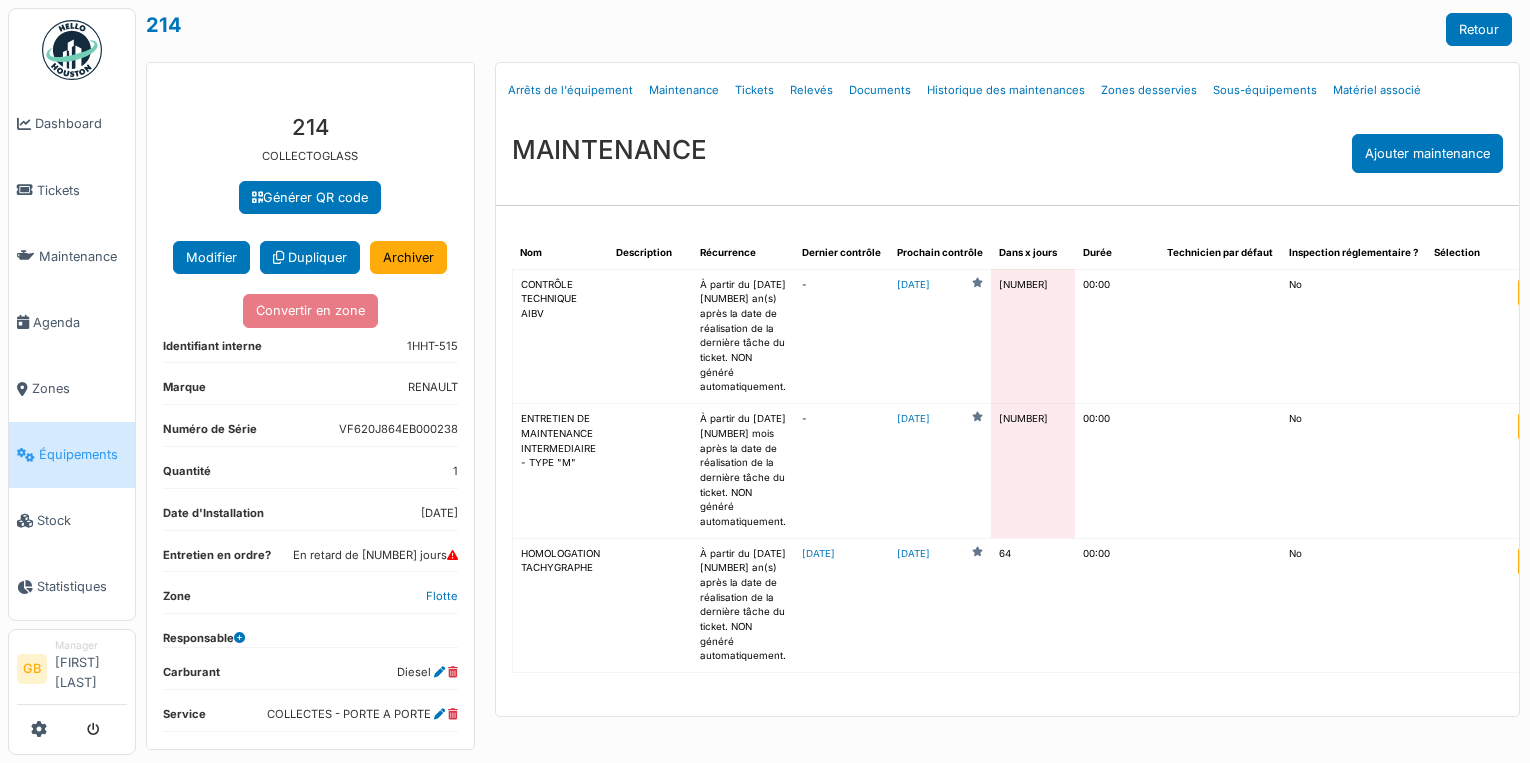 scroll, scrollTop: 0, scrollLeft: 0, axis: both 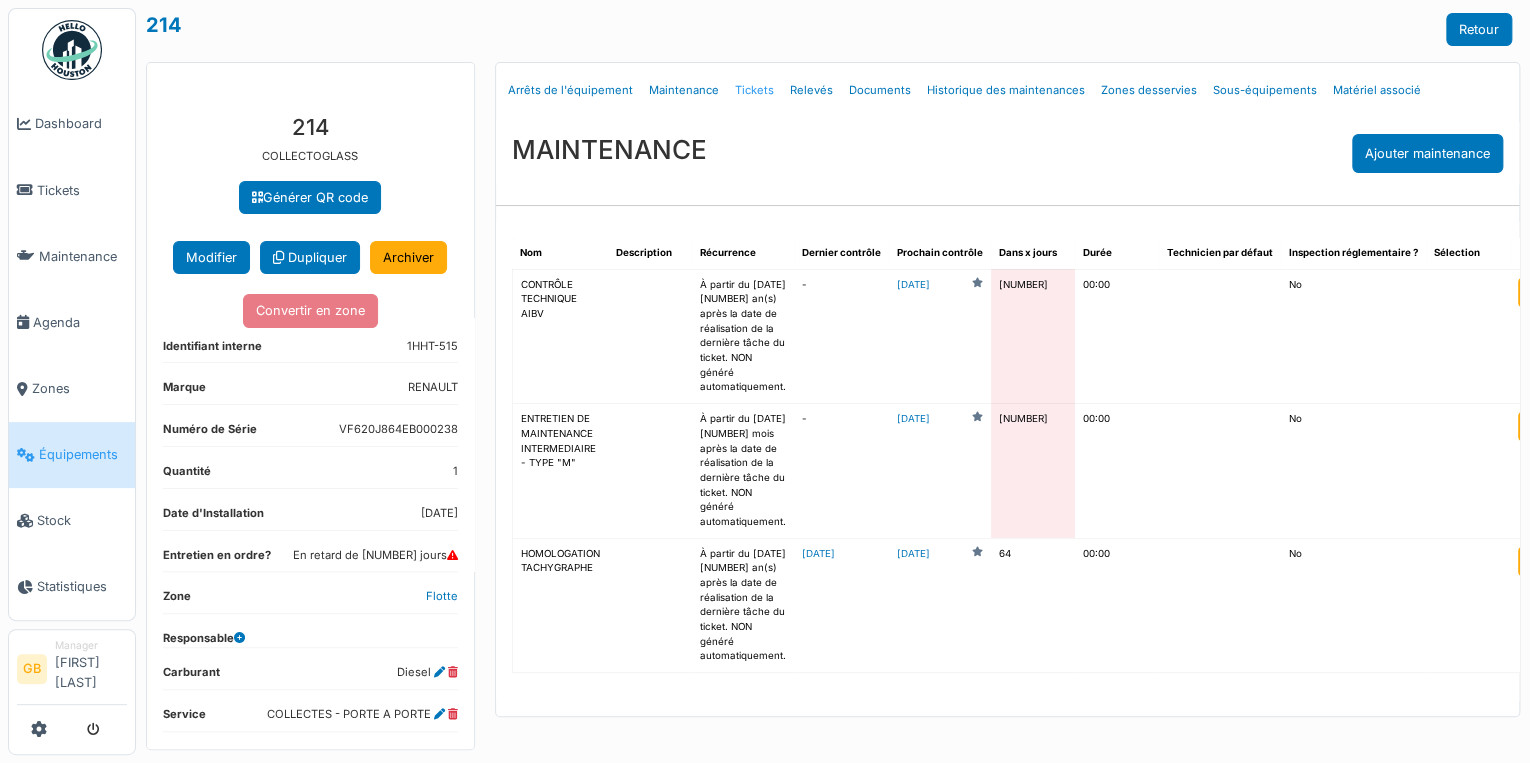 click on "Tickets" at bounding box center [754, 90] 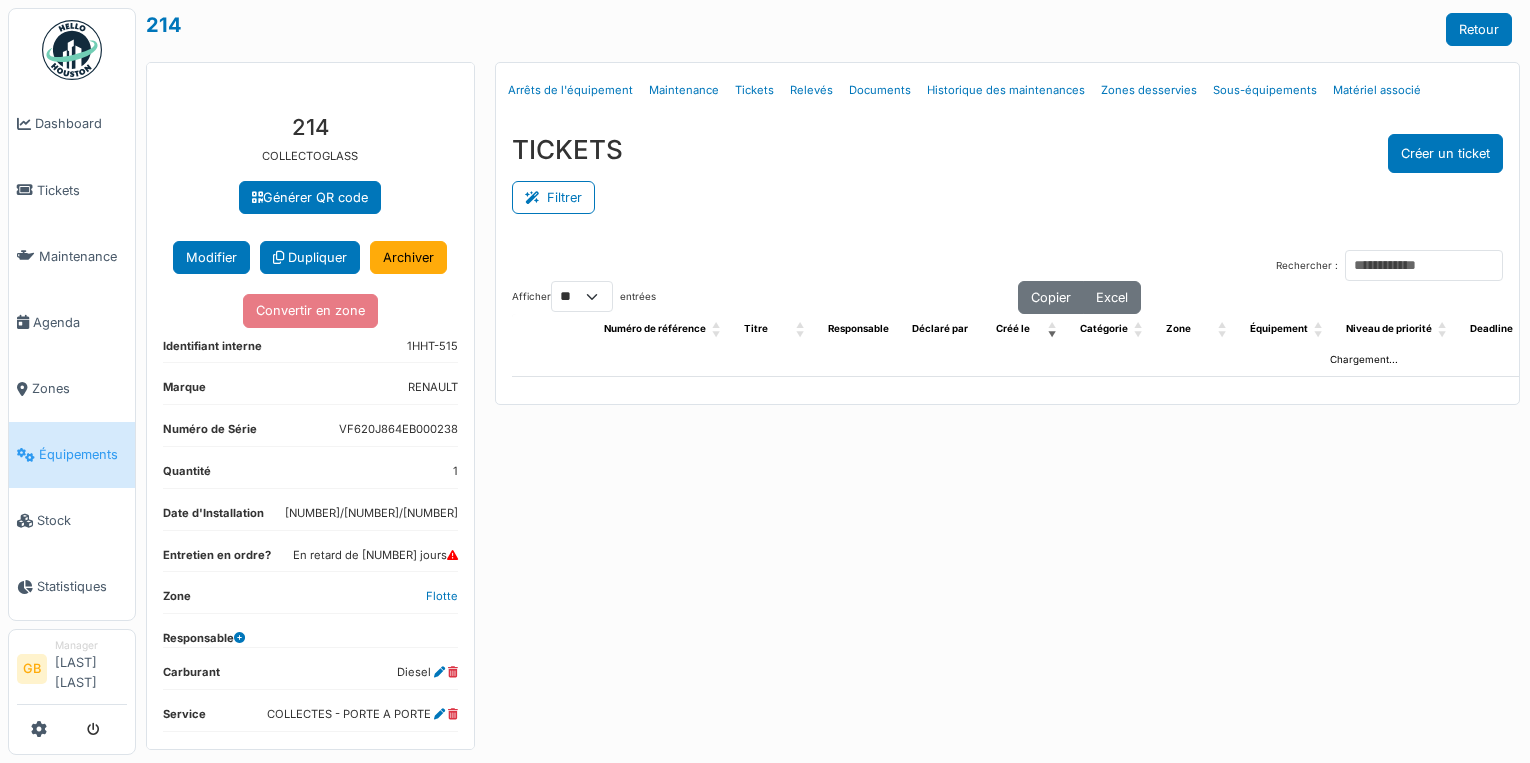 scroll, scrollTop: 0, scrollLeft: 0, axis: both 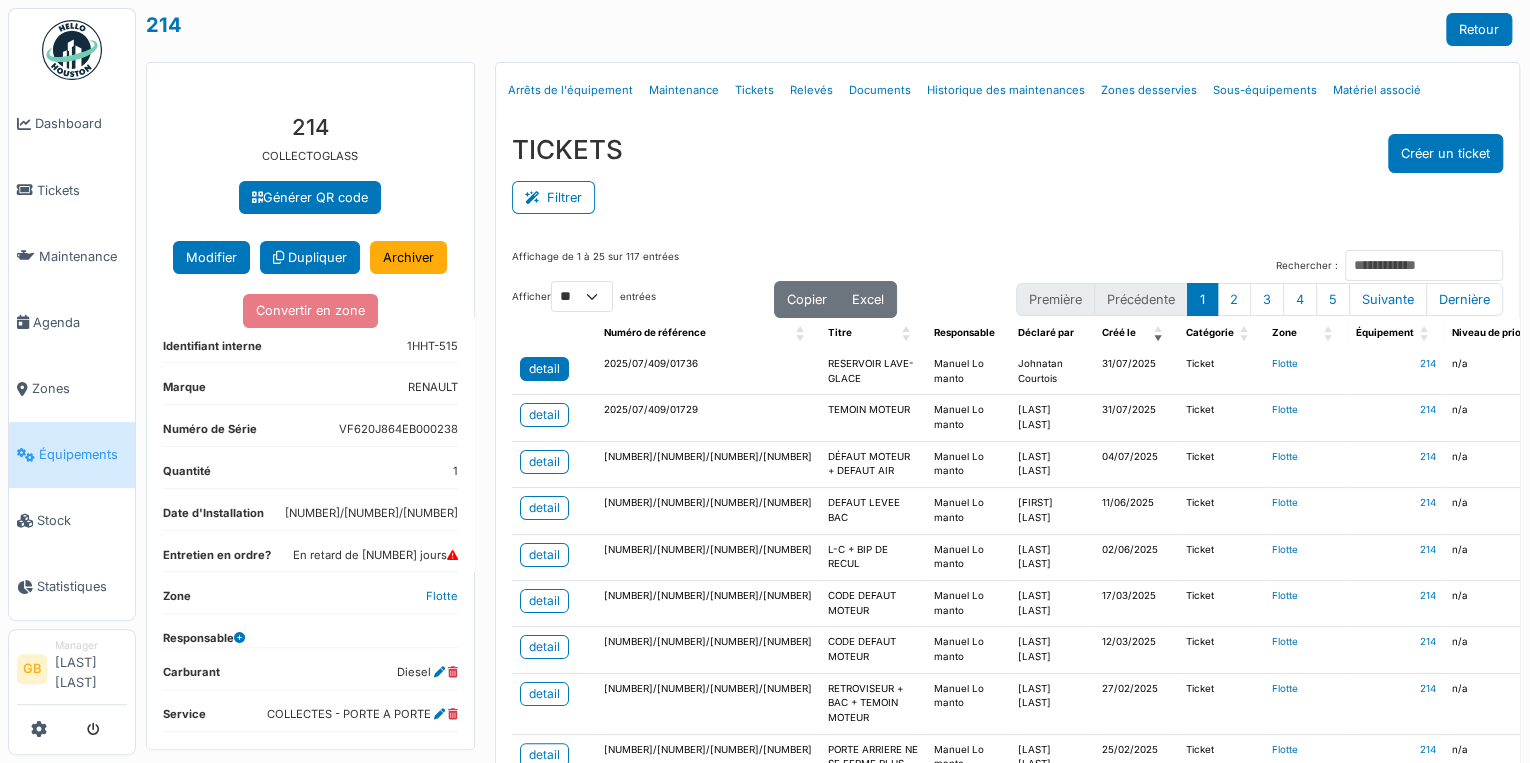 click on "detail" at bounding box center [544, 369] 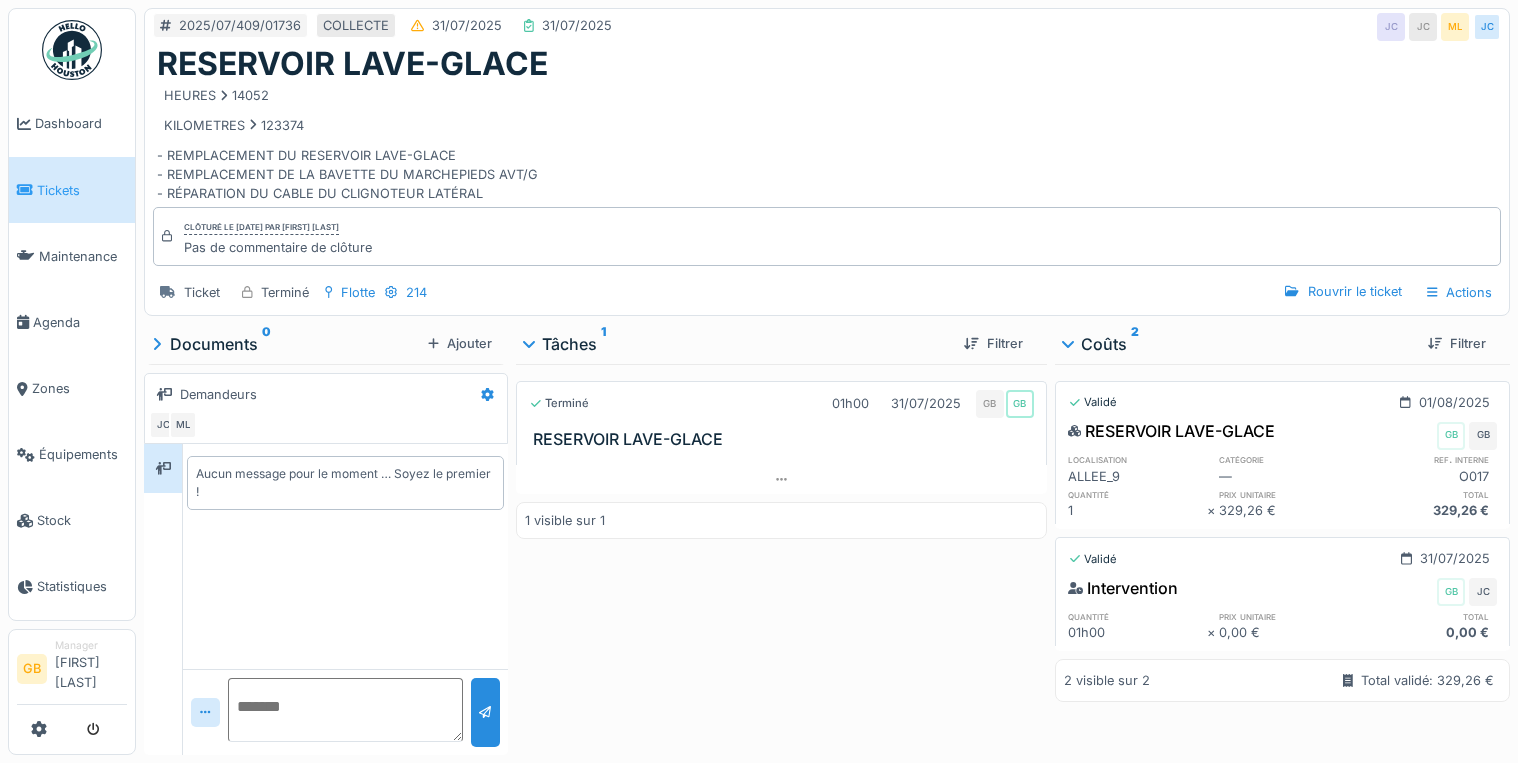 scroll, scrollTop: 0, scrollLeft: 0, axis: both 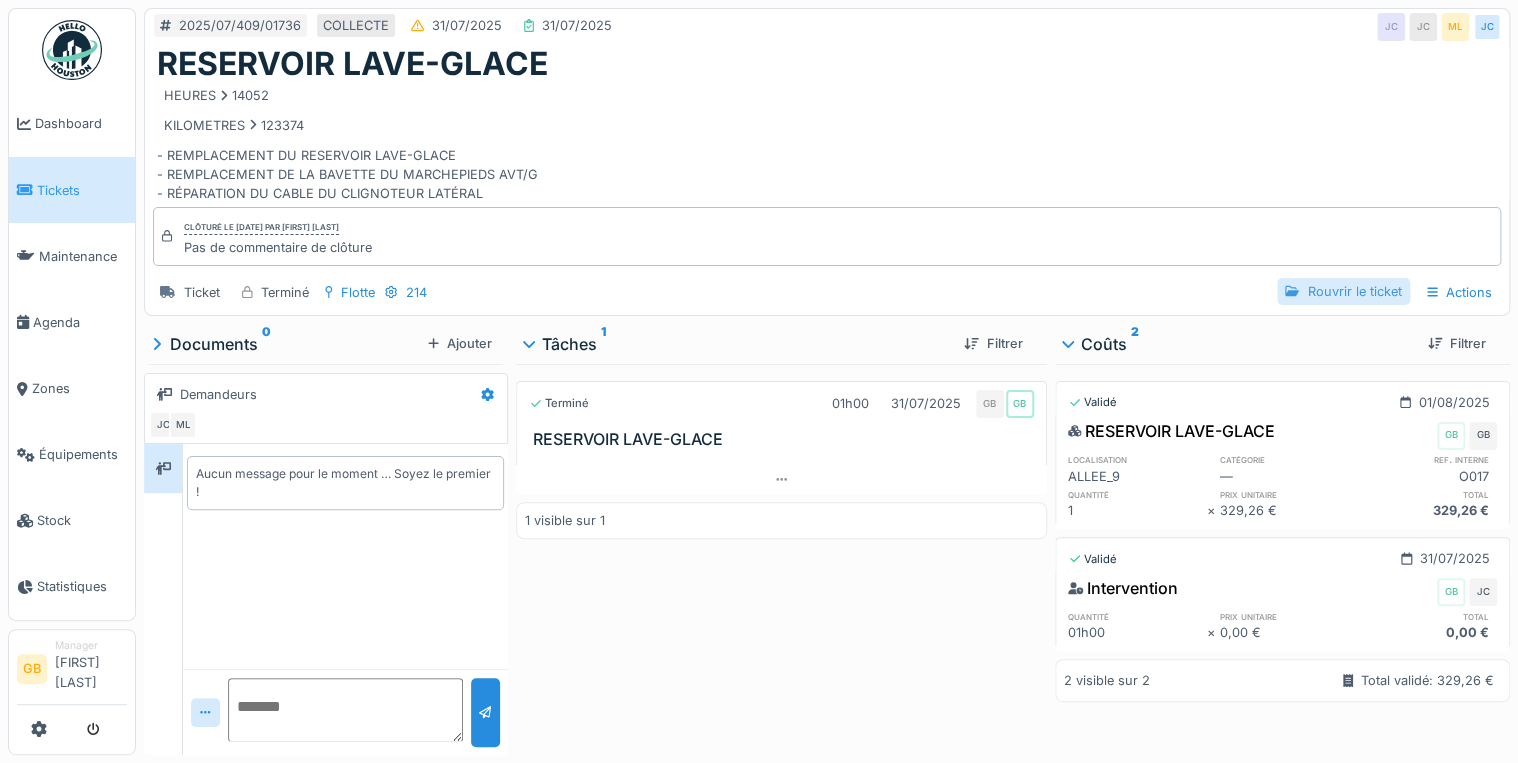 click on "Rouvrir le ticket" at bounding box center (1343, 291) 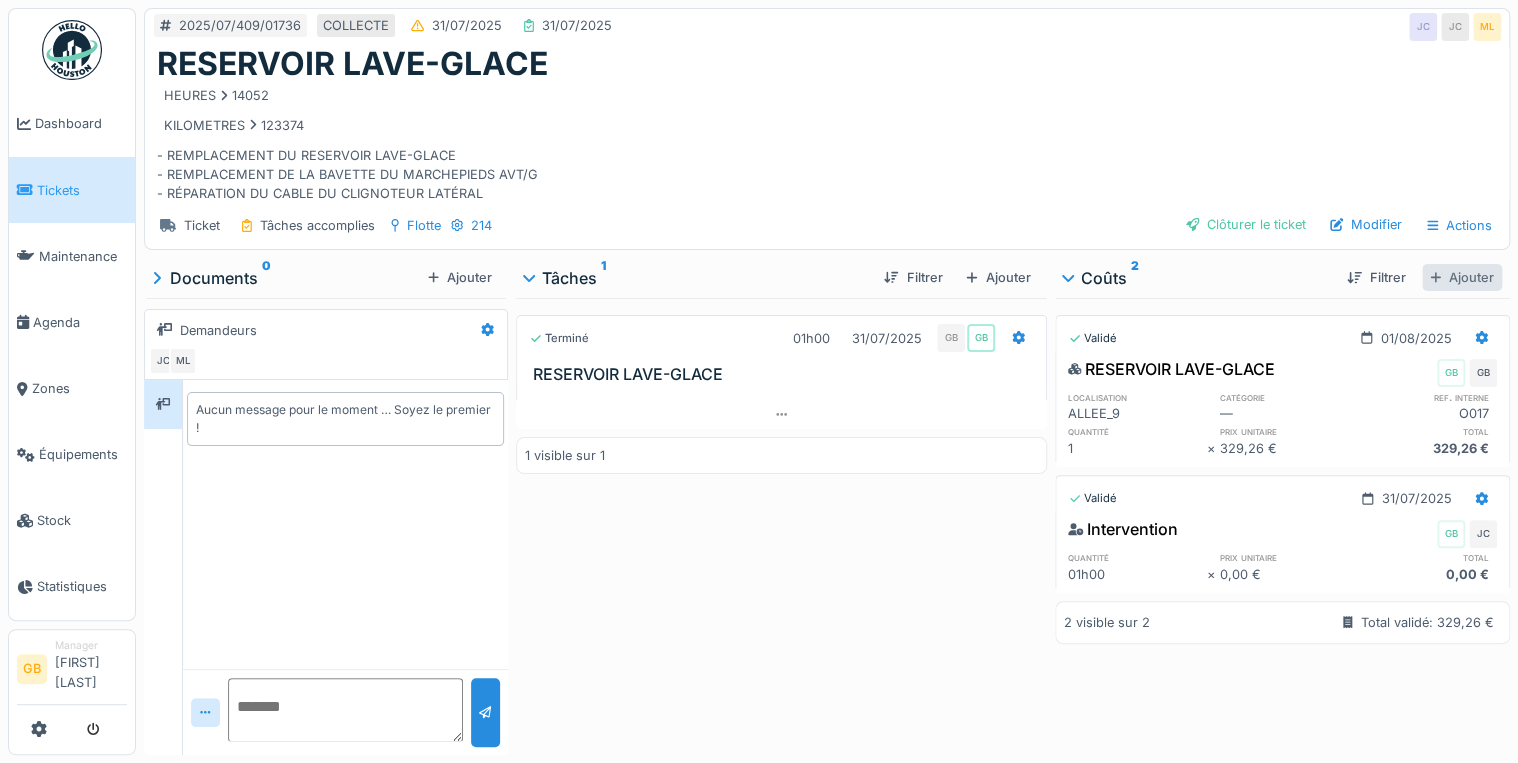 click on "Ajouter" at bounding box center [1462, 277] 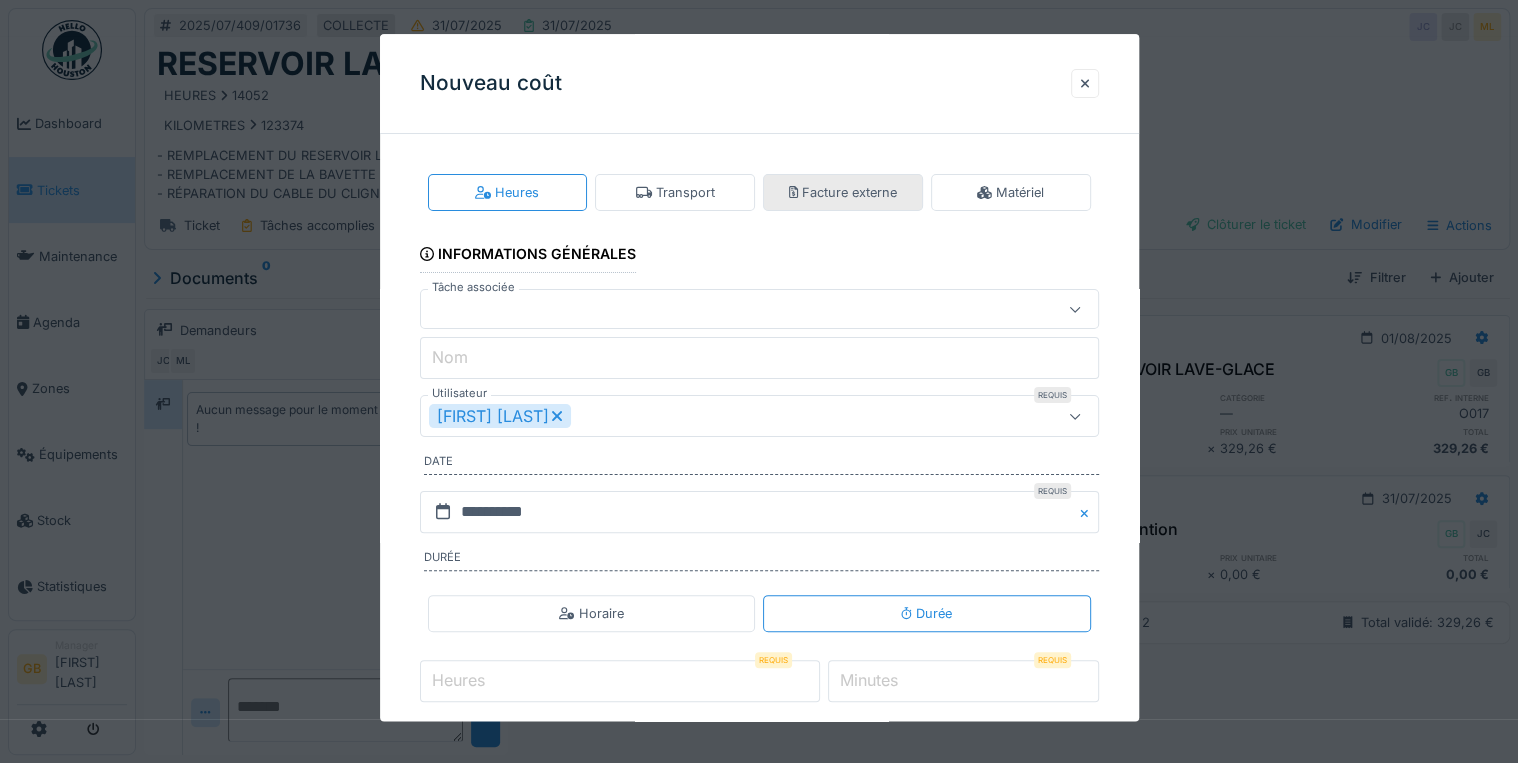 click on "Facture externe" at bounding box center (843, 192) 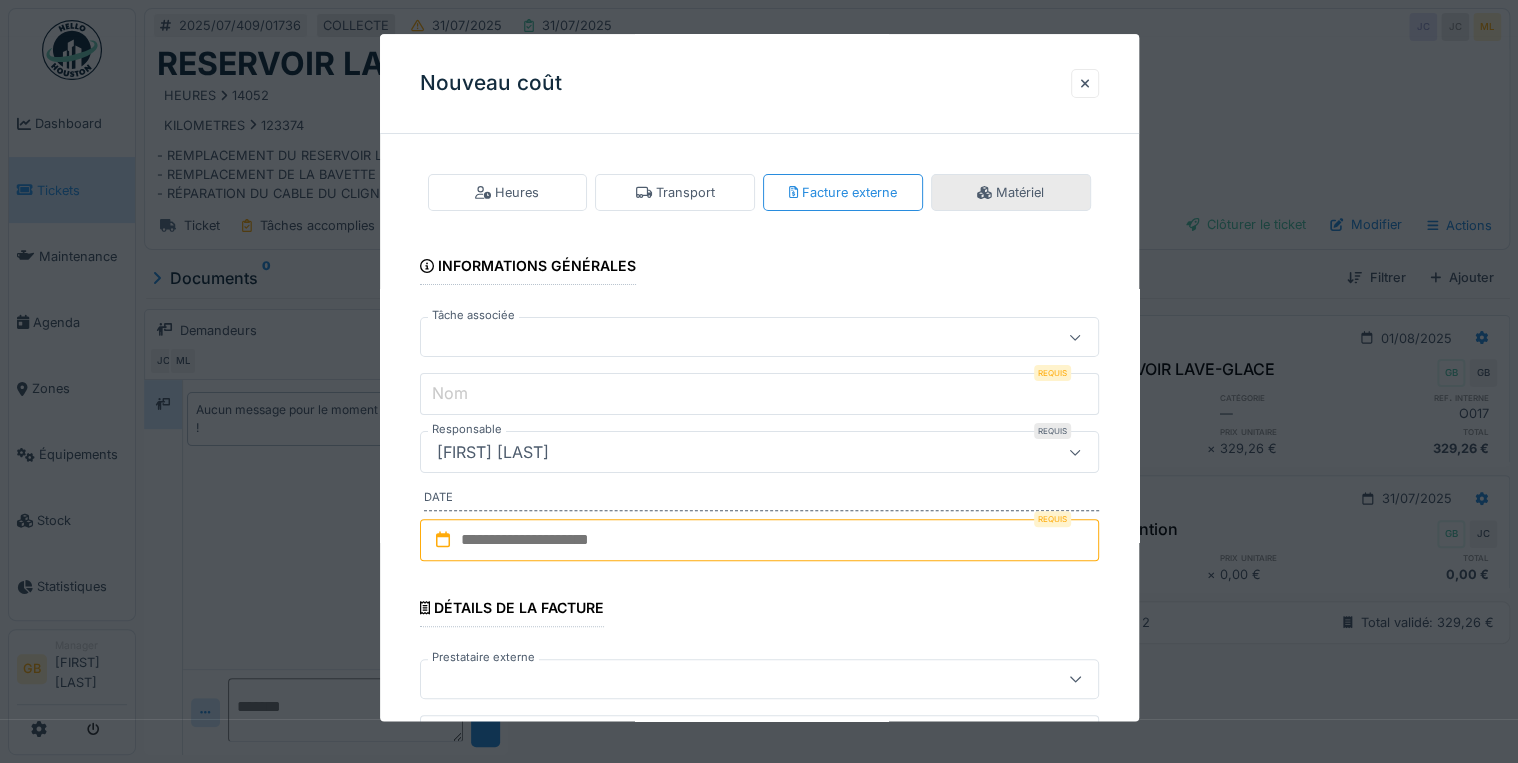 click on "Matériel" at bounding box center (1010, 192) 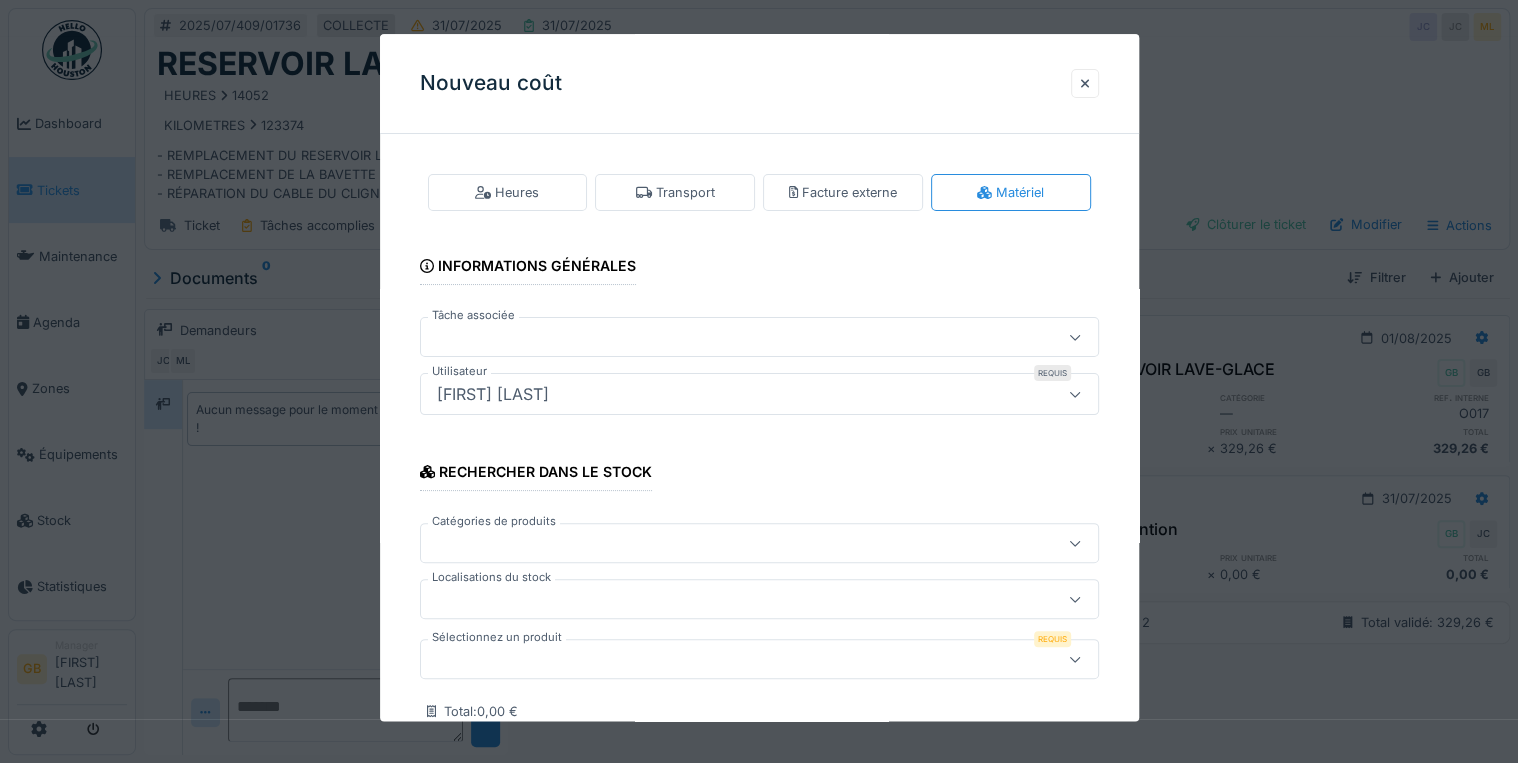 click at bounding box center (759, 660) 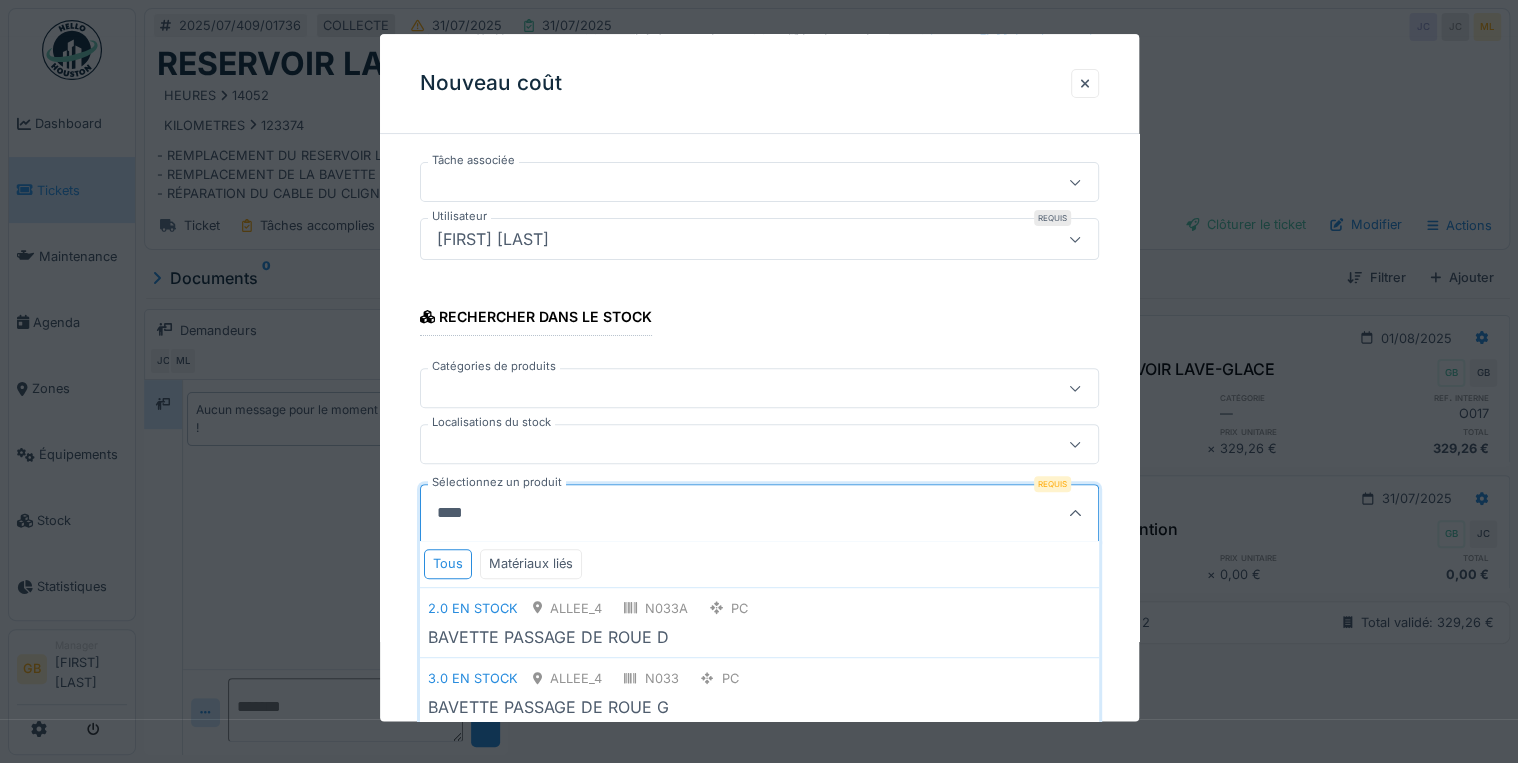 scroll, scrollTop: 263, scrollLeft: 0, axis: vertical 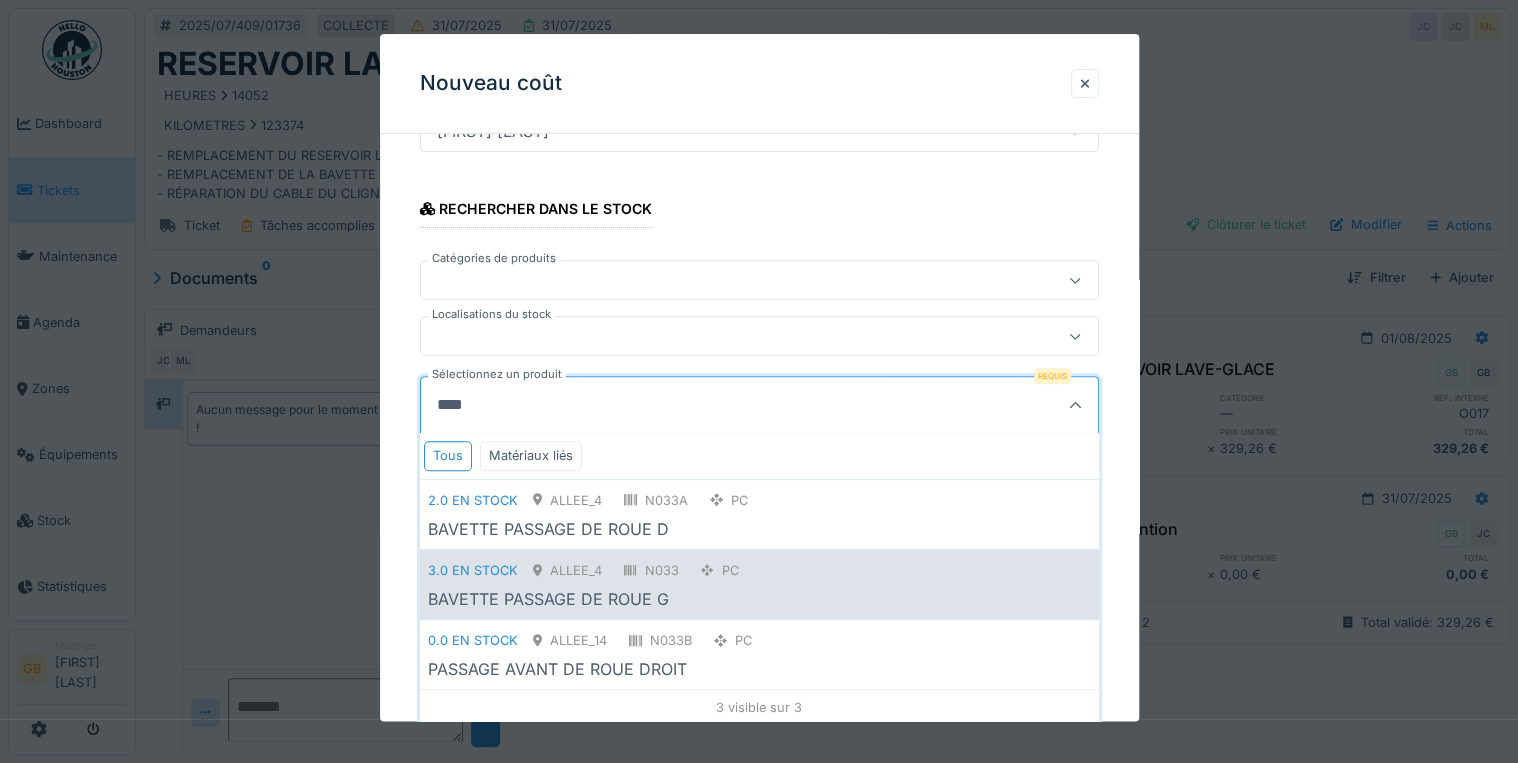 type on "****" 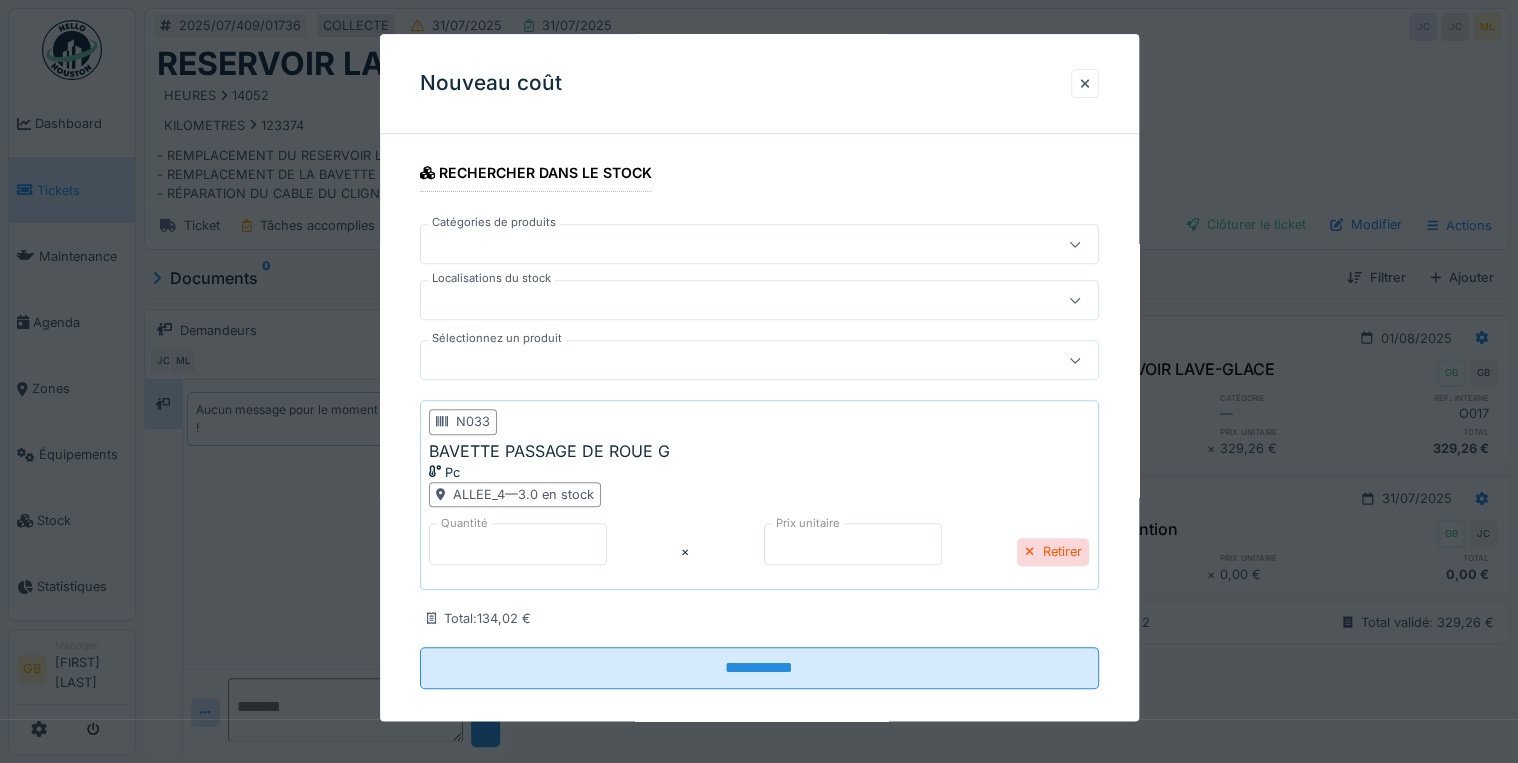scroll, scrollTop: 319, scrollLeft: 0, axis: vertical 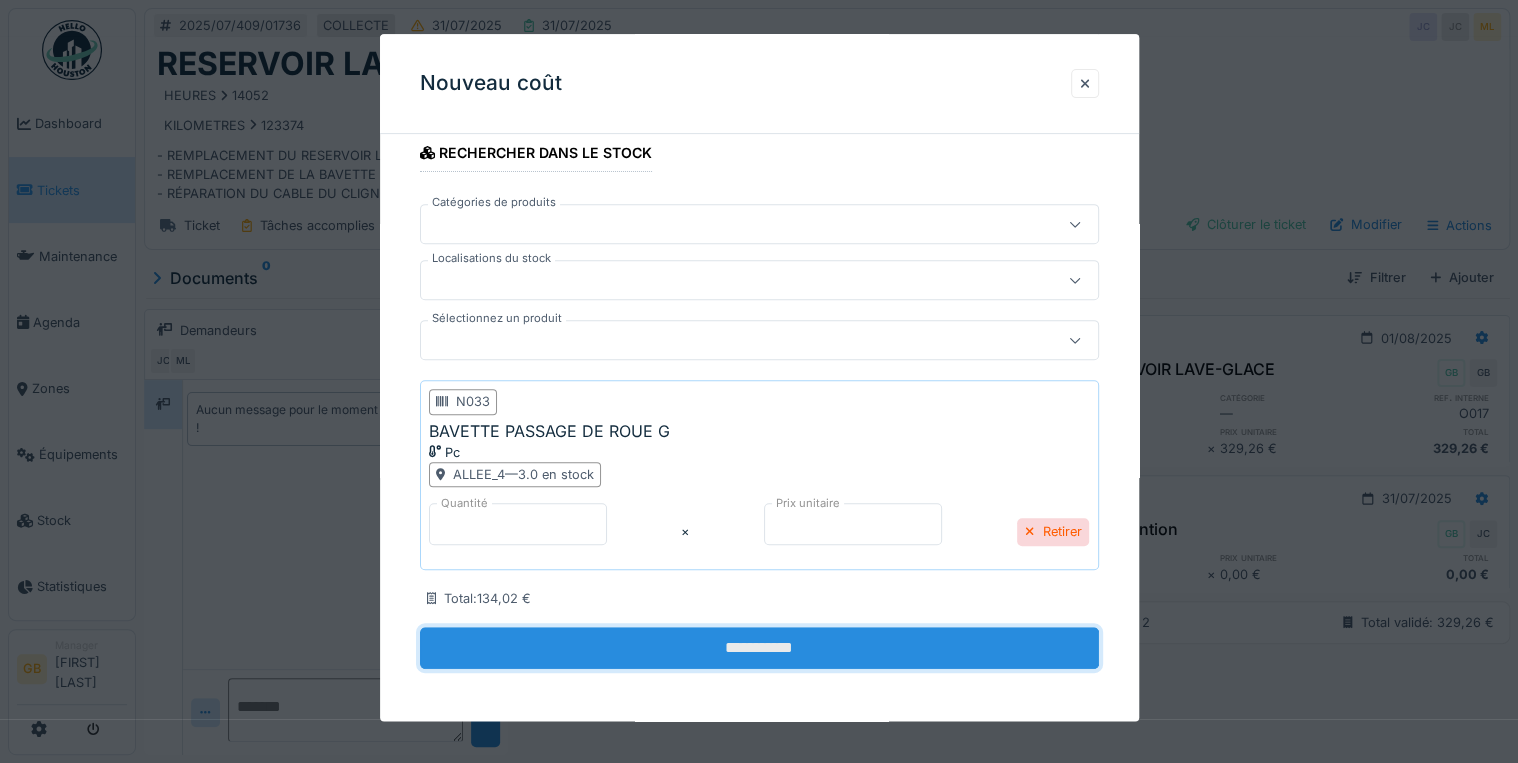 click on "**********" at bounding box center [759, 648] 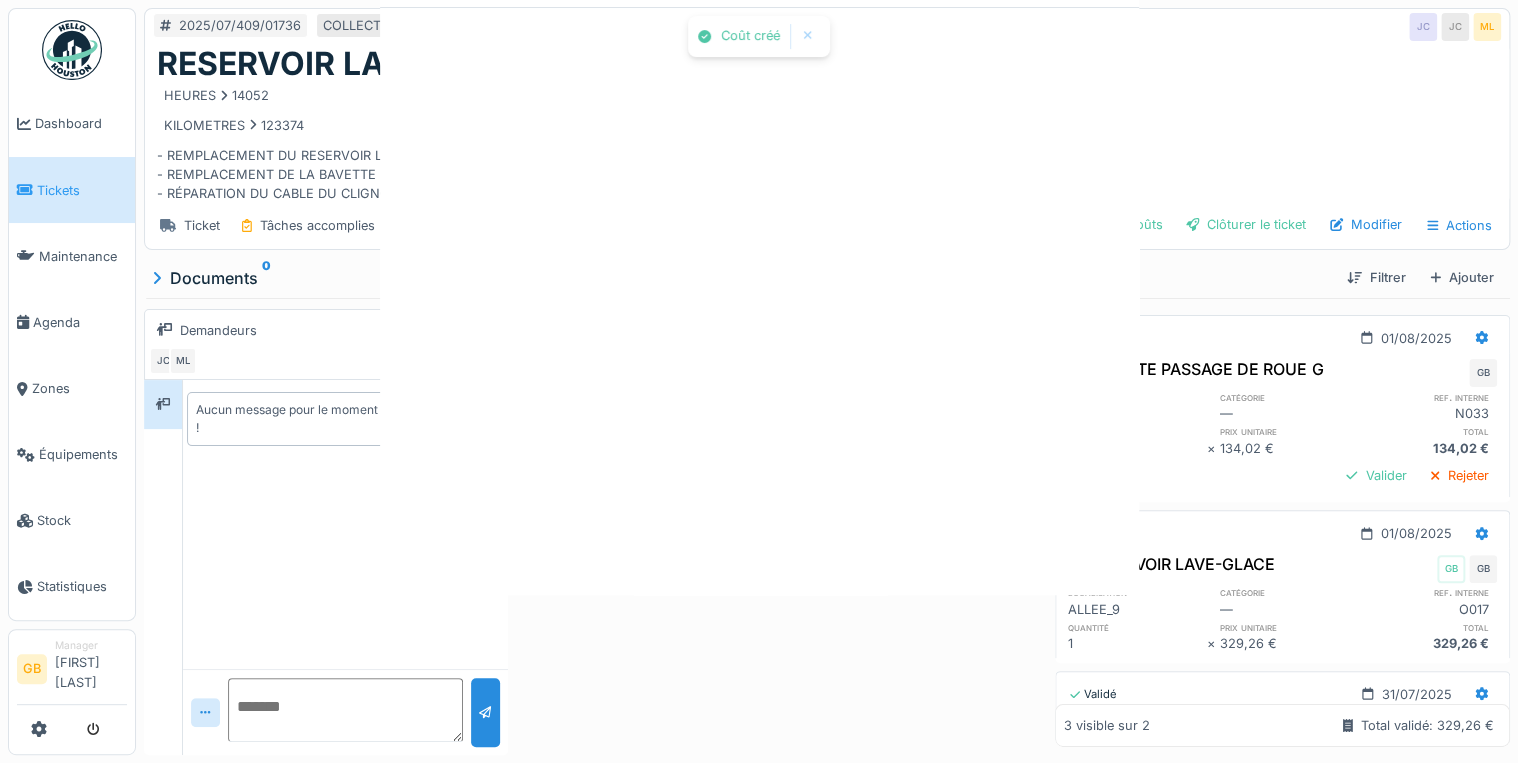 scroll, scrollTop: 0, scrollLeft: 0, axis: both 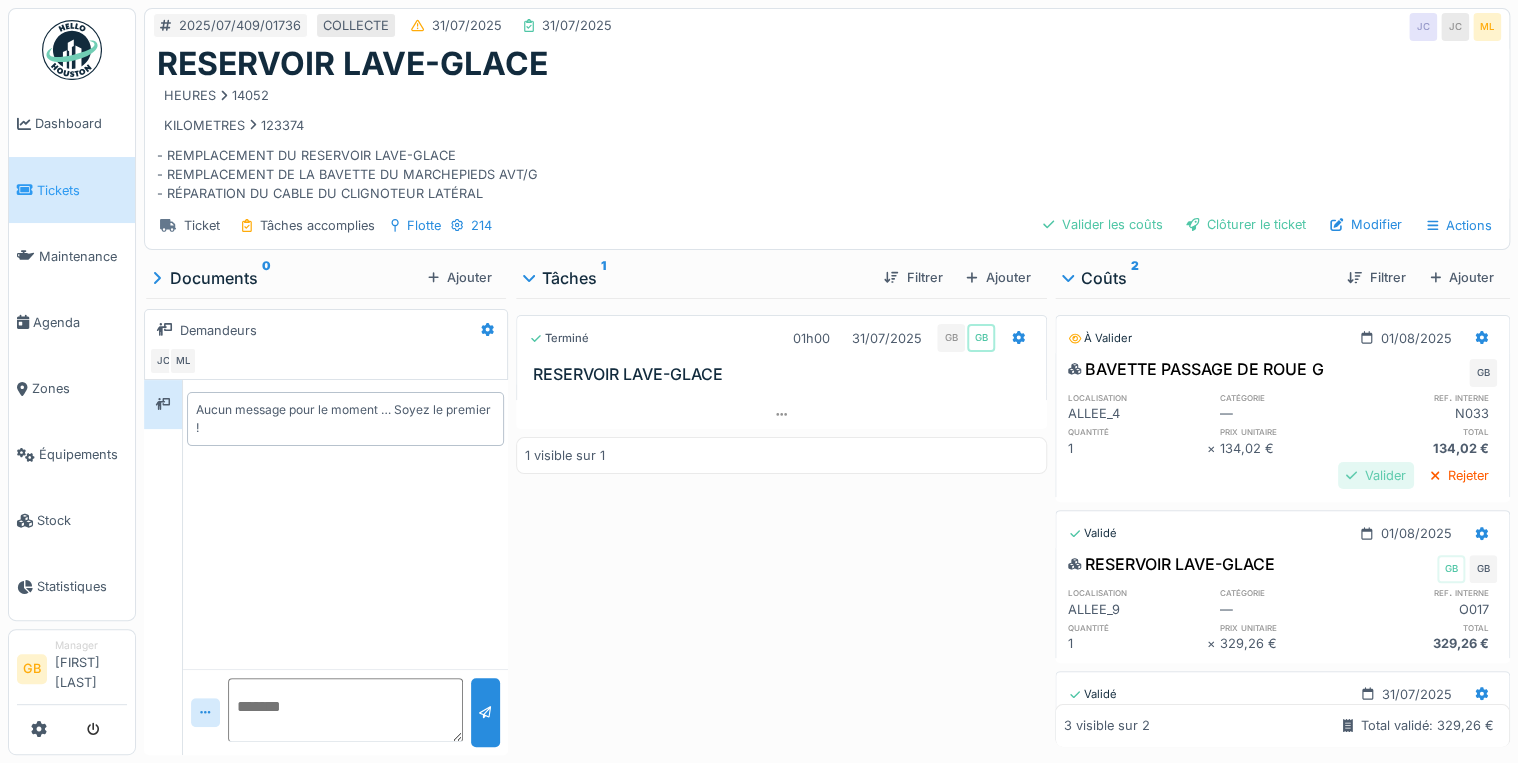 click on "Valider" at bounding box center [1376, 475] 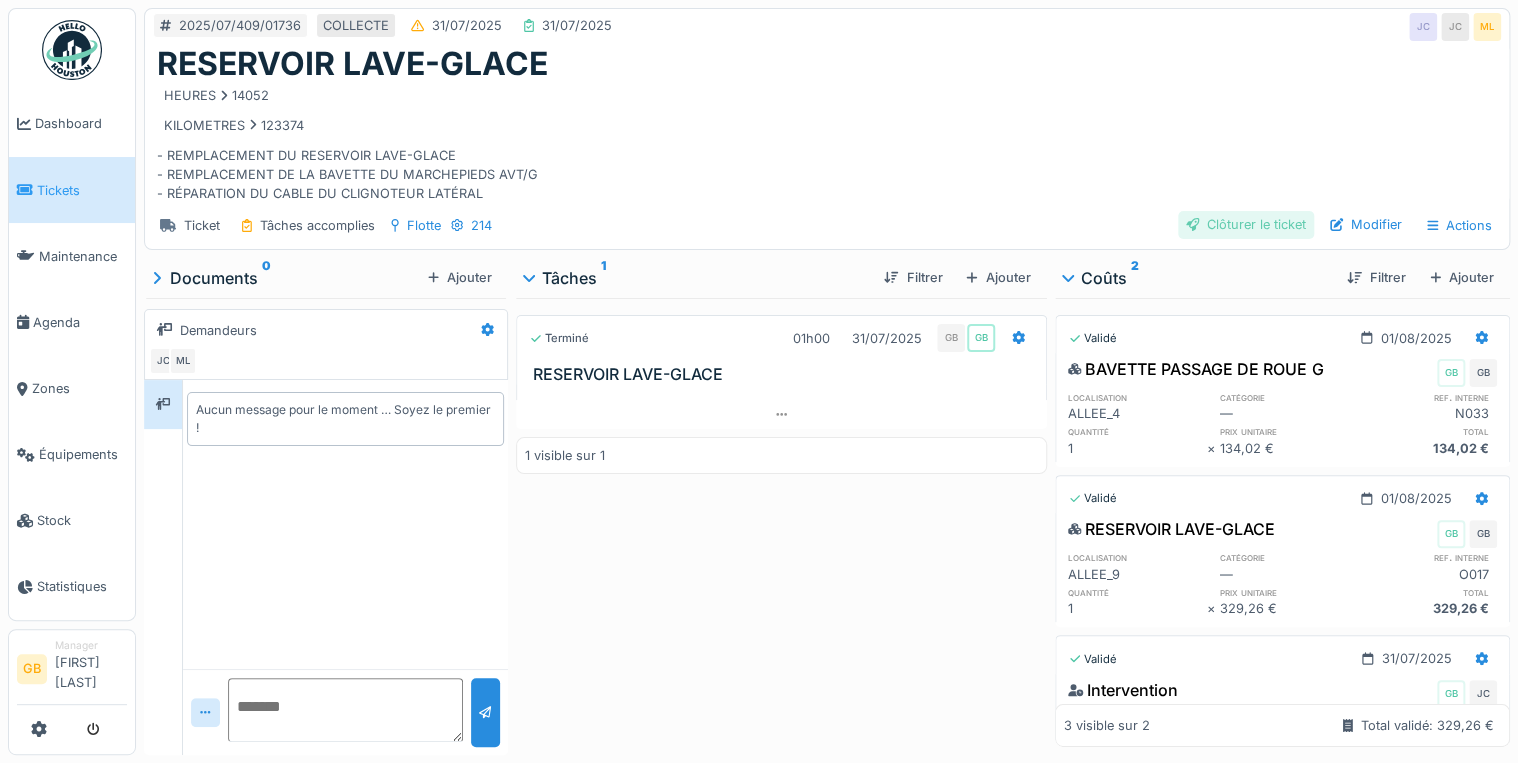 click on "Clôturer le ticket" at bounding box center (1246, 224) 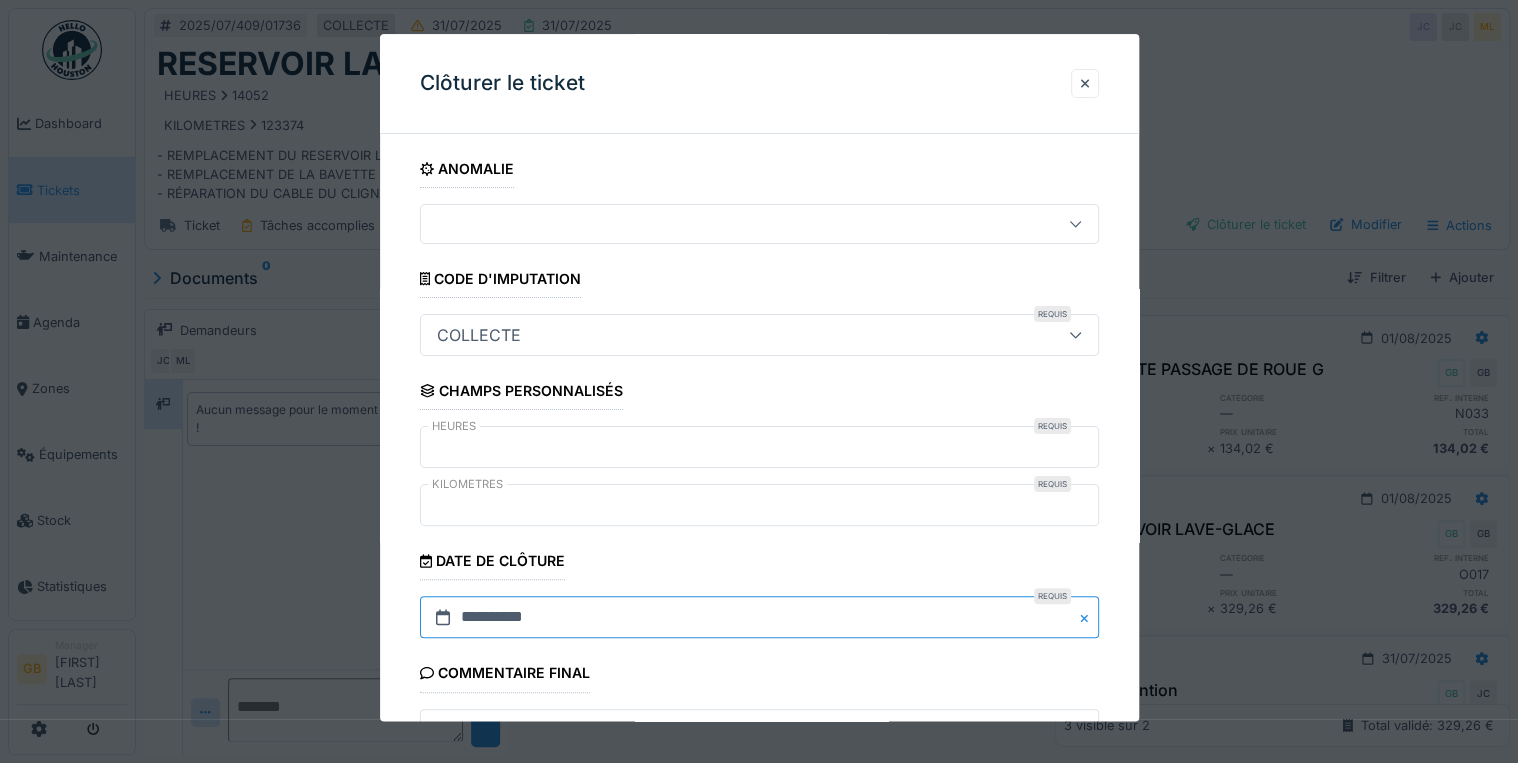 click on "**********" at bounding box center (759, 618) 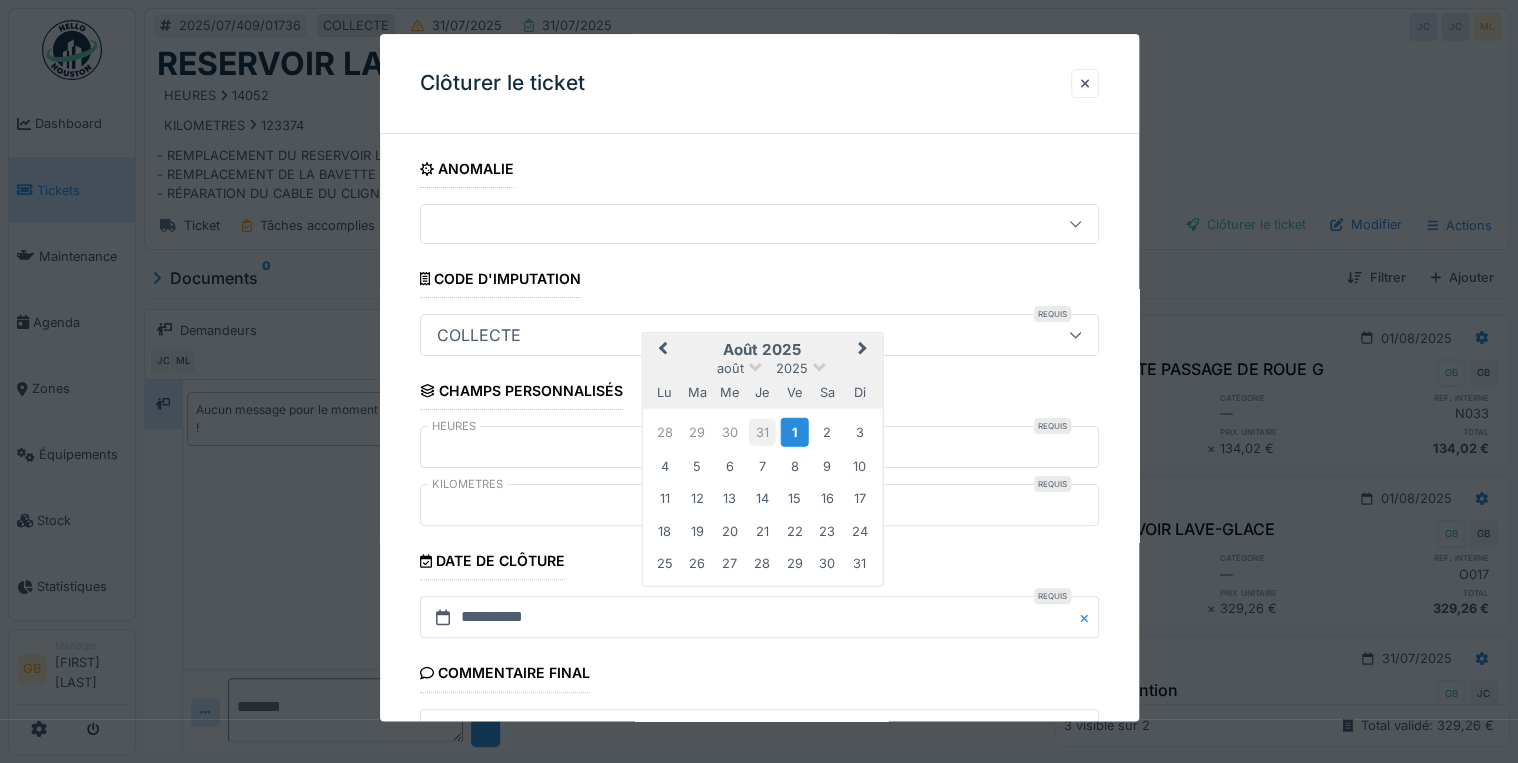 click on "31" at bounding box center (762, 432) 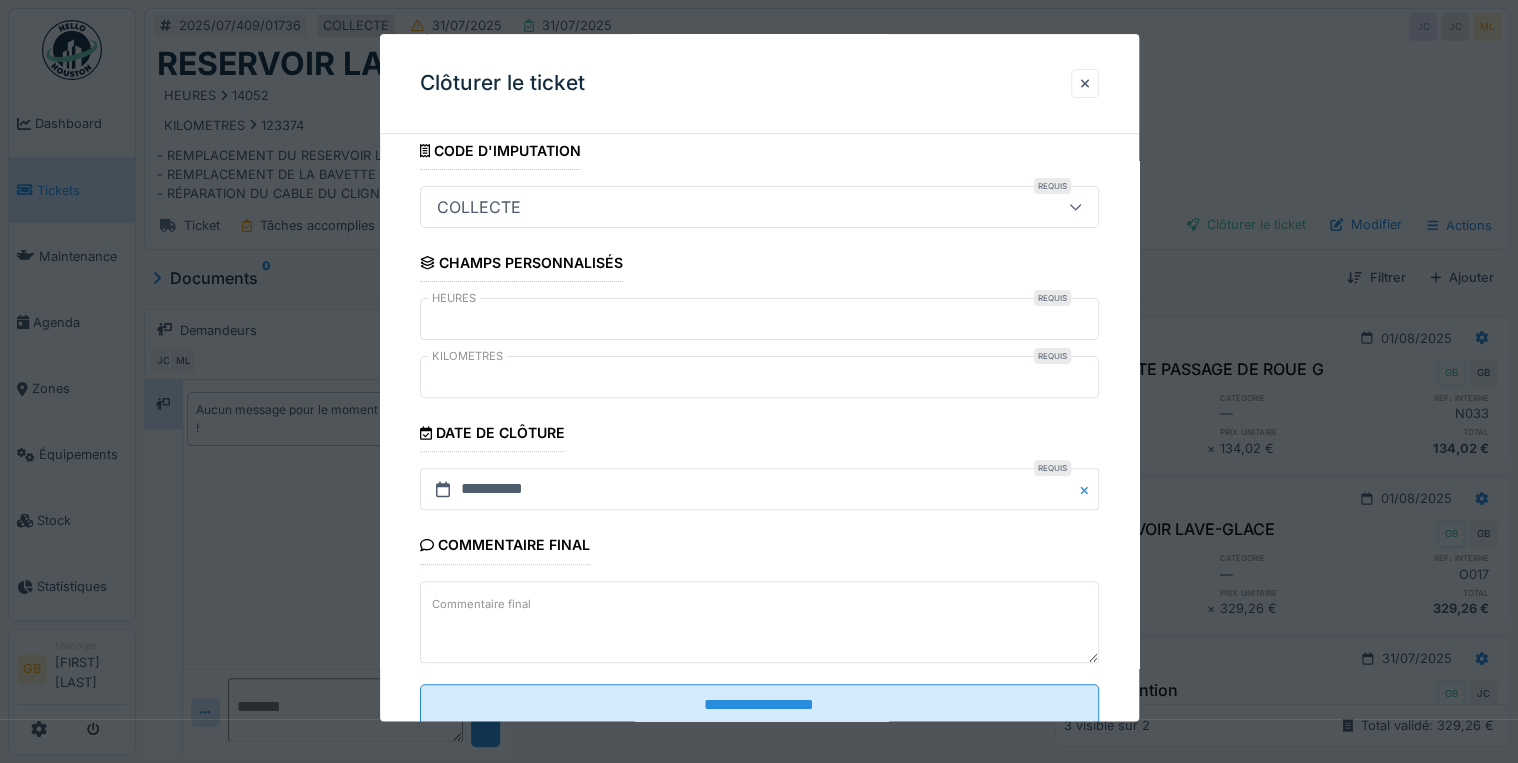 scroll, scrollTop: 184, scrollLeft: 0, axis: vertical 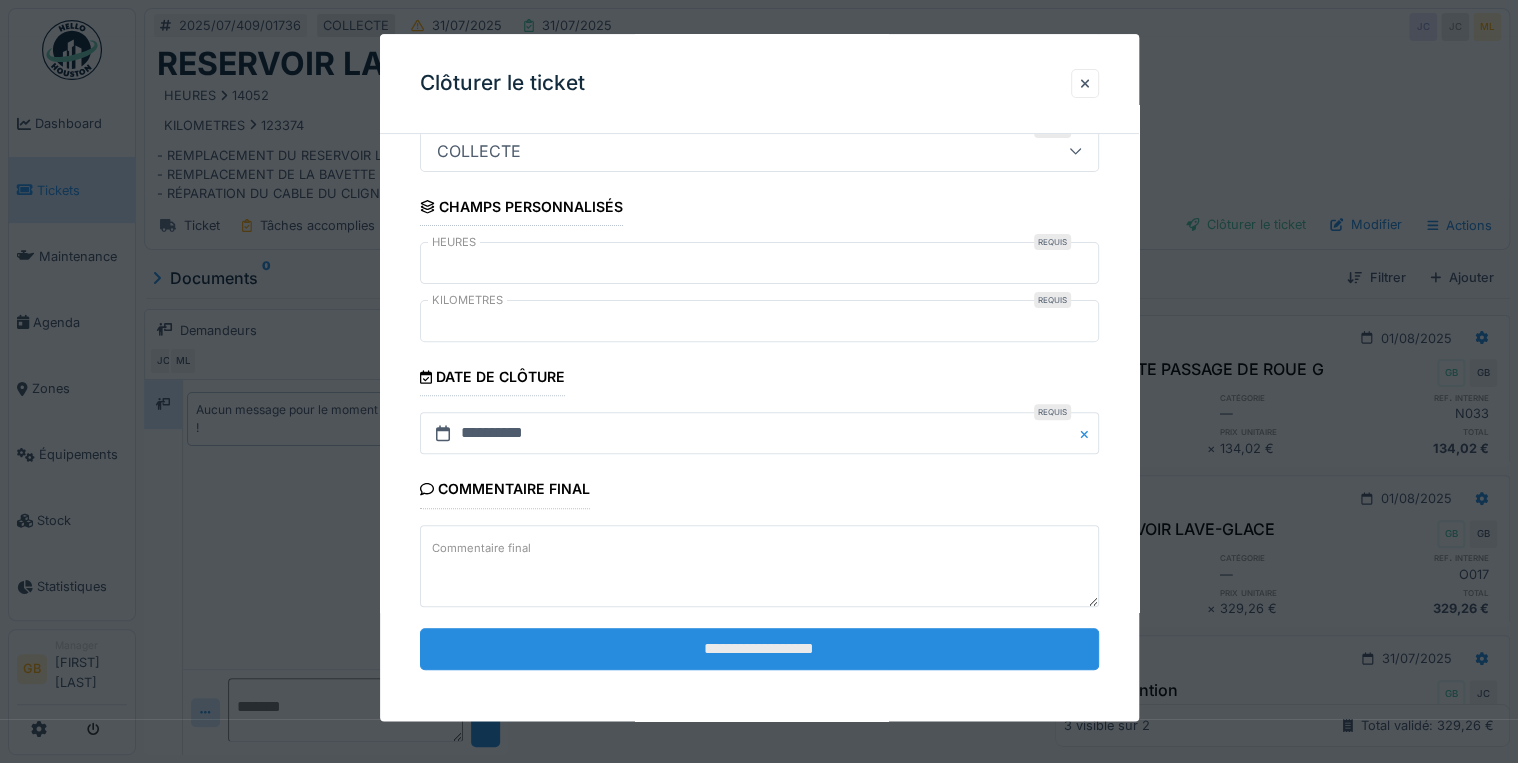 click on "**********" at bounding box center (759, 649) 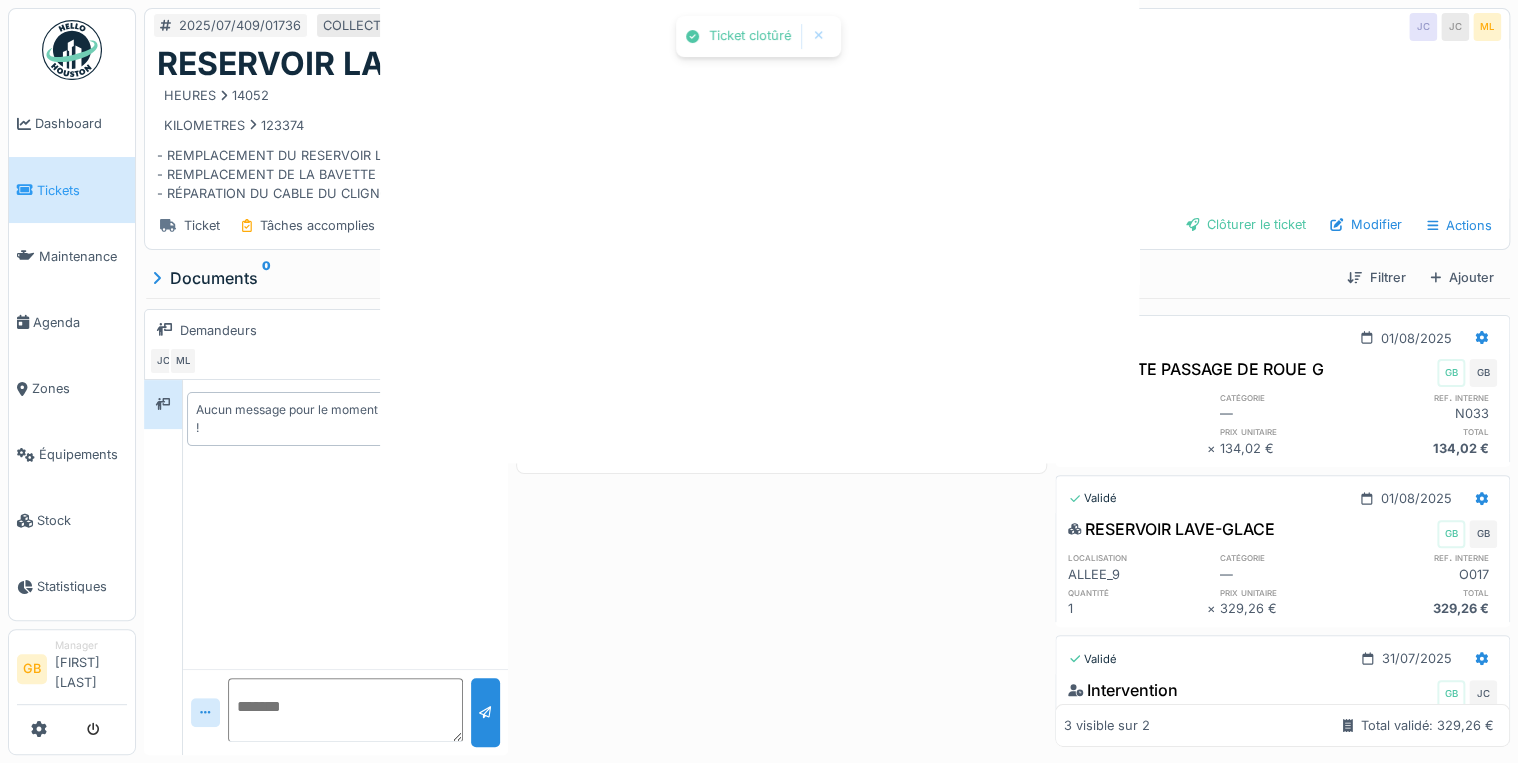 scroll, scrollTop: 0, scrollLeft: 0, axis: both 